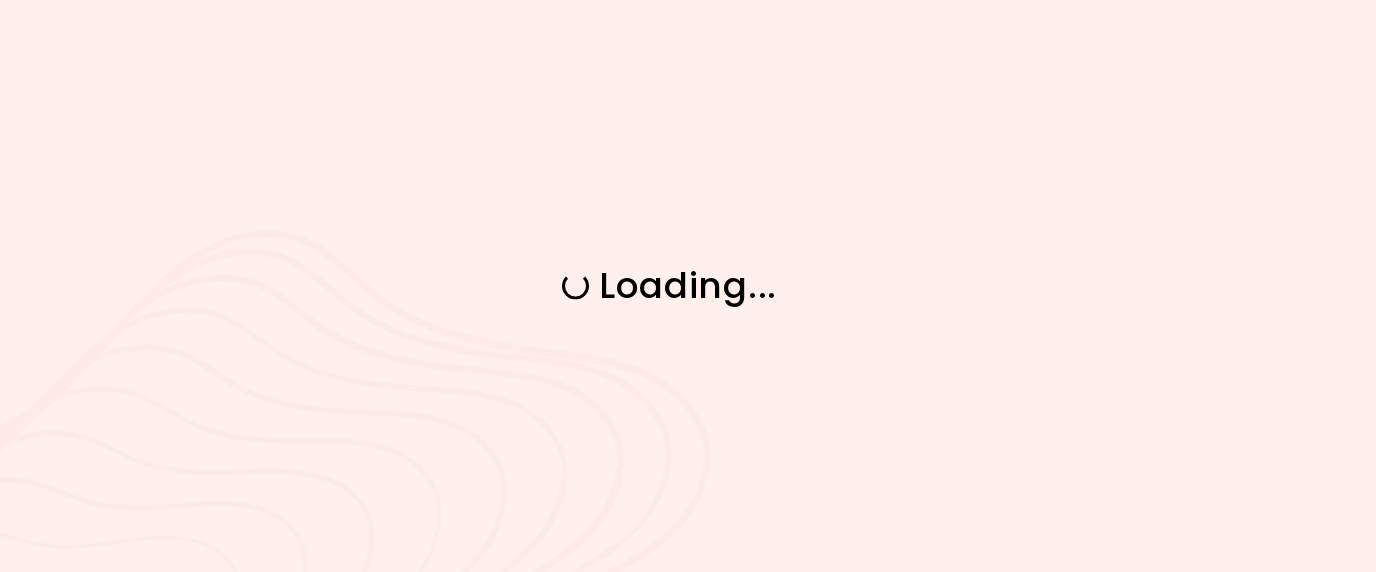 scroll, scrollTop: 0, scrollLeft: 0, axis: both 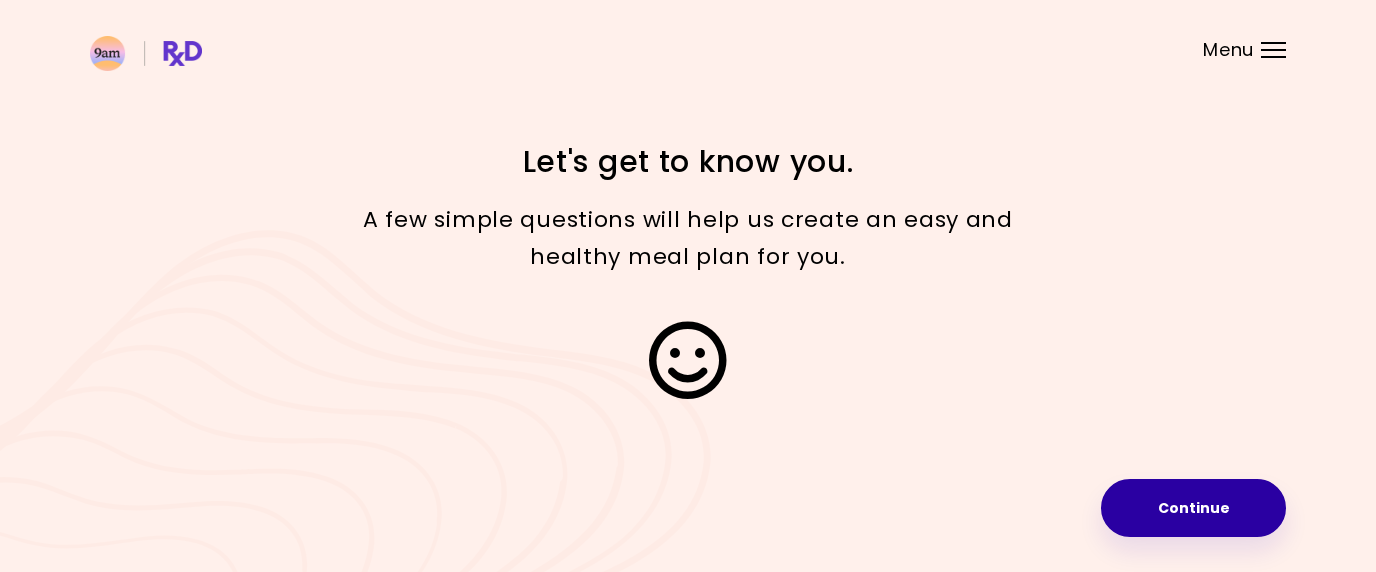 click on "Continue" at bounding box center (1193, 508) 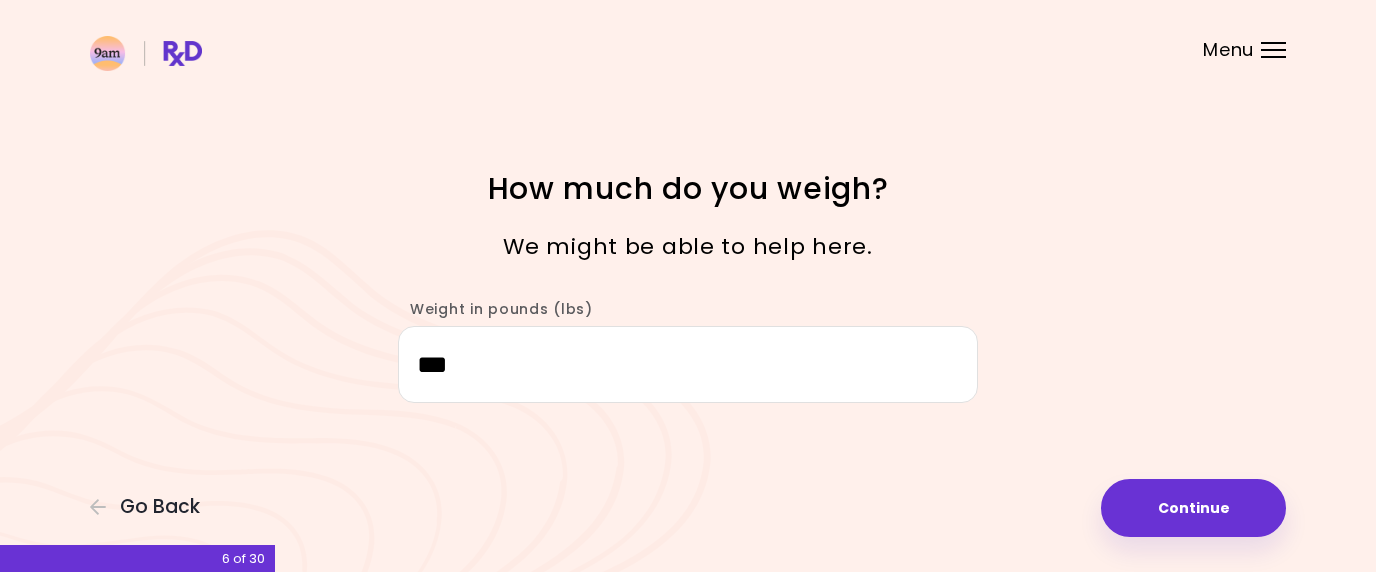 drag, startPoint x: 461, startPoint y: 363, endPoint x: 447, endPoint y: 363, distance: 14 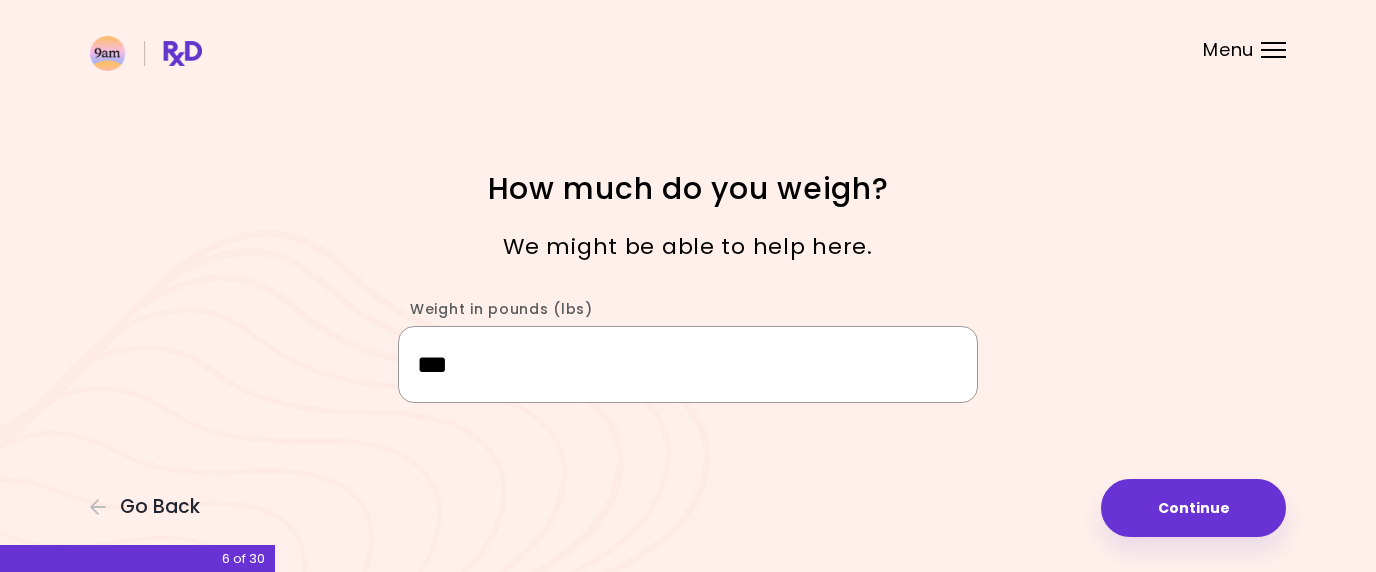 click on "***" at bounding box center (688, 364) 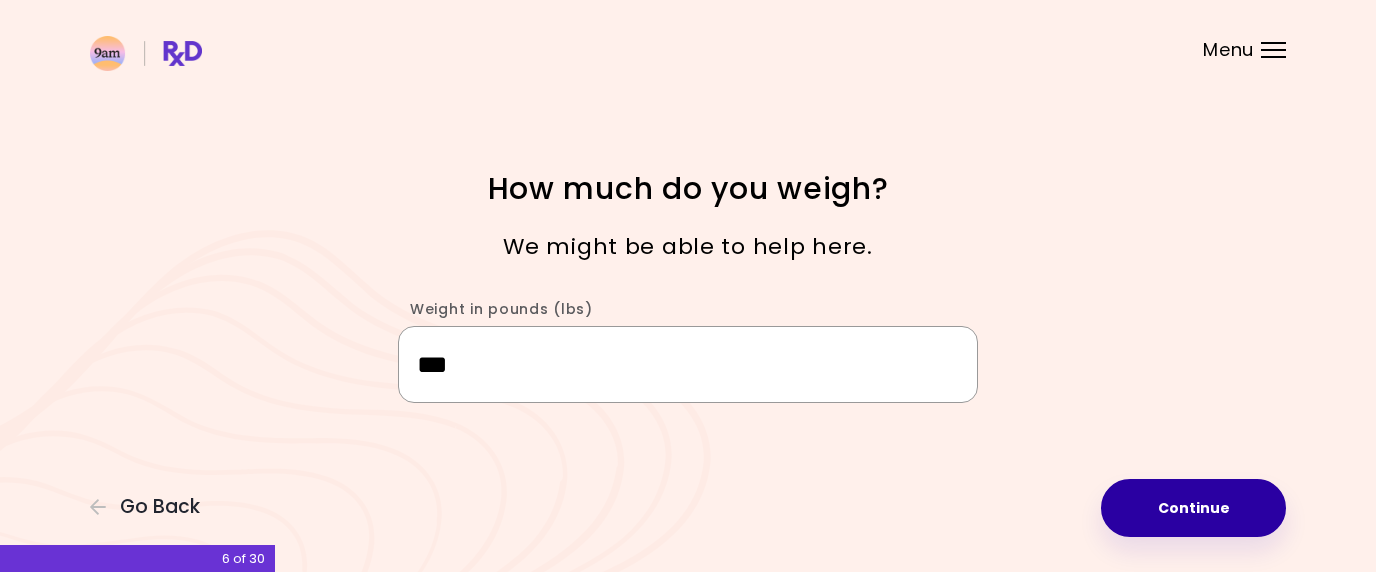 type on "***" 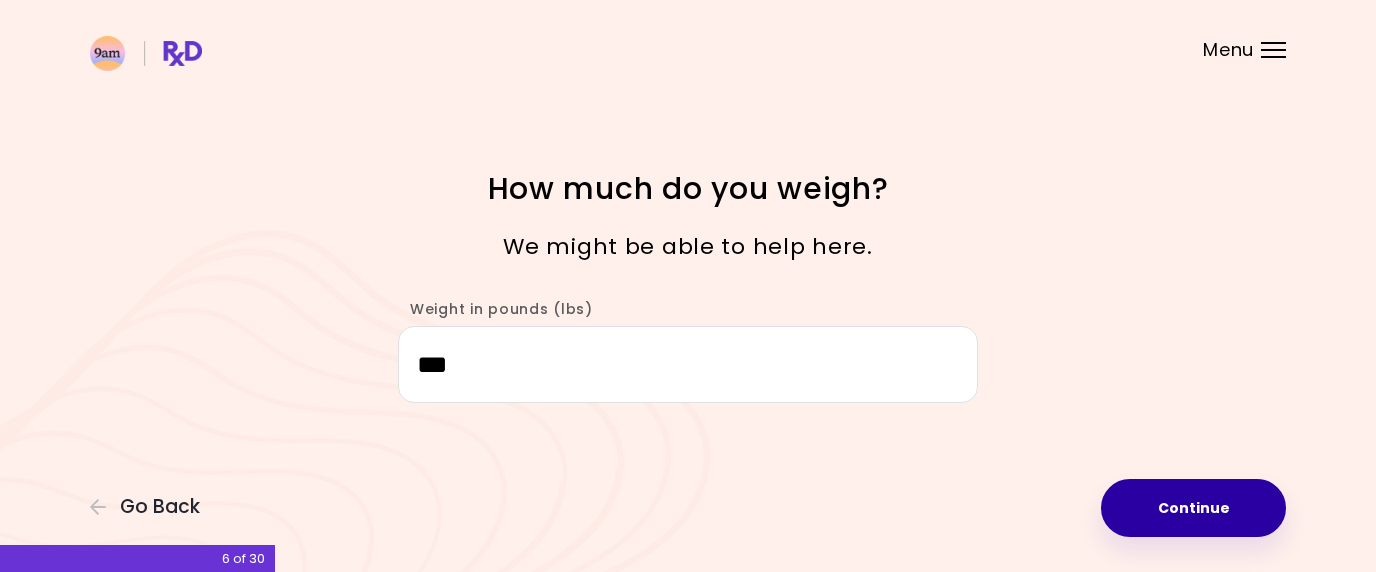 click on "Continue" at bounding box center [1193, 508] 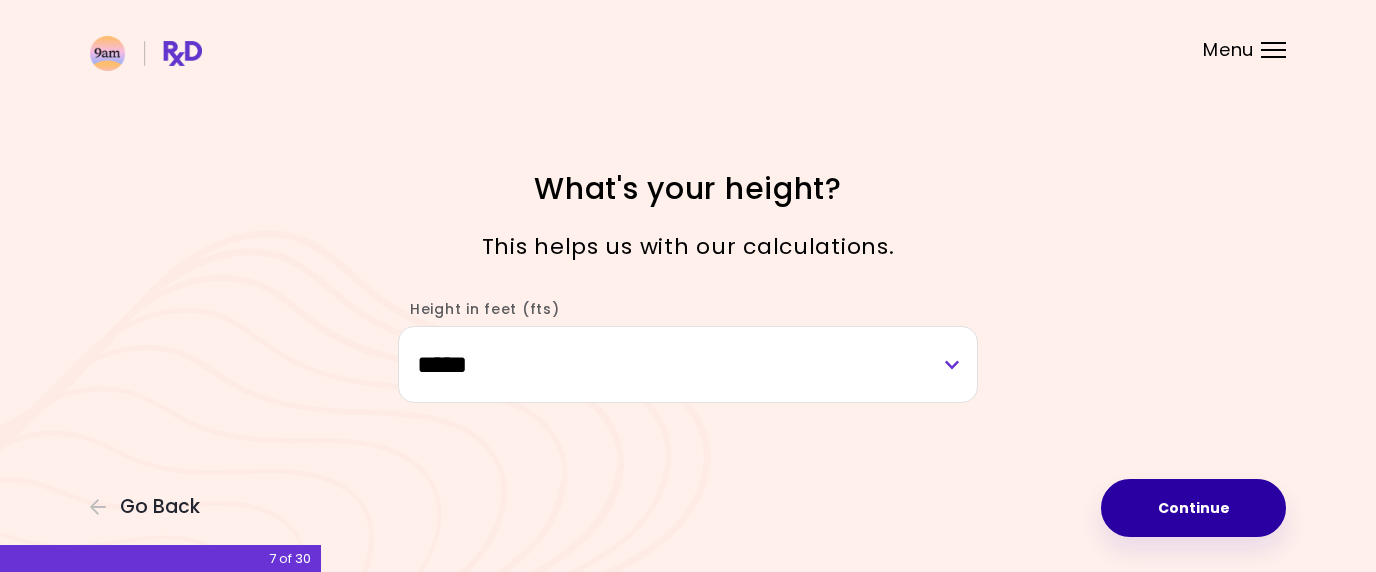 click on "Continue" at bounding box center [1193, 508] 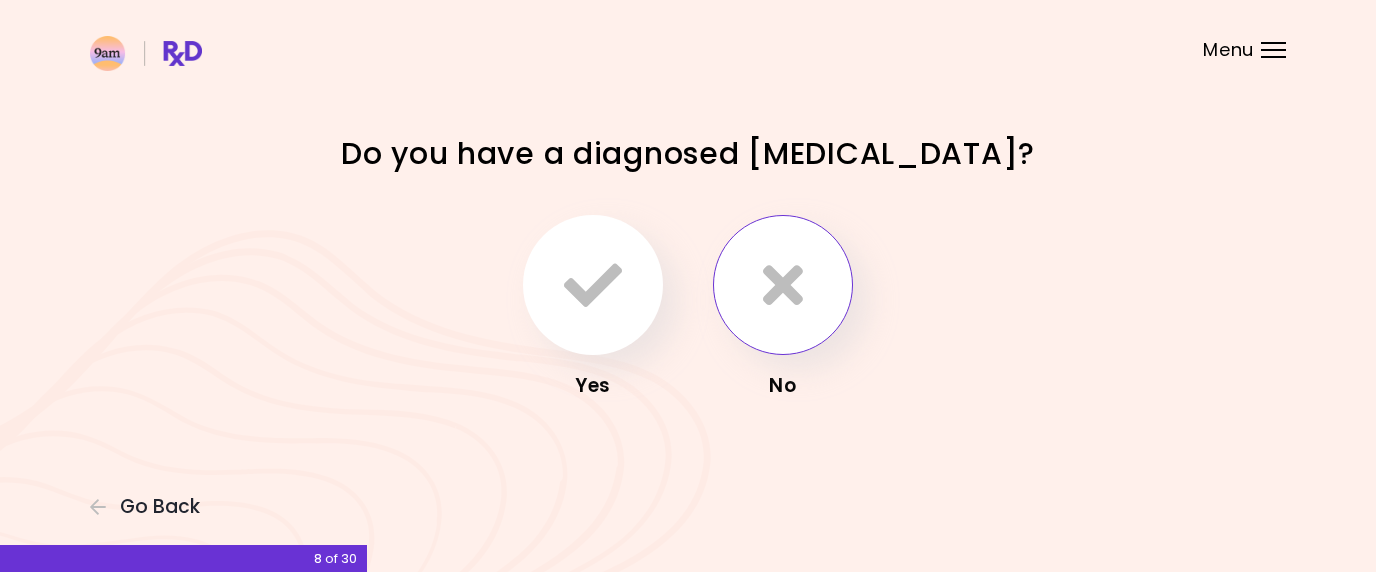 click at bounding box center (783, 285) 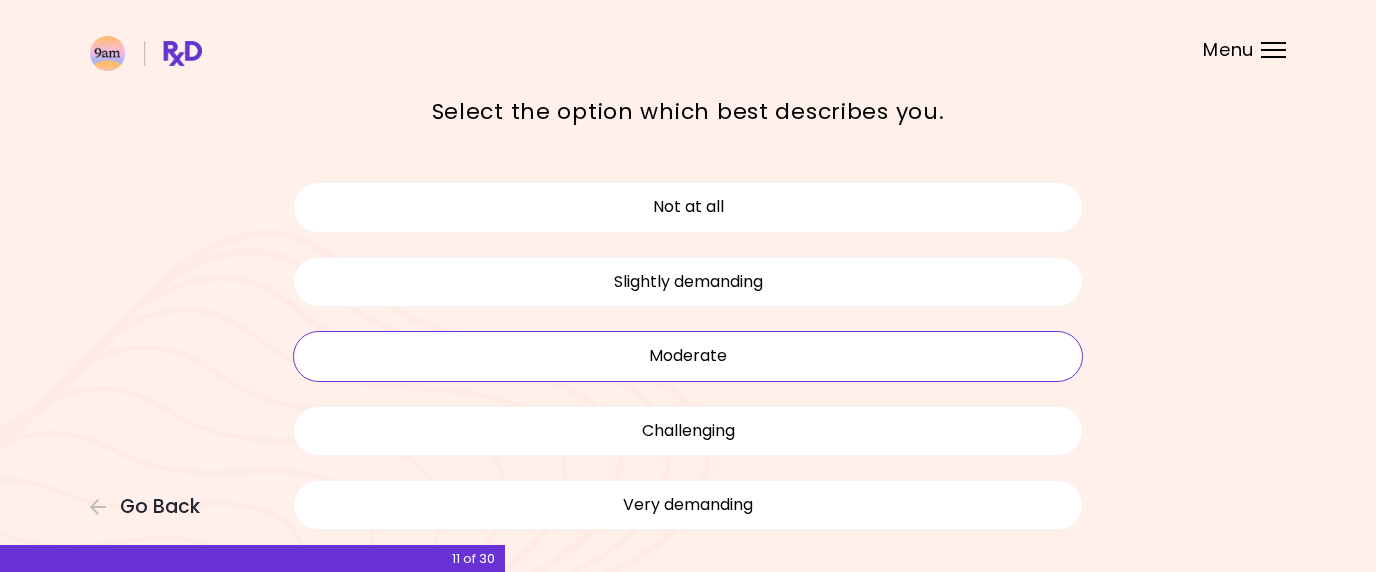 scroll, scrollTop: 0, scrollLeft: 0, axis: both 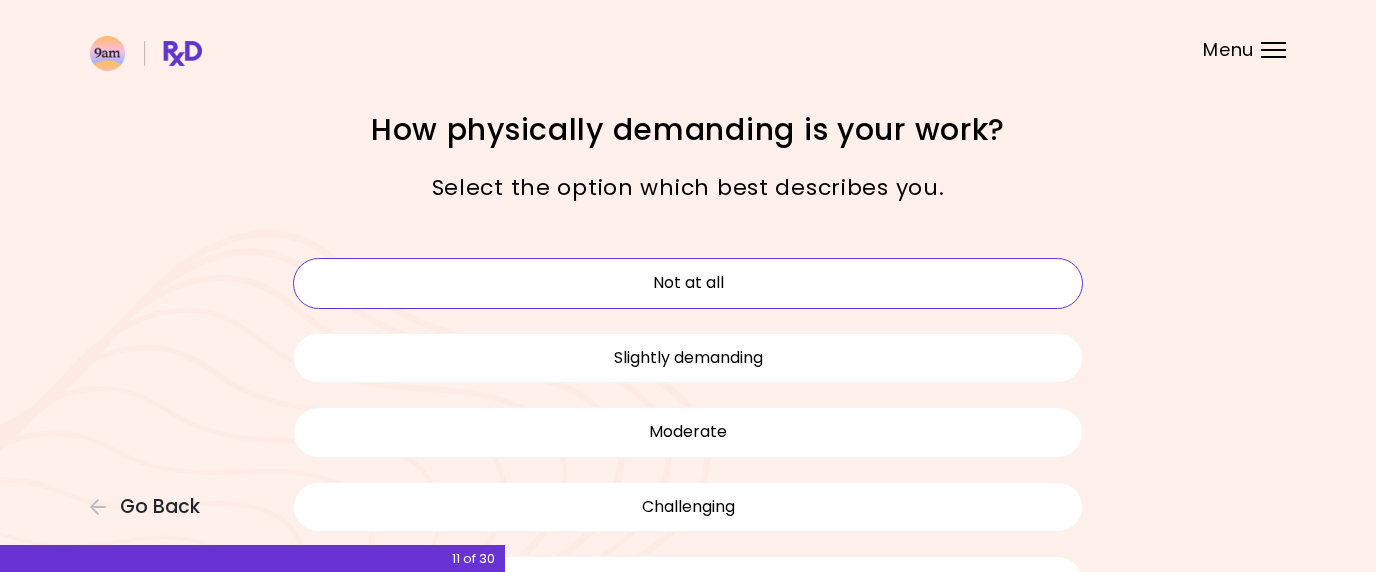 click on "Not at all" at bounding box center [688, 283] 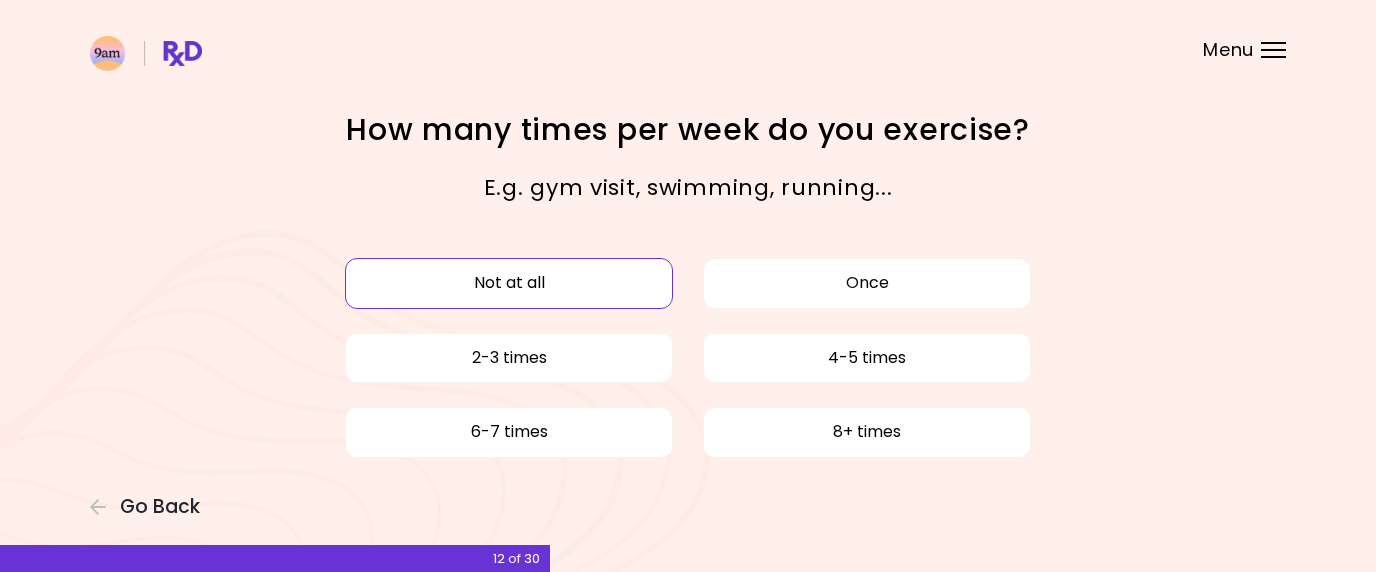click on "Not at all" at bounding box center (509, 283) 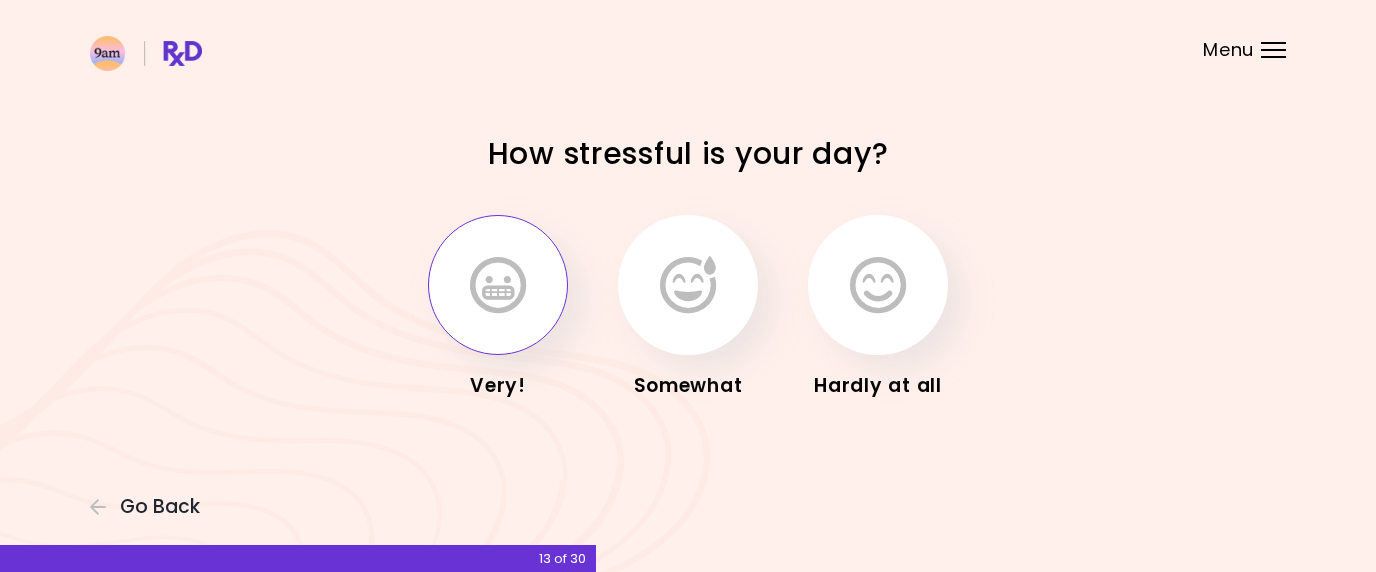 click at bounding box center [498, 285] 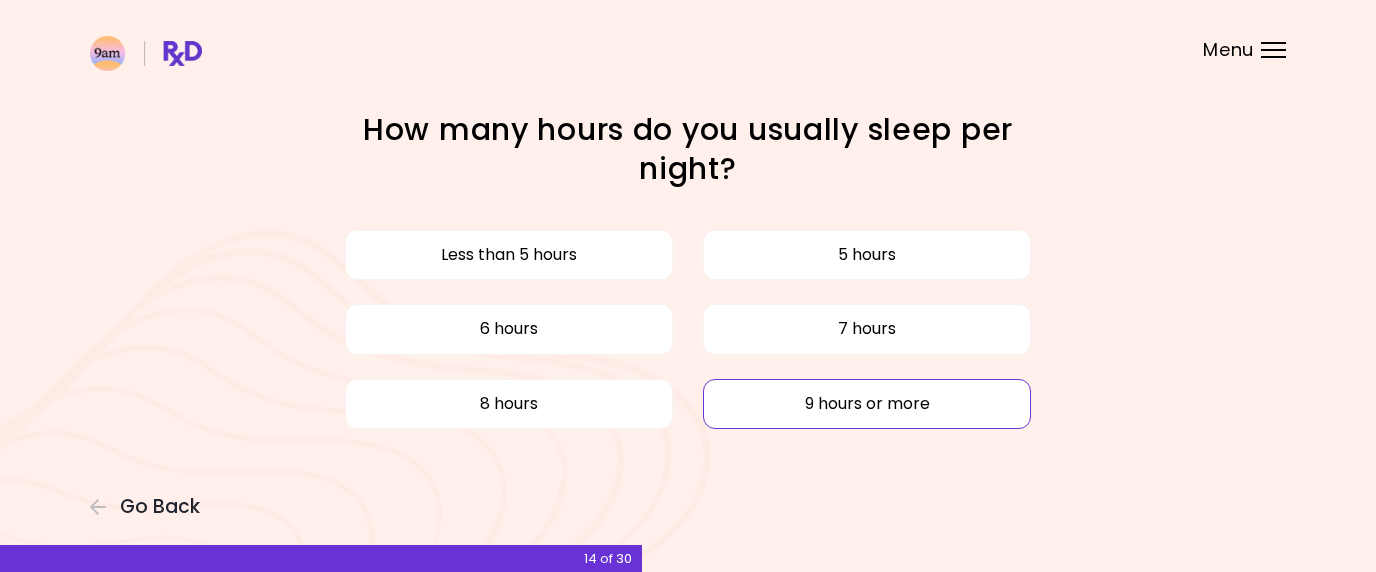 click on "9 hours or more" at bounding box center (867, 404) 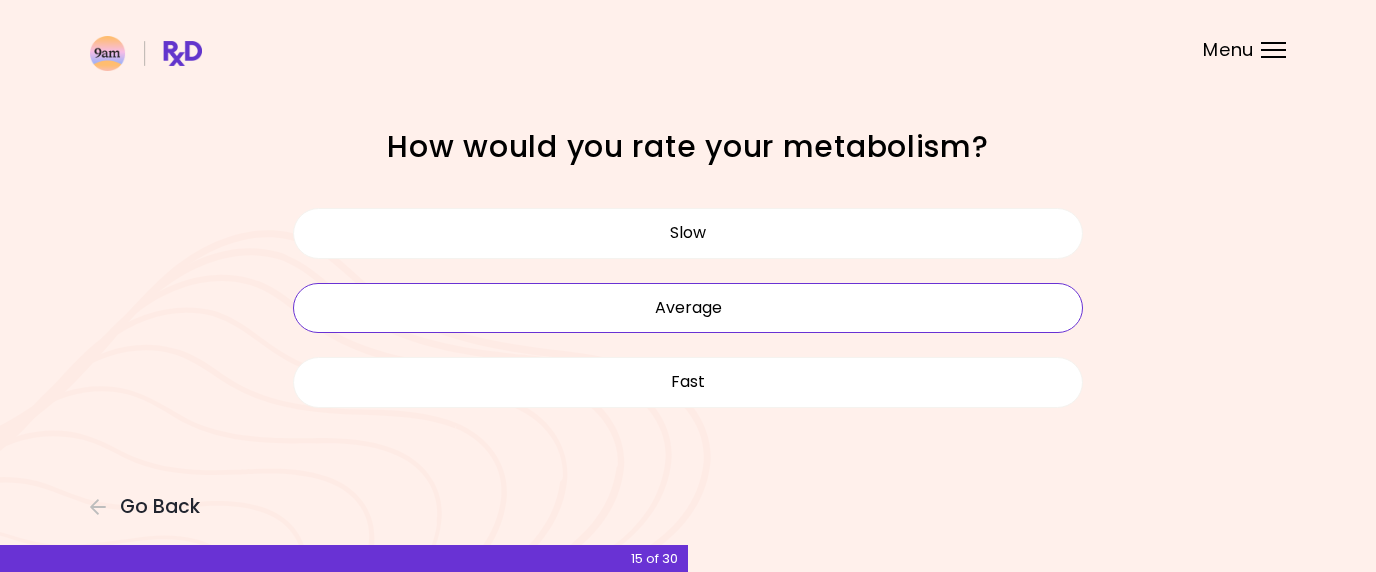 click on "Average" at bounding box center [688, 308] 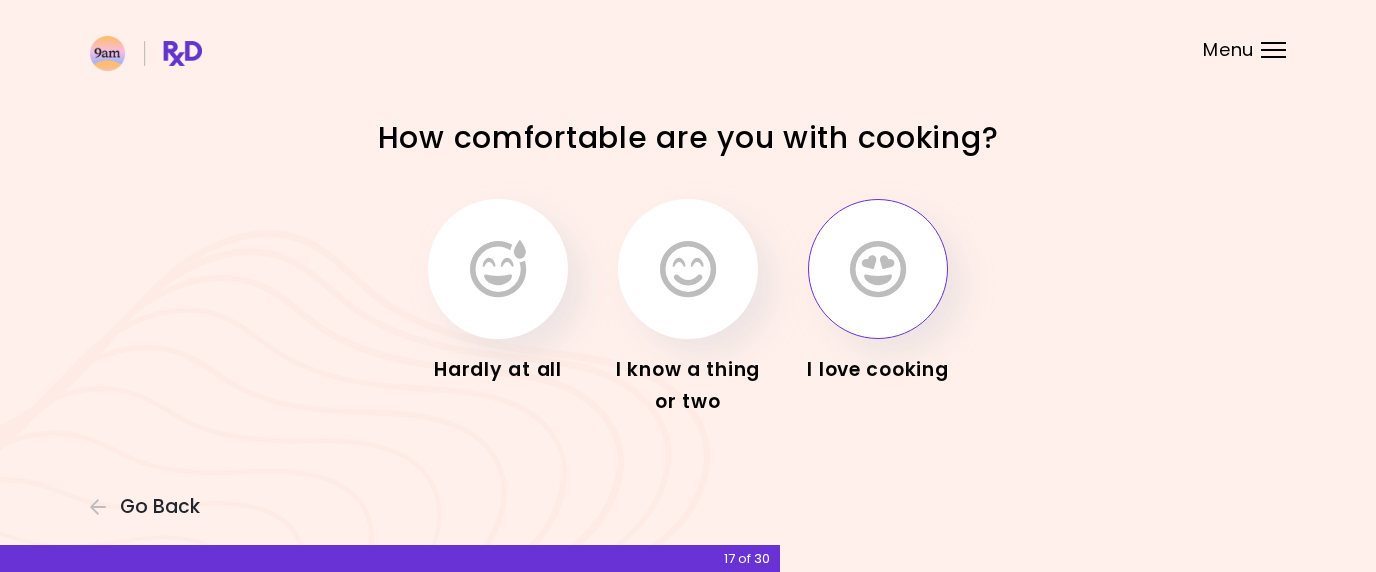 click at bounding box center (878, 269) 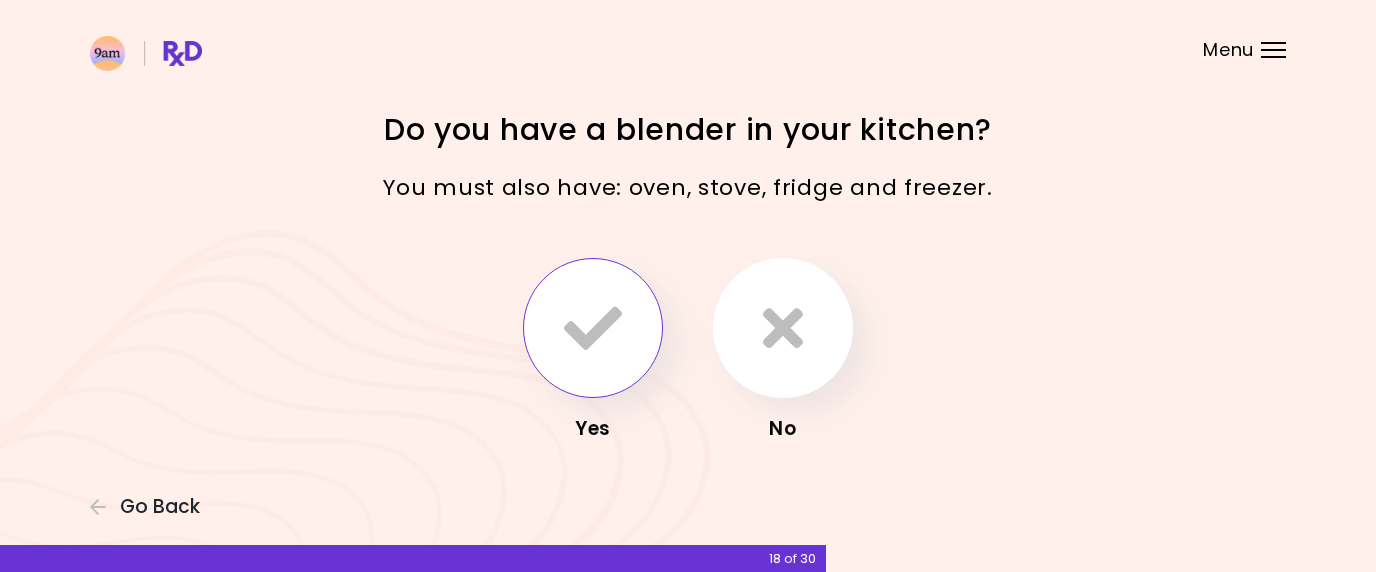click at bounding box center [593, 328] 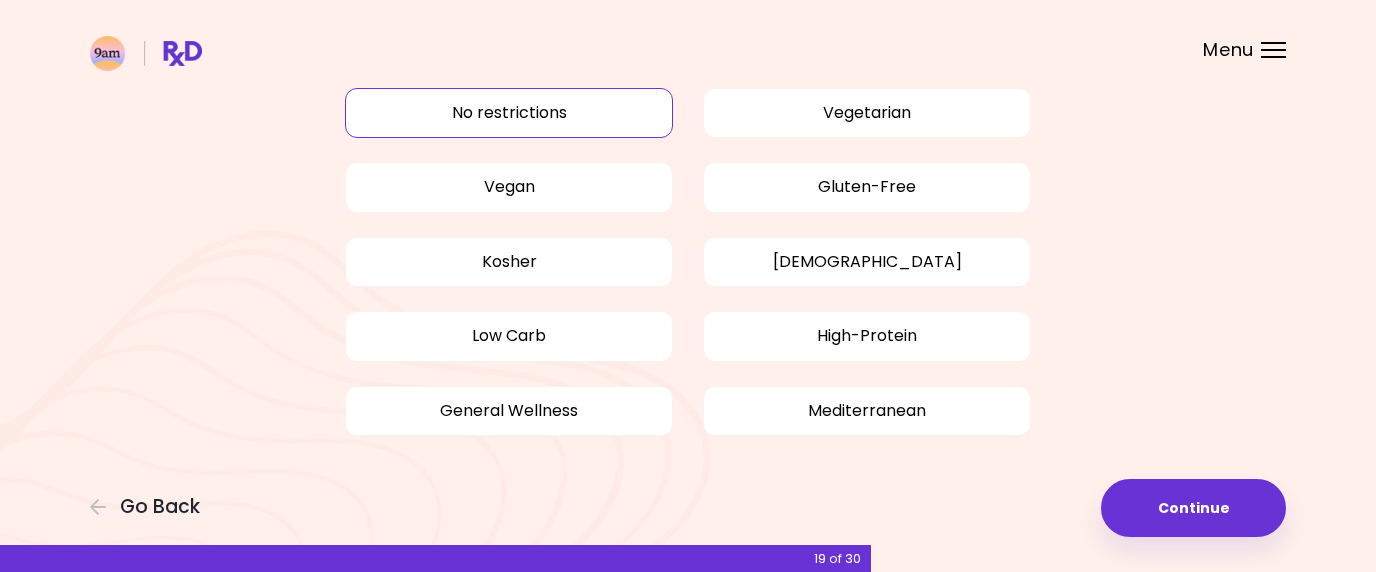 scroll, scrollTop: 114, scrollLeft: 0, axis: vertical 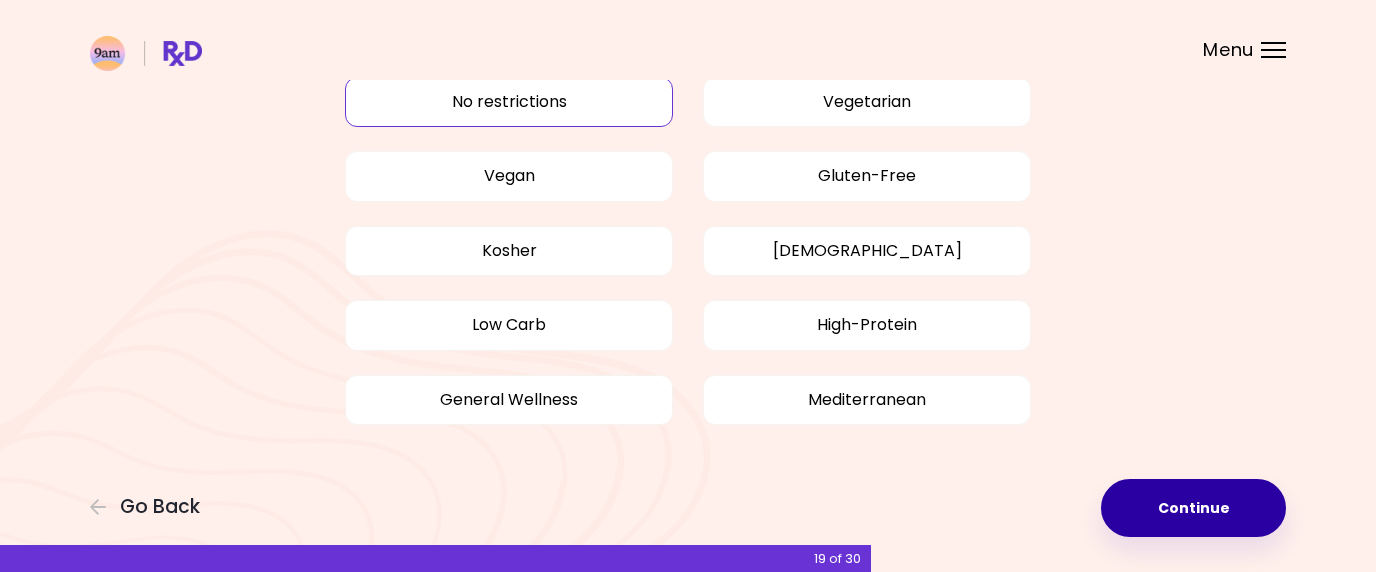 click on "Continue" at bounding box center [1193, 508] 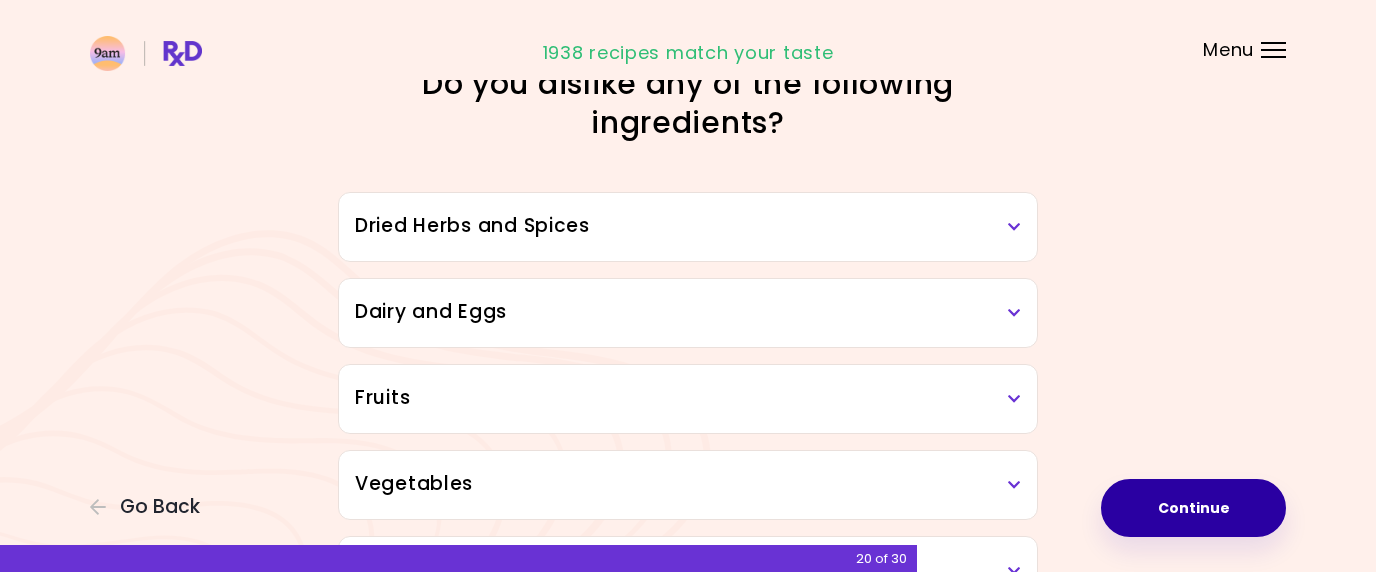 scroll, scrollTop: 0, scrollLeft: 0, axis: both 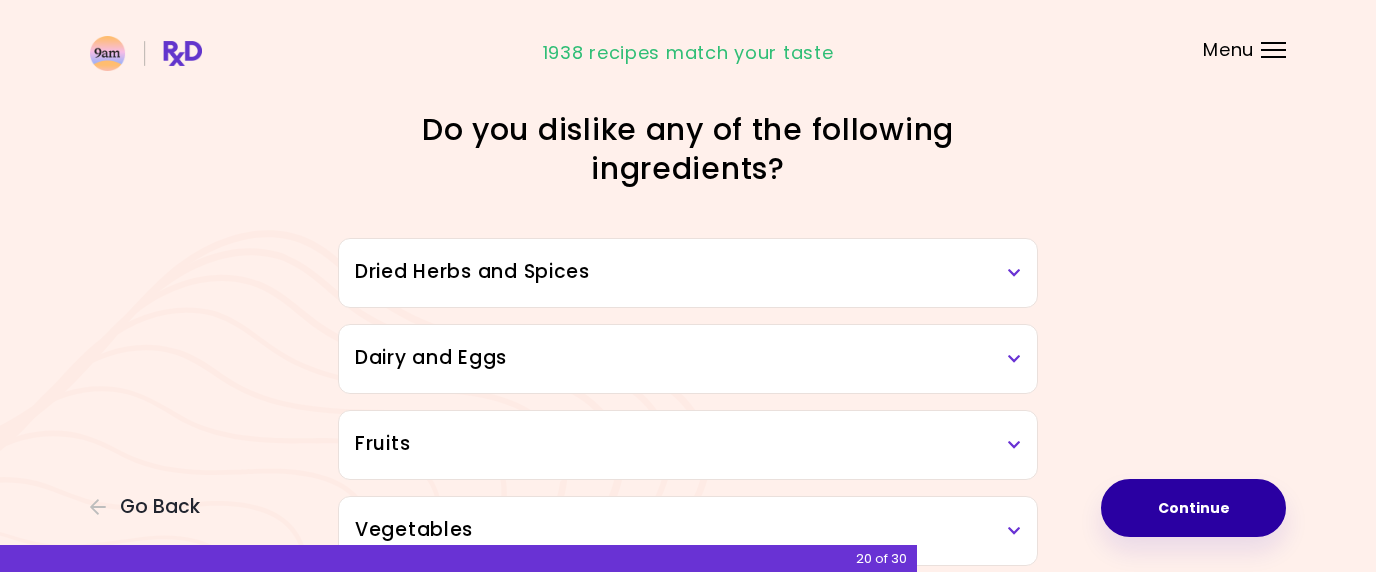 click at bounding box center (1014, 273) 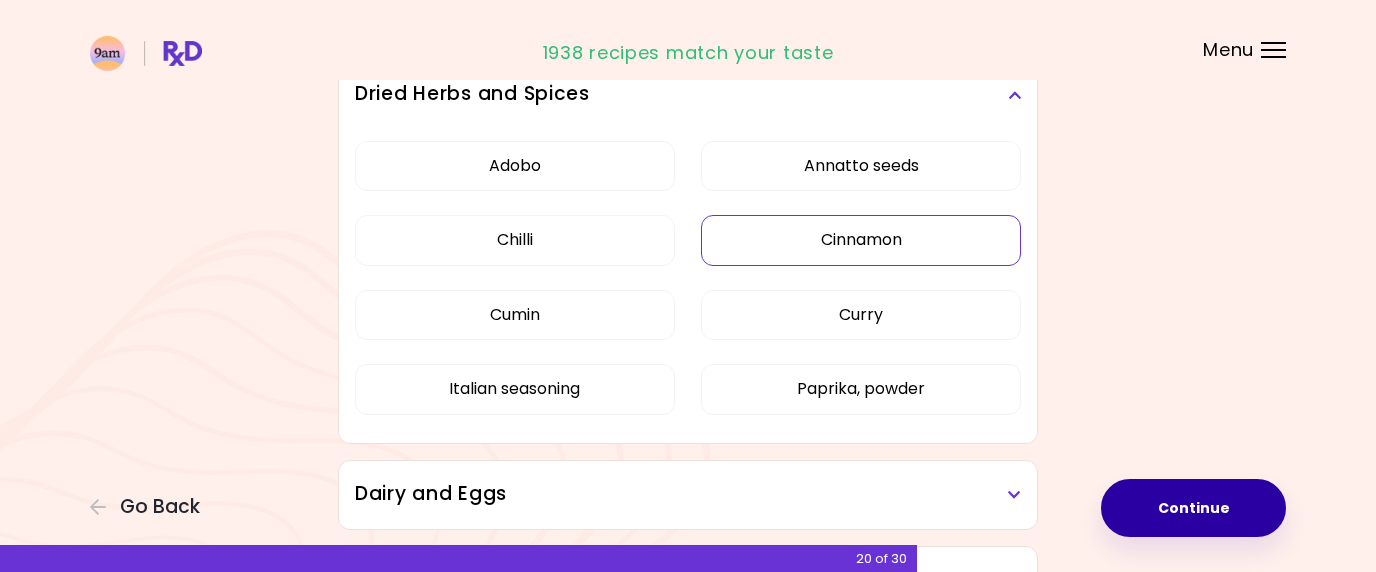 scroll, scrollTop: 180, scrollLeft: 0, axis: vertical 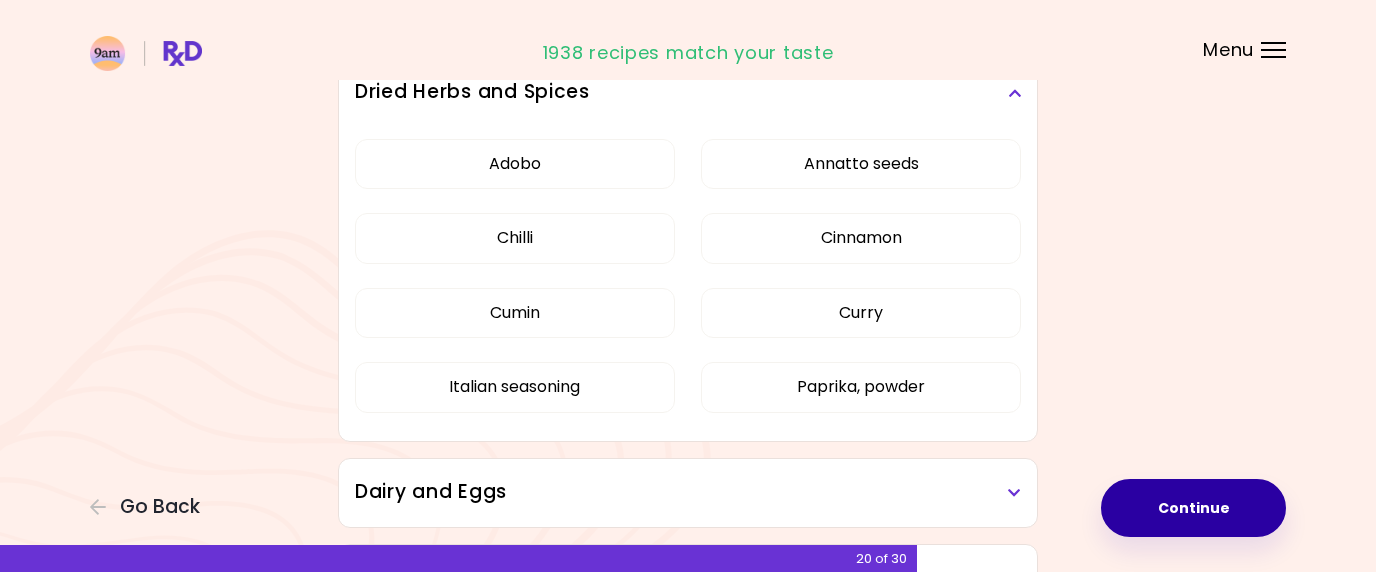 click at bounding box center (1014, 93) 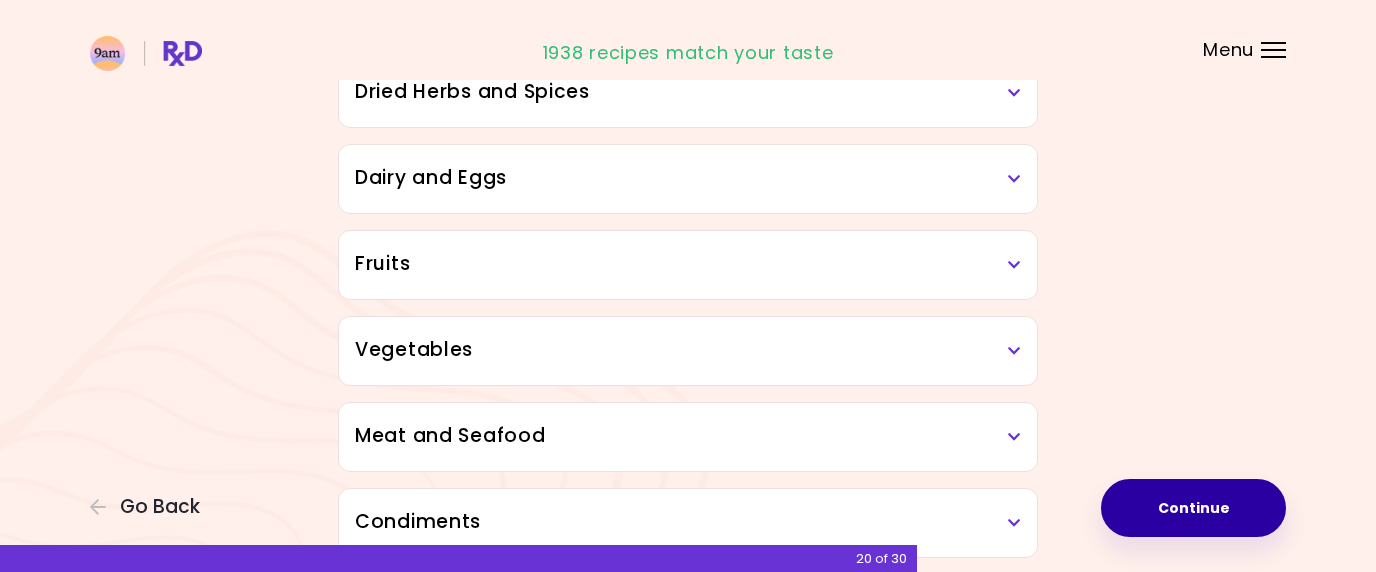 click at bounding box center (1014, 179) 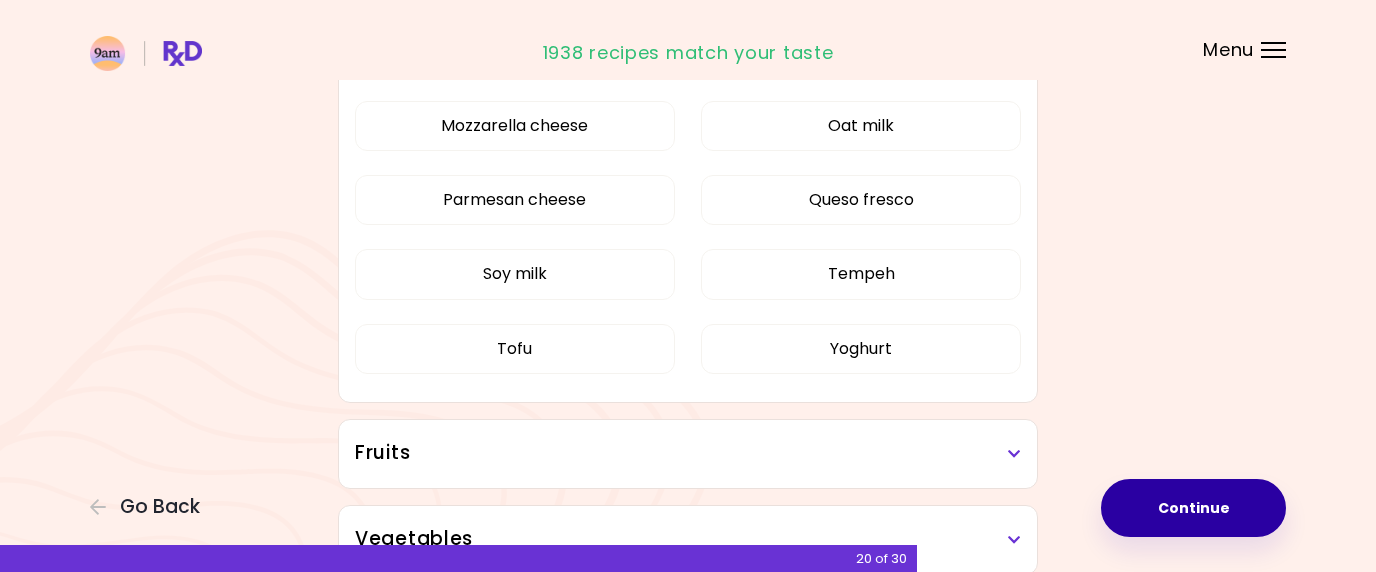 scroll, scrollTop: 603, scrollLeft: 0, axis: vertical 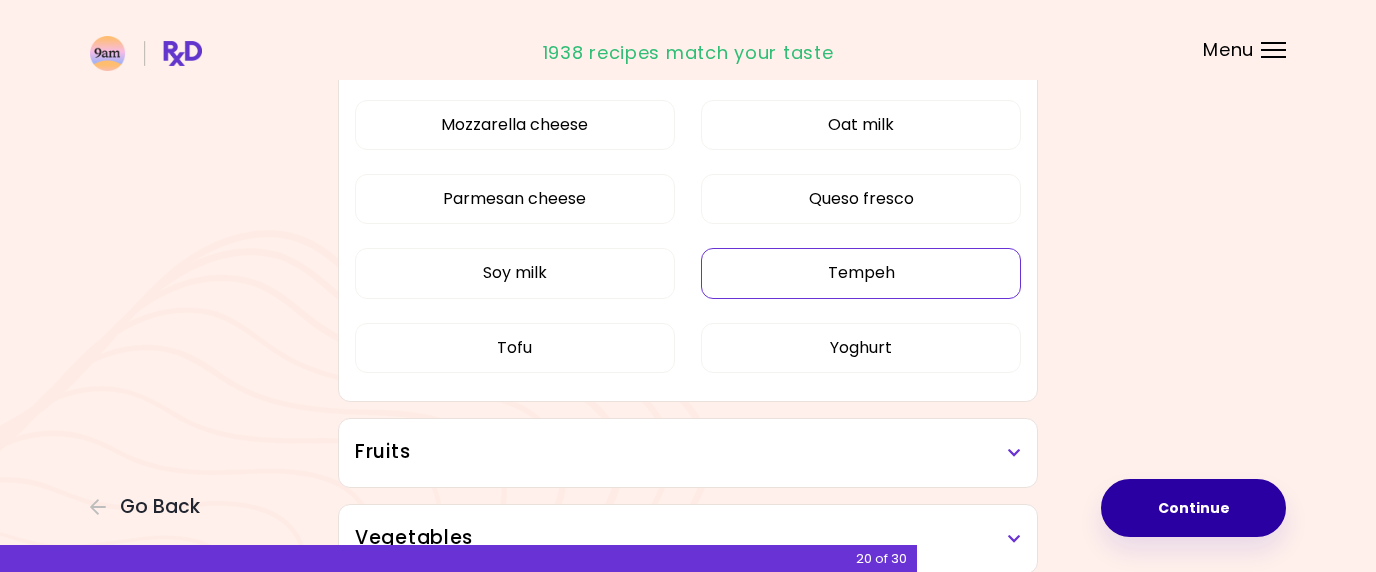 click on "Tempeh" at bounding box center (861, 273) 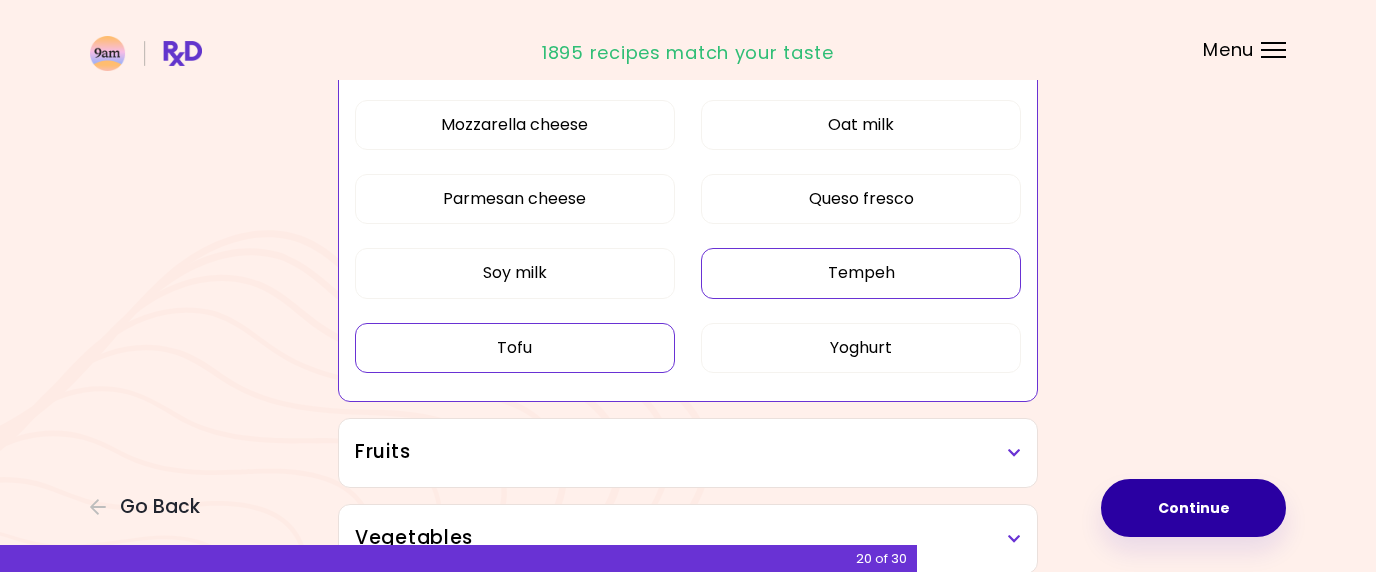 click on "Tofu" at bounding box center [515, 348] 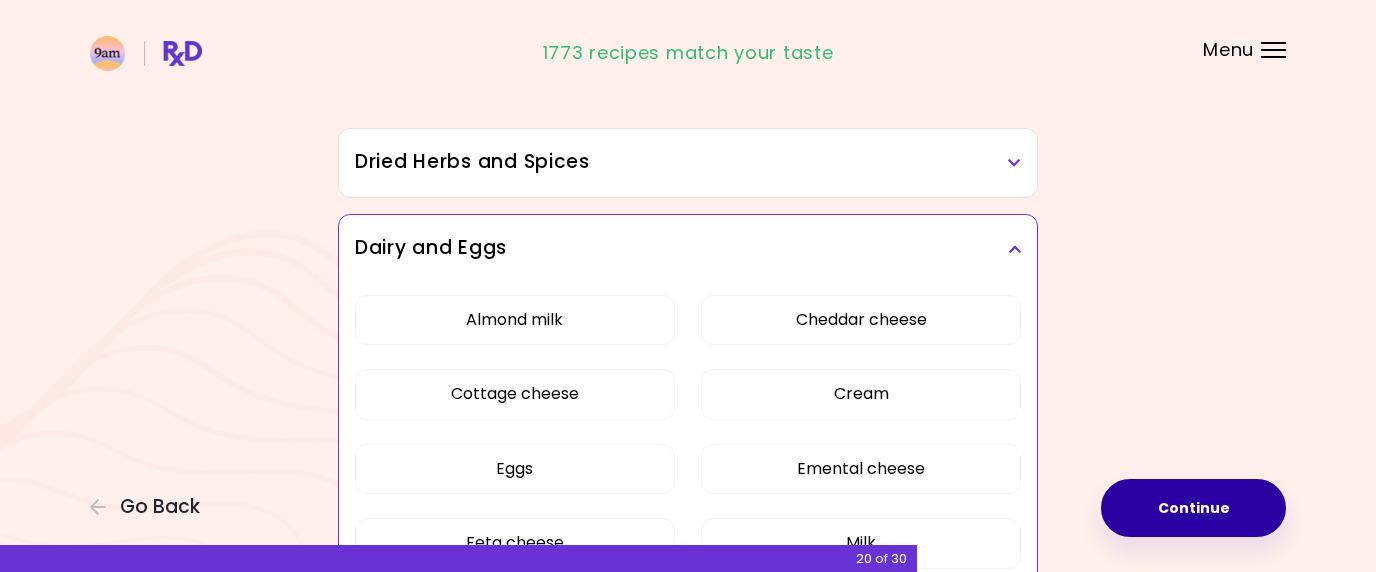 scroll, scrollTop: 113, scrollLeft: 0, axis: vertical 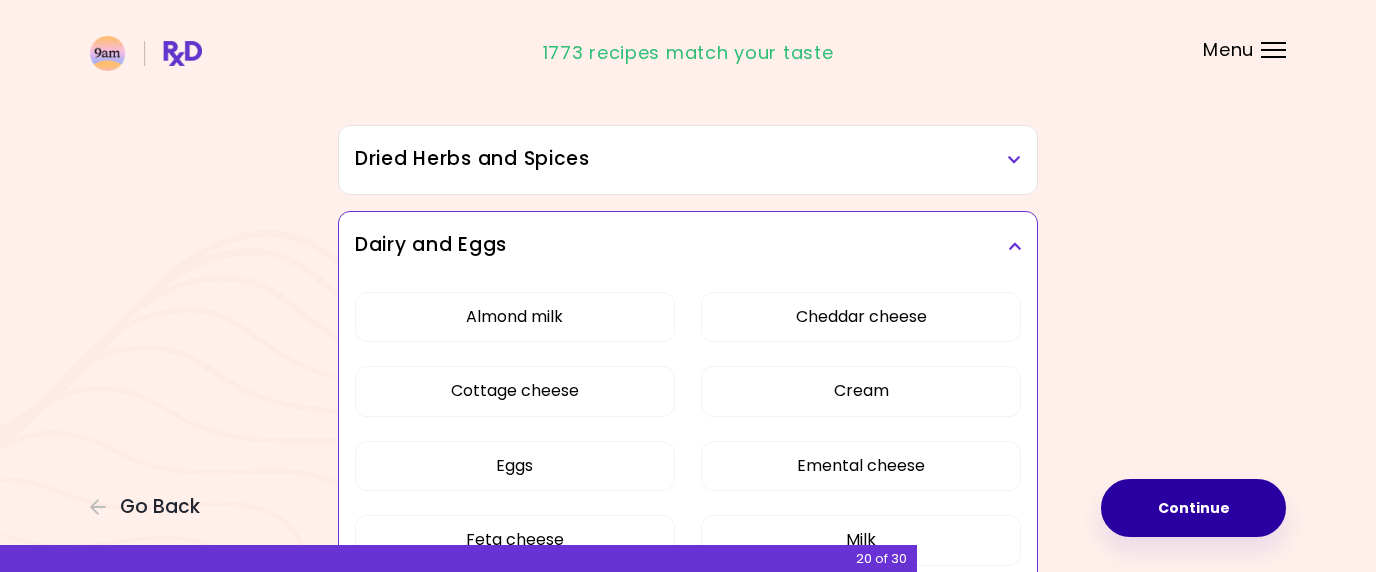 click at bounding box center (1014, 246) 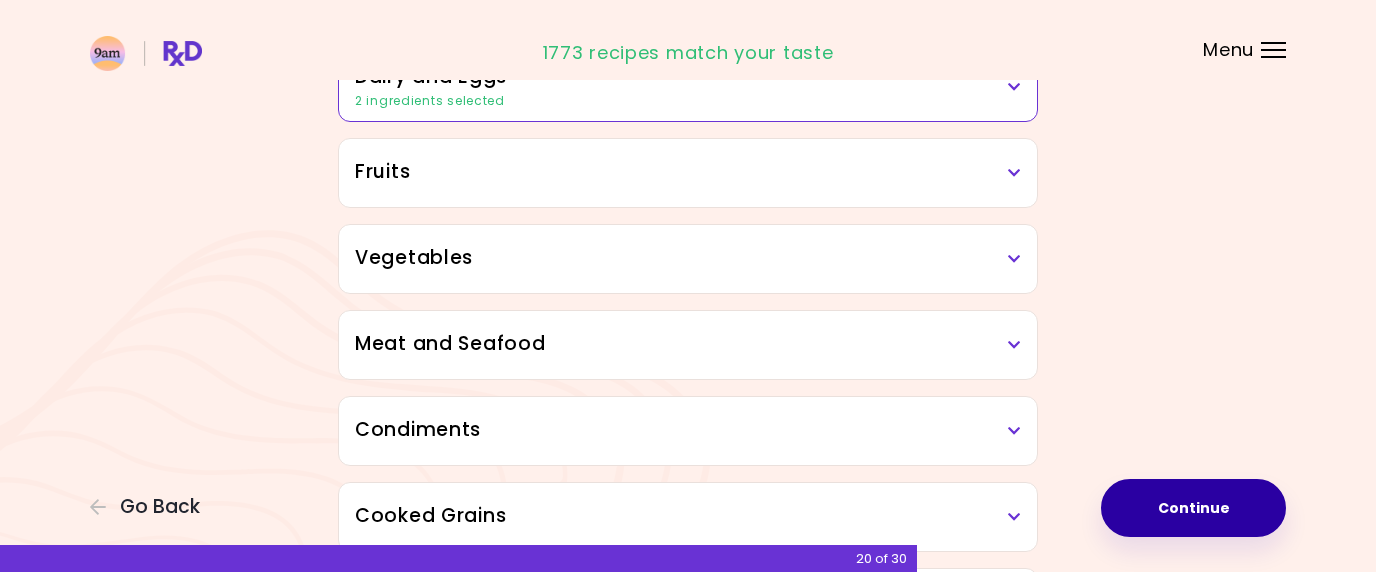 scroll, scrollTop: 276, scrollLeft: 0, axis: vertical 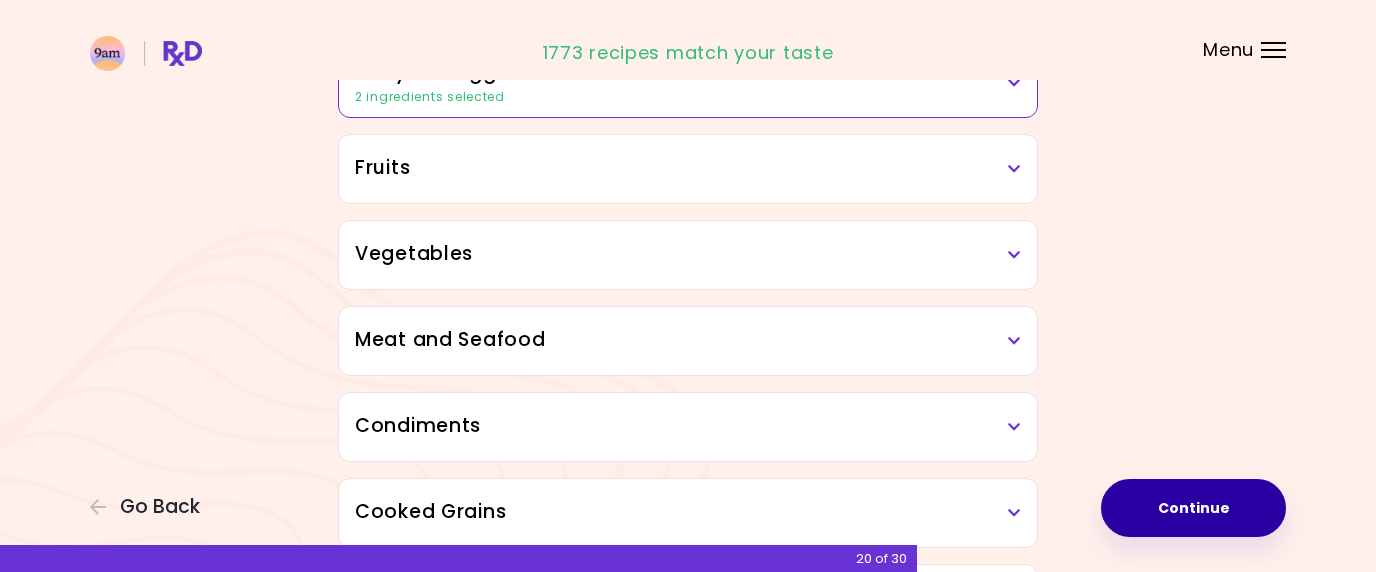 click at bounding box center (1014, 169) 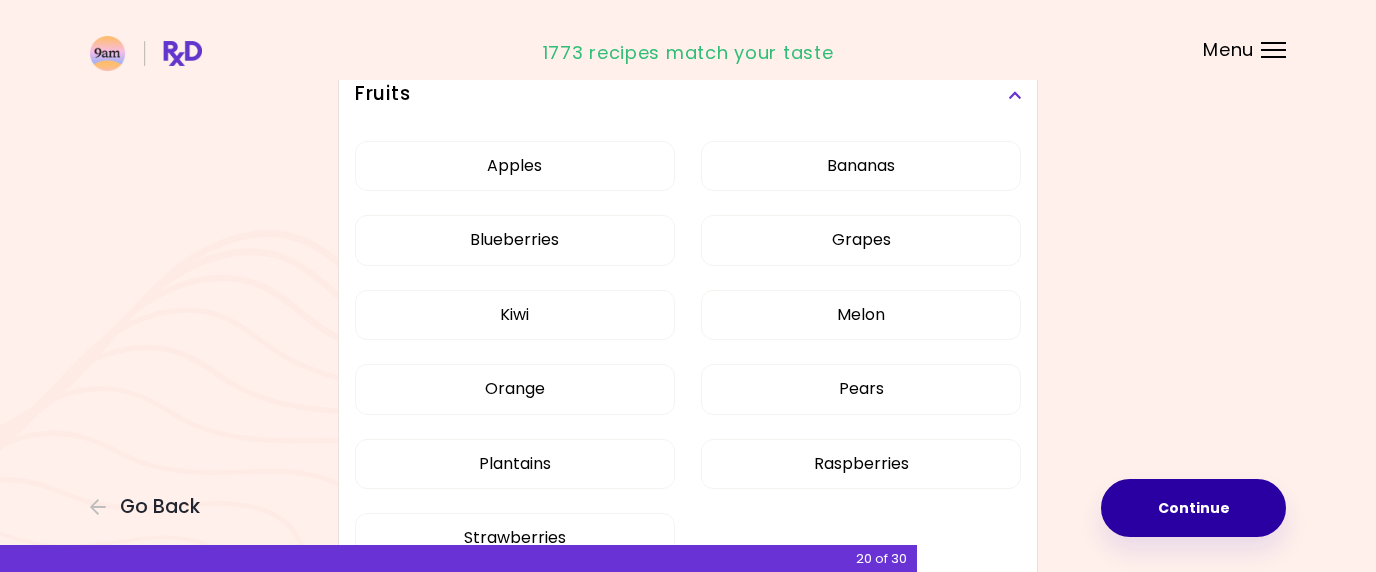 scroll, scrollTop: 353, scrollLeft: 0, axis: vertical 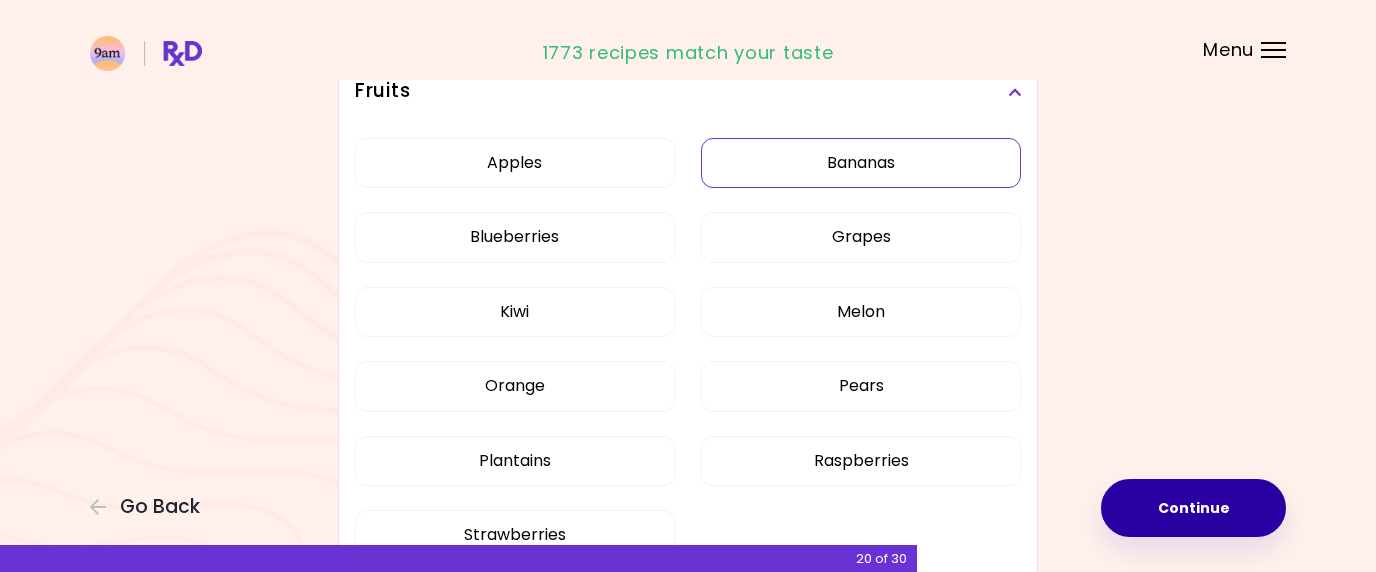 click on "Bananas" at bounding box center (861, 163) 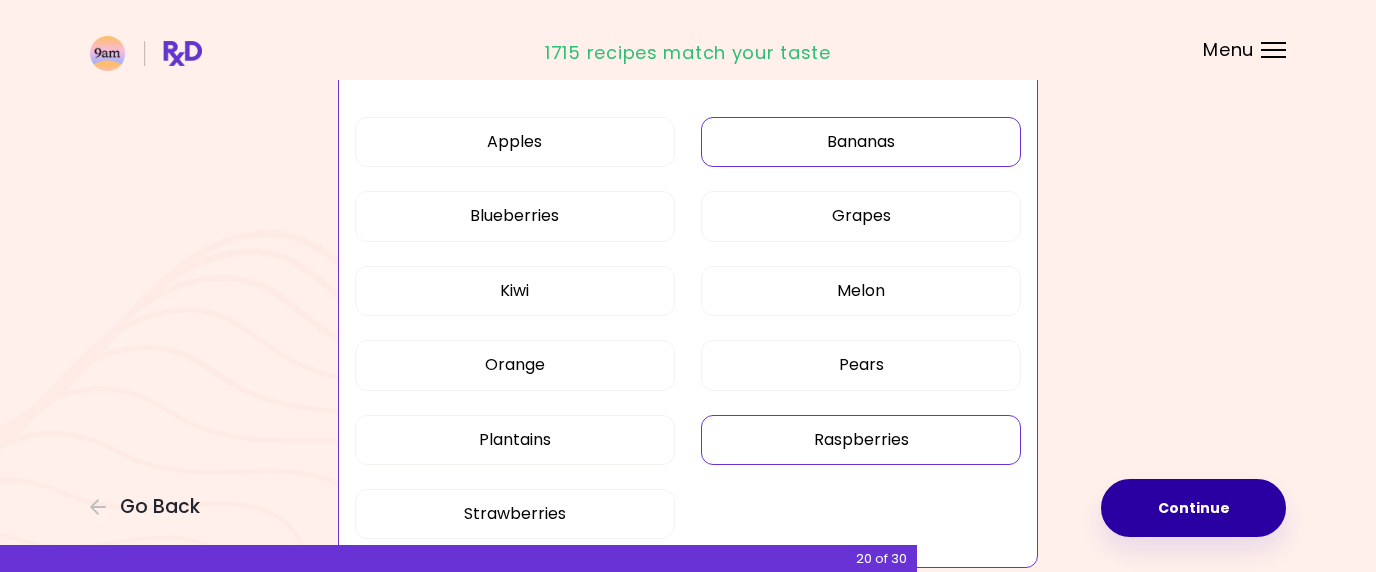 scroll, scrollTop: 371, scrollLeft: 0, axis: vertical 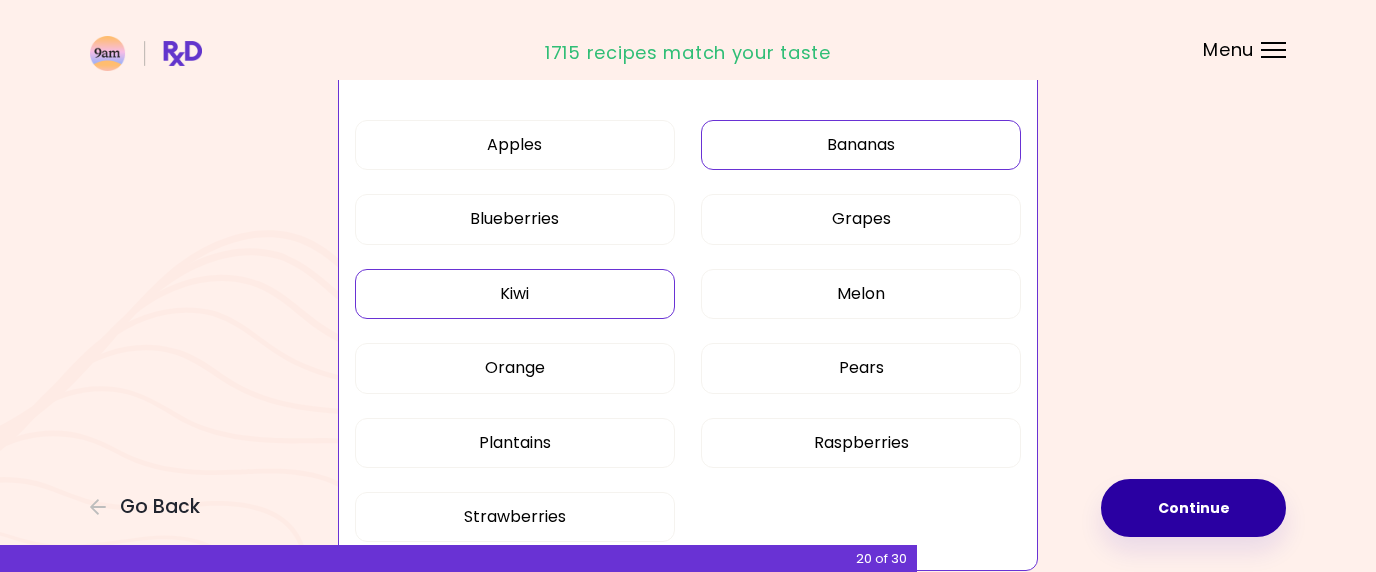 click on "Kiwi" at bounding box center (515, 294) 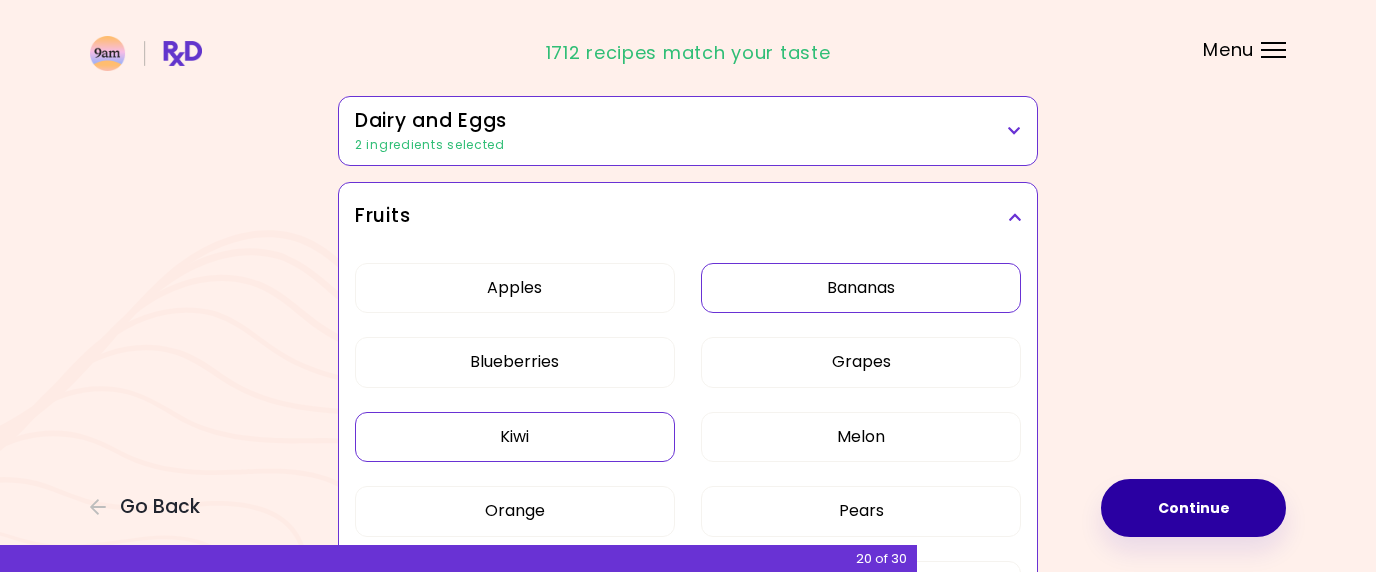 scroll, scrollTop: 224, scrollLeft: 0, axis: vertical 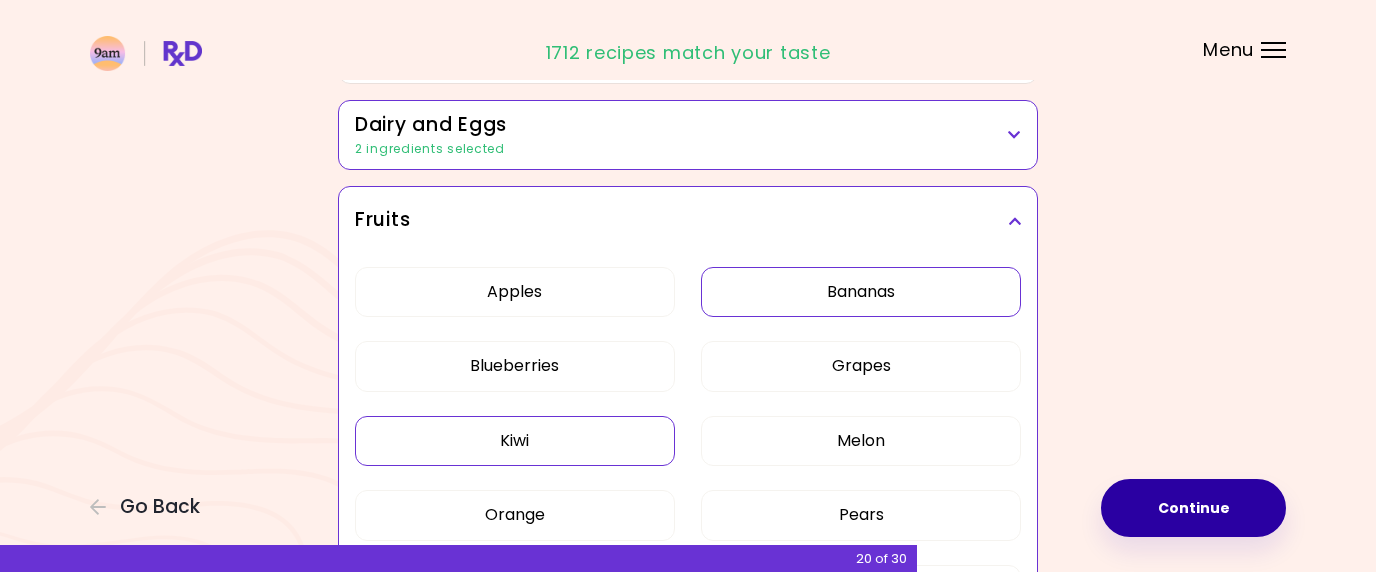 click at bounding box center [1014, 221] 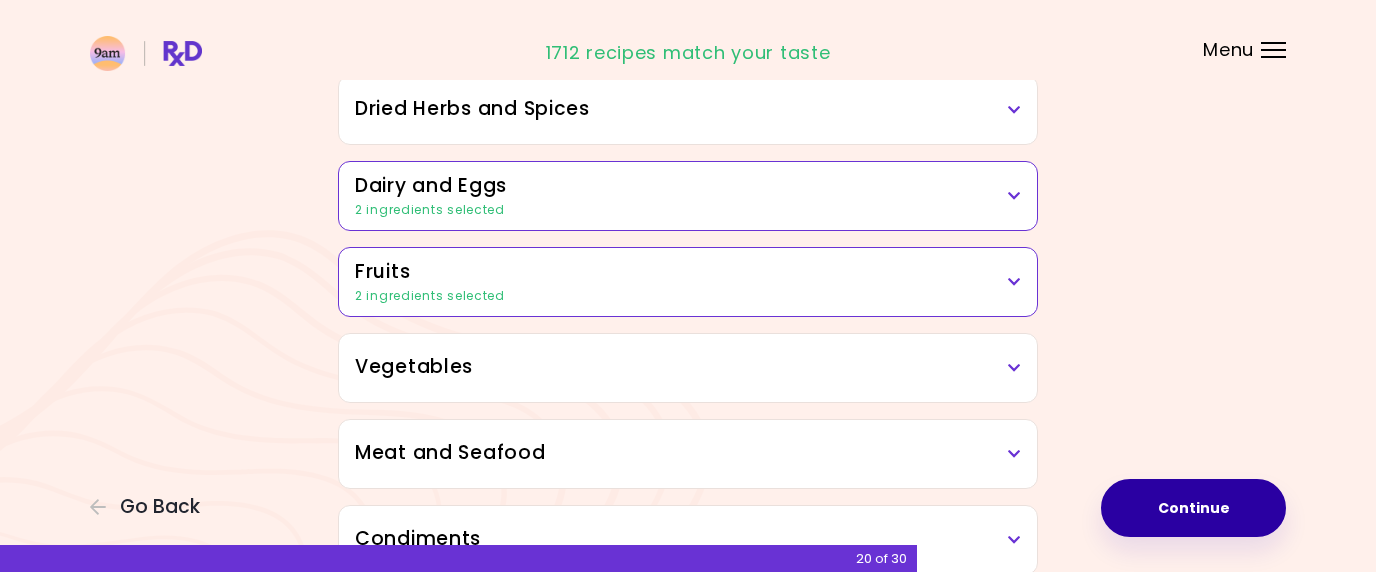 scroll, scrollTop: 167, scrollLeft: 0, axis: vertical 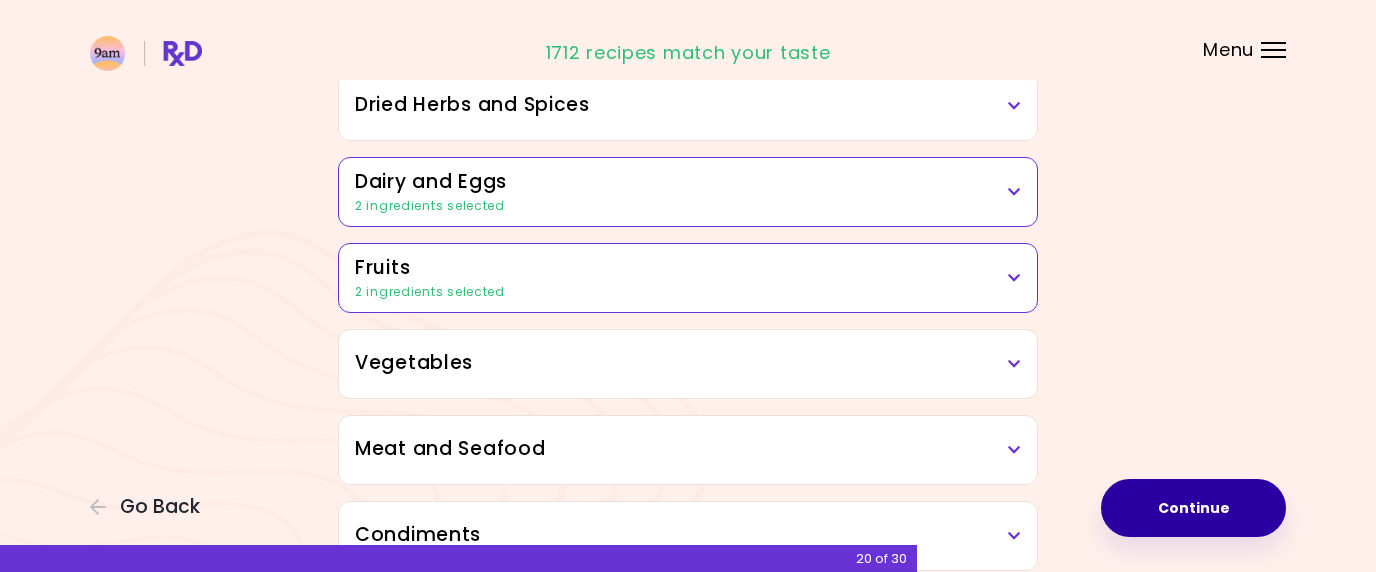 click at bounding box center (1014, 364) 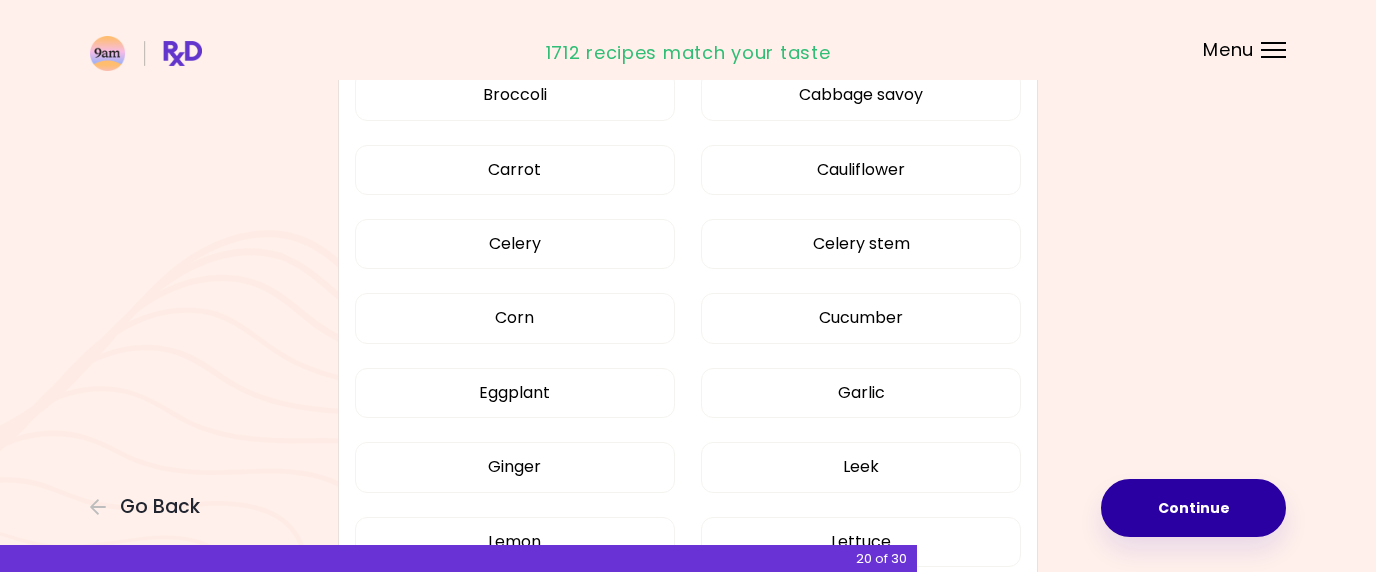 scroll, scrollTop: 732, scrollLeft: 0, axis: vertical 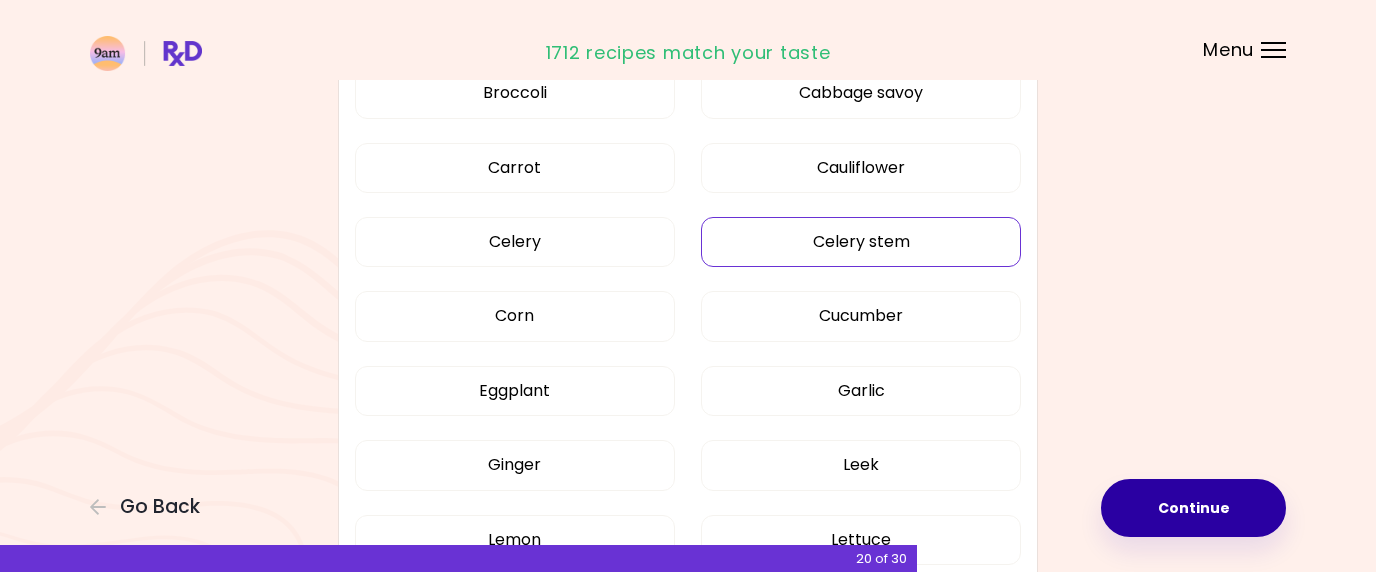 click on "Celery stem" at bounding box center (861, 242) 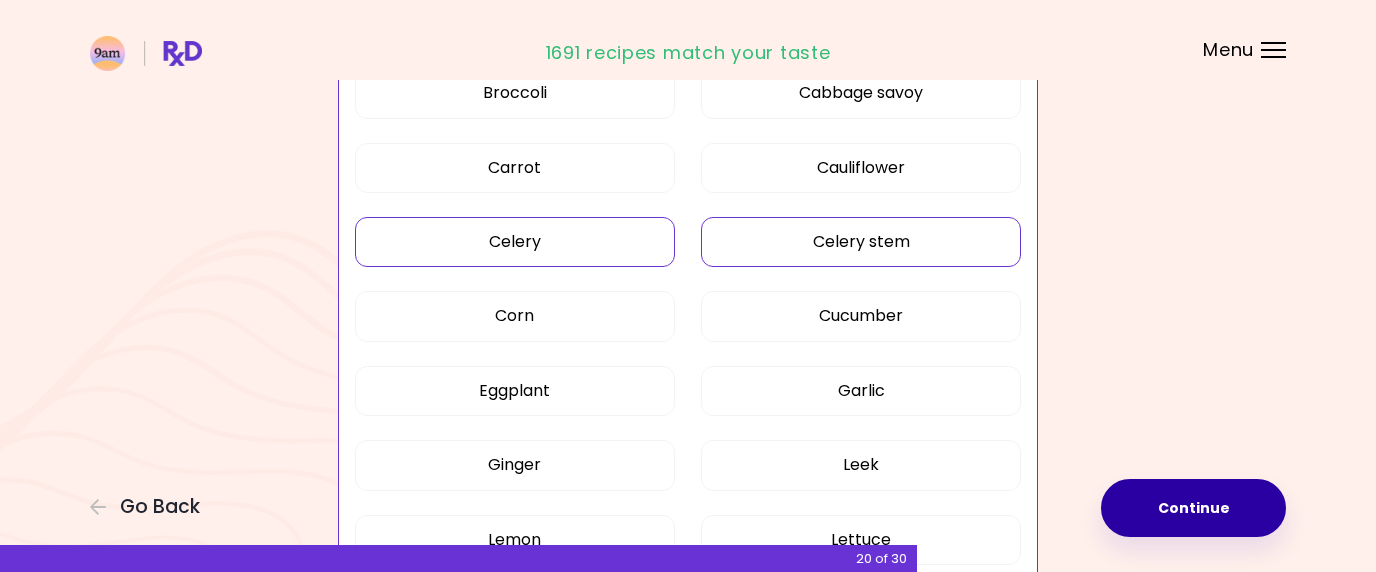 click on "Celery" at bounding box center [515, 242] 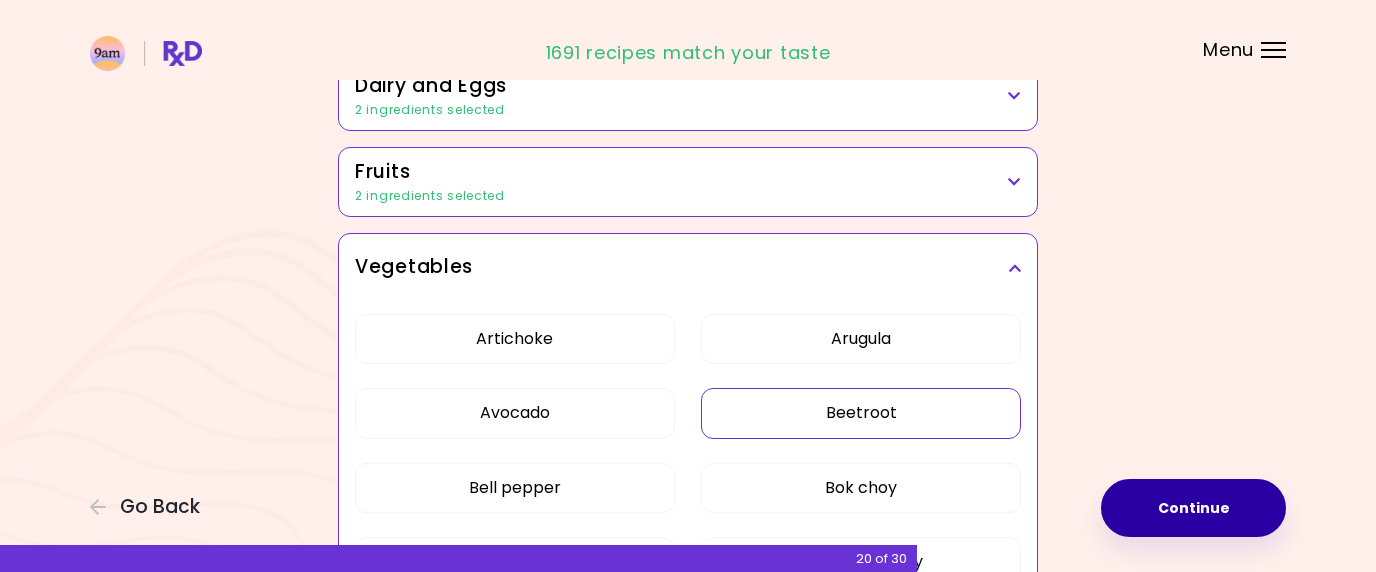 scroll, scrollTop: 258, scrollLeft: 0, axis: vertical 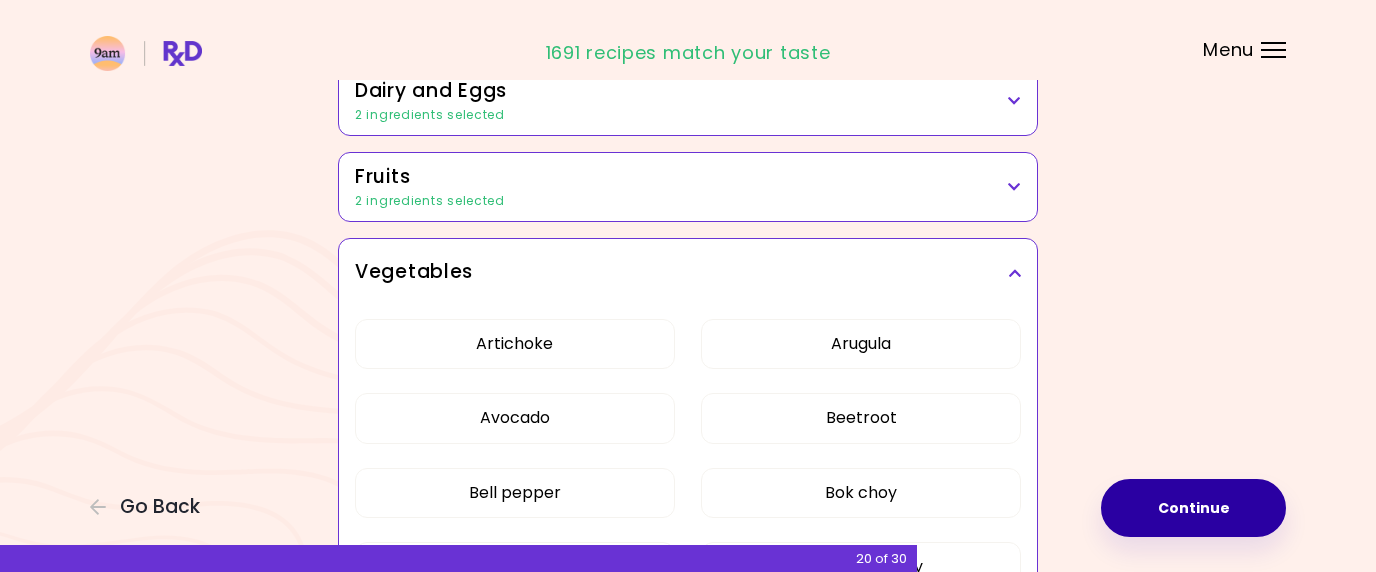 click at bounding box center [1014, 273] 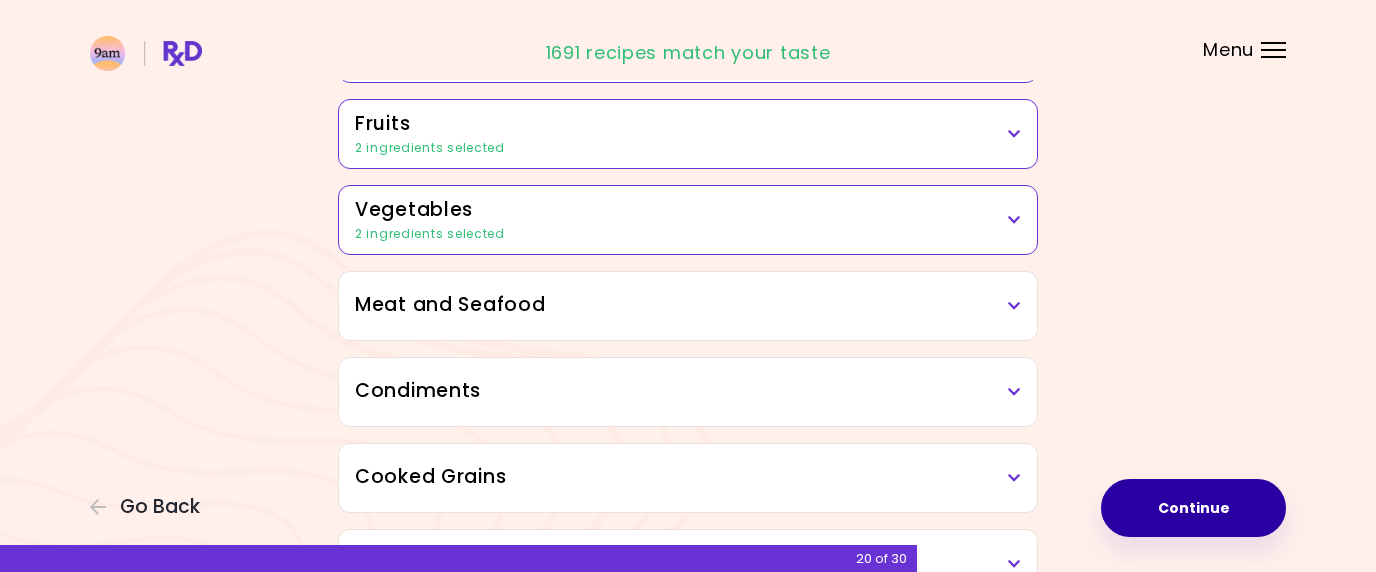 scroll, scrollTop: 345, scrollLeft: 0, axis: vertical 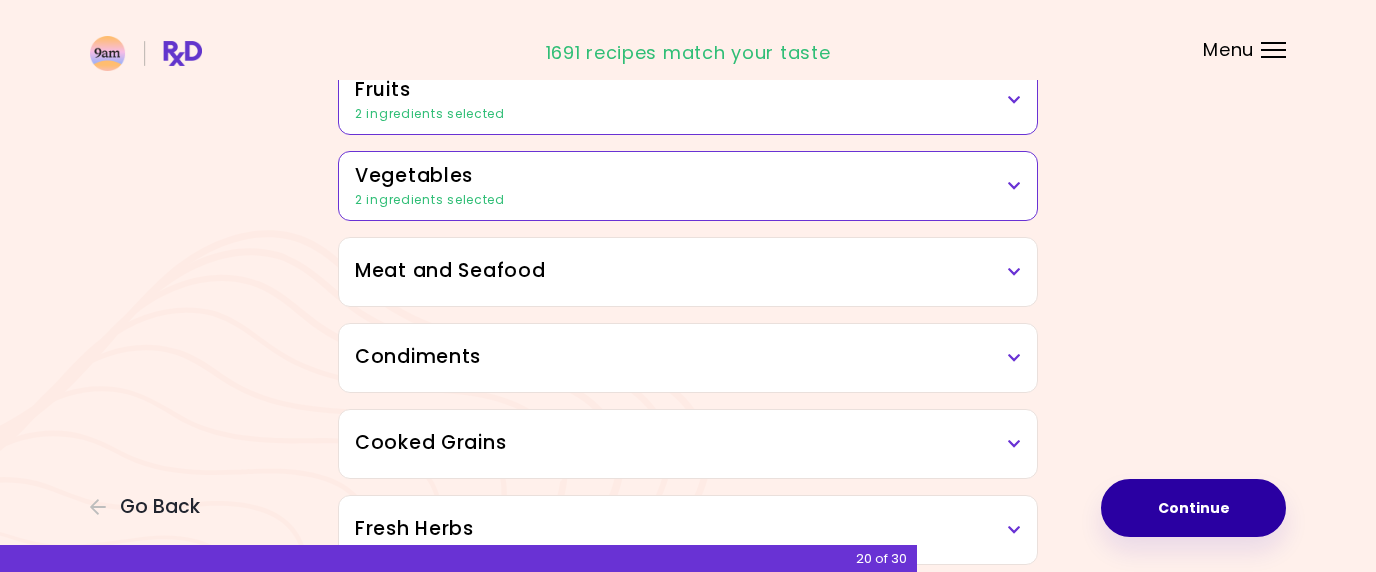 click at bounding box center [1014, 272] 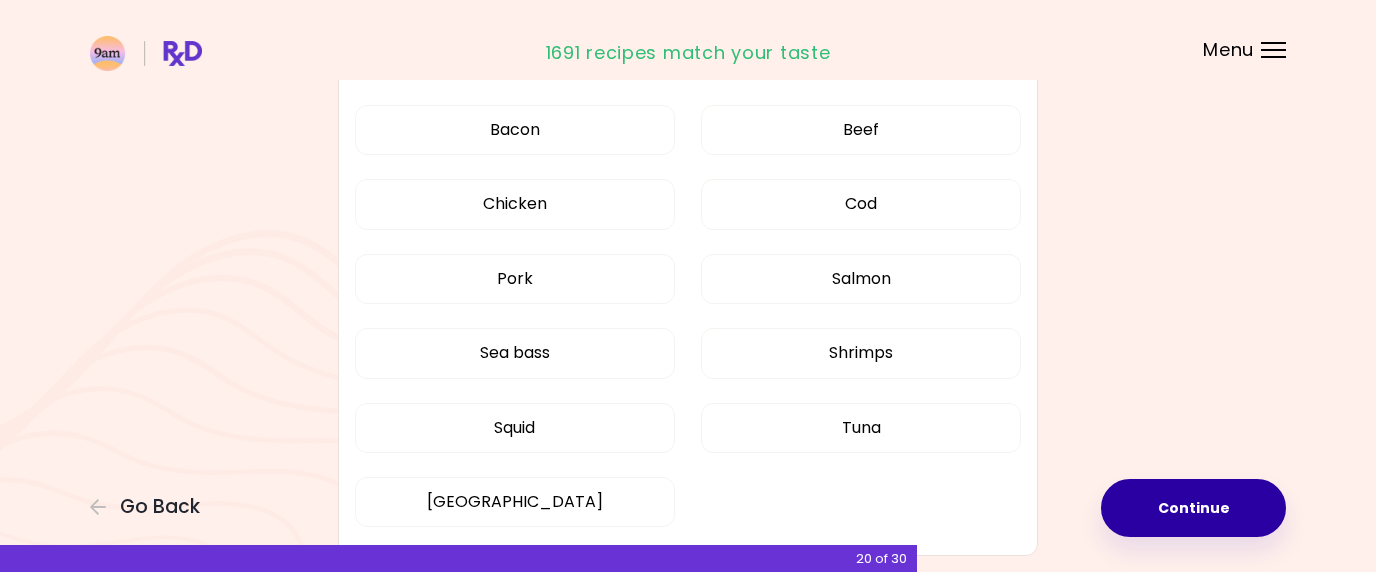 scroll, scrollTop: 560, scrollLeft: 0, axis: vertical 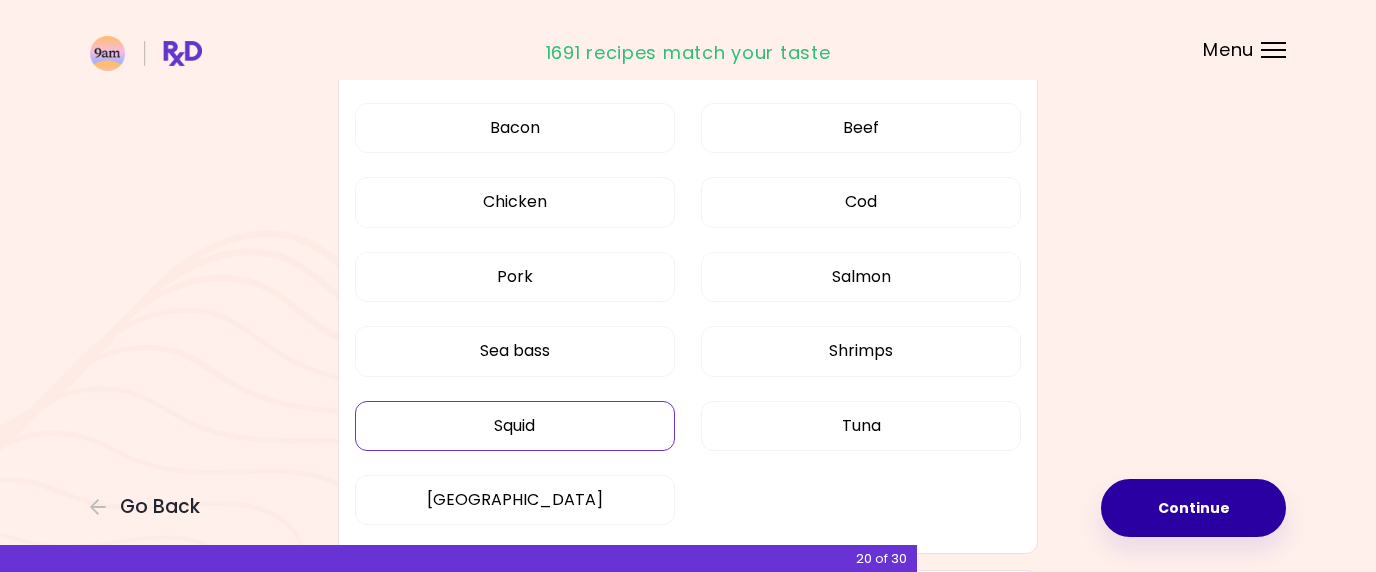 click on "Squid" at bounding box center (515, 426) 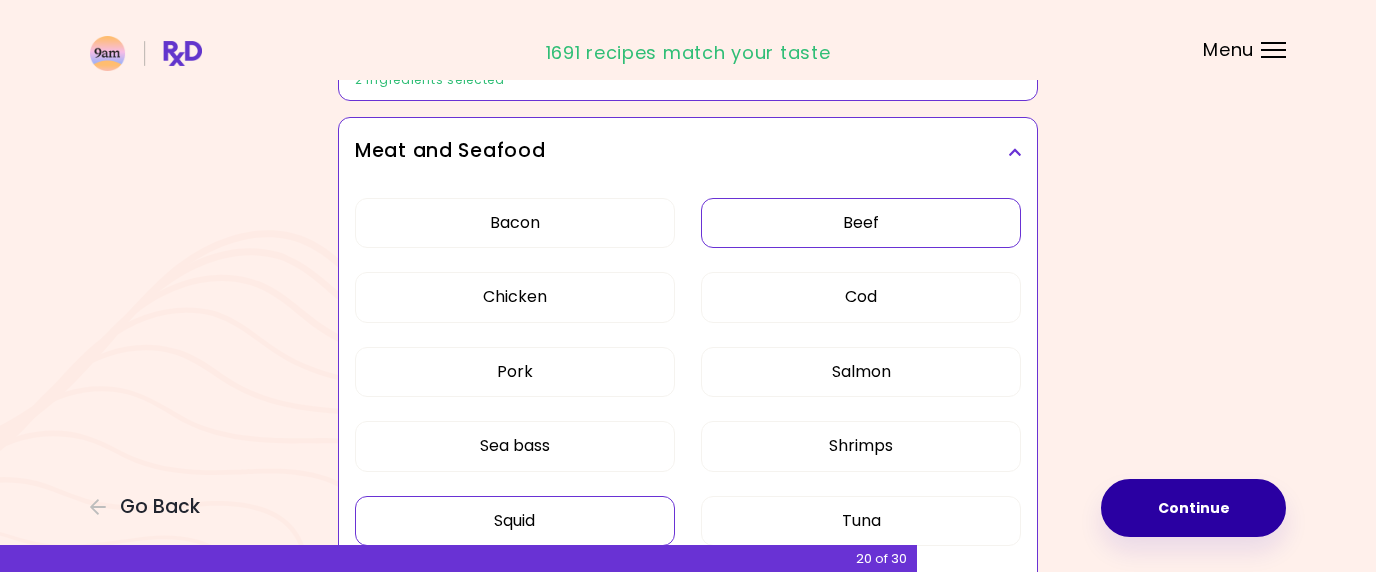 scroll, scrollTop: 421, scrollLeft: 0, axis: vertical 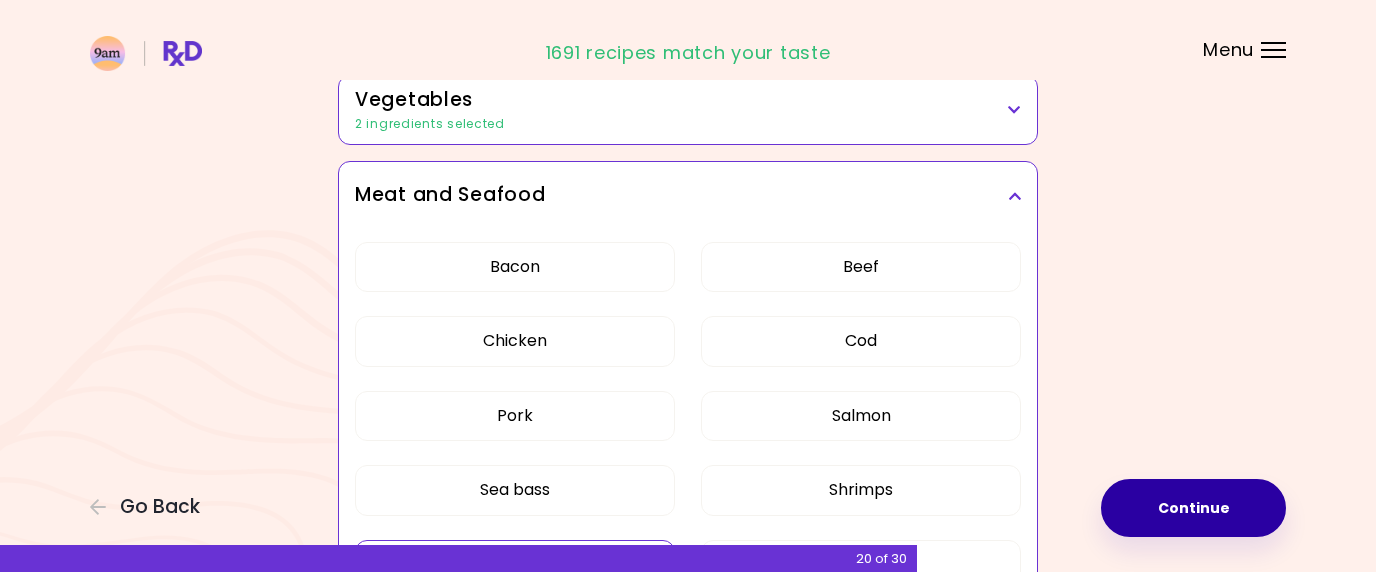 click at bounding box center (1014, 196) 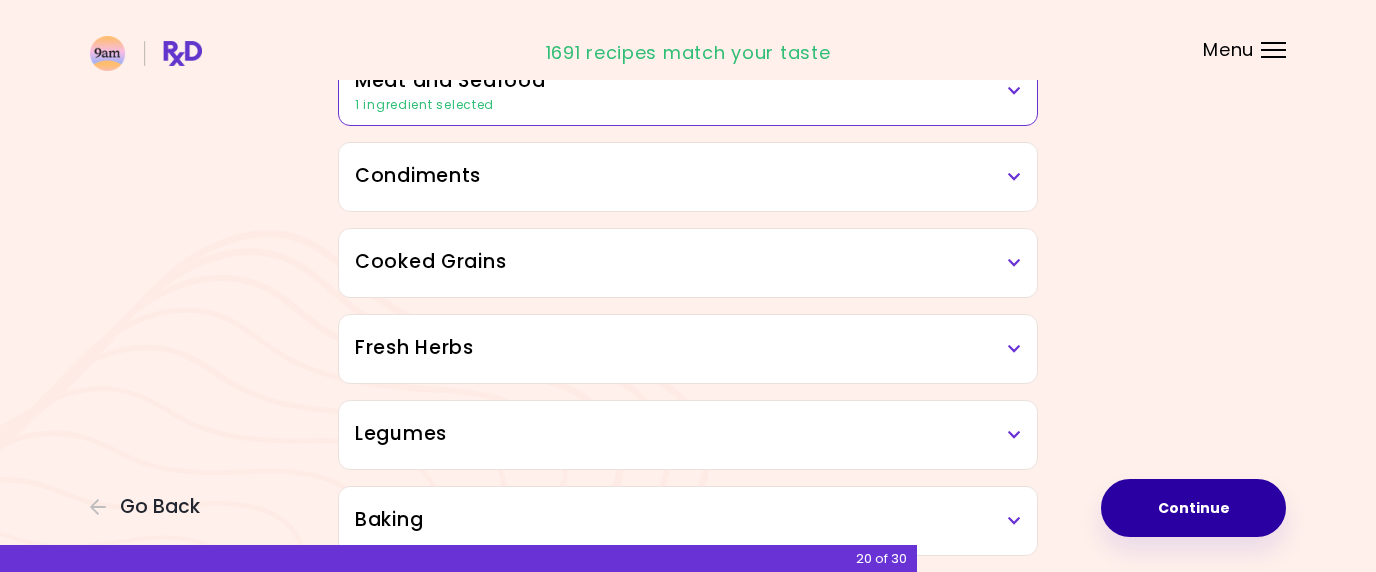scroll, scrollTop: 529, scrollLeft: 0, axis: vertical 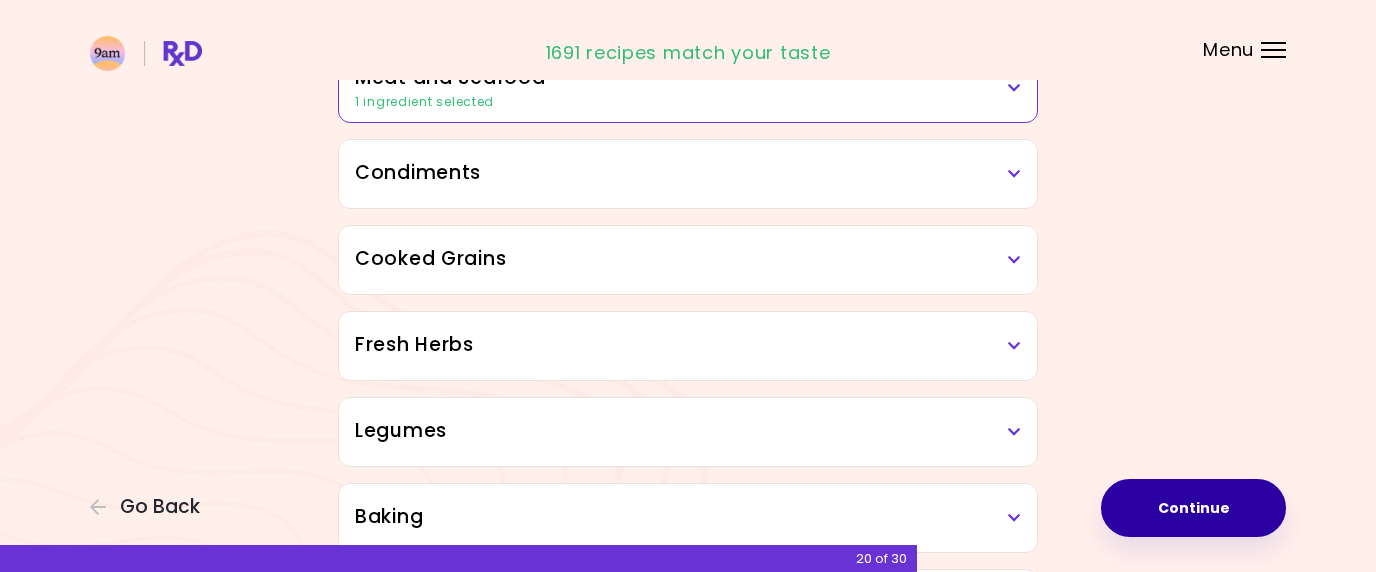 click at bounding box center (1014, 174) 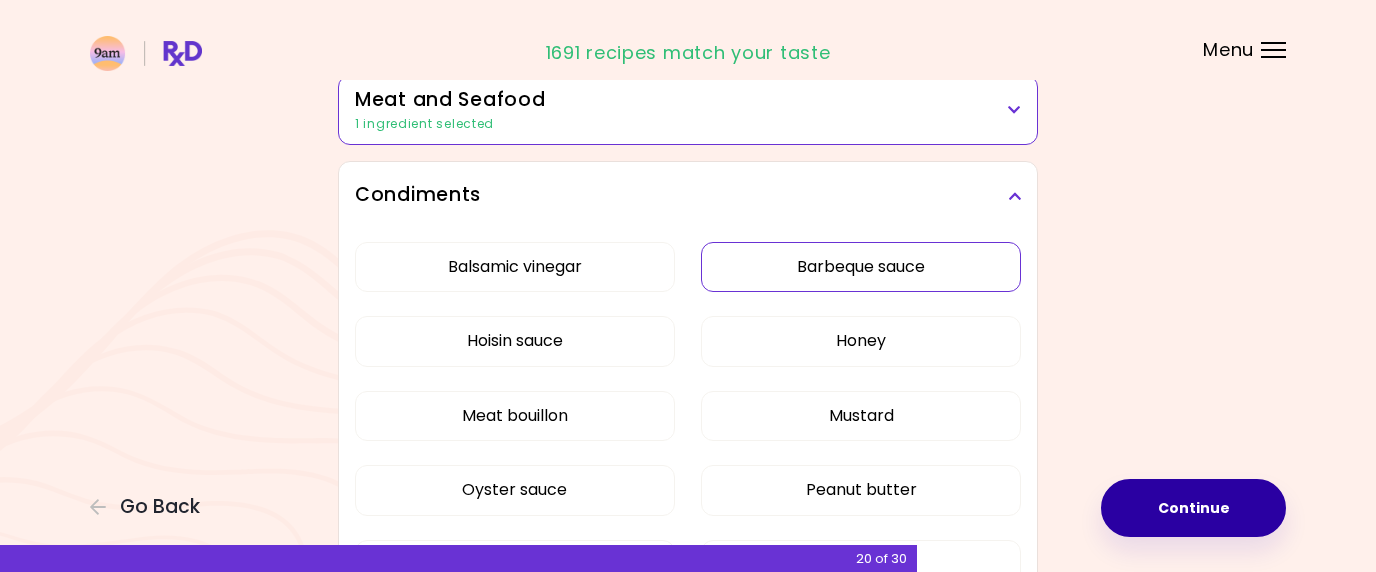 scroll, scrollTop: 500, scrollLeft: 0, axis: vertical 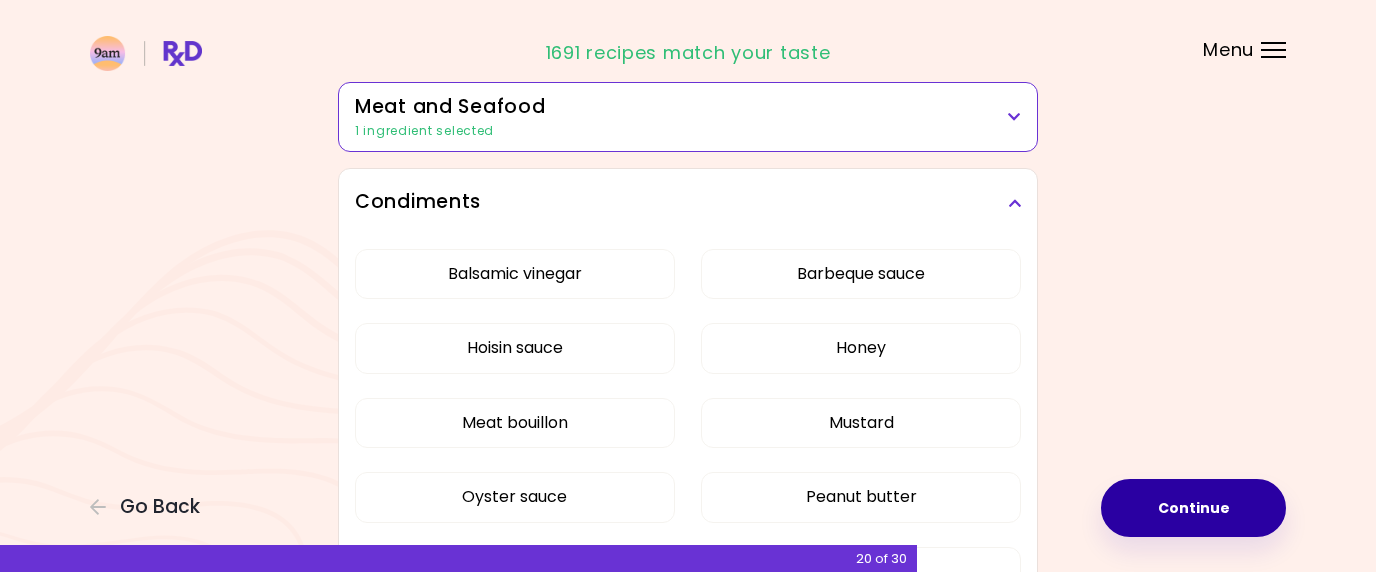 click at bounding box center [1014, 203] 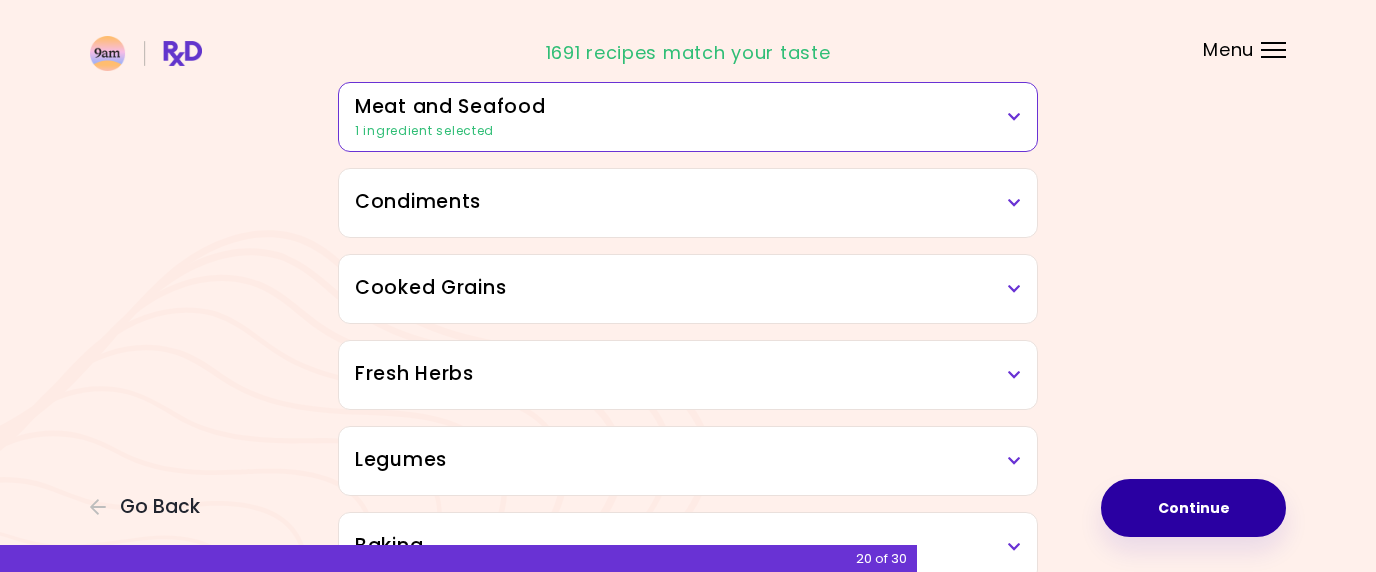 click at bounding box center (1014, 289) 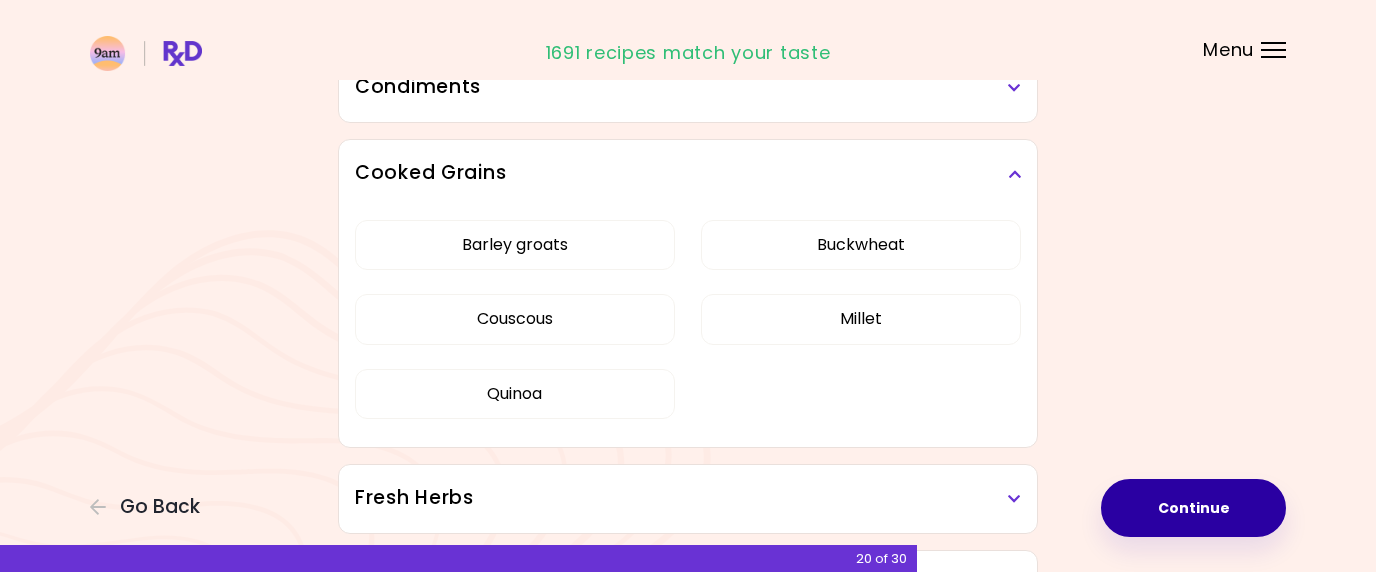 scroll, scrollTop: 611, scrollLeft: 0, axis: vertical 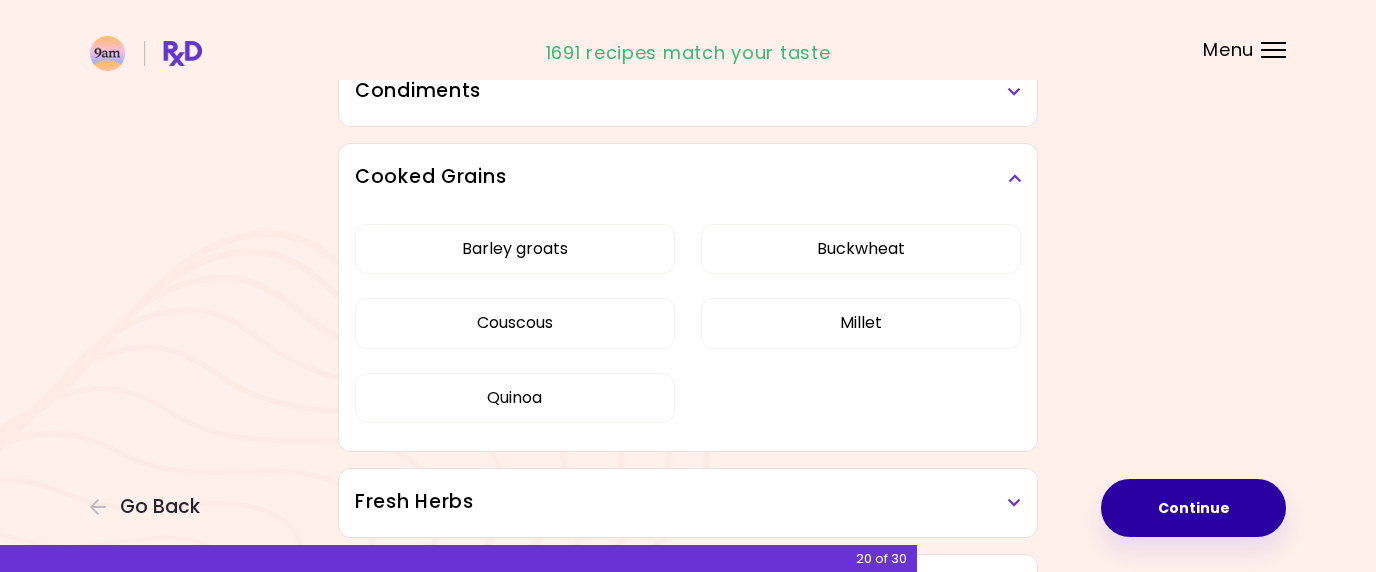 click at bounding box center [1014, 178] 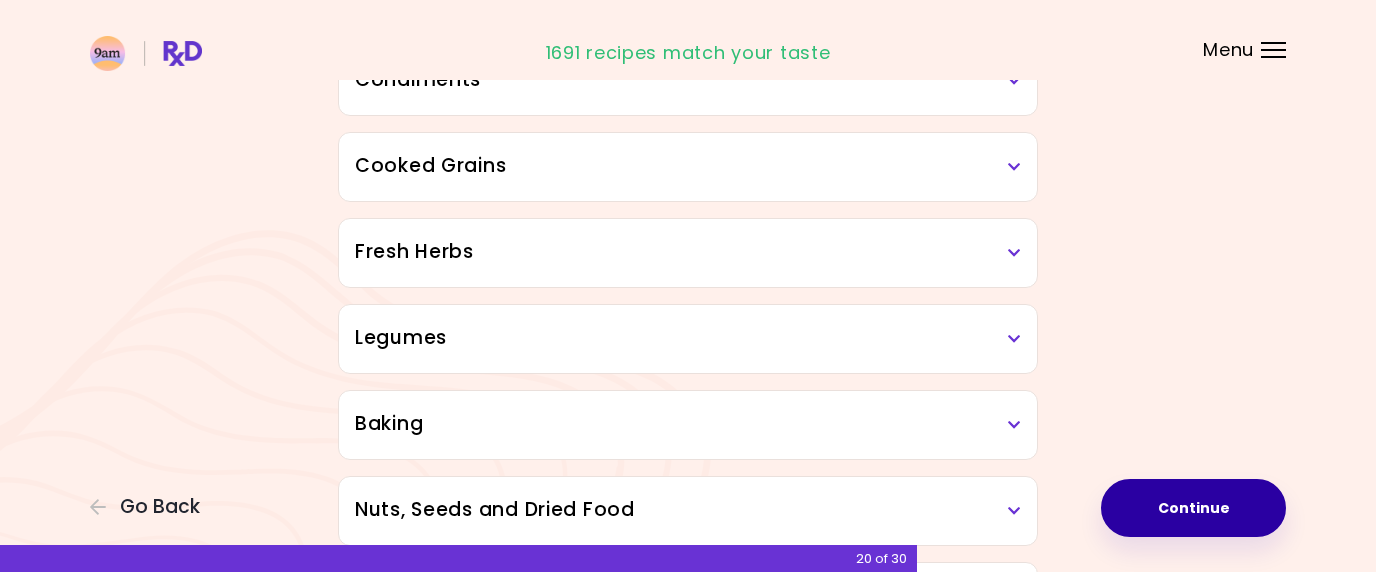 scroll, scrollTop: 628, scrollLeft: 0, axis: vertical 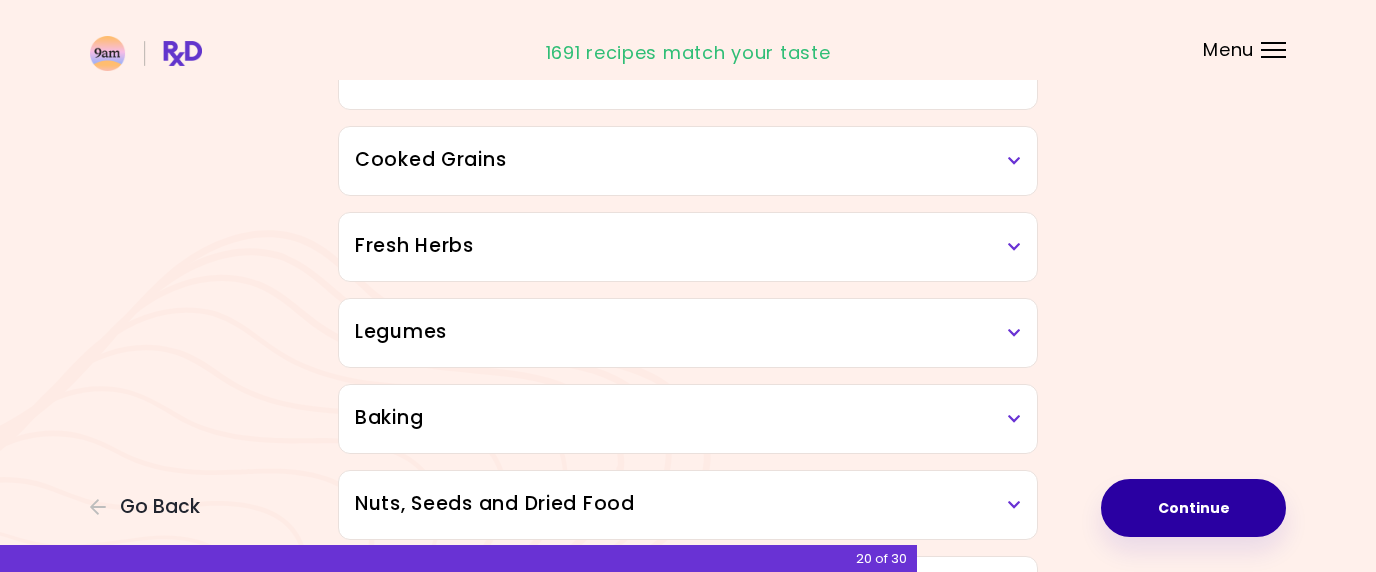 click at bounding box center (1014, 247) 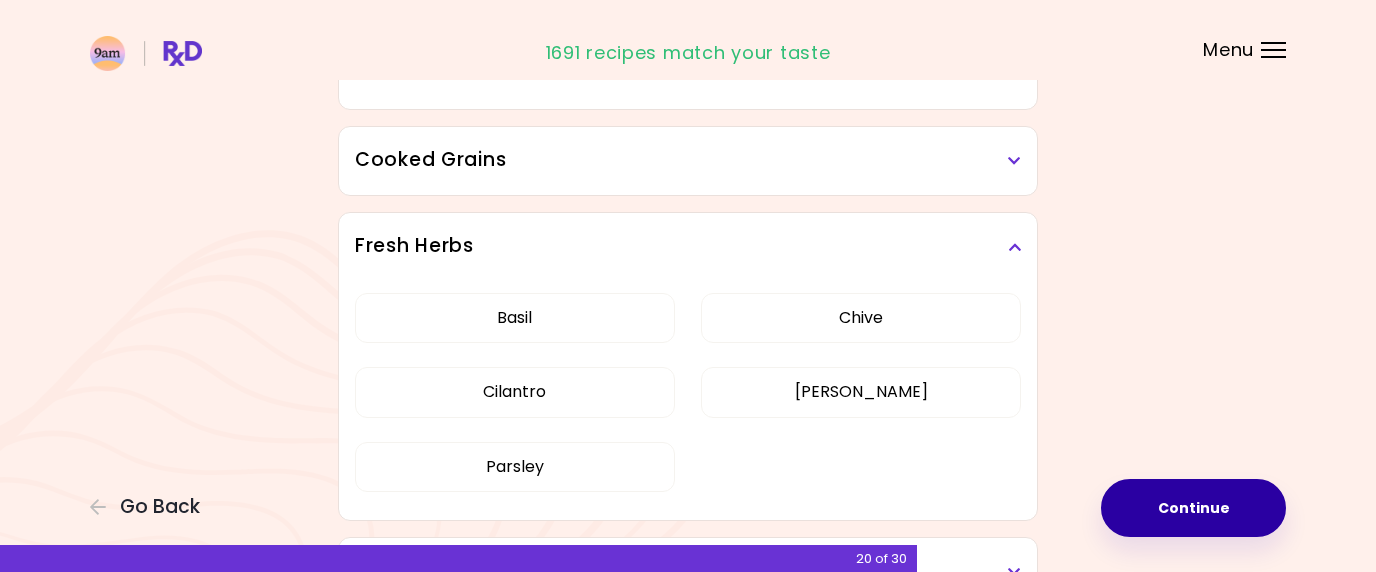 click at bounding box center (1014, 247) 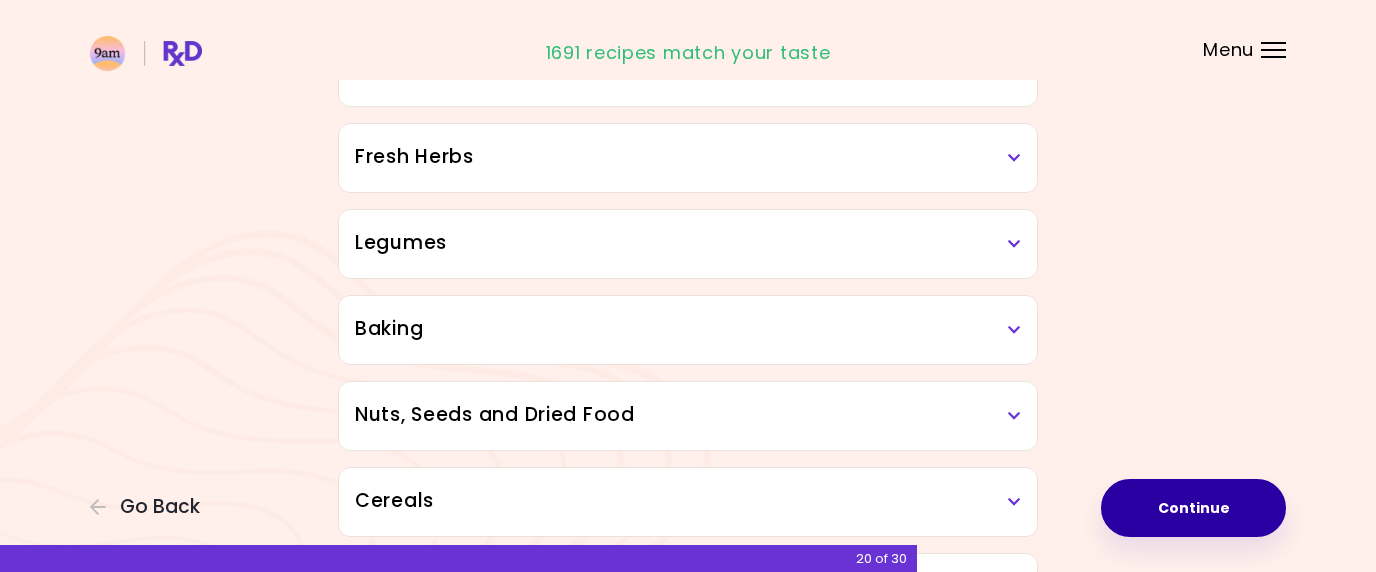 scroll, scrollTop: 718, scrollLeft: 0, axis: vertical 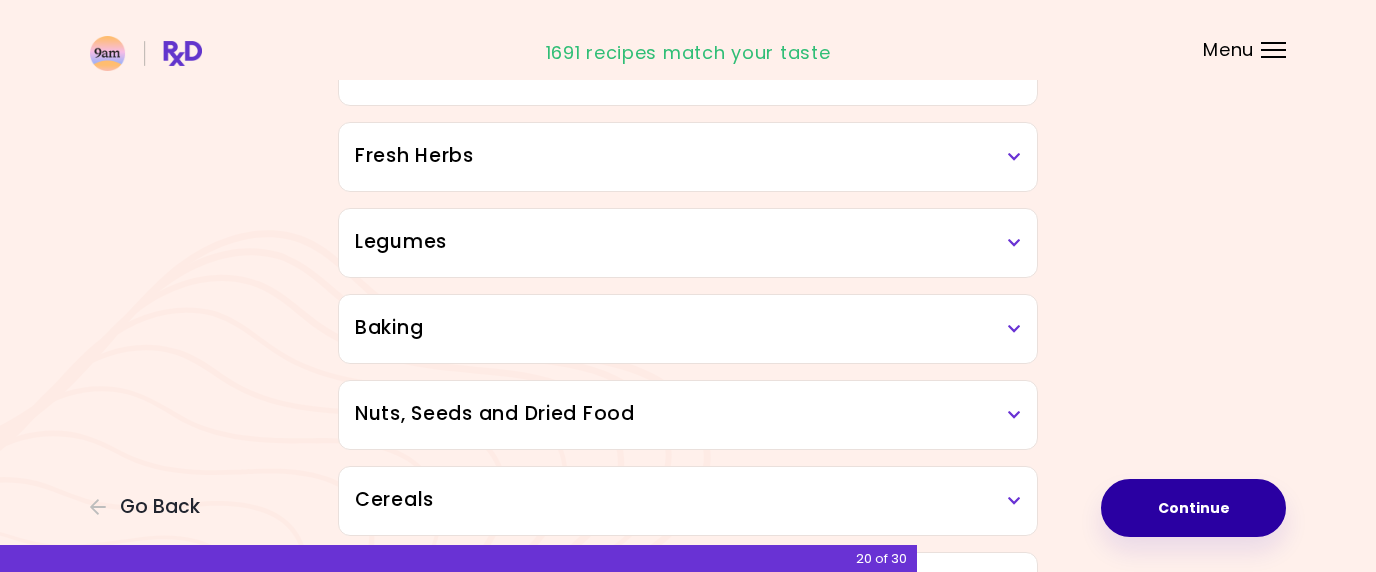click at bounding box center [1014, 243] 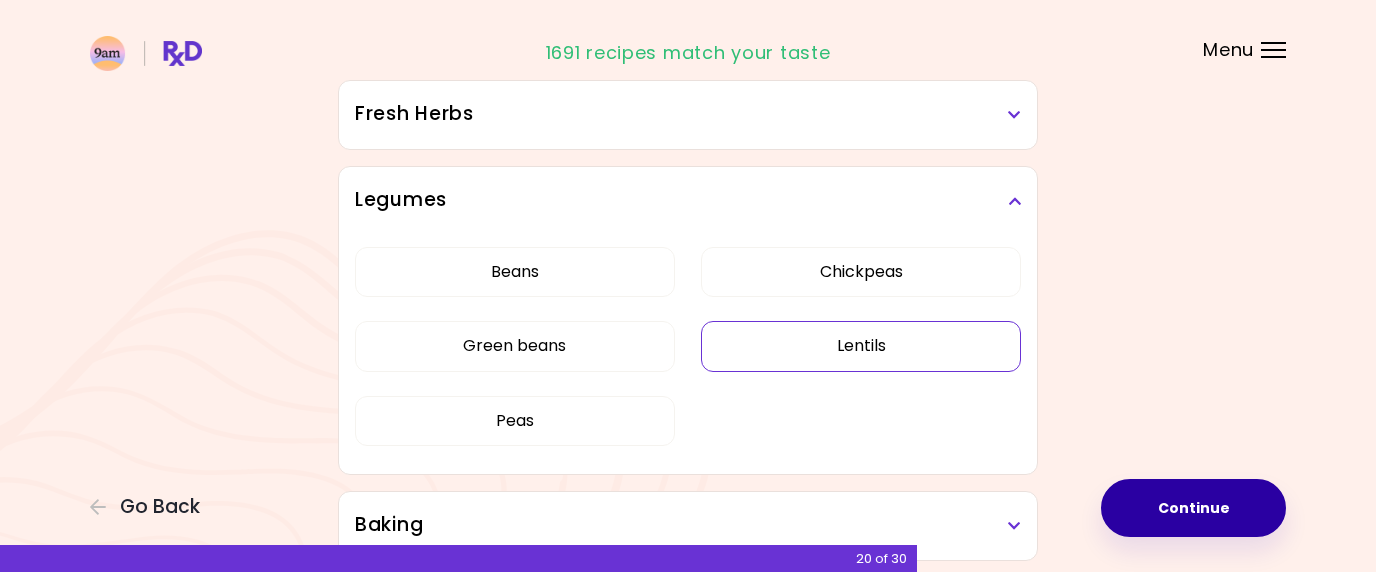 scroll, scrollTop: 761, scrollLeft: 0, axis: vertical 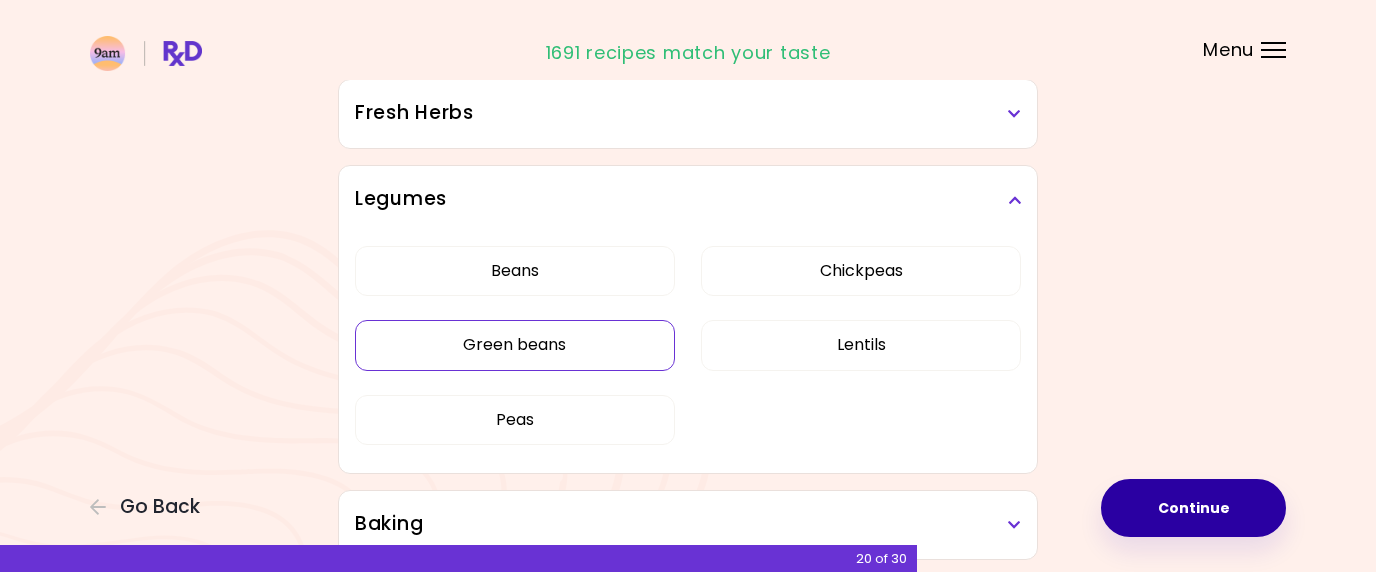 click on "Green beans" at bounding box center [515, 345] 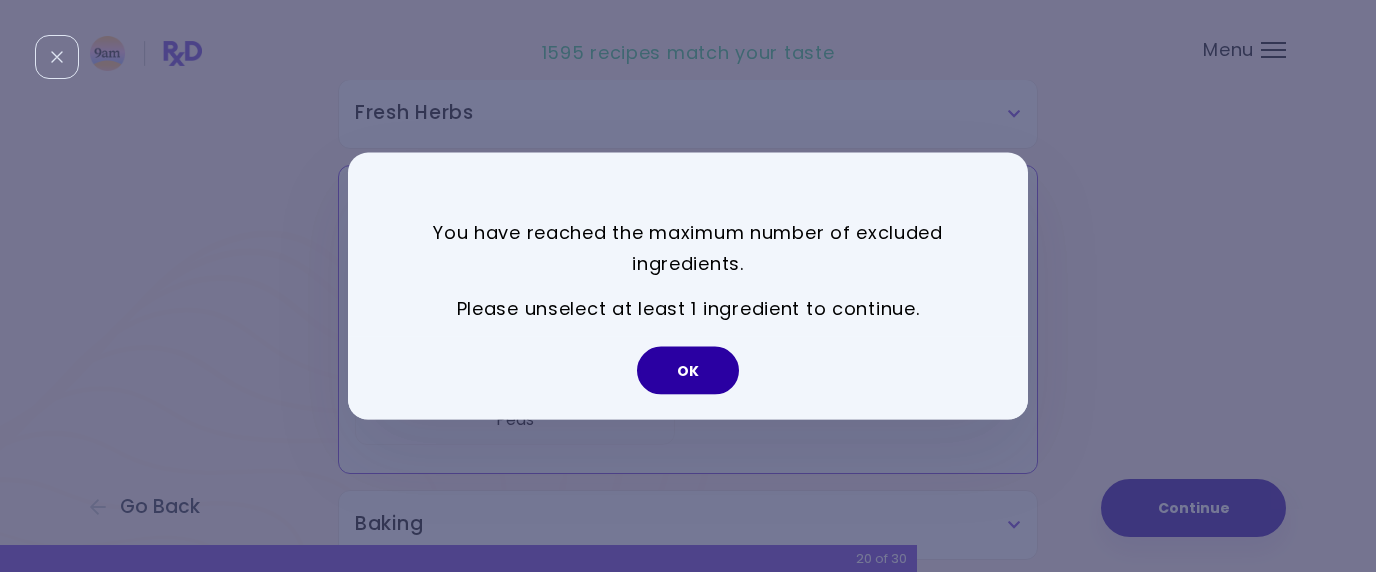 click on "OK" at bounding box center [688, 370] 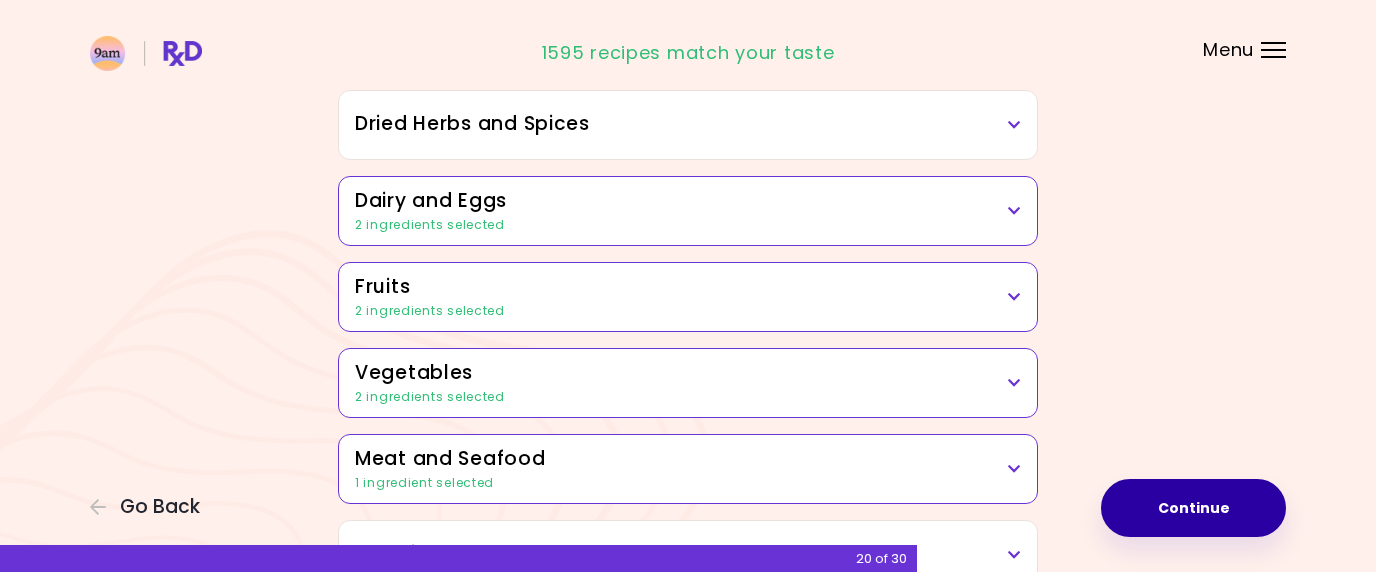 scroll, scrollTop: 149, scrollLeft: 0, axis: vertical 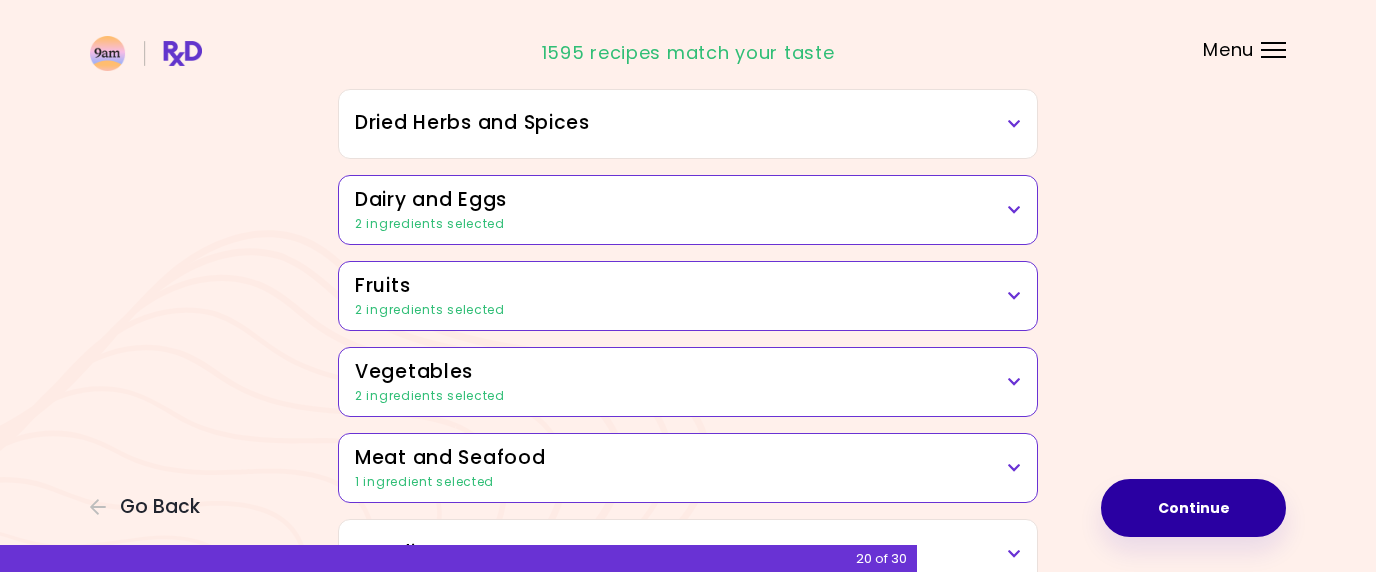 click at bounding box center [1014, 296] 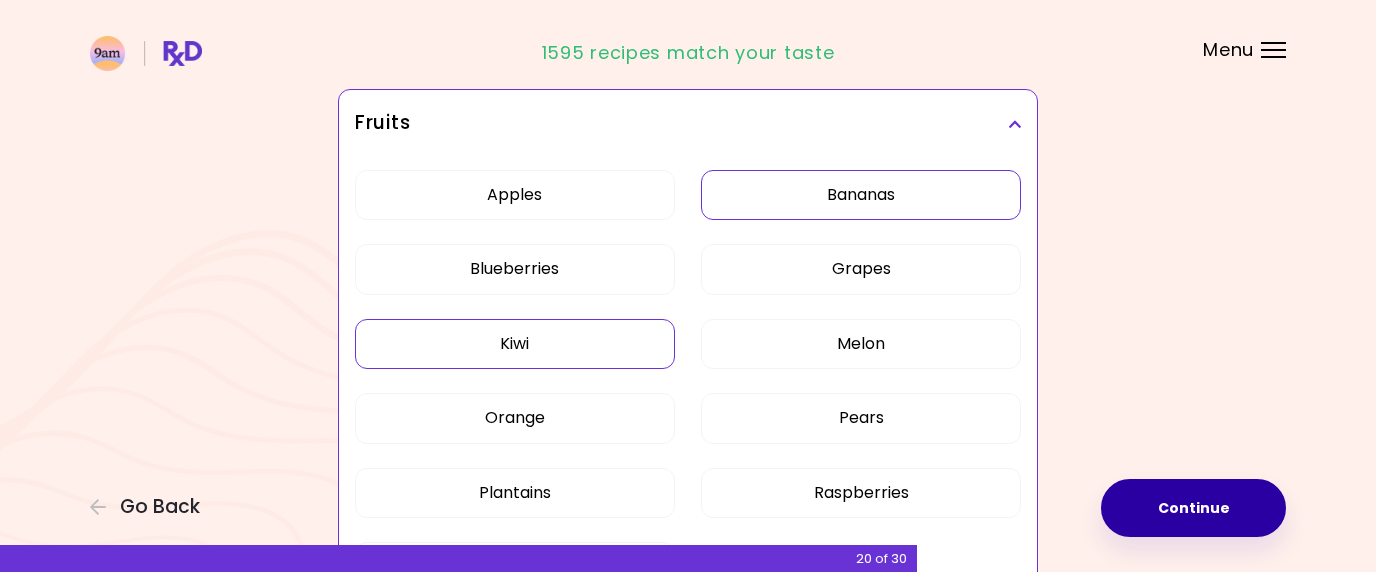 scroll, scrollTop: 330, scrollLeft: 0, axis: vertical 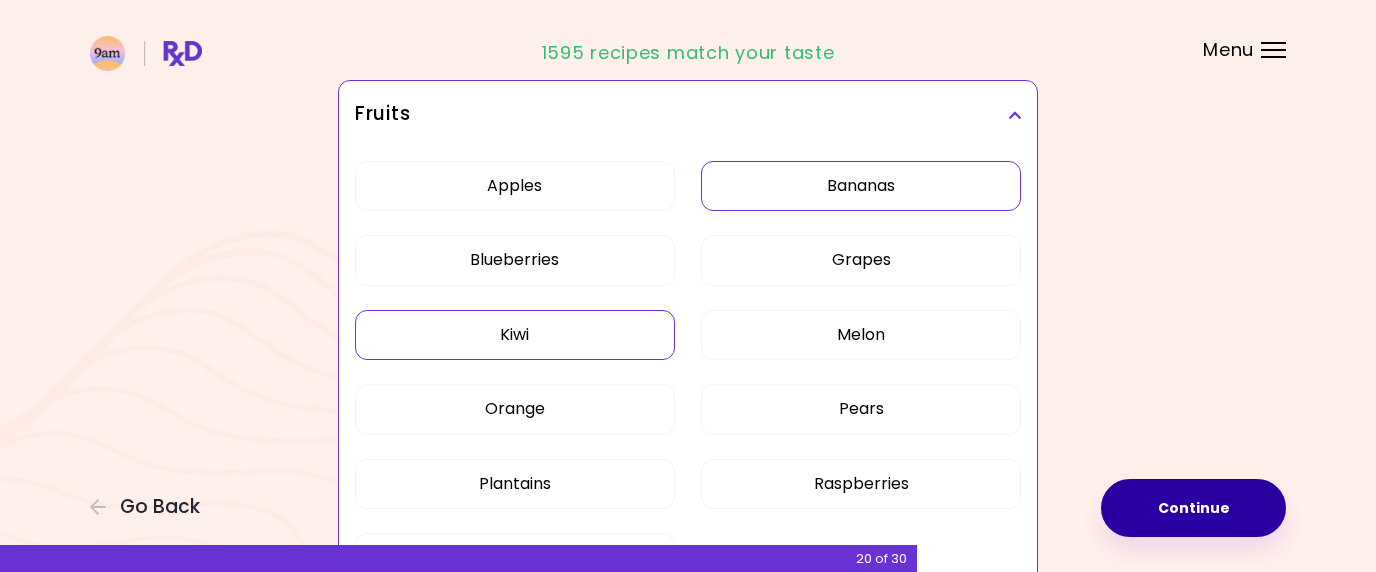 click on "Bananas" at bounding box center [861, 186] 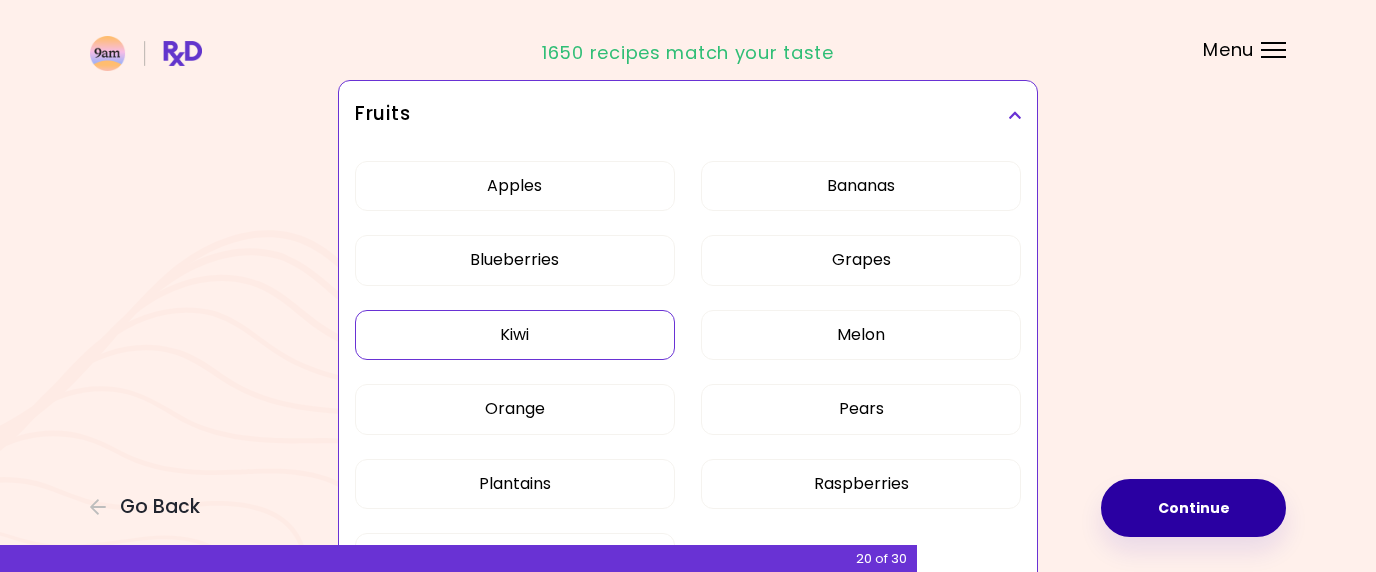 click on "Kiwi" at bounding box center [515, 335] 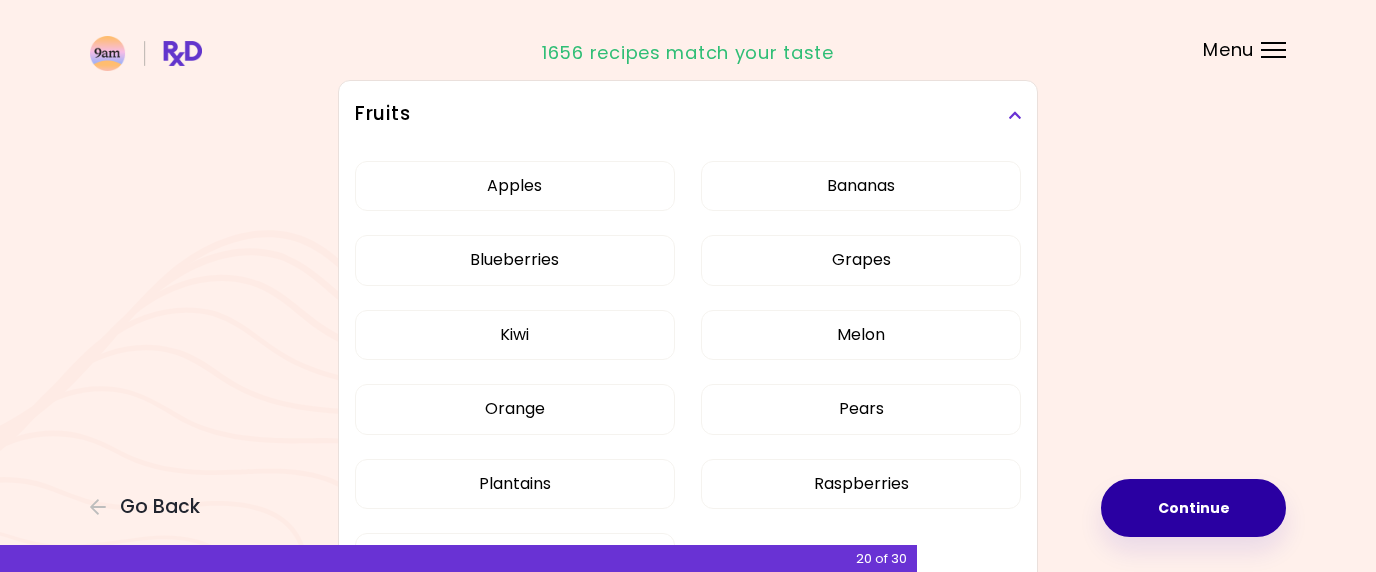 click at bounding box center [1014, 115] 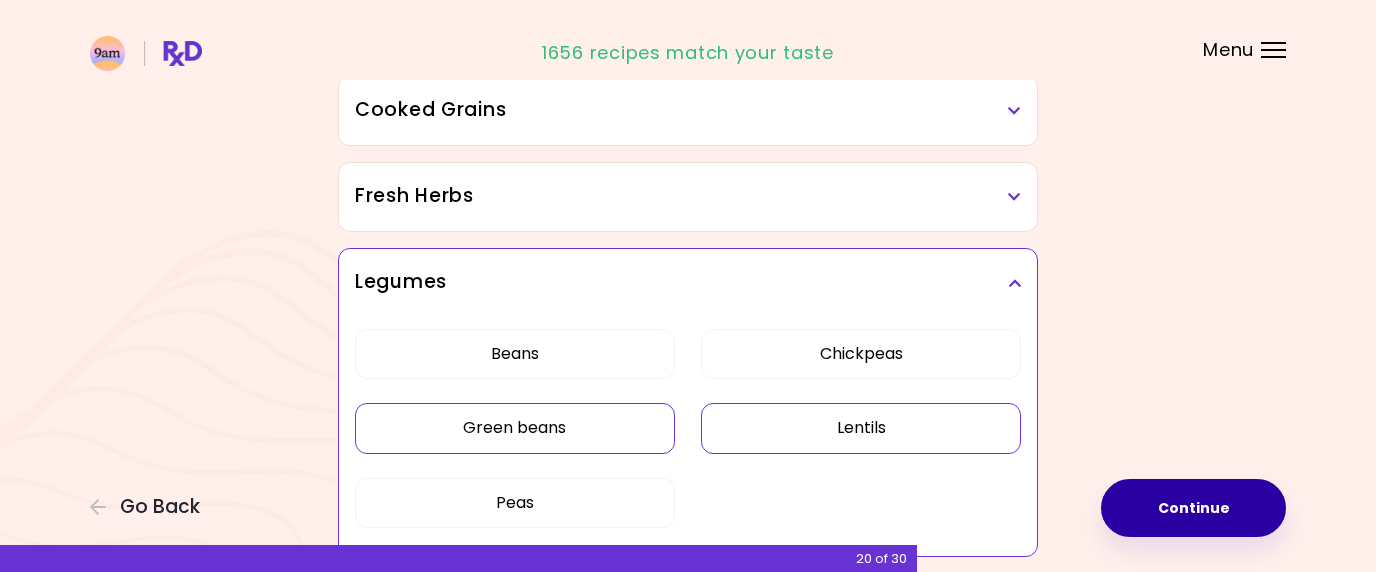 scroll, scrollTop: 703, scrollLeft: 0, axis: vertical 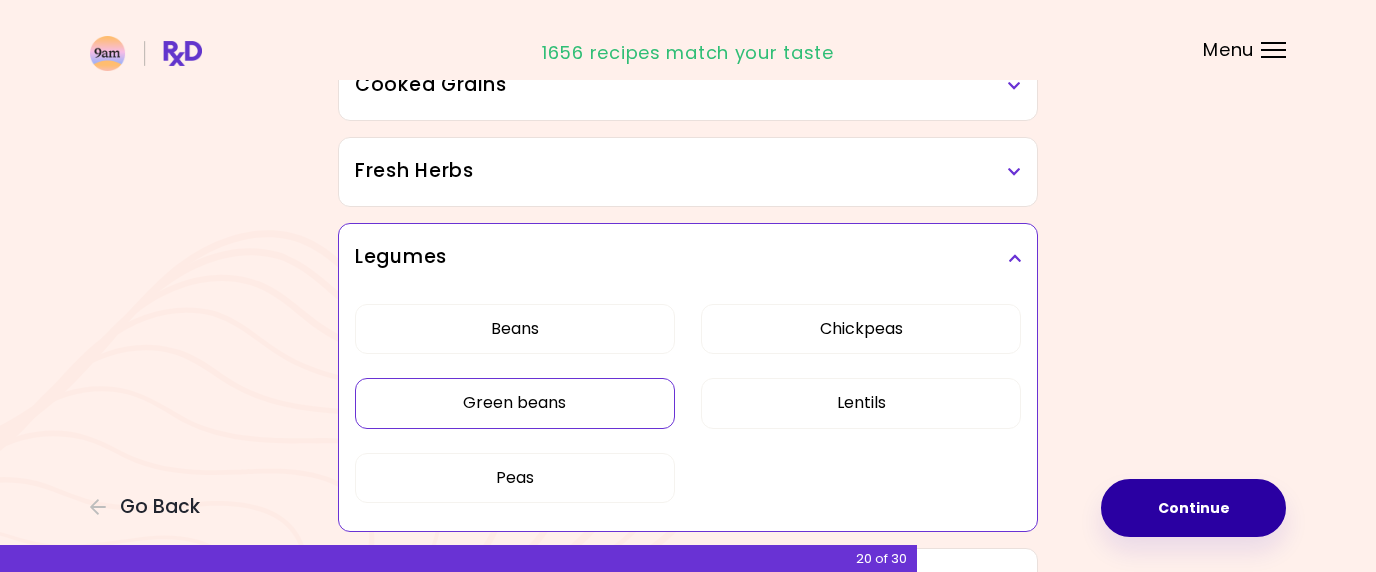 click on "Green beans" at bounding box center [515, 403] 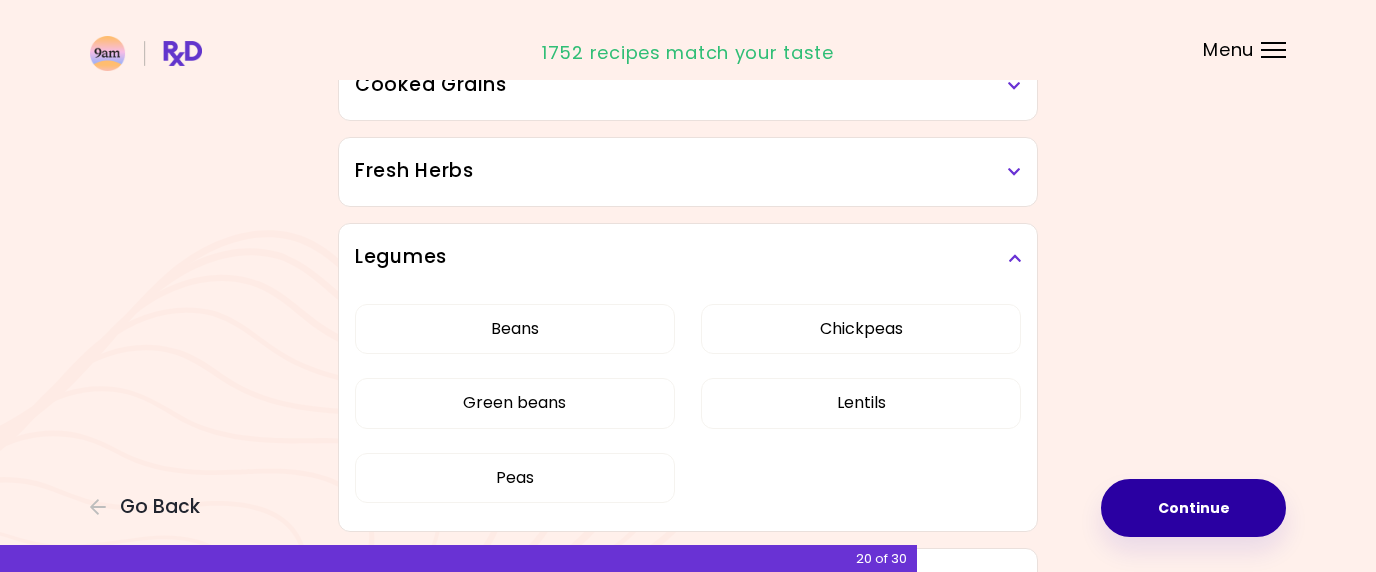 click at bounding box center (1014, 258) 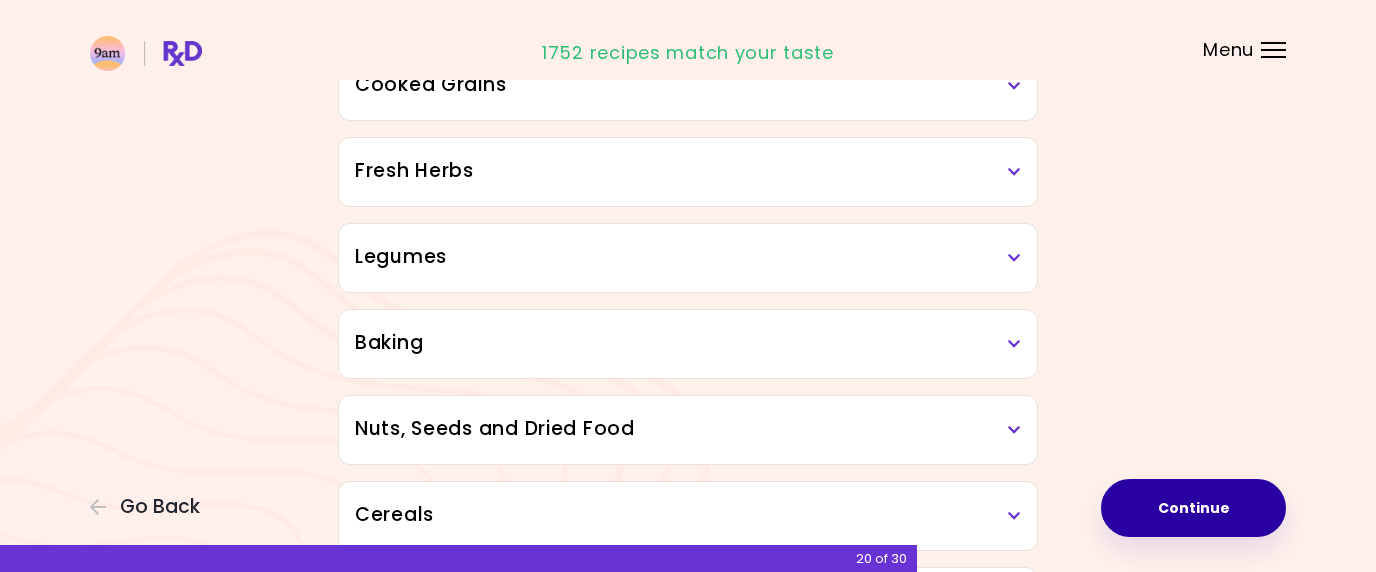 scroll, scrollTop: 722, scrollLeft: 0, axis: vertical 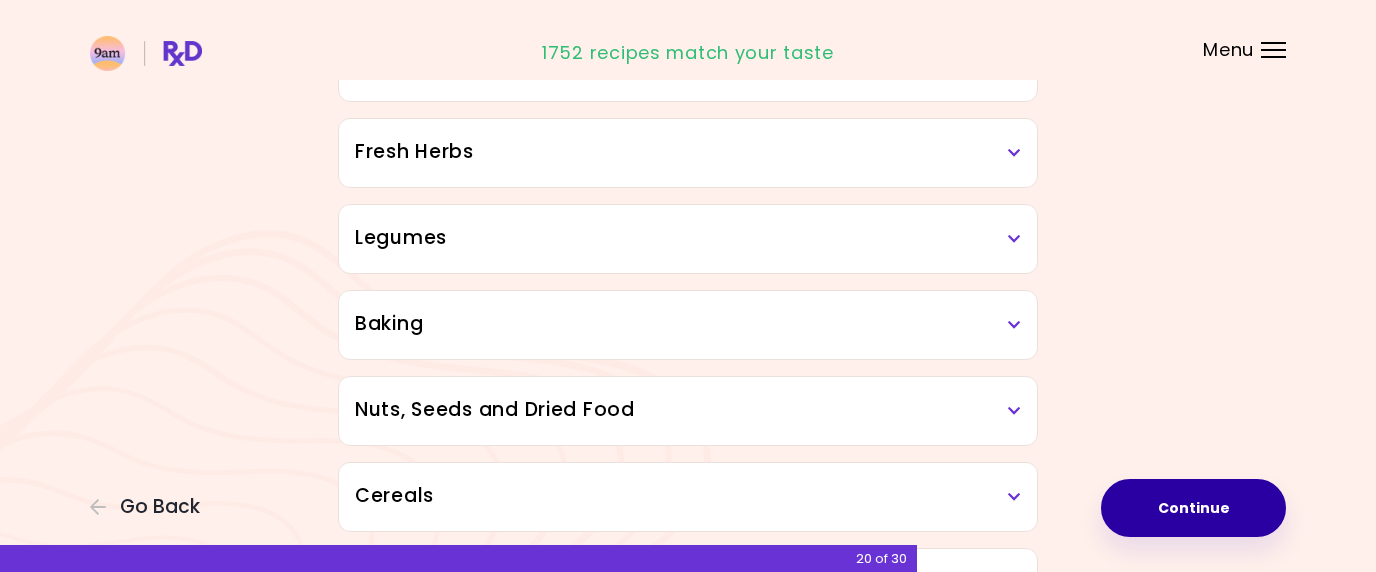 click at bounding box center [1014, 325] 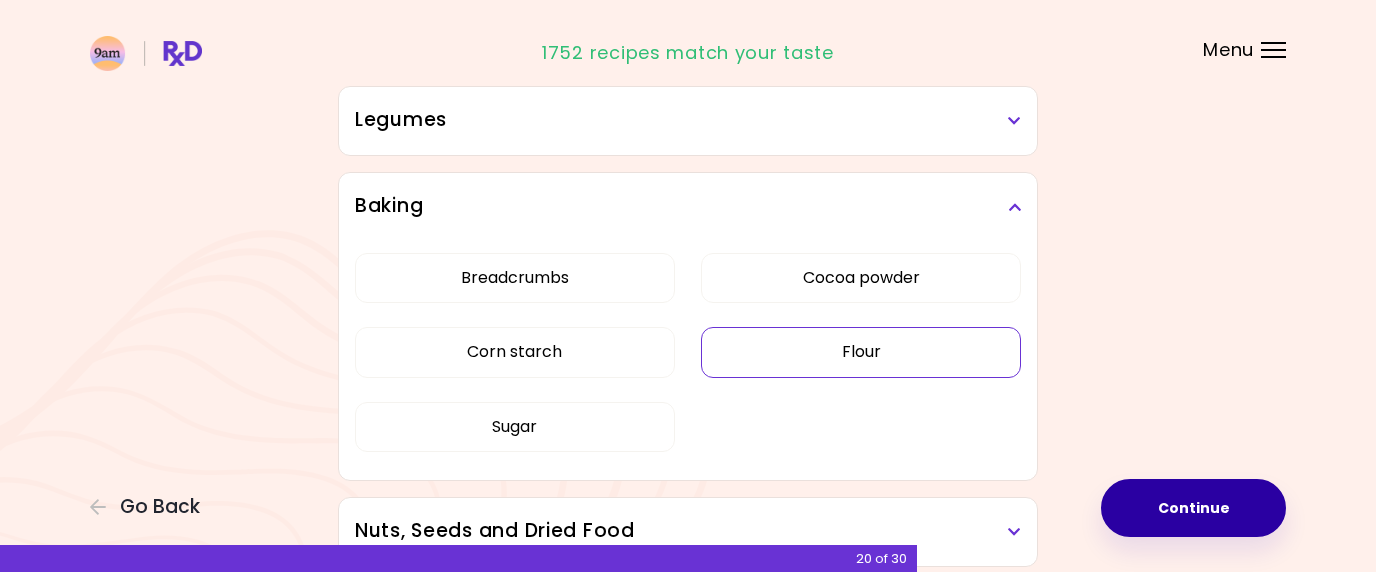 scroll, scrollTop: 838, scrollLeft: 0, axis: vertical 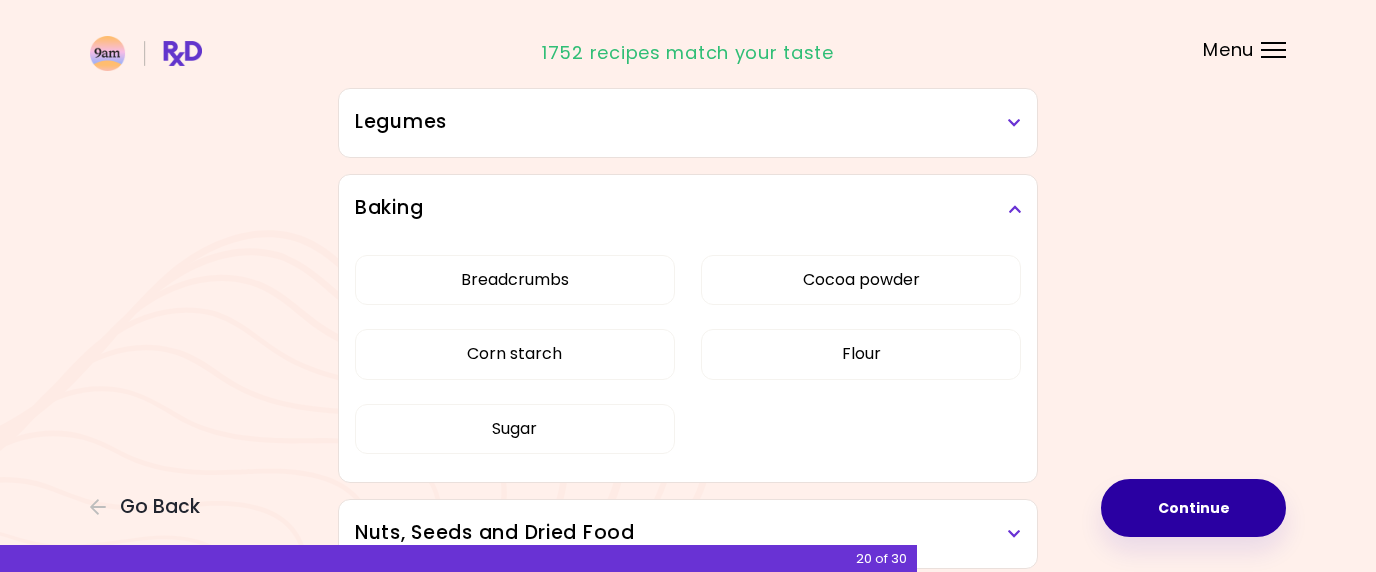 click at bounding box center [1014, 209] 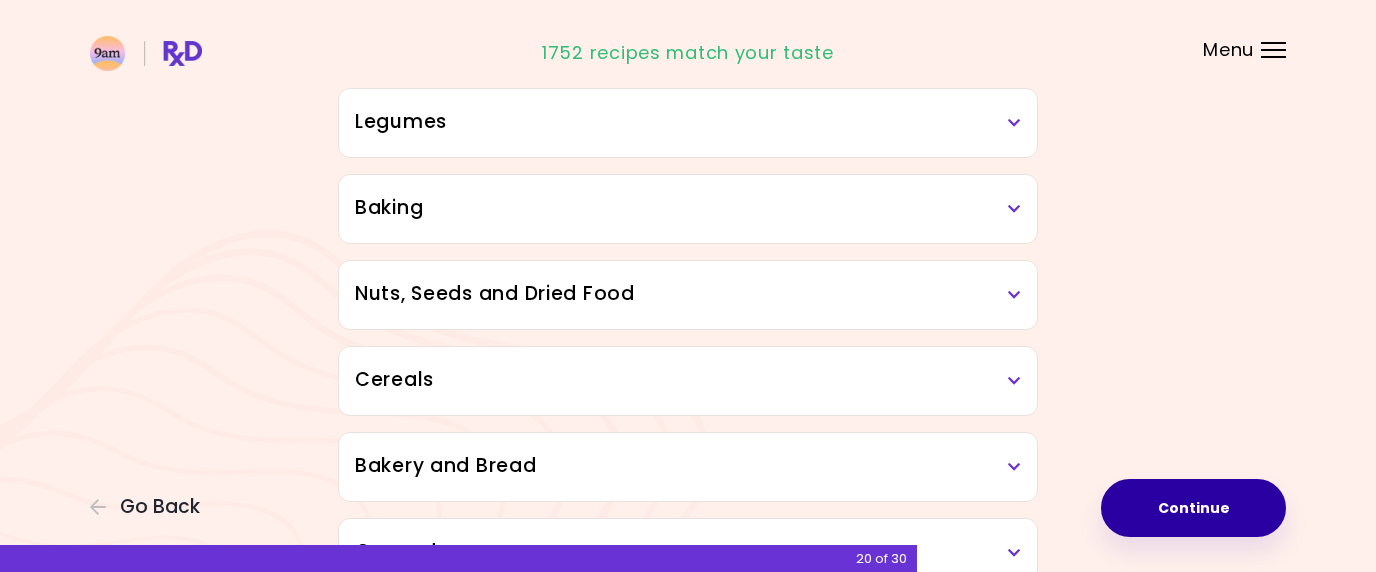 click at bounding box center [1014, 295] 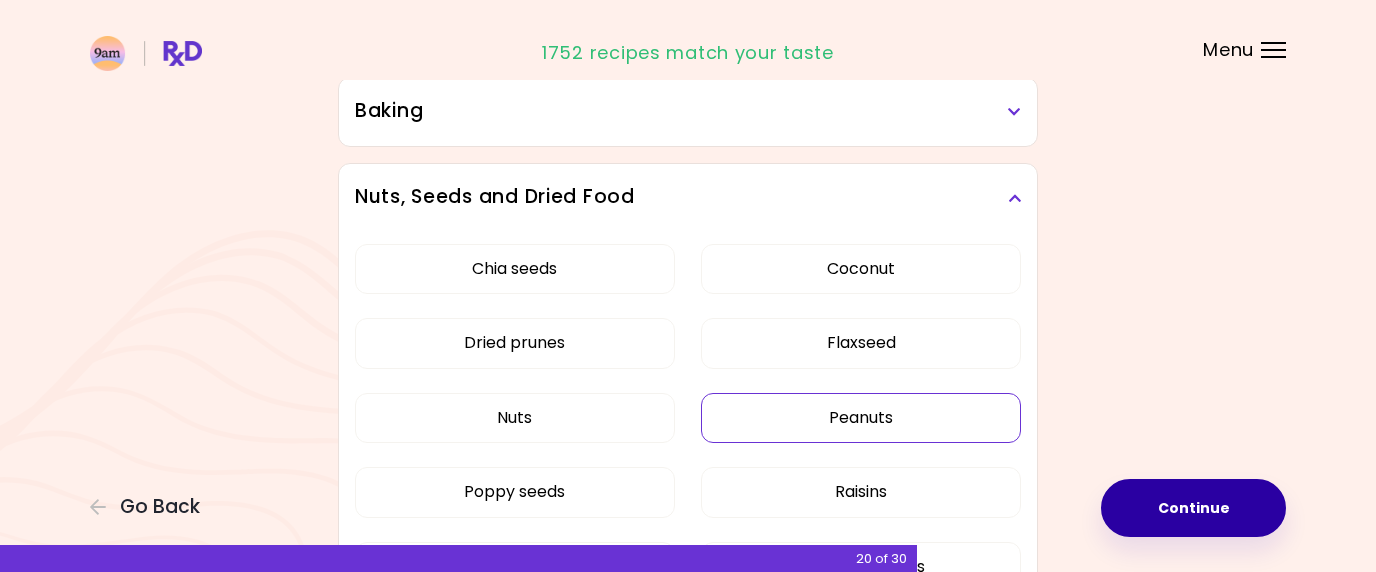scroll, scrollTop: 933, scrollLeft: 0, axis: vertical 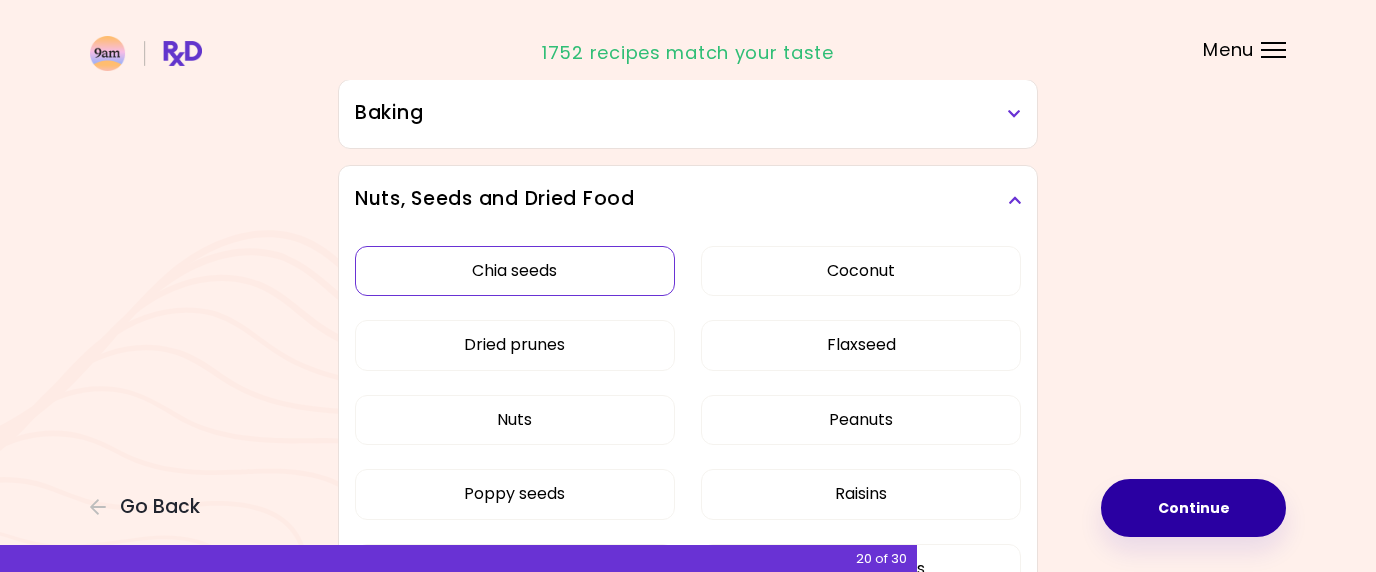 click on "Chia seeds" at bounding box center [515, 271] 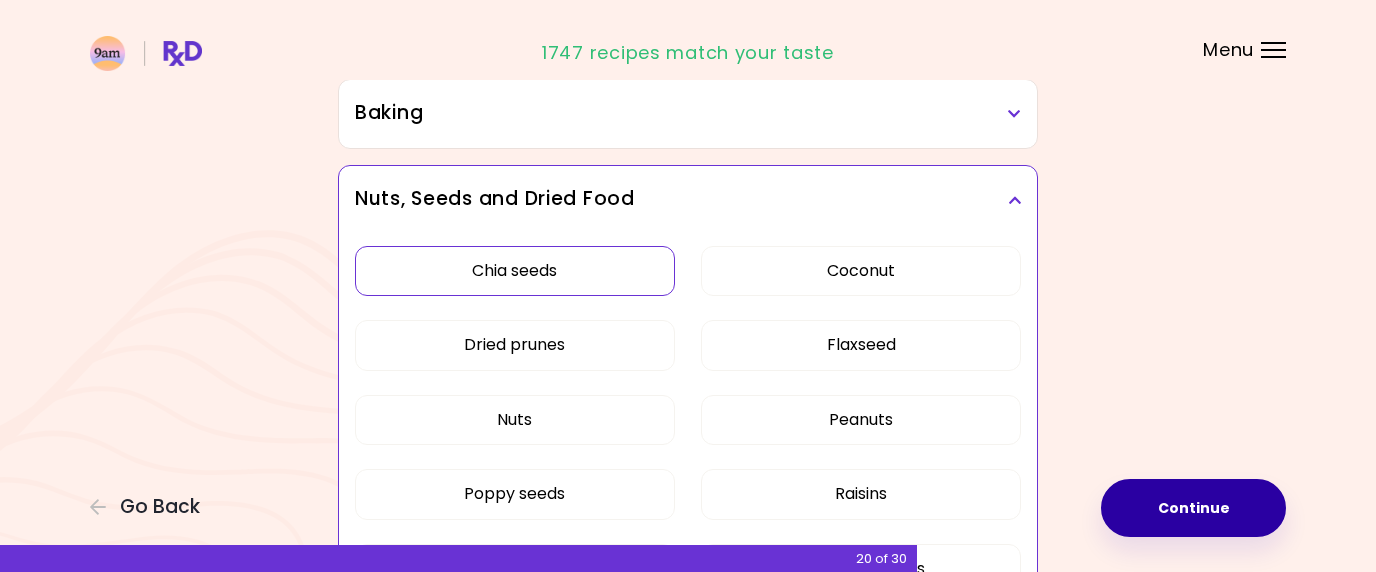 click at bounding box center (1014, 200) 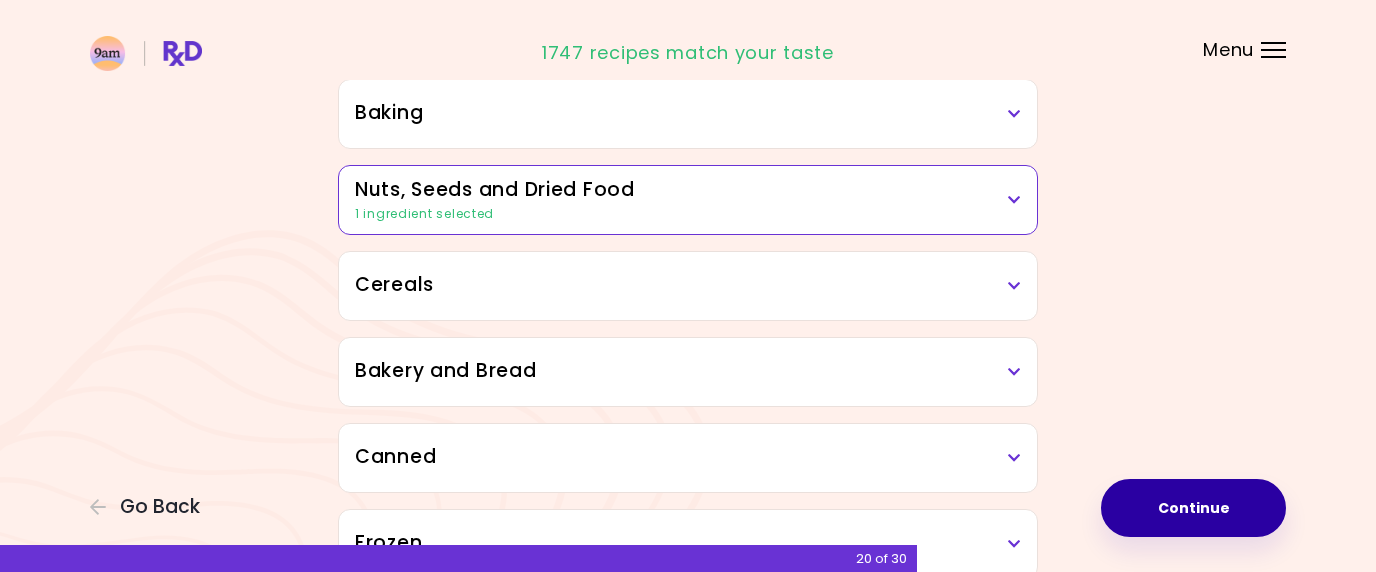 click at bounding box center (1014, 286) 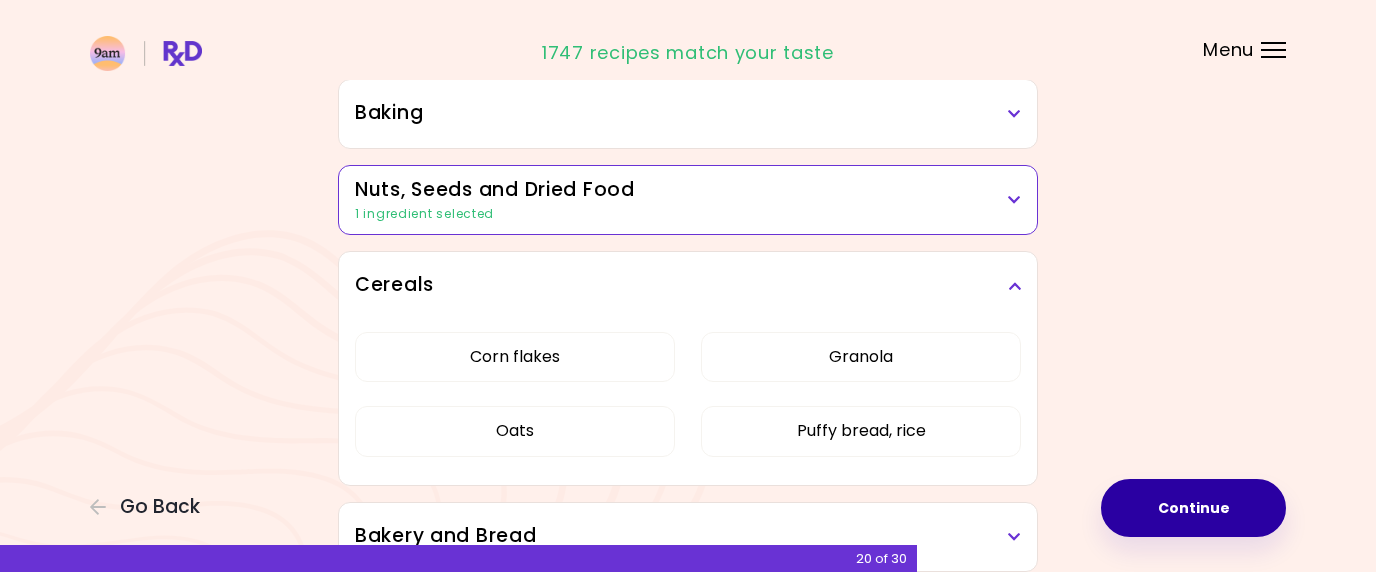 click at bounding box center (1014, 286) 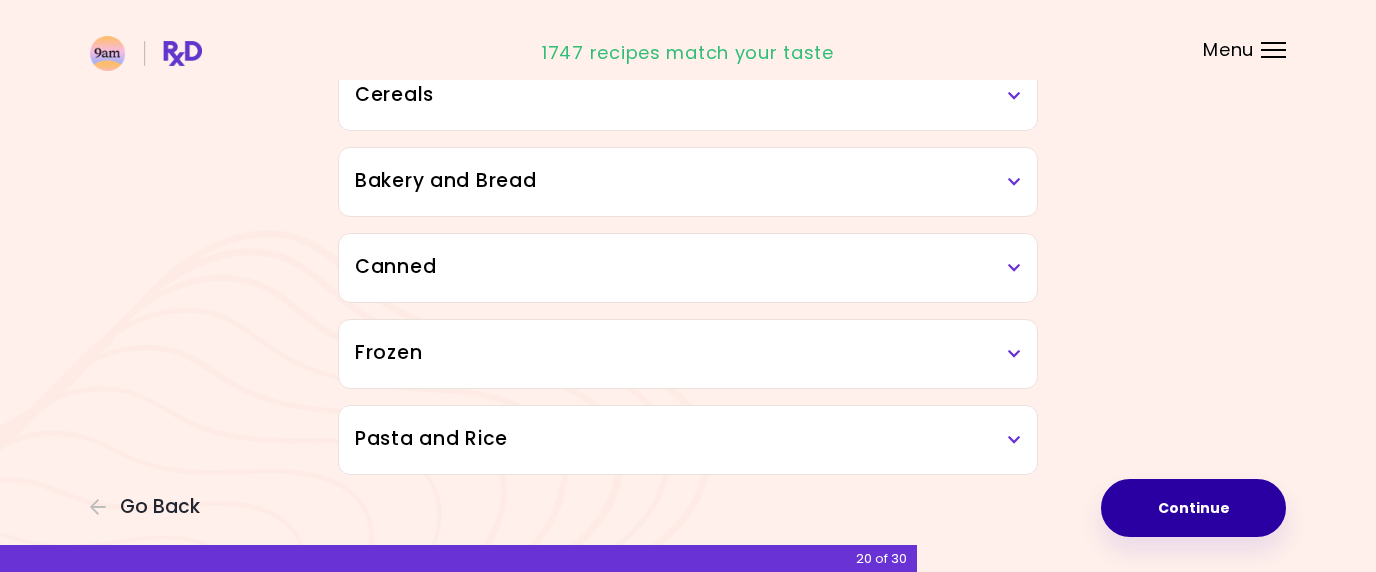 scroll, scrollTop: 1129, scrollLeft: 0, axis: vertical 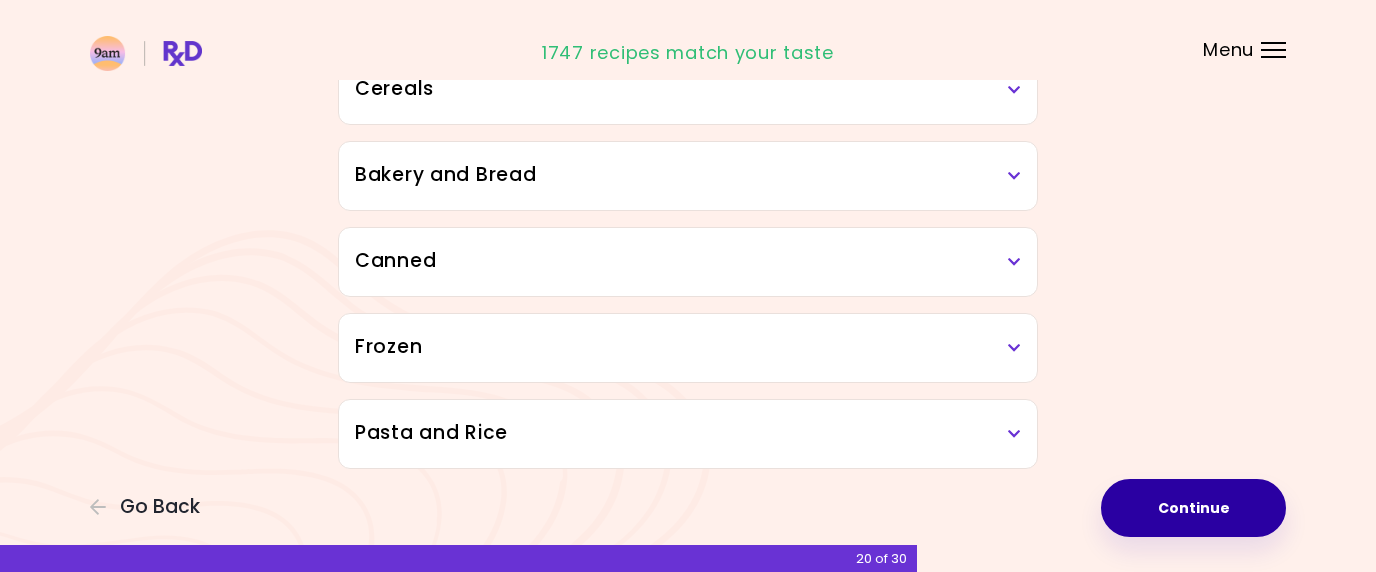 click at bounding box center [1014, 176] 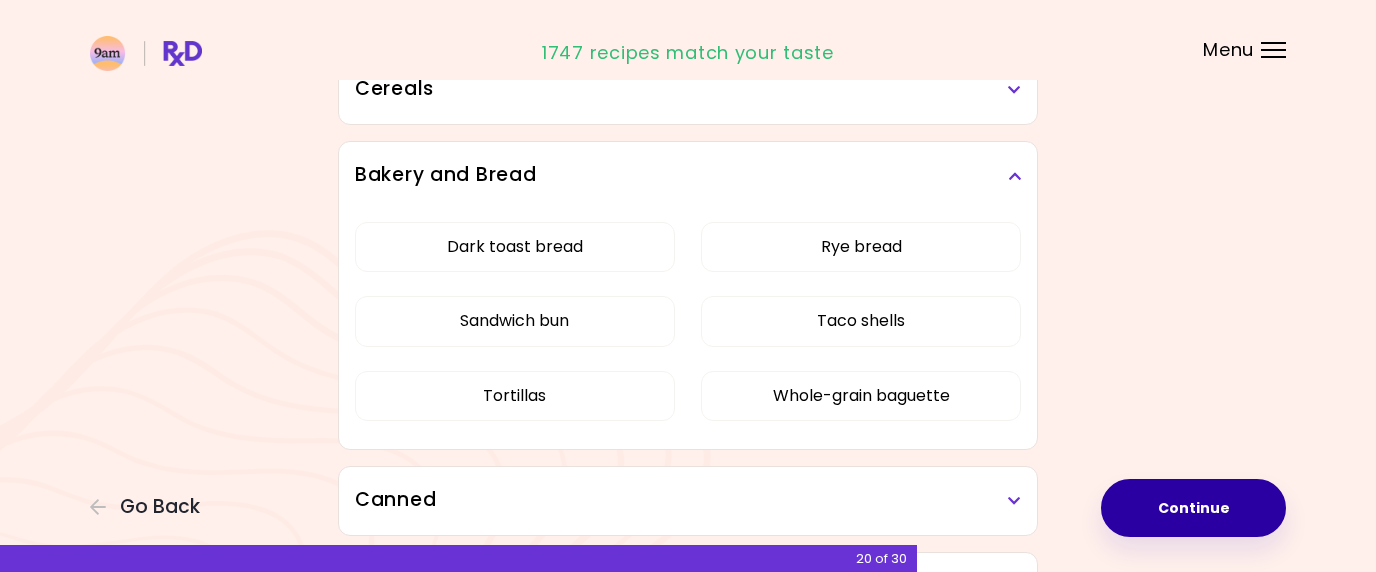 click at bounding box center [1014, 176] 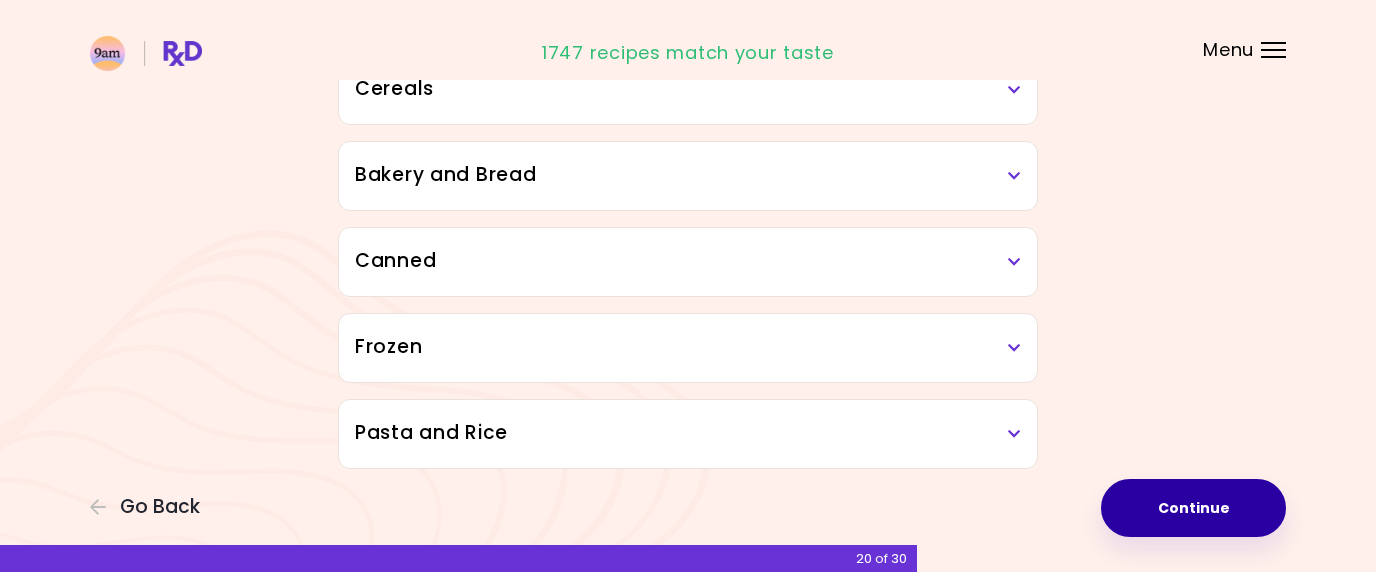 click at bounding box center (1014, 262) 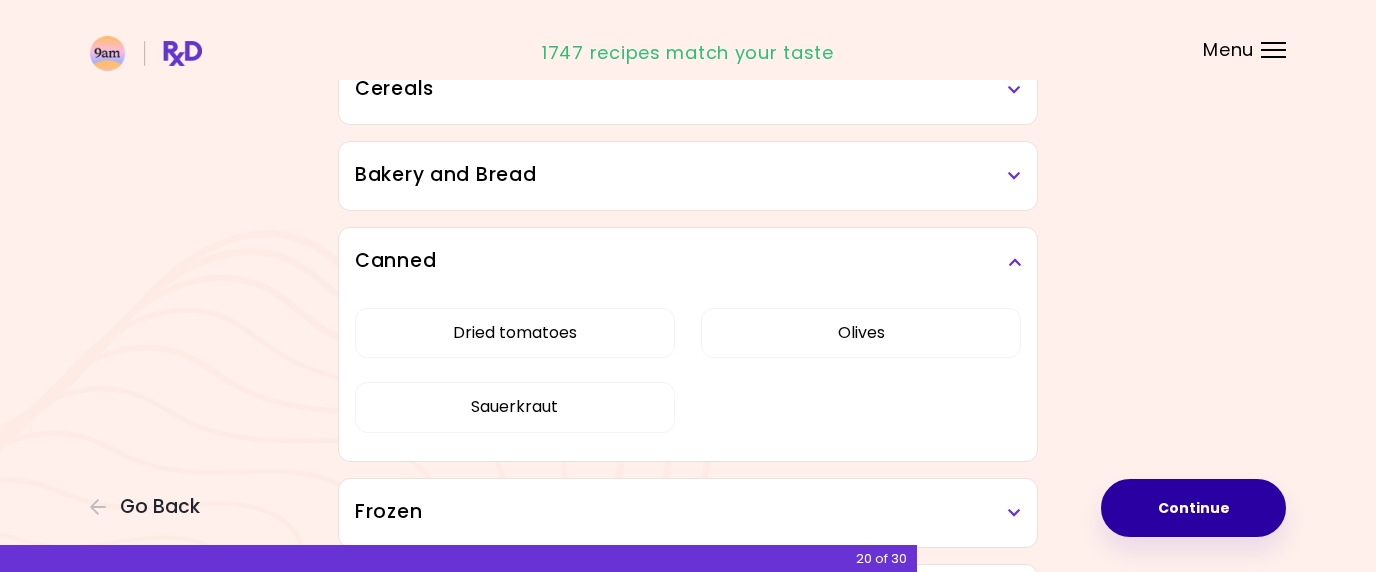 click at bounding box center (1014, 262) 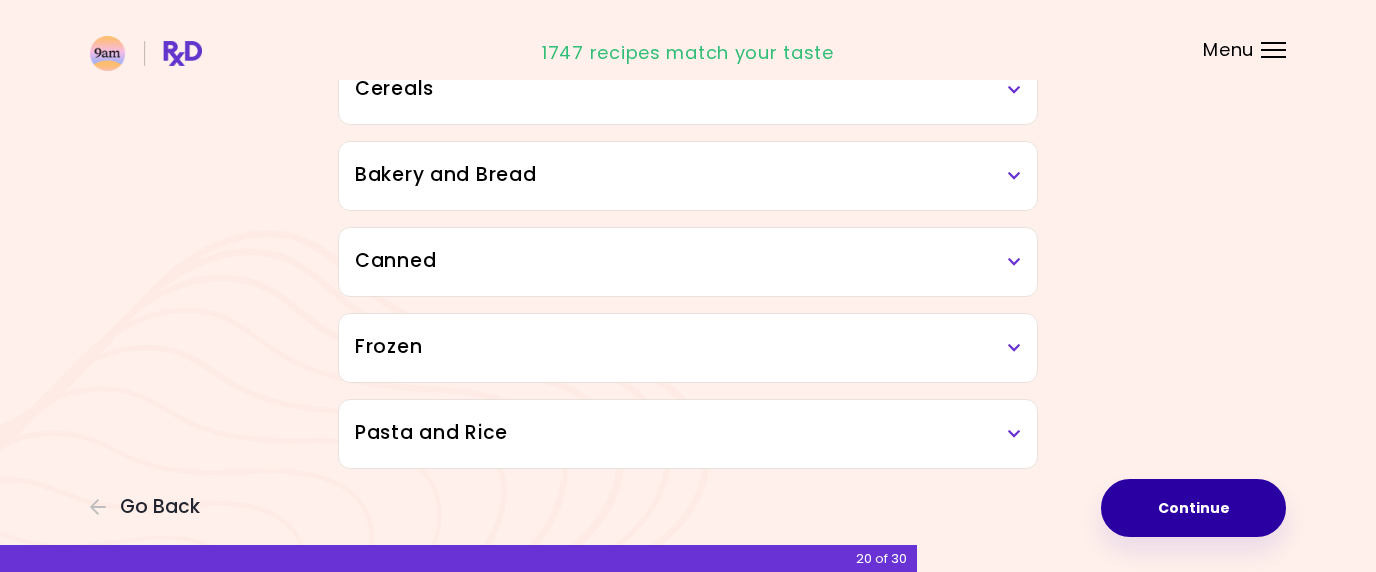 click at bounding box center [1014, 348] 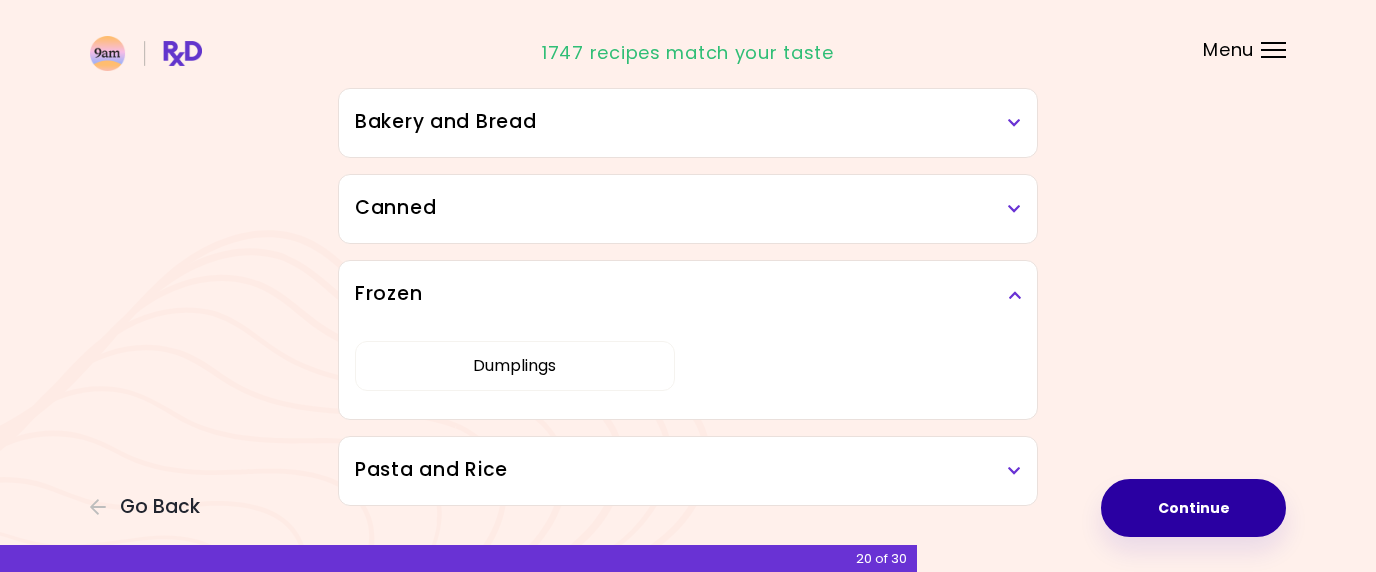 scroll, scrollTop: 1163, scrollLeft: 0, axis: vertical 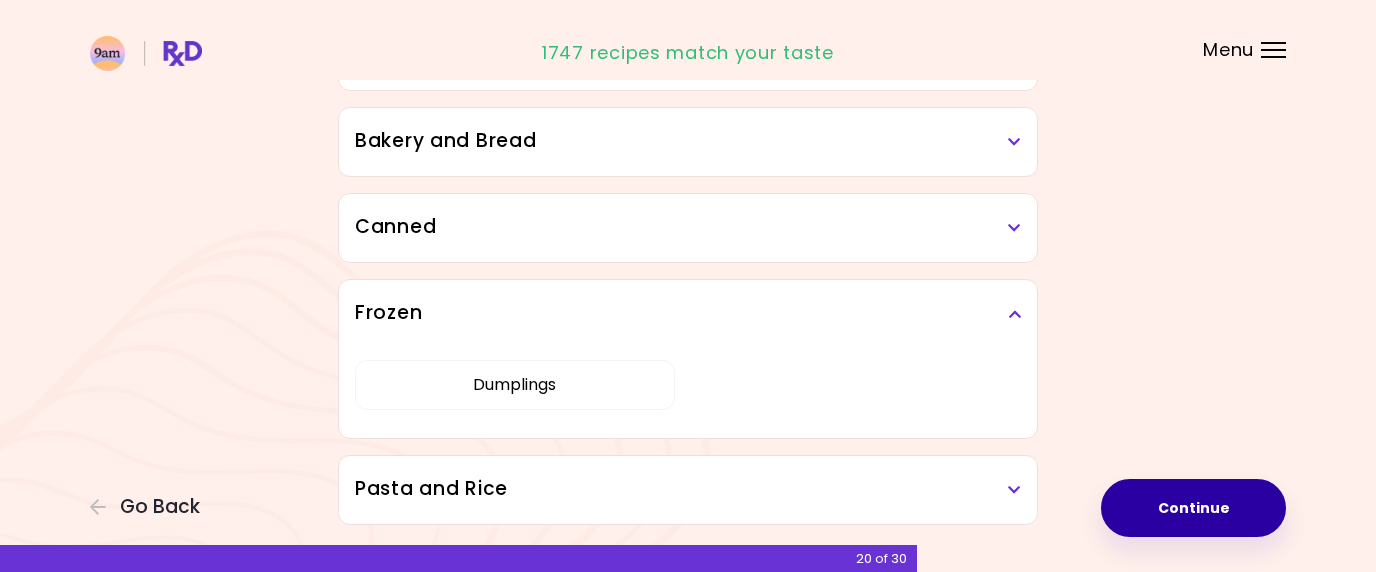 click at bounding box center [1014, 314] 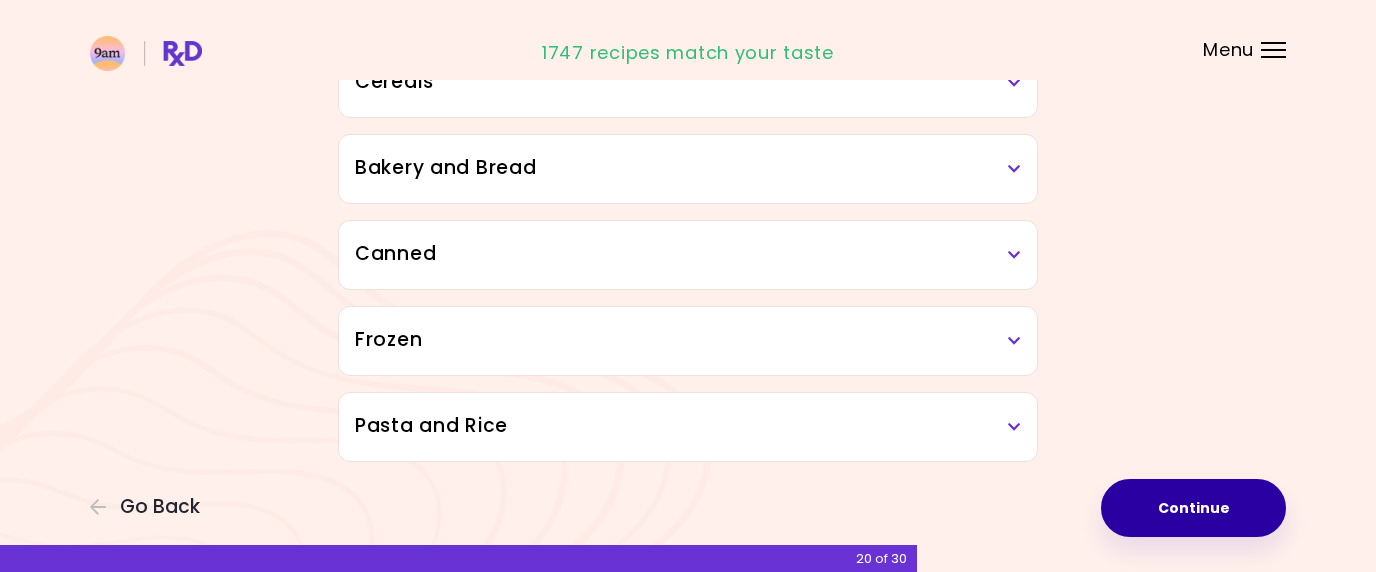 scroll, scrollTop: 1136, scrollLeft: 0, axis: vertical 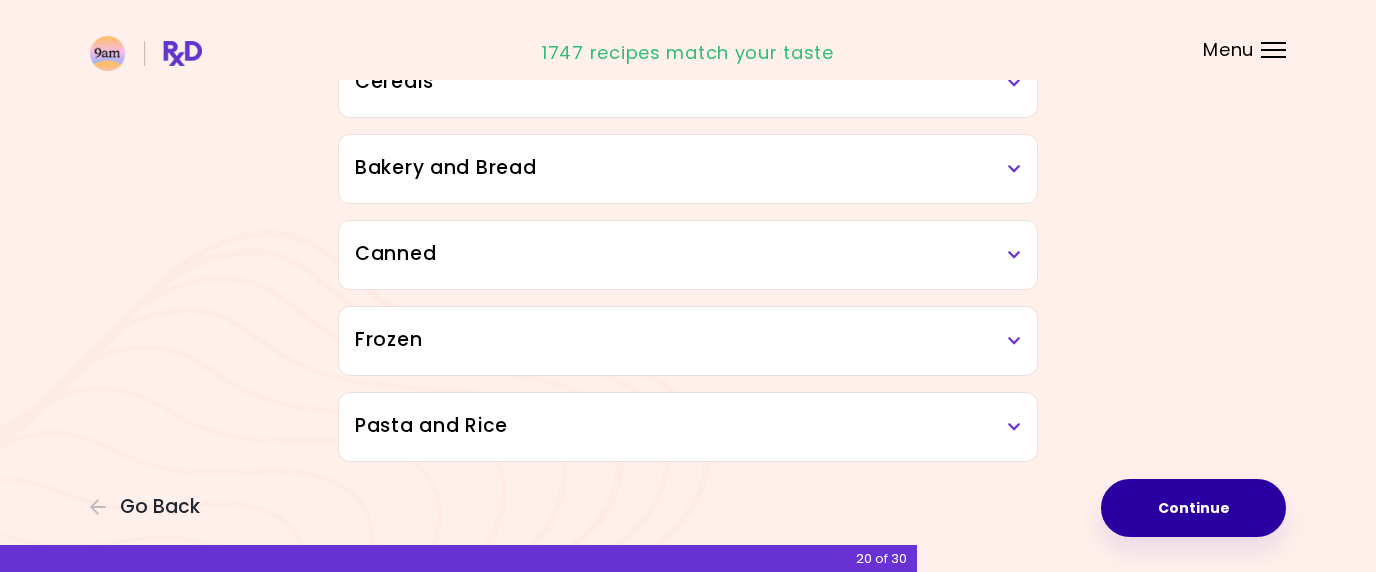 click at bounding box center [1014, 427] 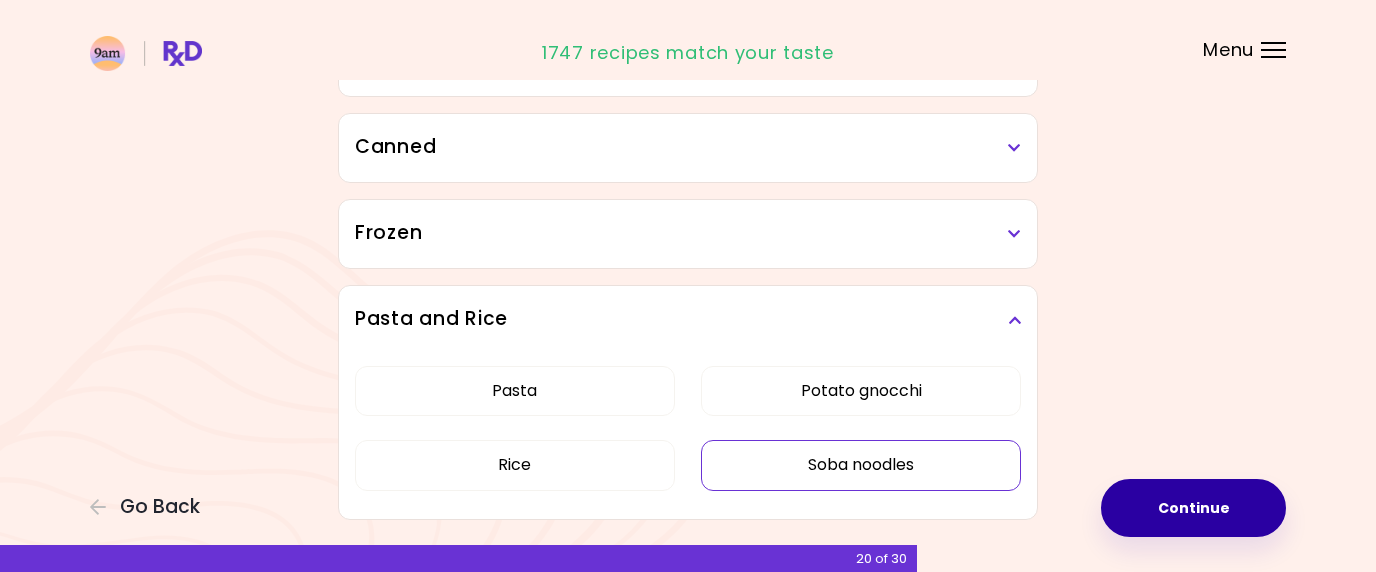 scroll, scrollTop: 1245, scrollLeft: 0, axis: vertical 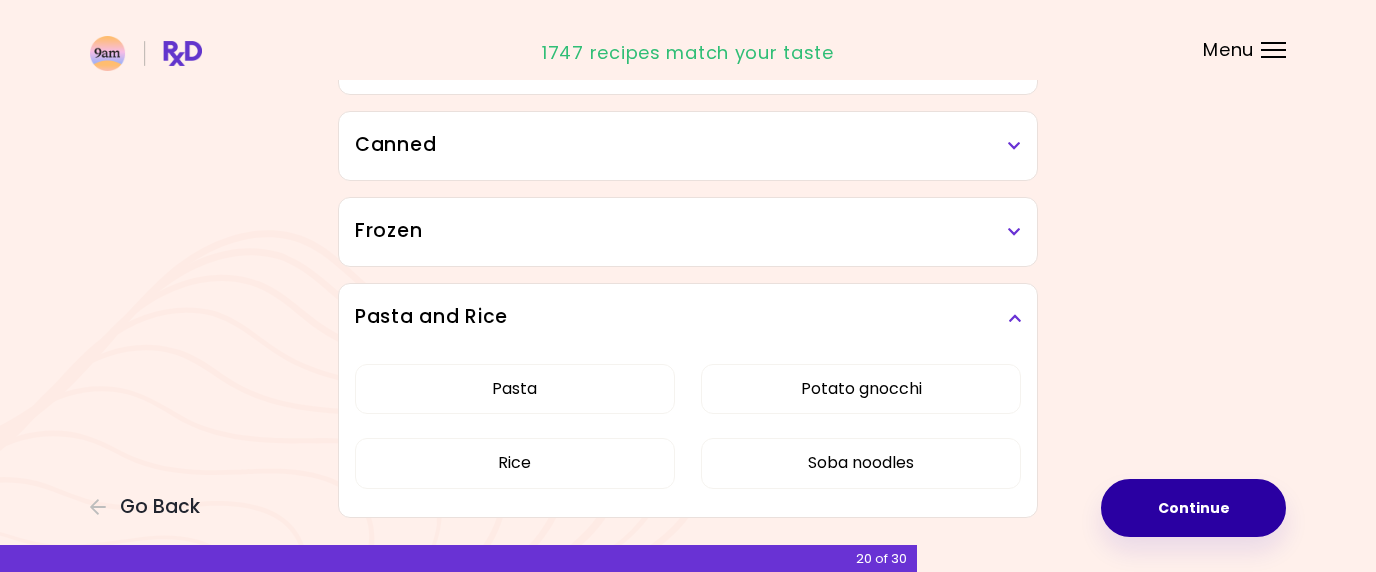 click at bounding box center [1014, 318] 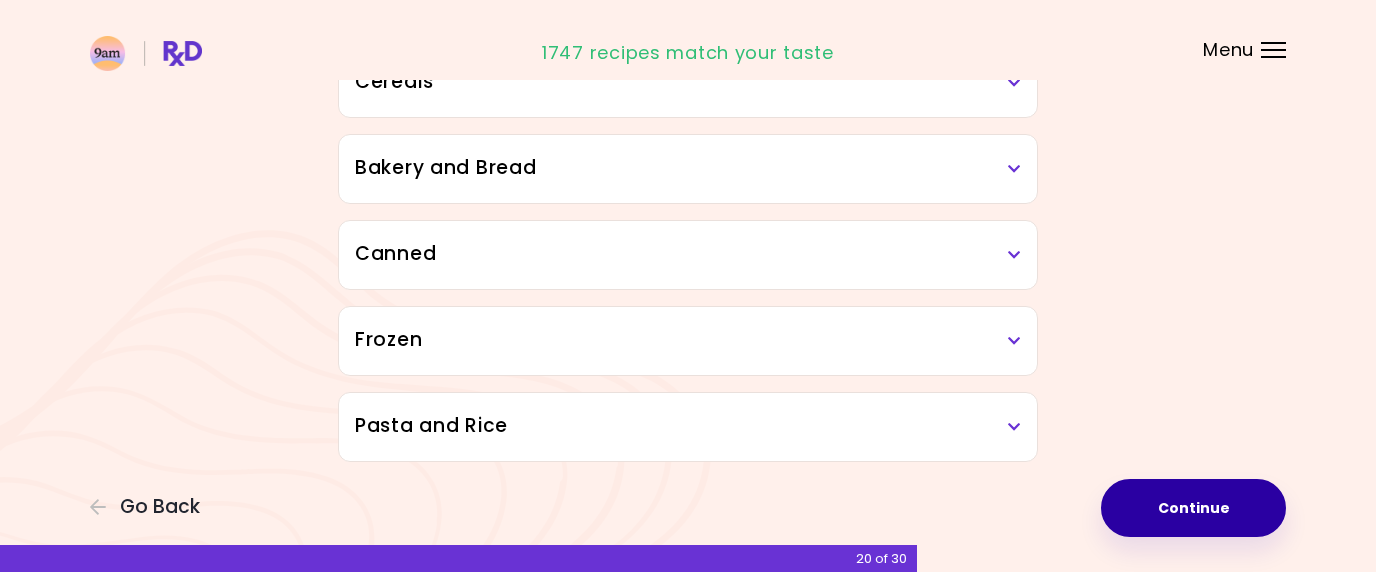 scroll, scrollTop: 1136, scrollLeft: 0, axis: vertical 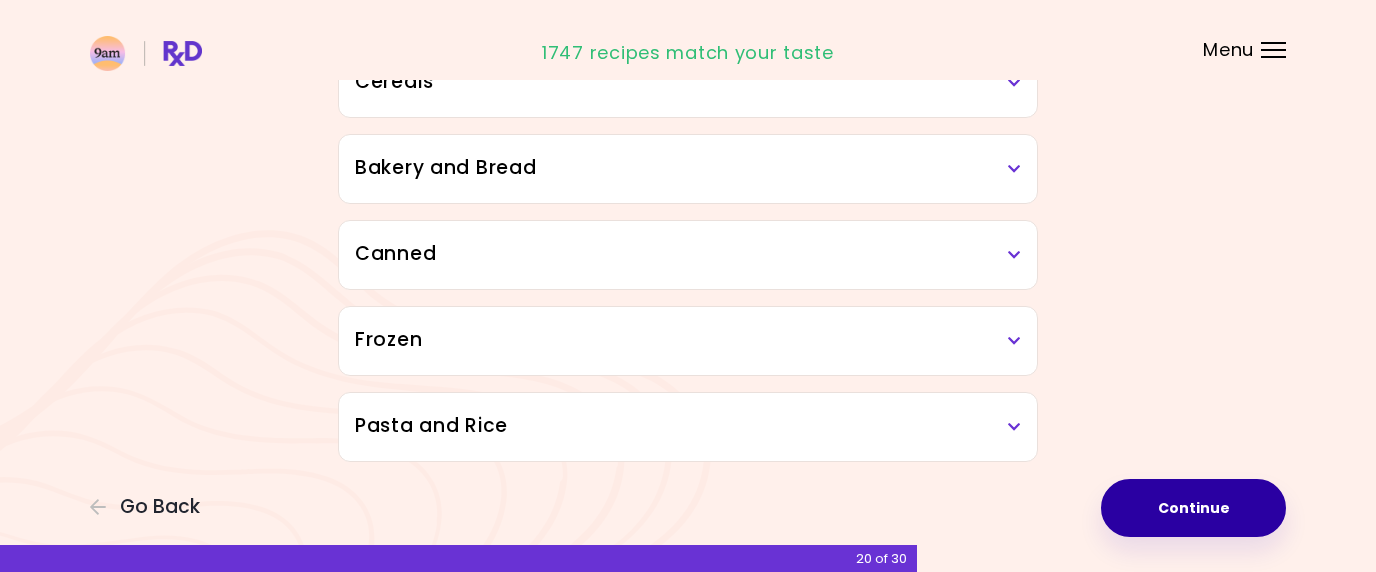 click on "Continue" at bounding box center [1193, 508] 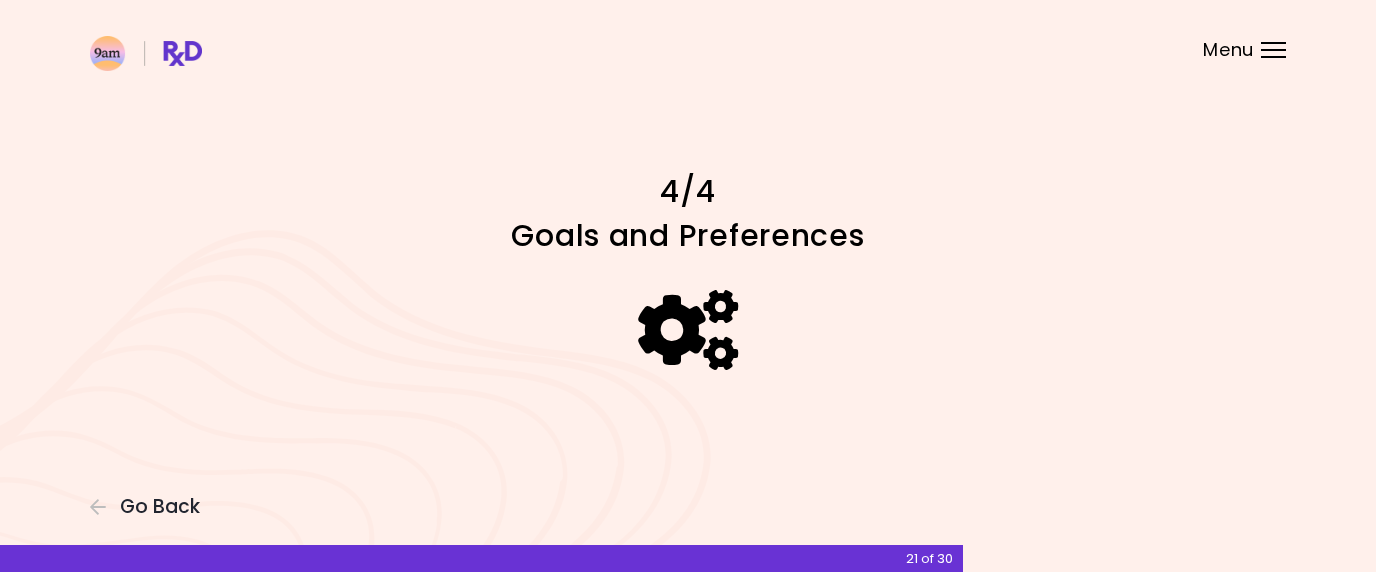 scroll, scrollTop: 0, scrollLeft: 0, axis: both 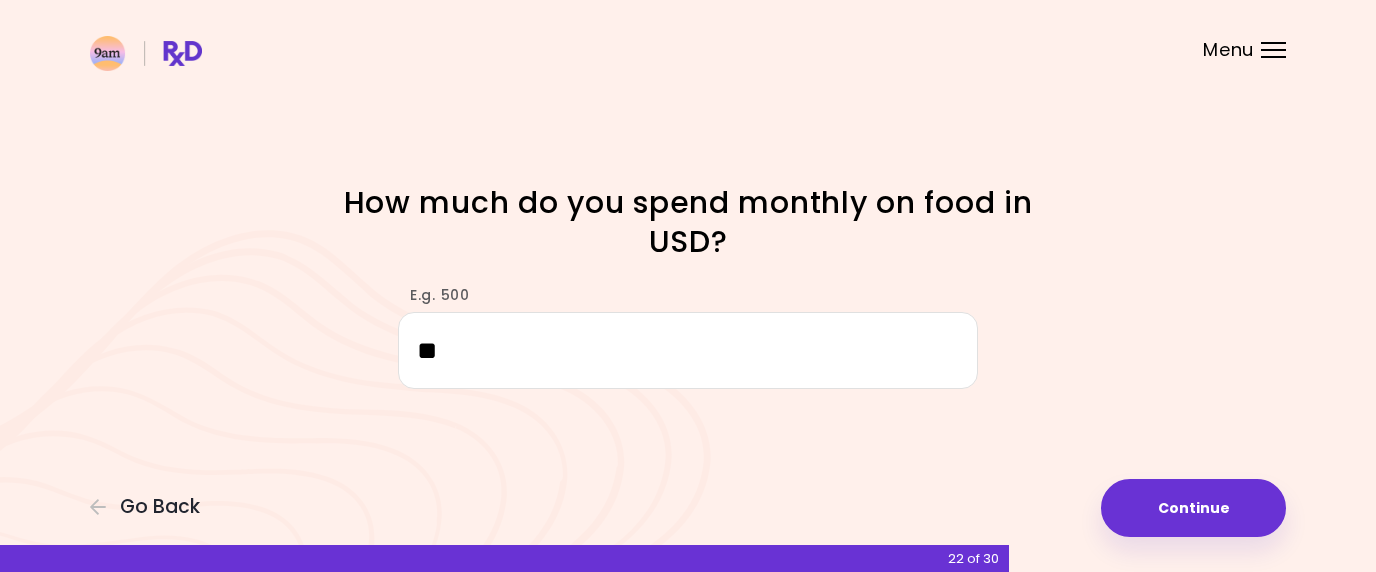 type on "*" 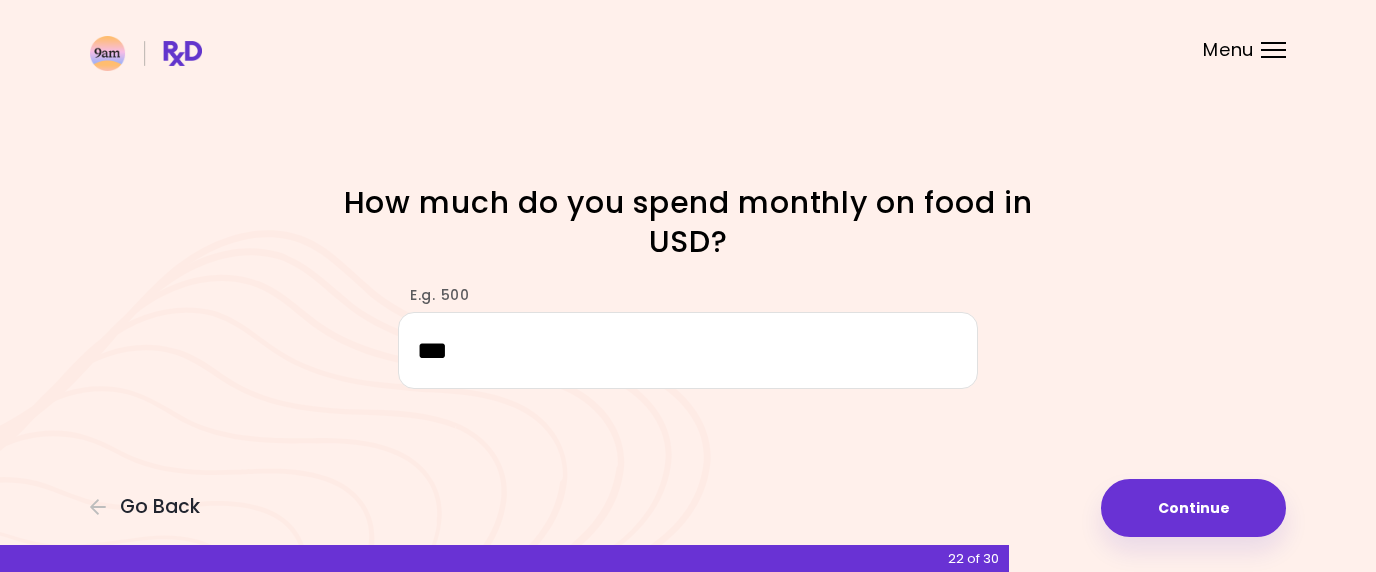type on "***" 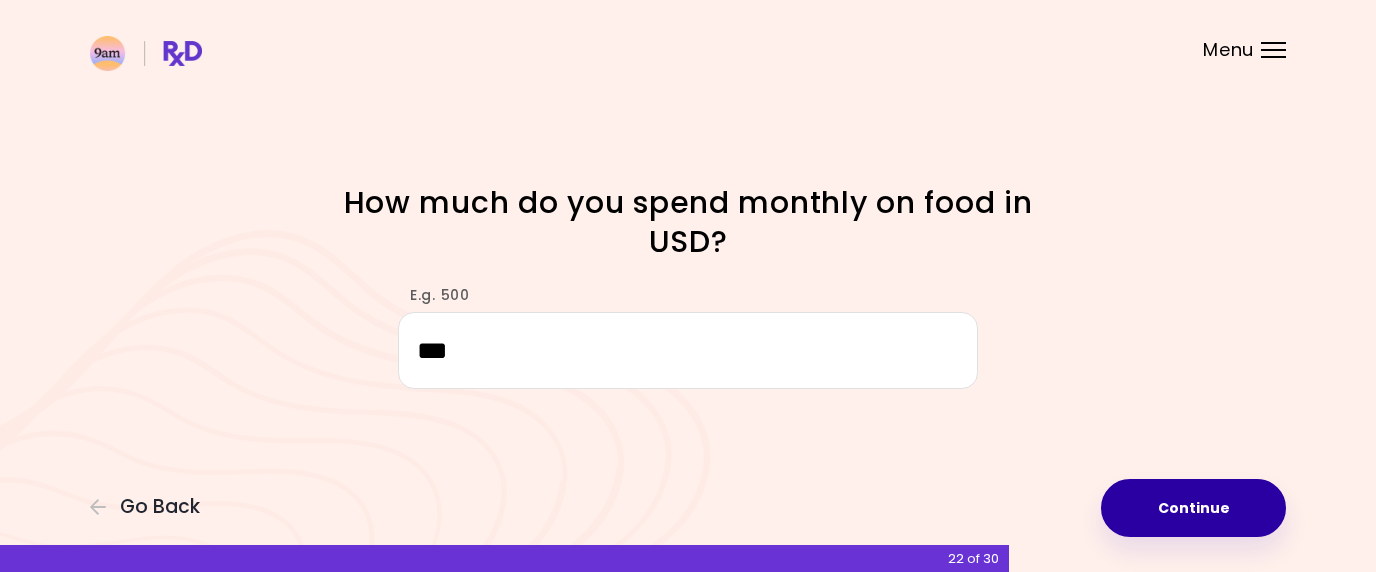 click on "Continue" at bounding box center [1193, 508] 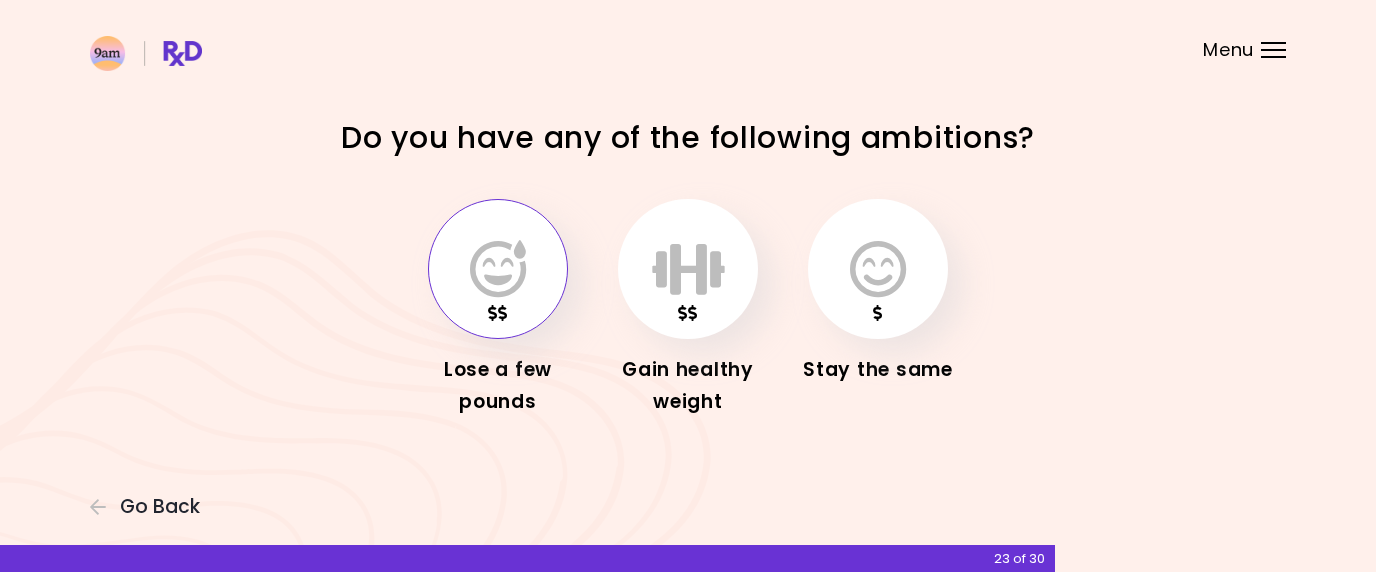 click at bounding box center (498, 269) 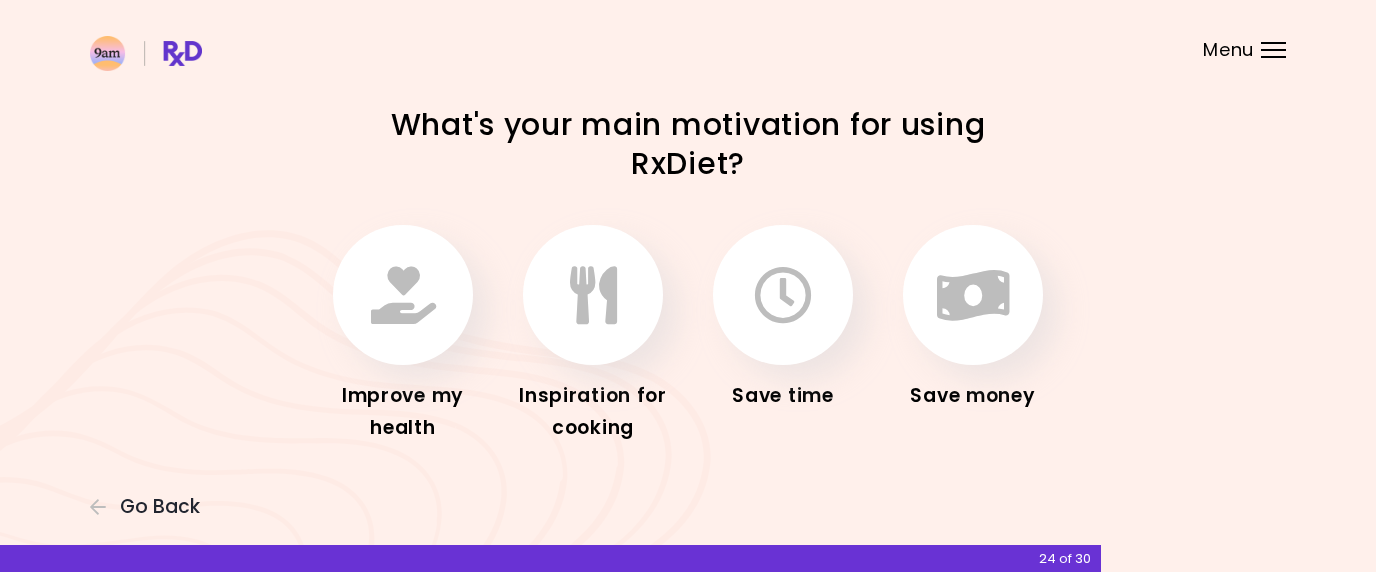 scroll, scrollTop: 0, scrollLeft: 0, axis: both 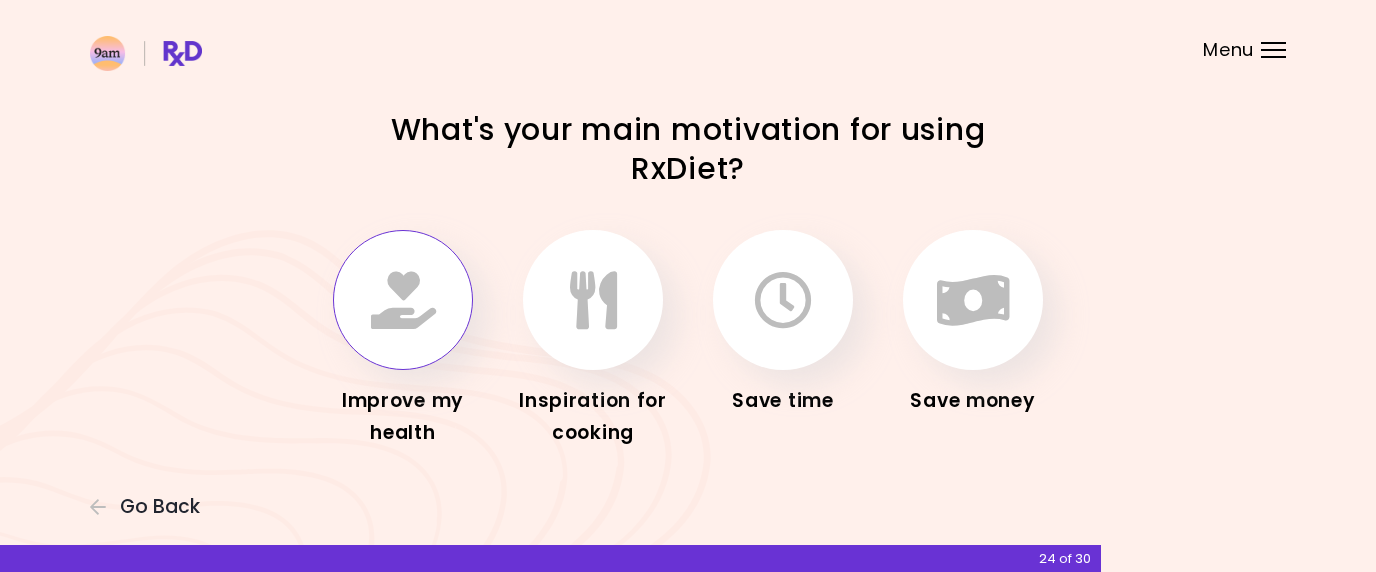 click at bounding box center [403, 300] 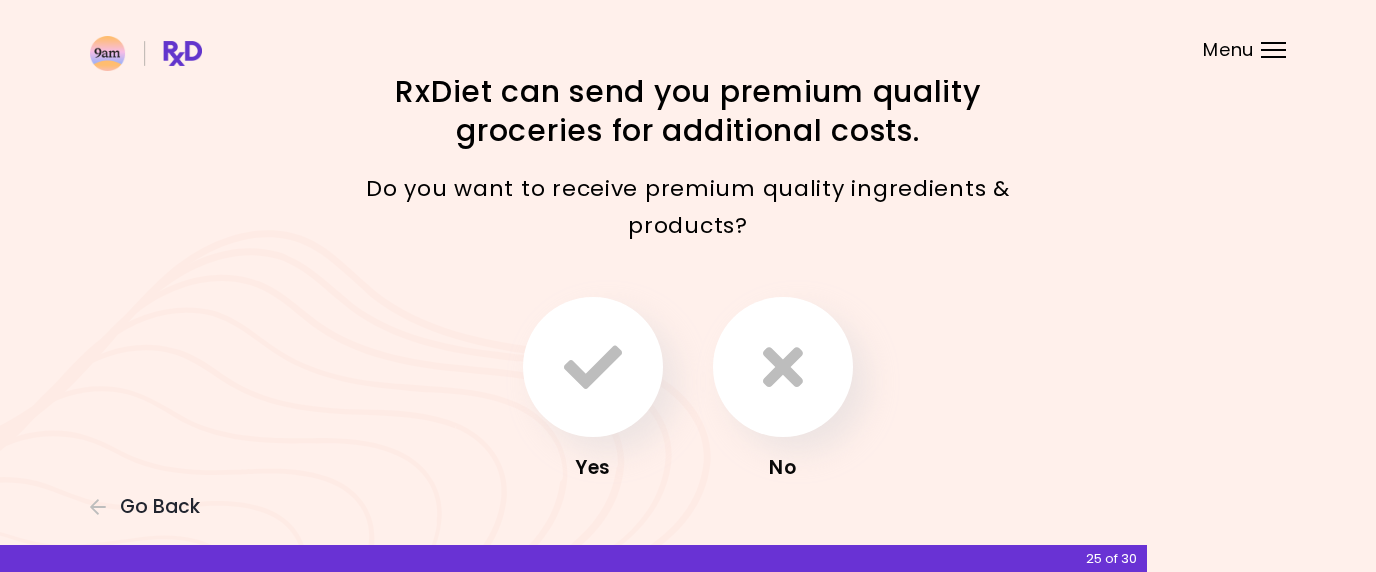 scroll, scrollTop: 97, scrollLeft: 0, axis: vertical 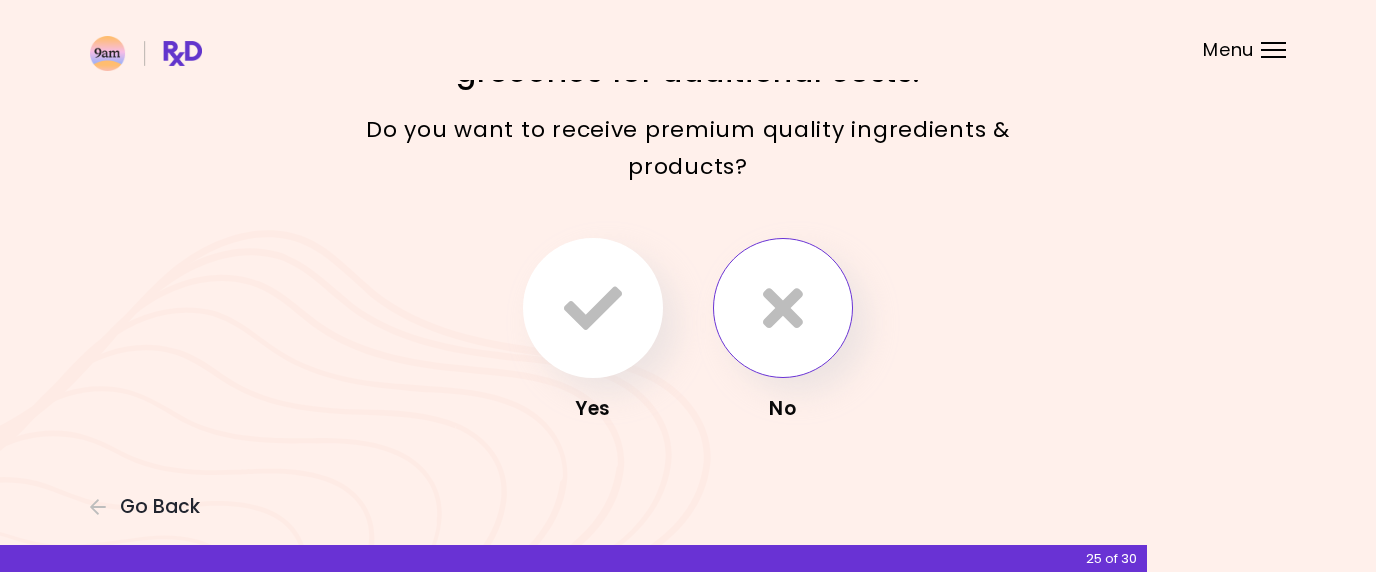 click at bounding box center [783, 308] 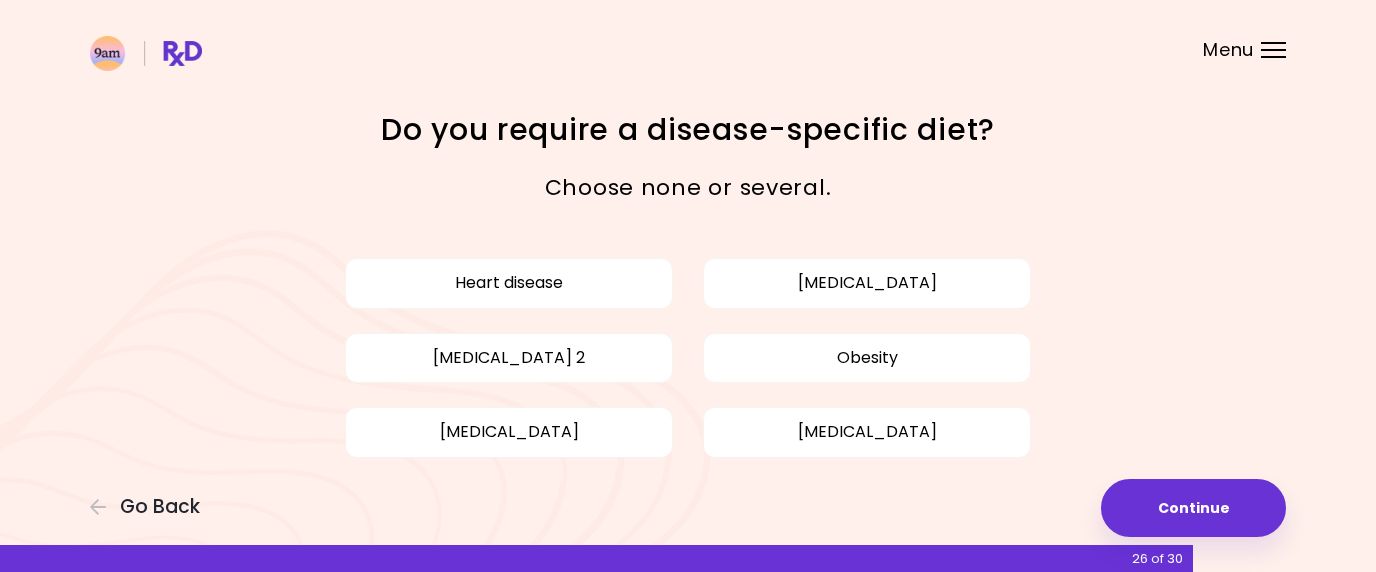scroll, scrollTop: 33, scrollLeft: 0, axis: vertical 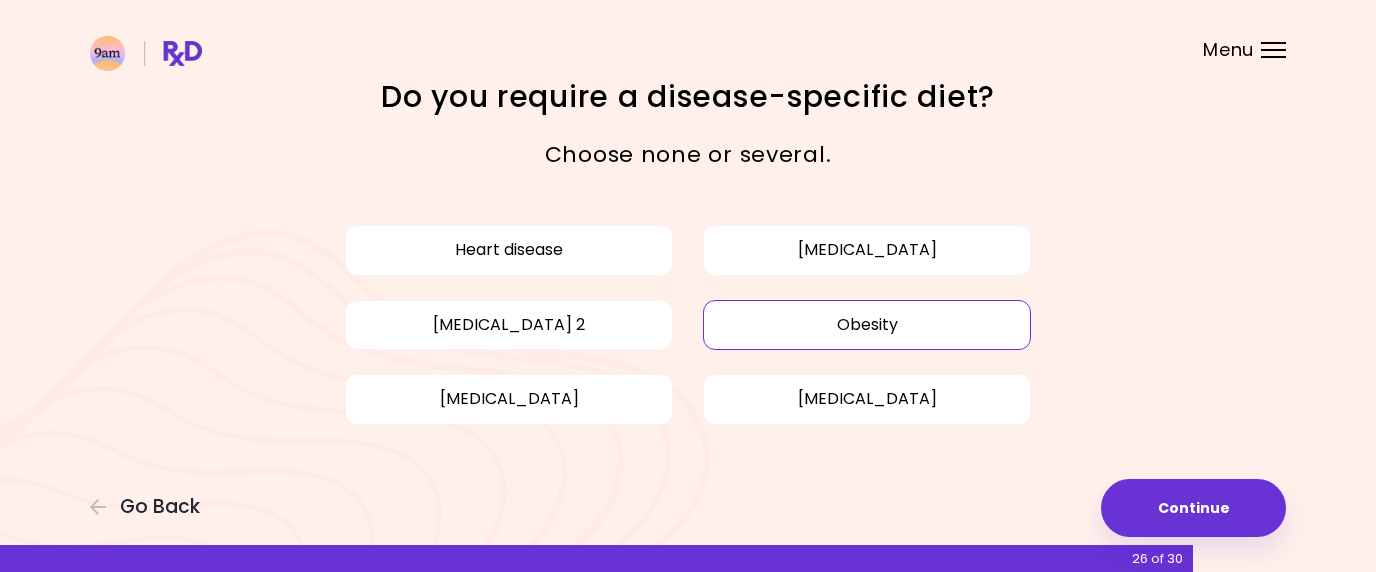 click on "Obesity" at bounding box center [867, 325] 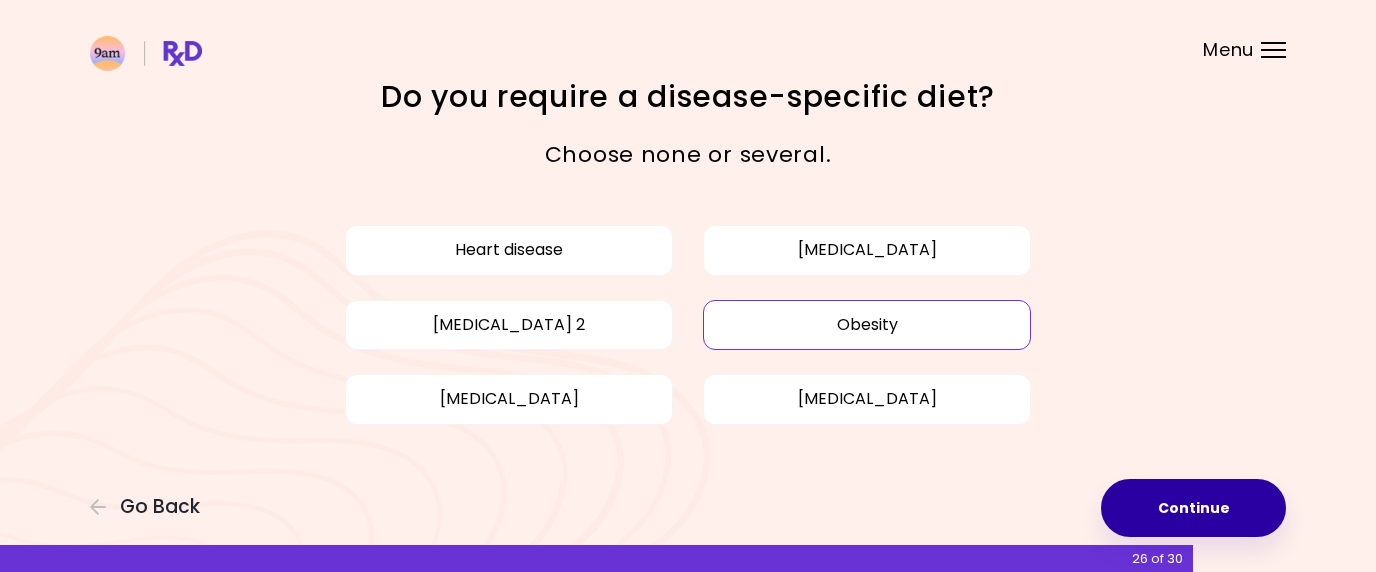 click on "Continue" at bounding box center [1193, 508] 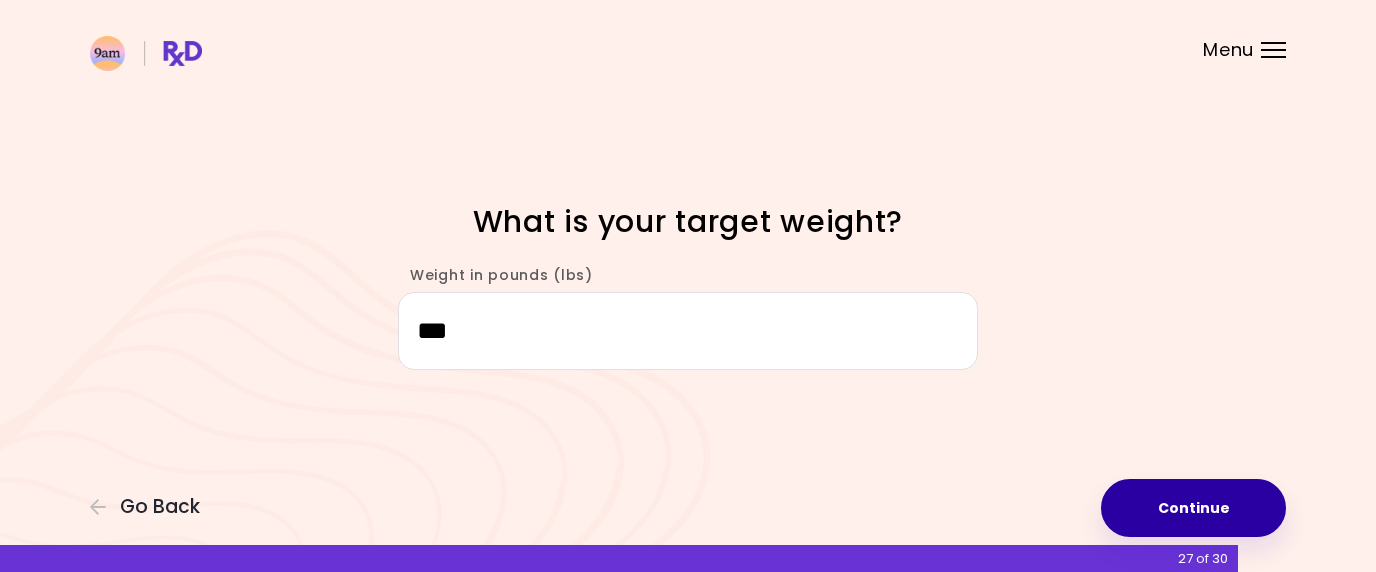 type on "***" 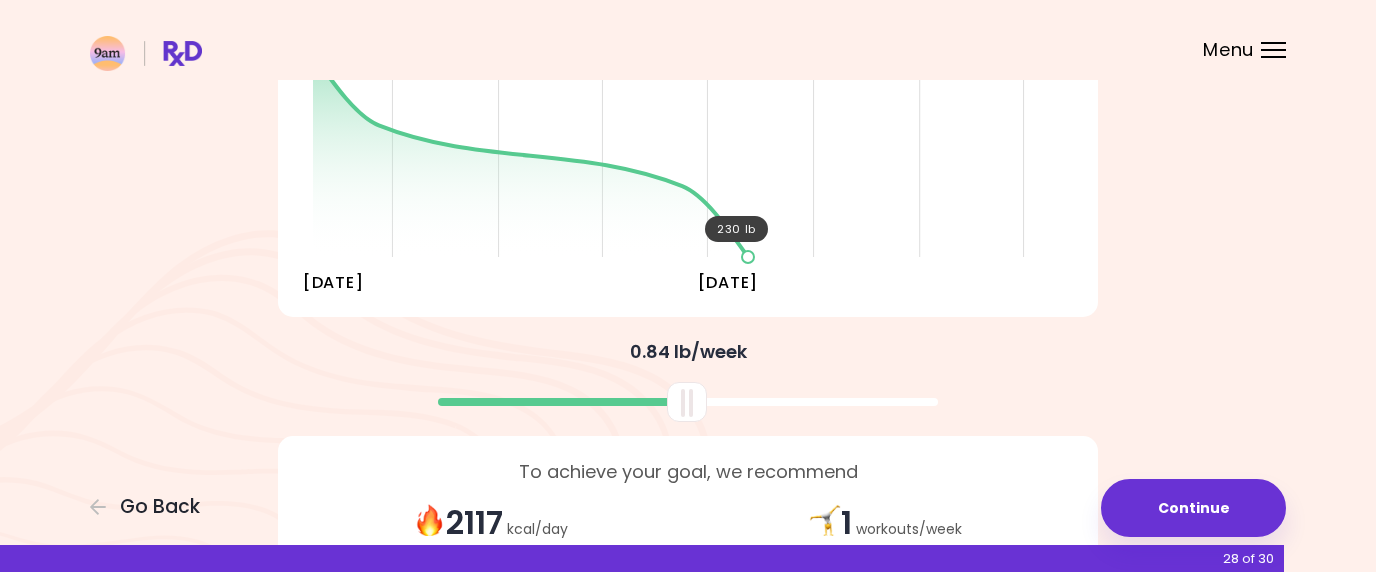 scroll, scrollTop: 463, scrollLeft: 0, axis: vertical 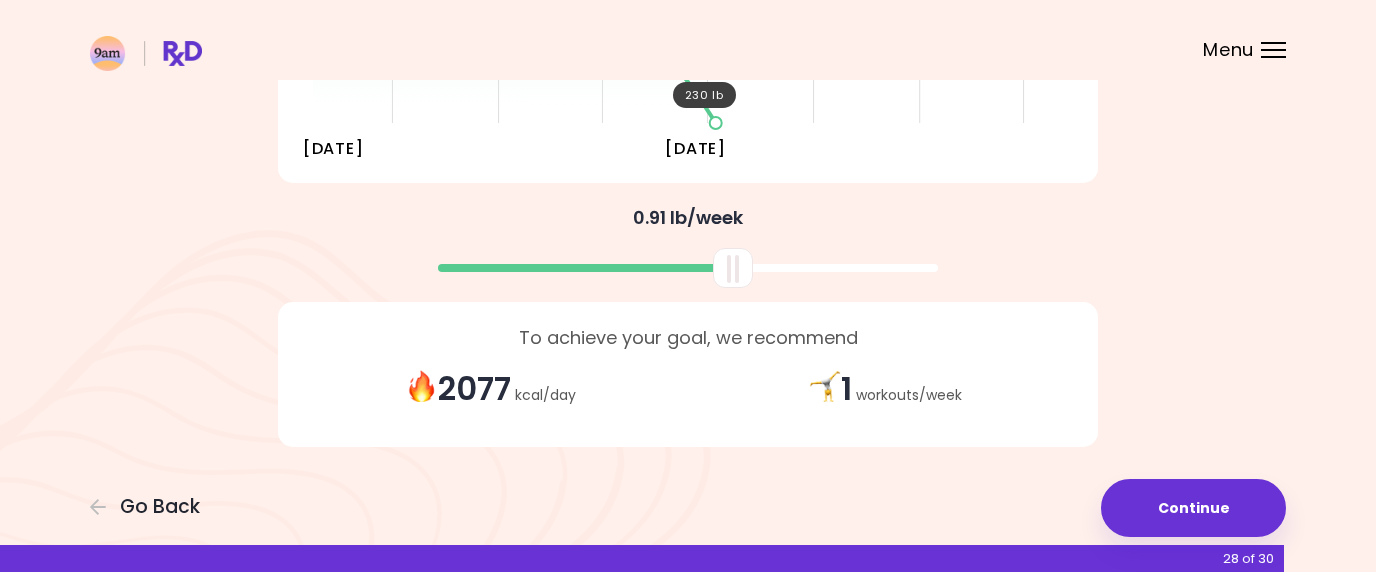 drag, startPoint x: 690, startPoint y: 272, endPoint x: 735, endPoint y: 273, distance: 45.01111 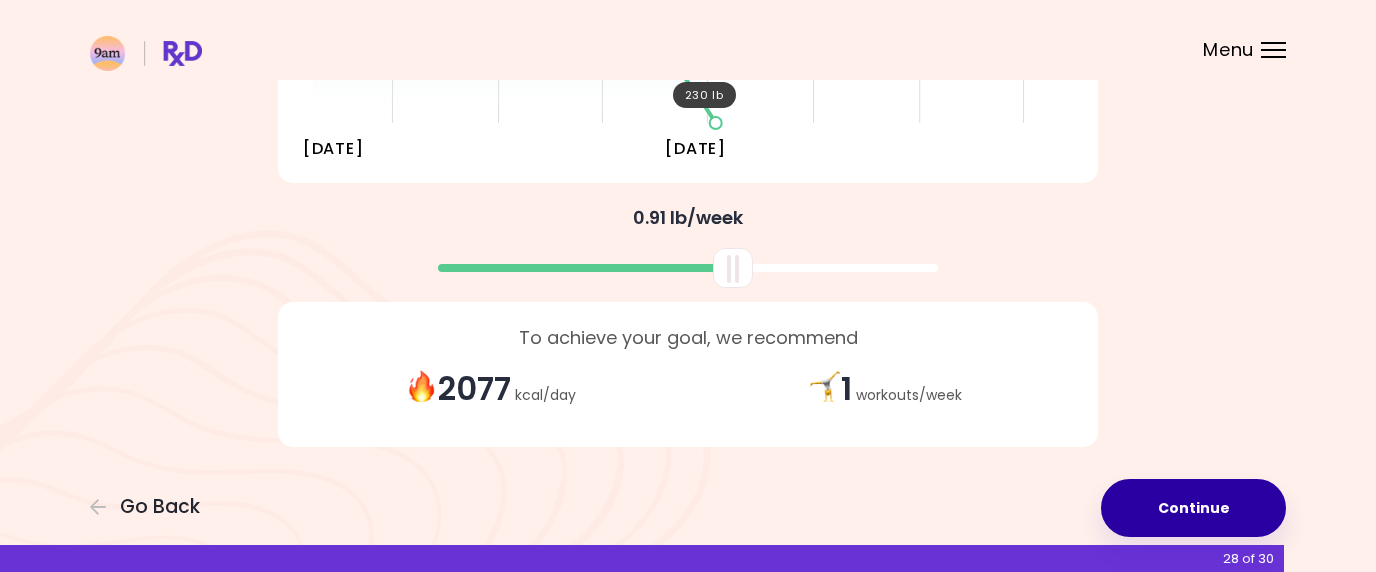 click on "Continue" at bounding box center (1193, 508) 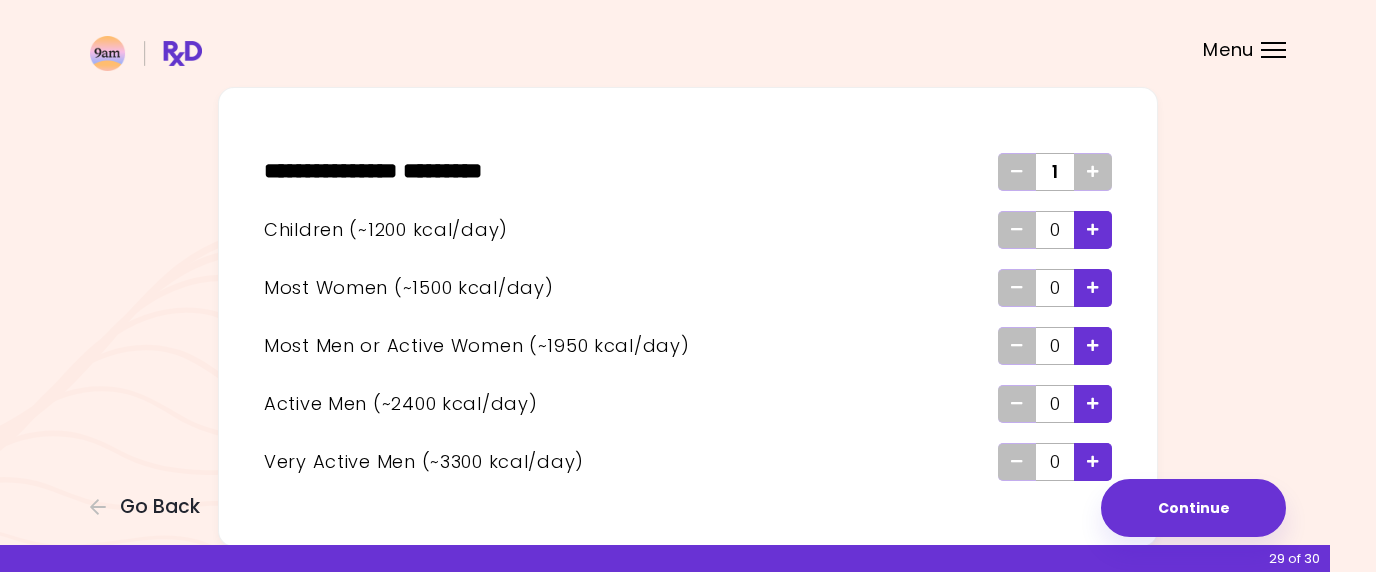scroll, scrollTop: 76, scrollLeft: 0, axis: vertical 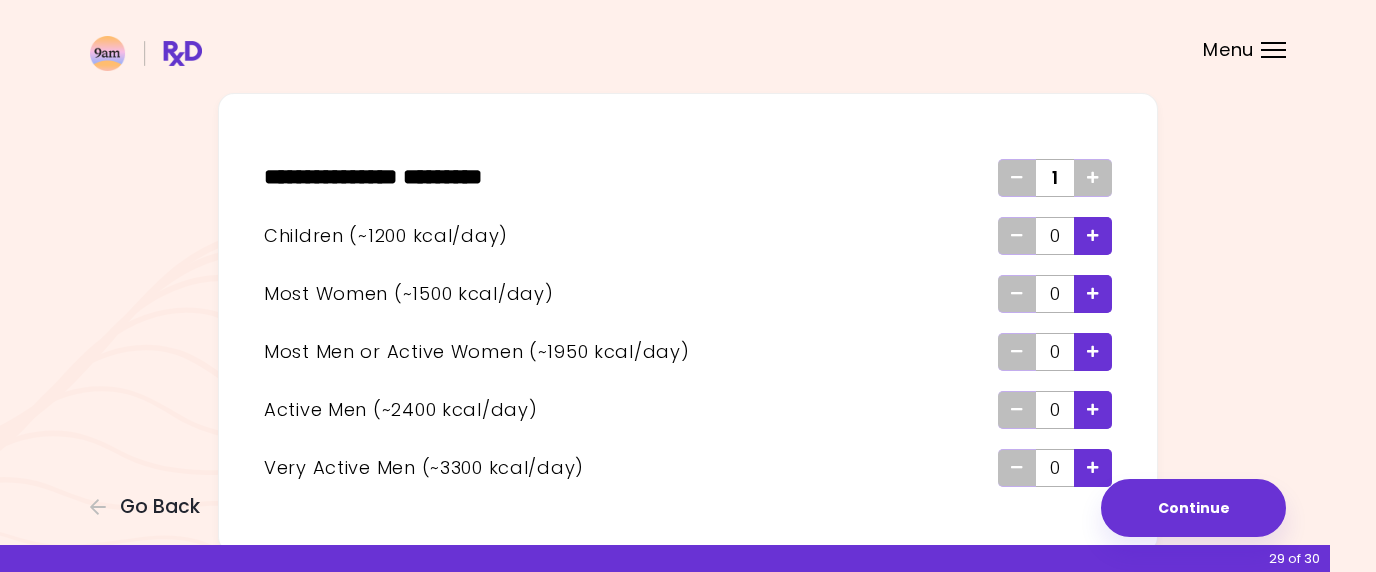 click at bounding box center [1093, 351] 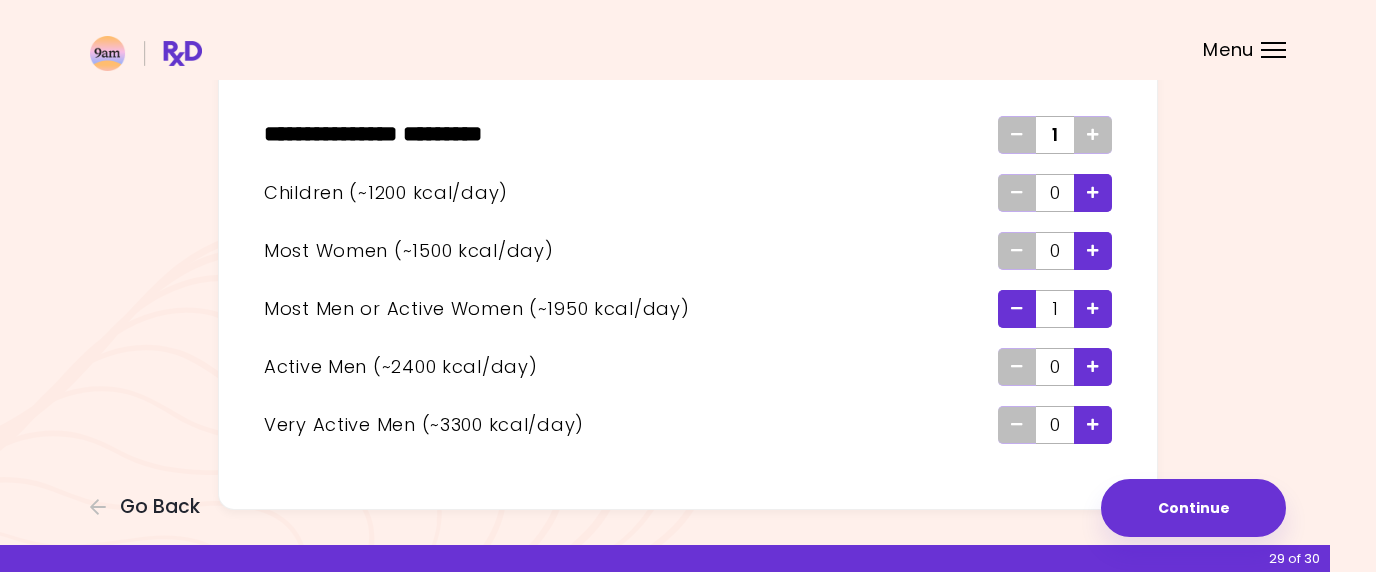 scroll, scrollTop: 167, scrollLeft: 0, axis: vertical 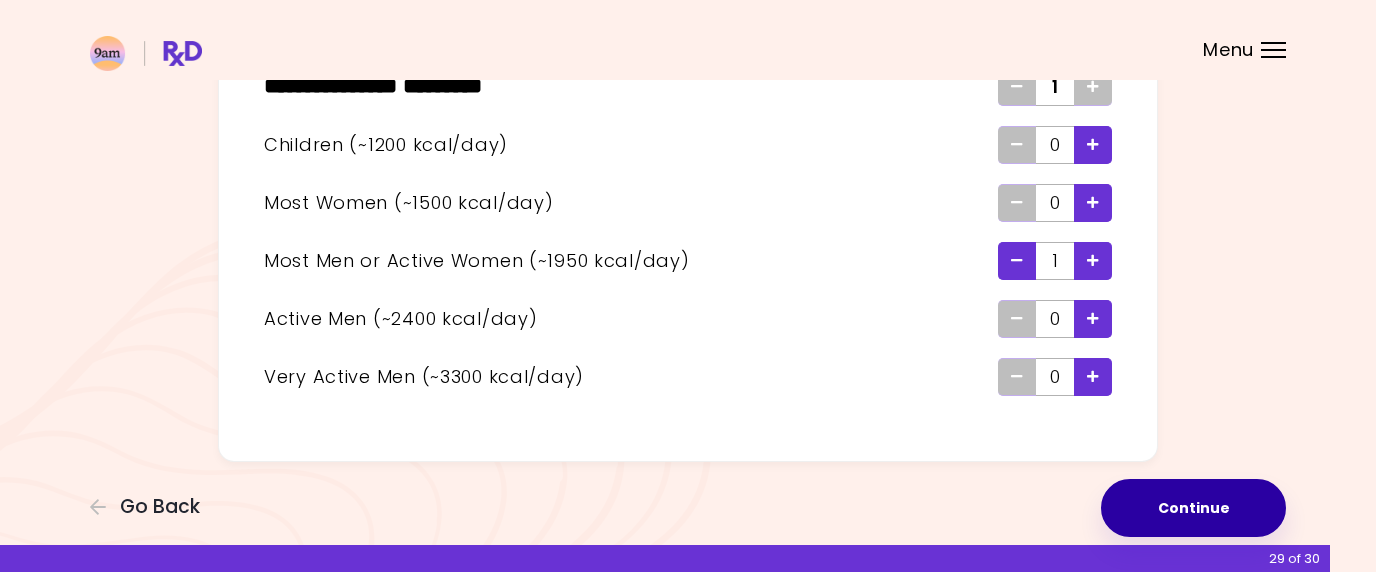 click on "Continue" at bounding box center (1193, 508) 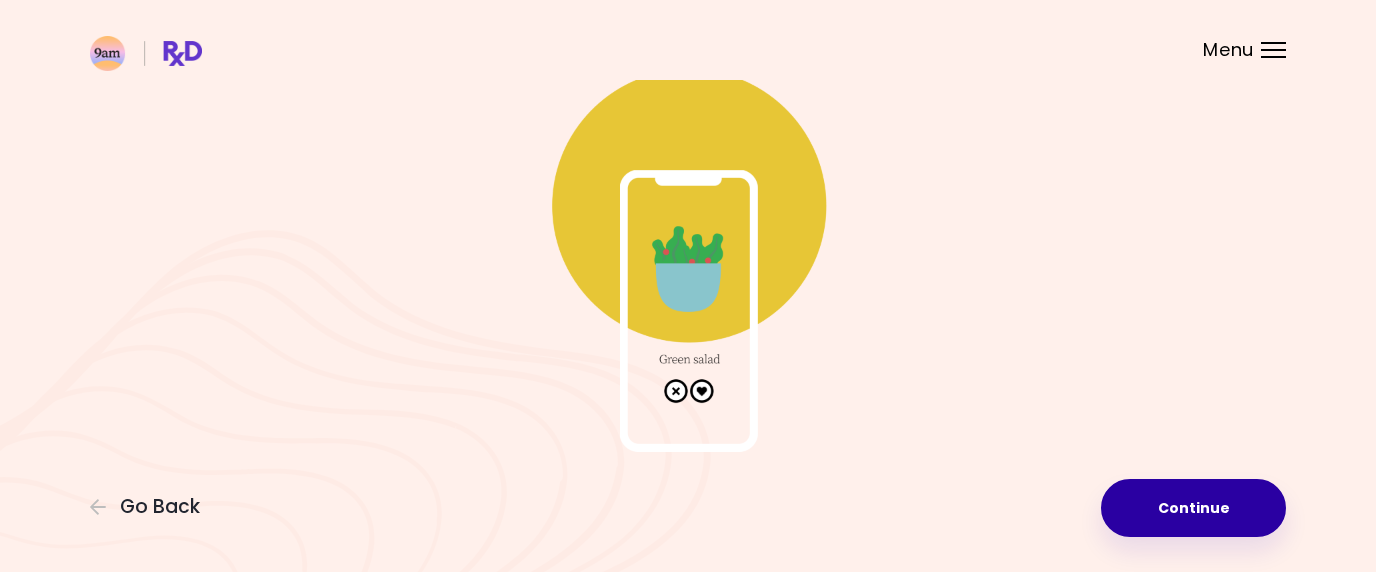 scroll, scrollTop: 0, scrollLeft: 0, axis: both 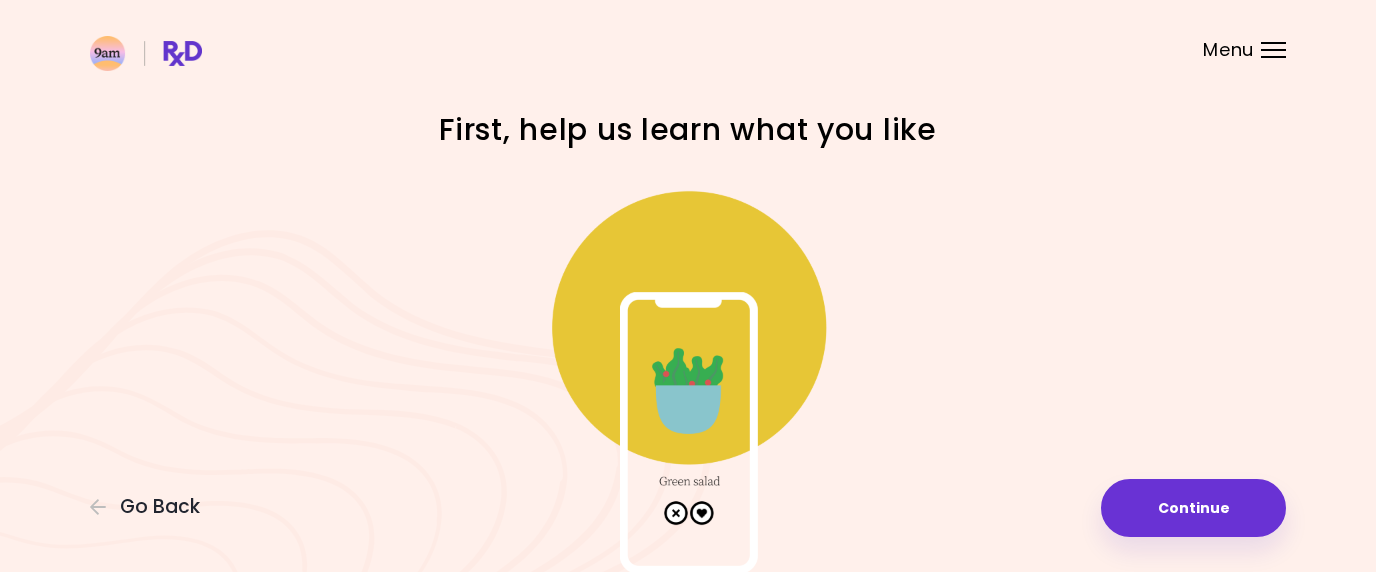click at bounding box center [688, 374] 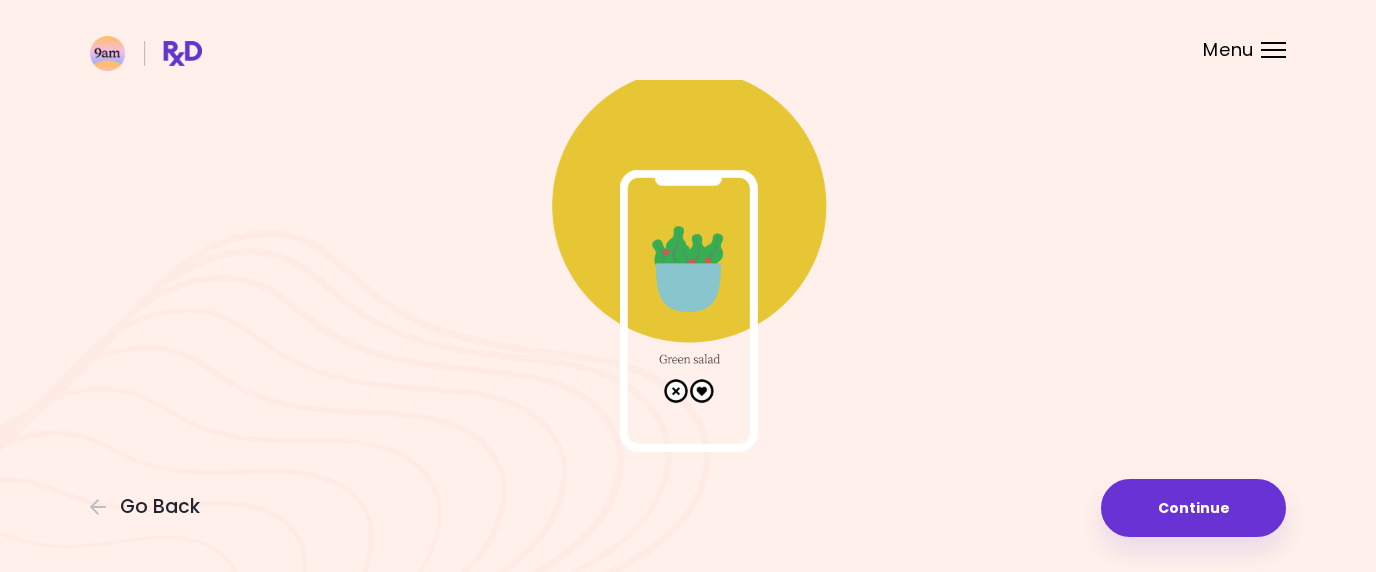 scroll, scrollTop: 0, scrollLeft: 0, axis: both 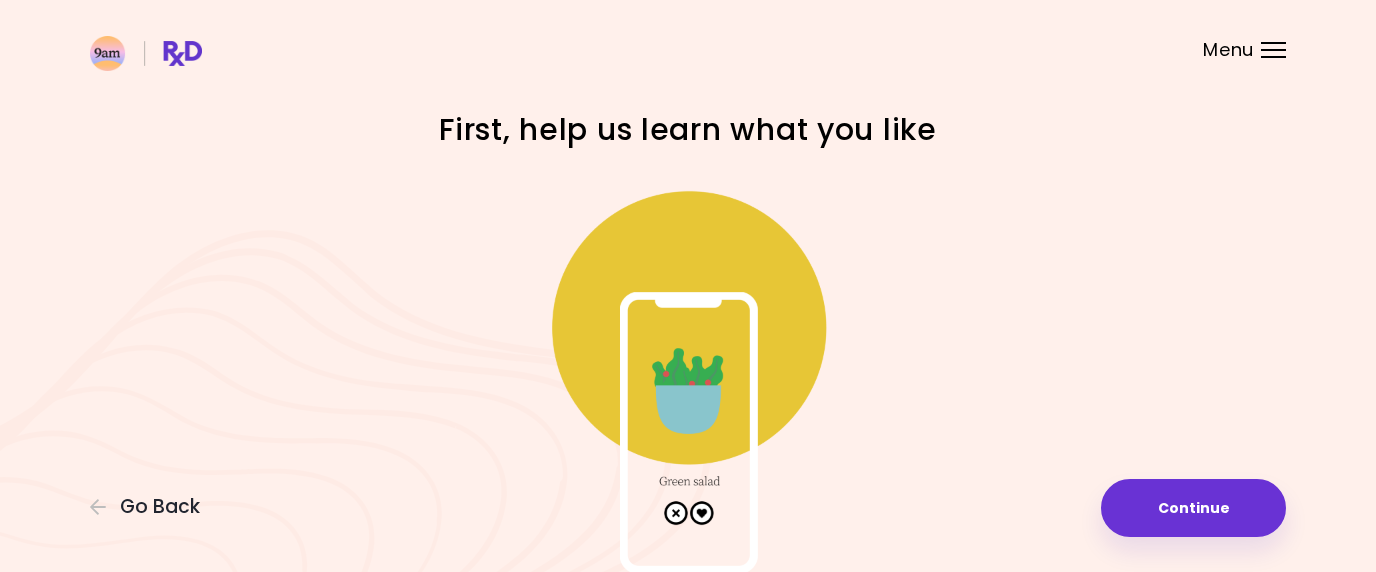 click at bounding box center (688, 374) 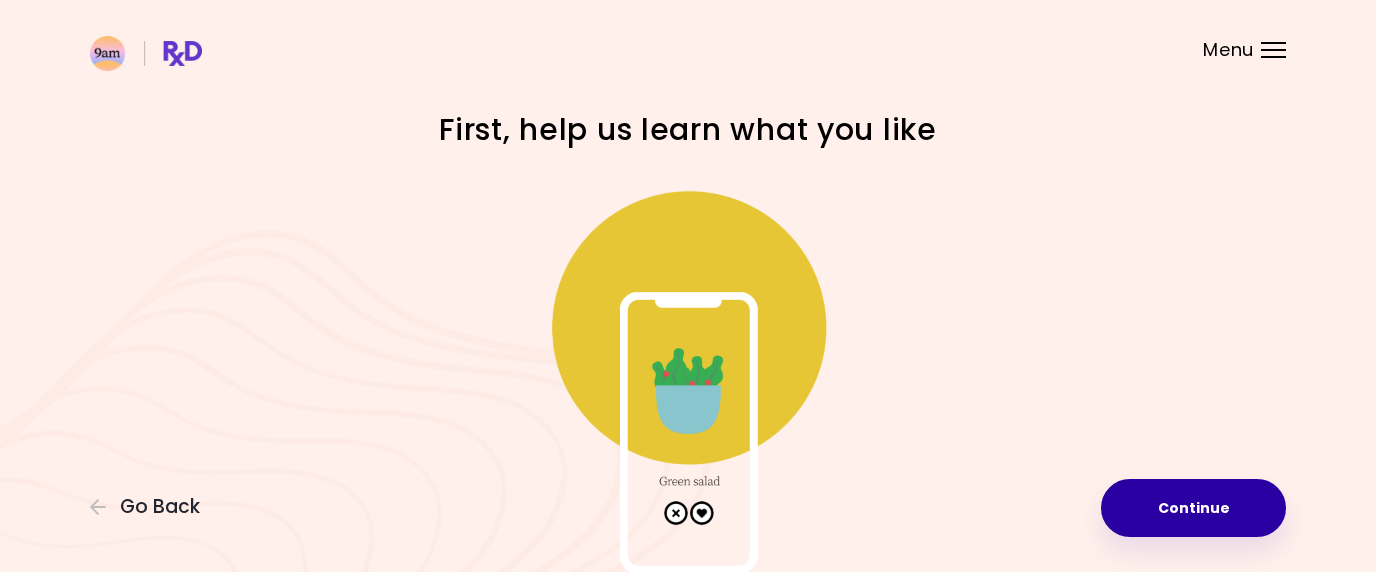 click on "Continue" at bounding box center (1193, 508) 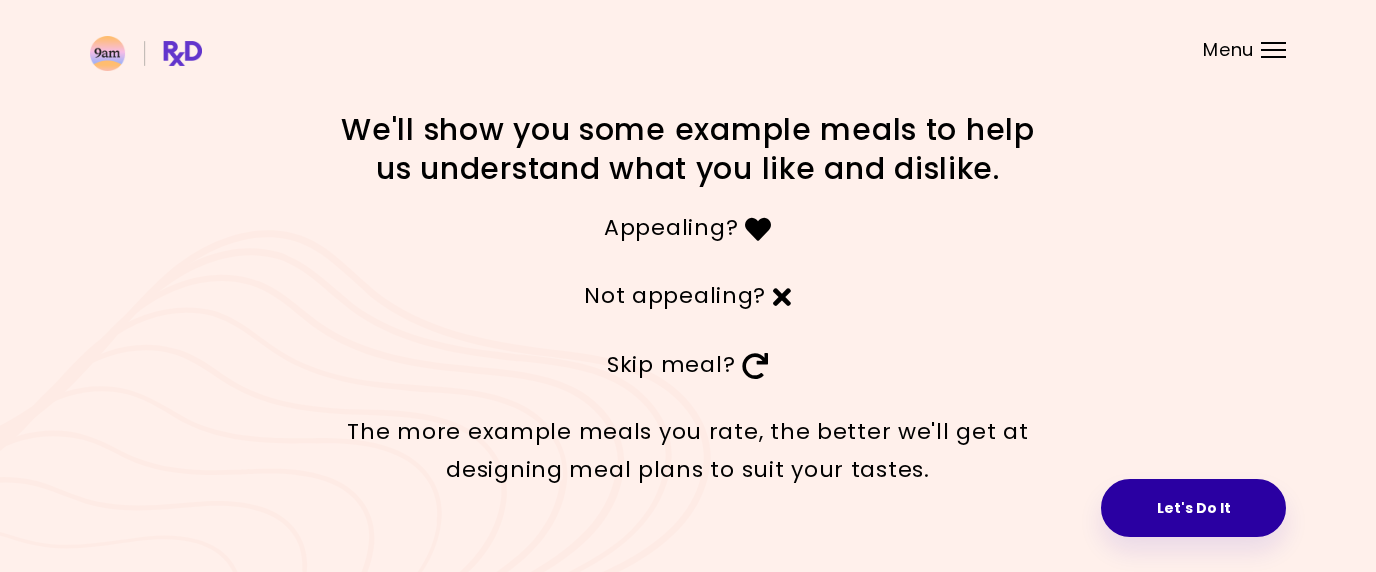 click on "Let's Do It" at bounding box center (1193, 508) 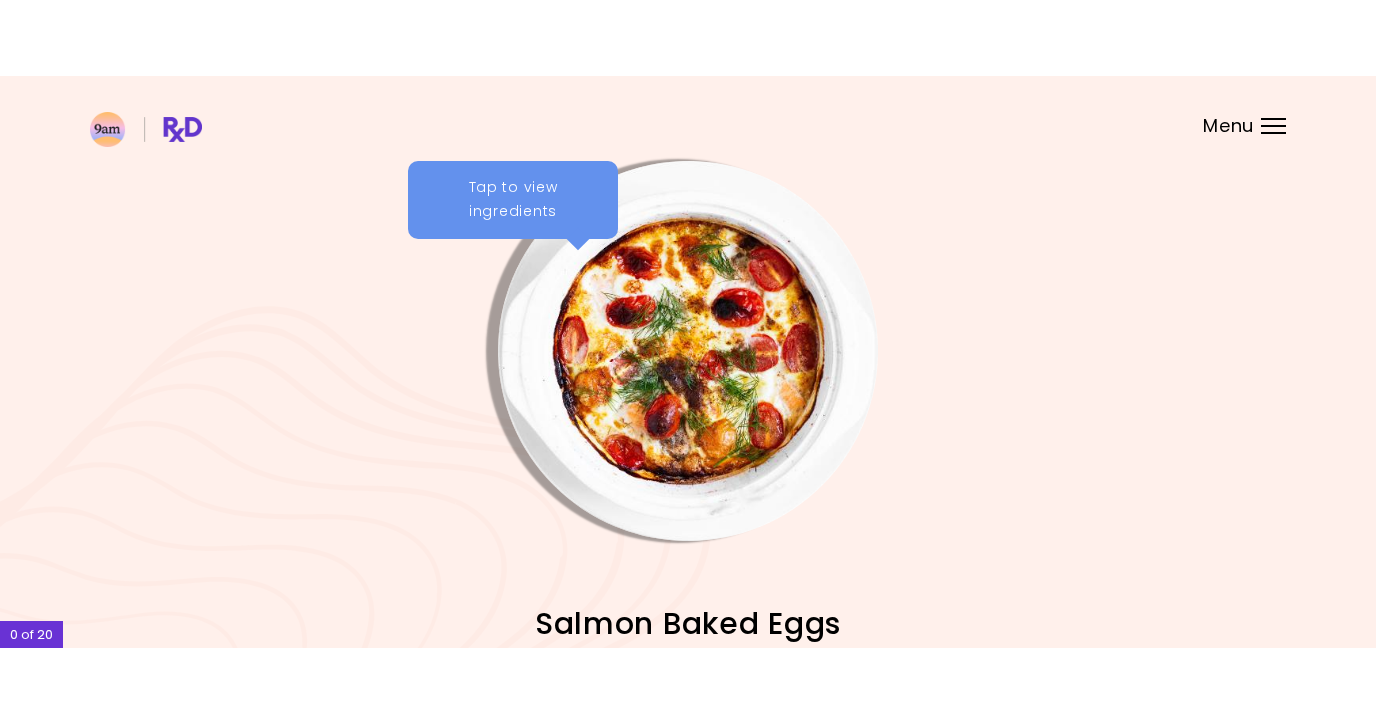 scroll, scrollTop: 8, scrollLeft: 0, axis: vertical 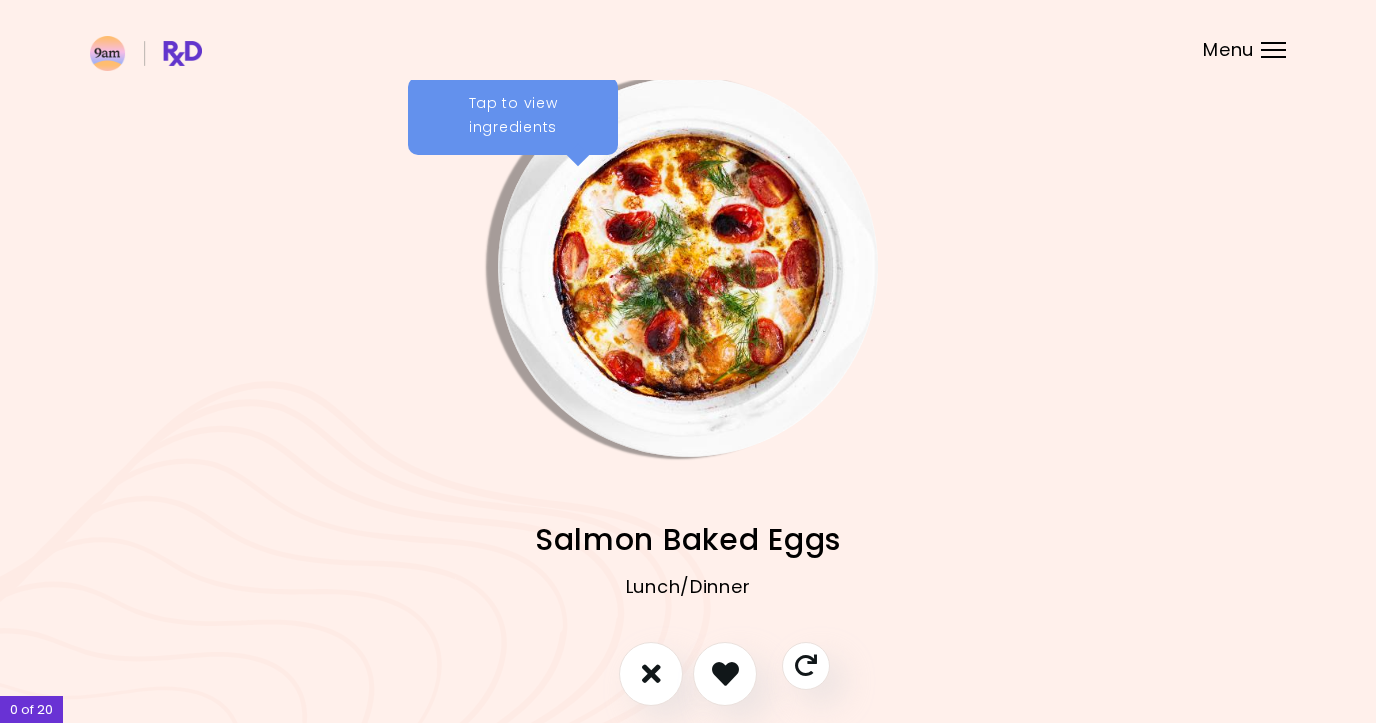 click on "Tap to view ingredients" at bounding box center (513, 116) 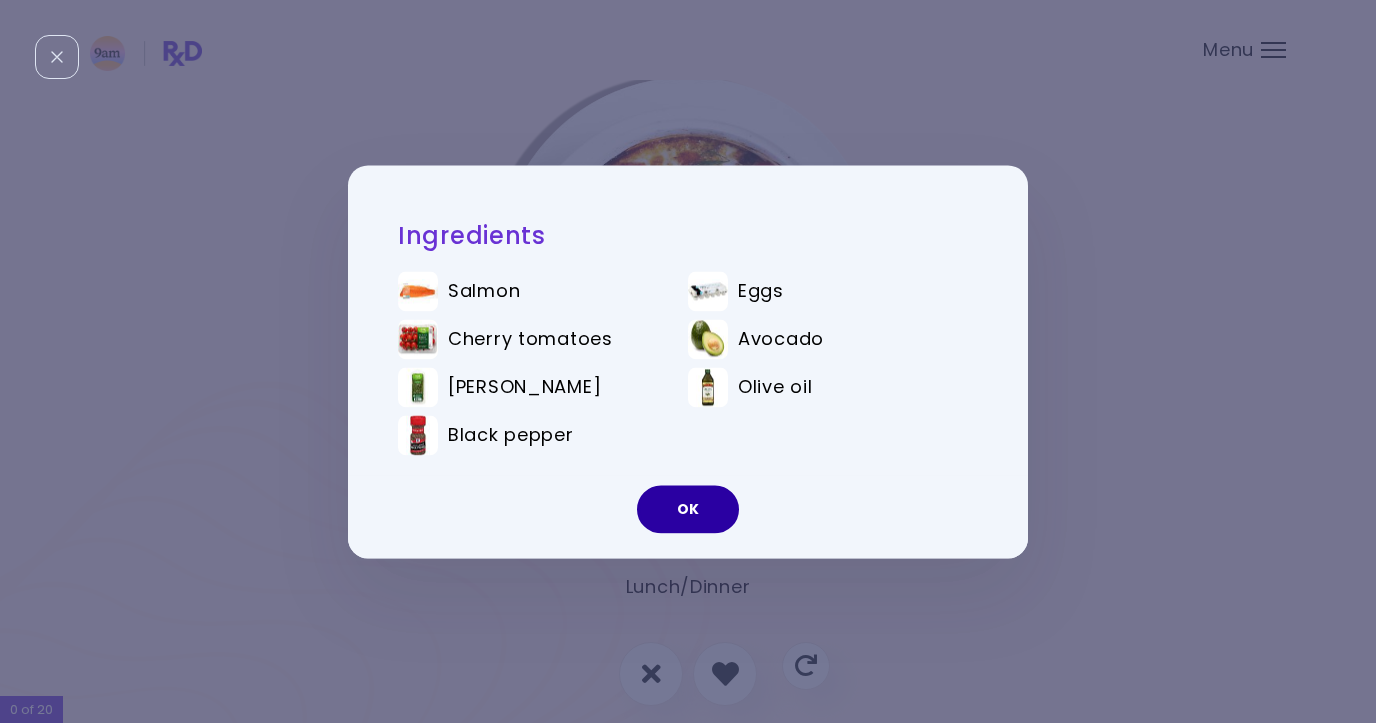 click on "OK" at bounding box center (688, 509) 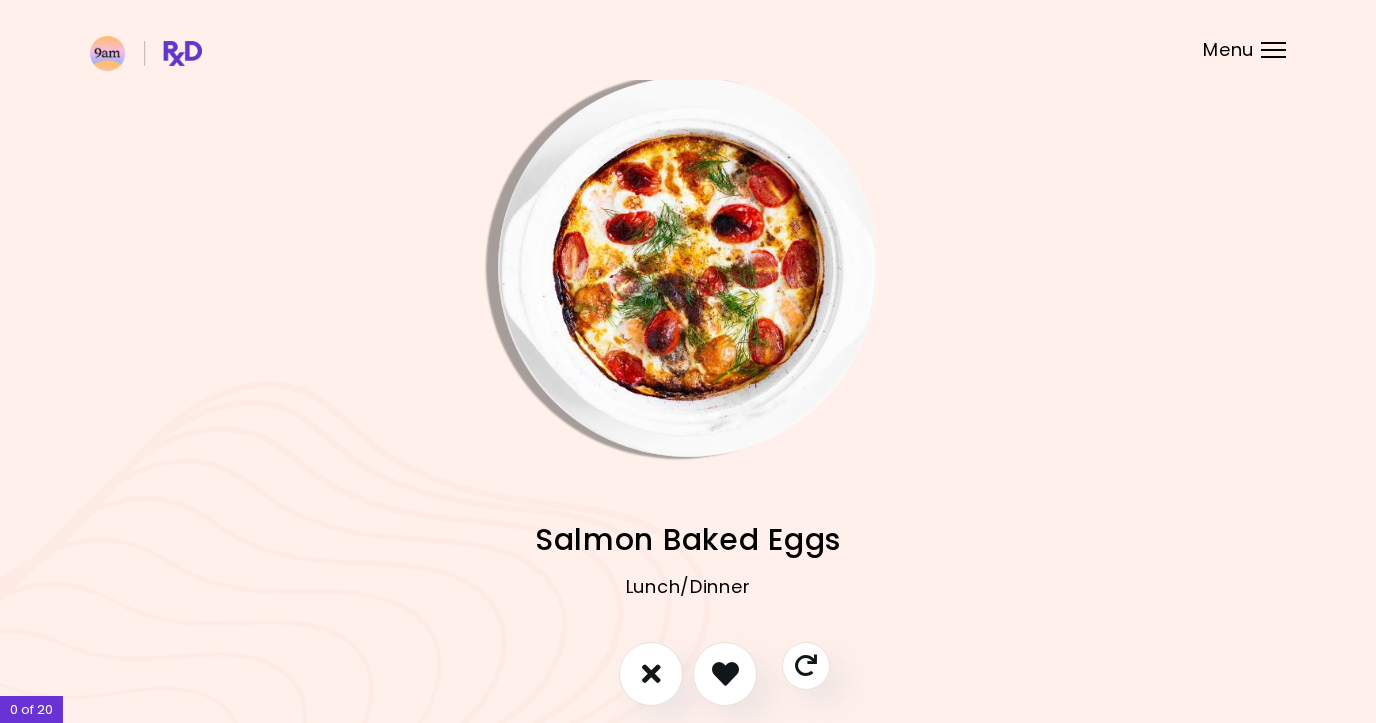 scroll, scrollTop: 0, scrollLeft: 0, axis: both 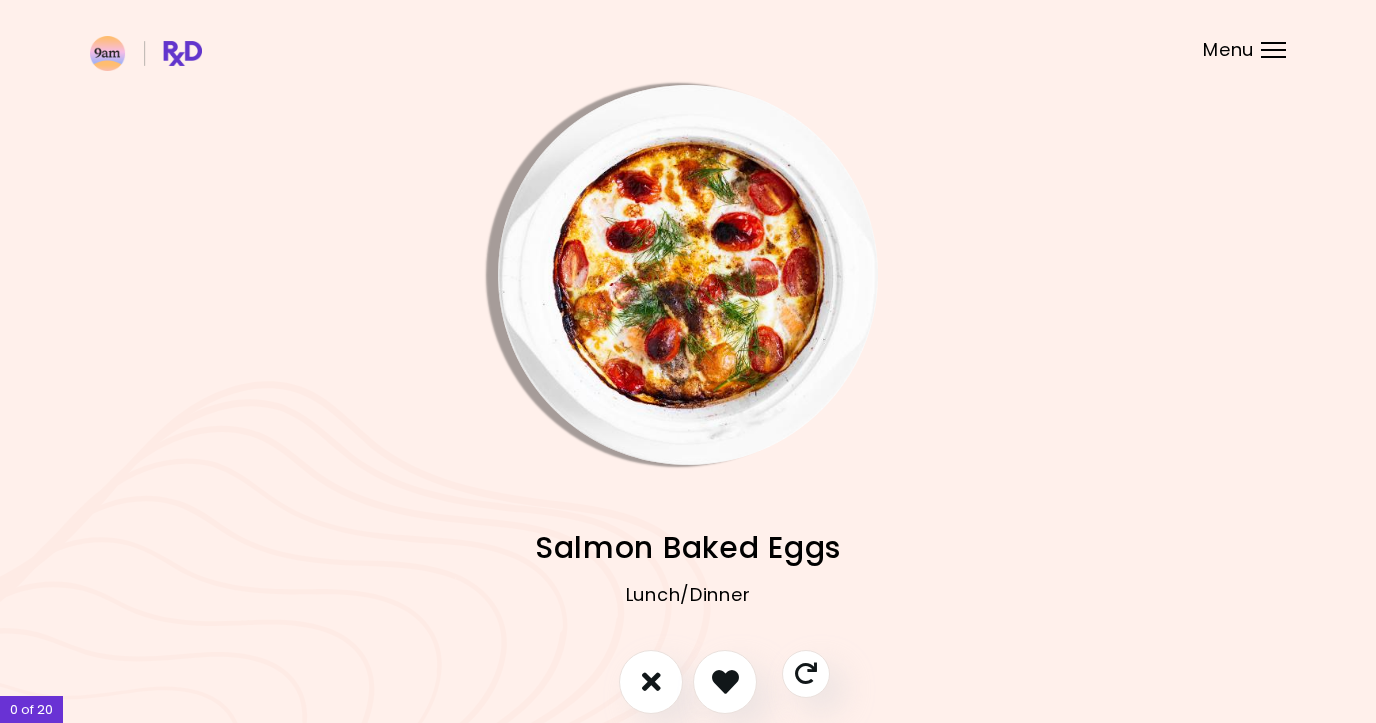 click at bounding box center (688, 275) 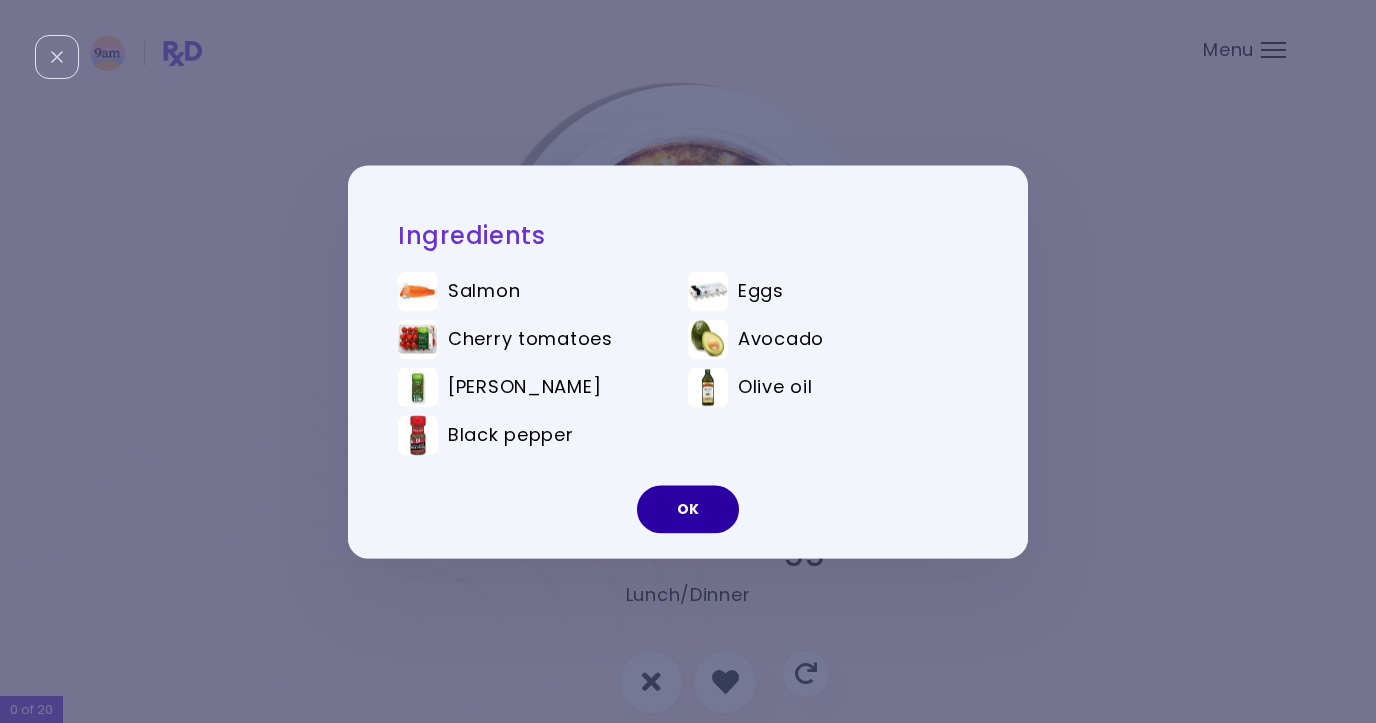 click on "OK" at bounding box center [688, 509] 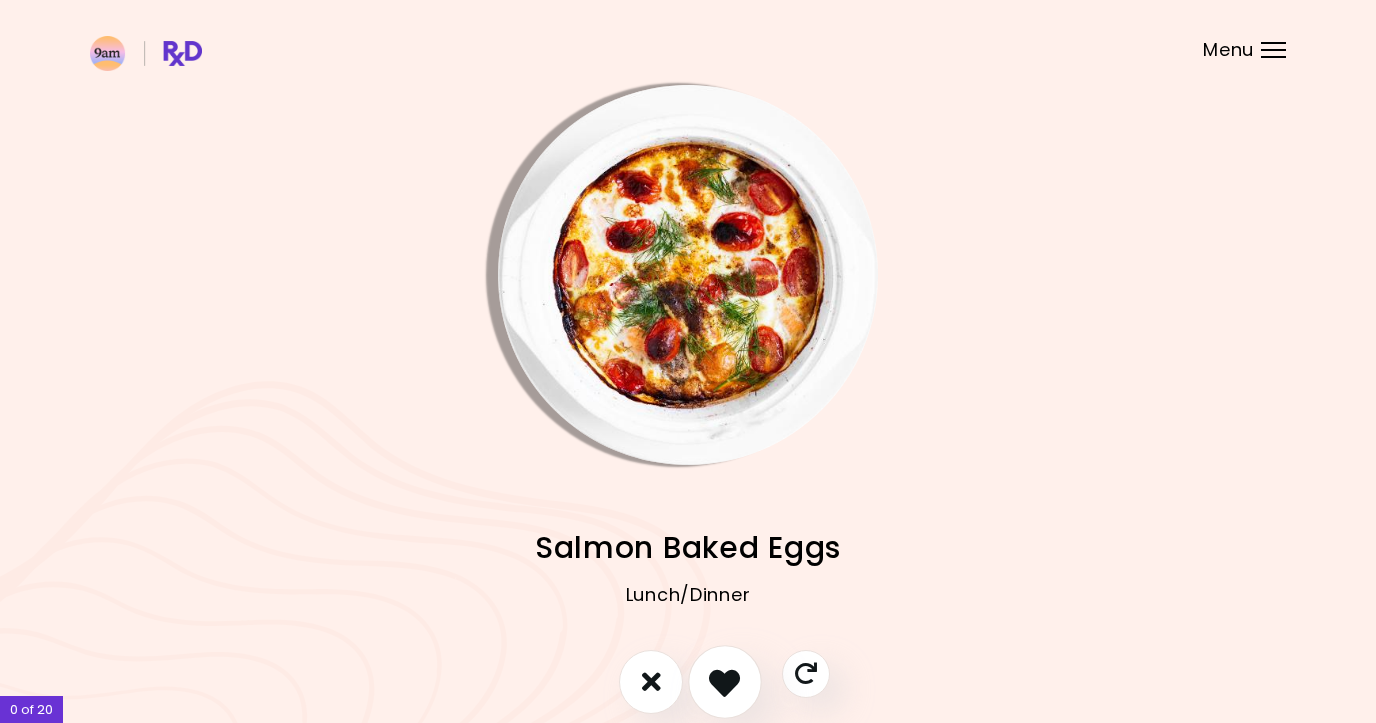 click at bounding box center [724, 681] 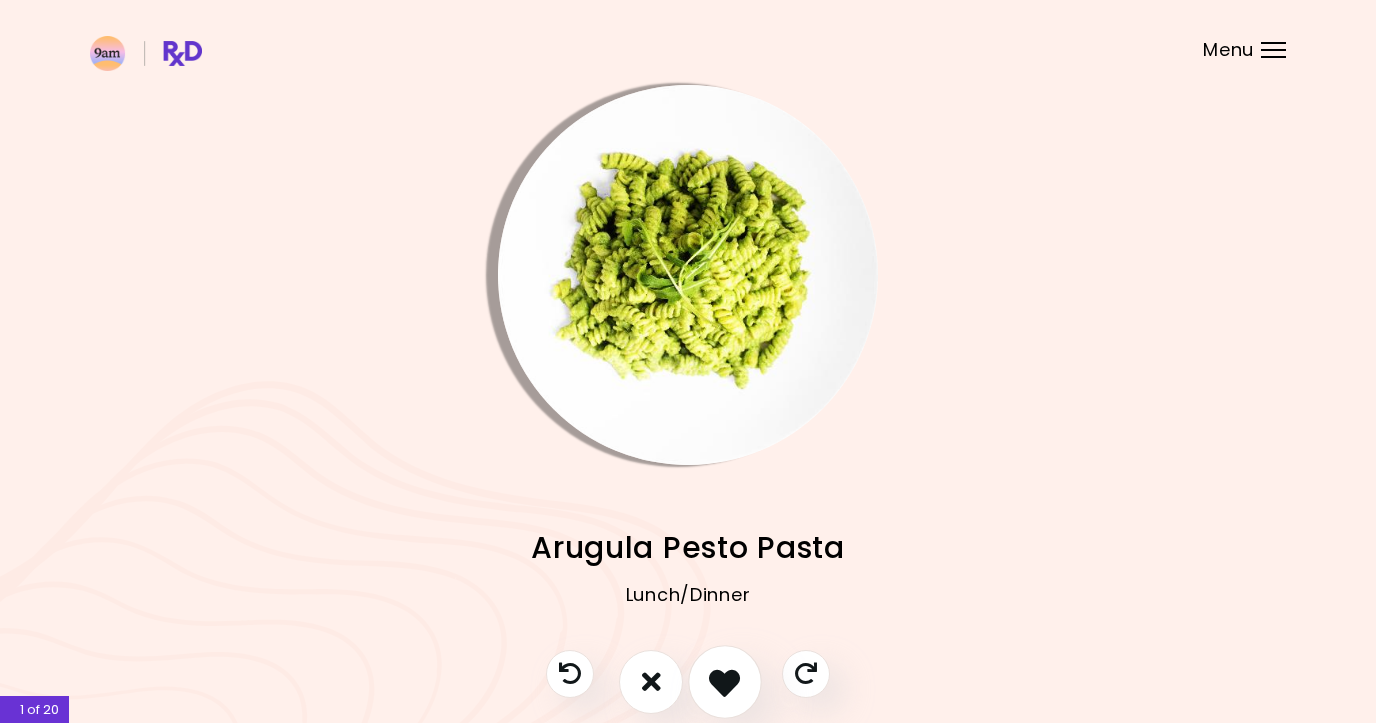 click at bounding box center [724, 681] 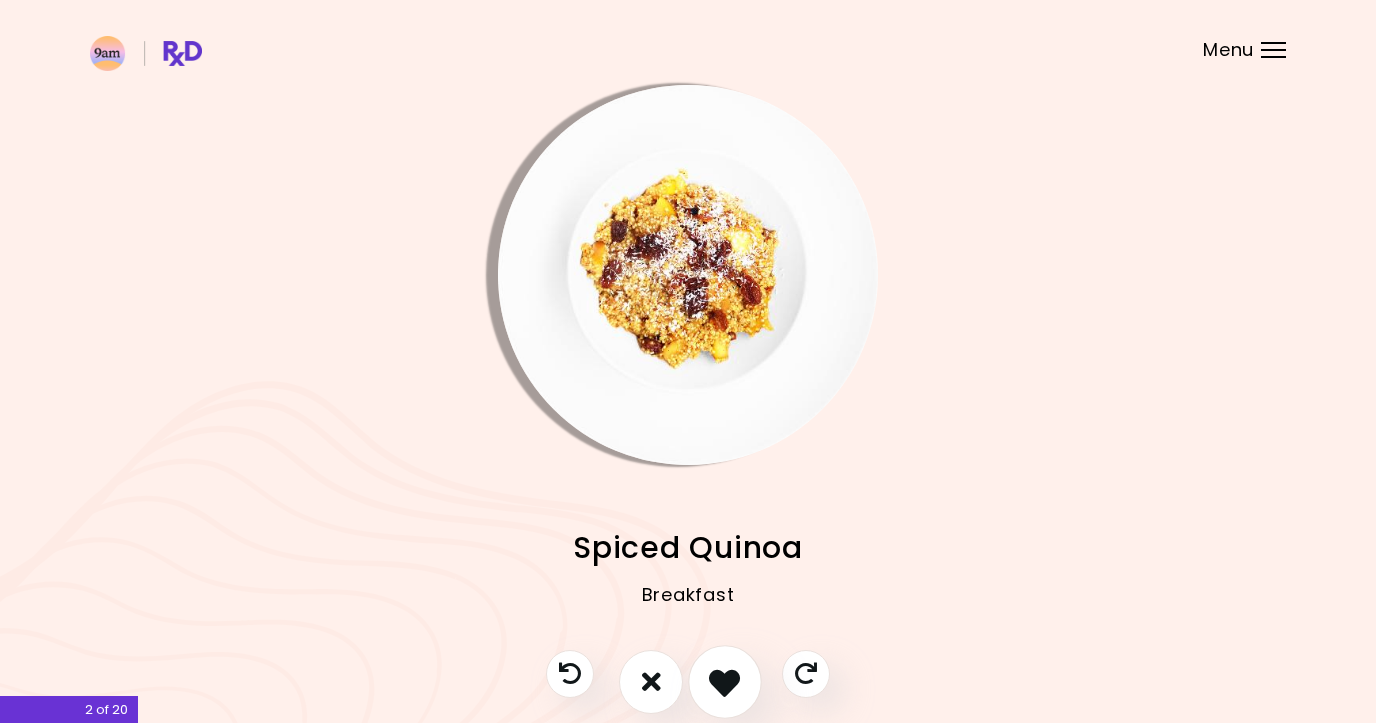 click at bounding box center (724, 681) 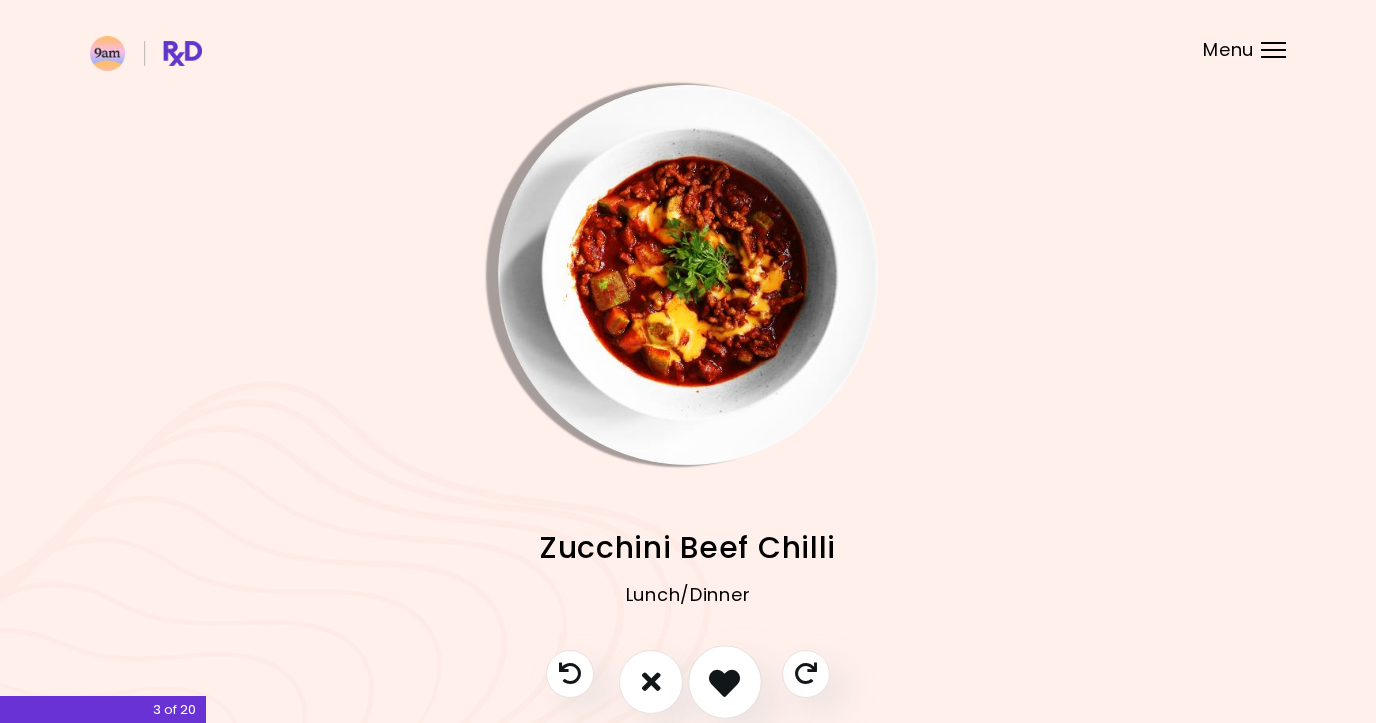 click at bounding box center (724, 681) 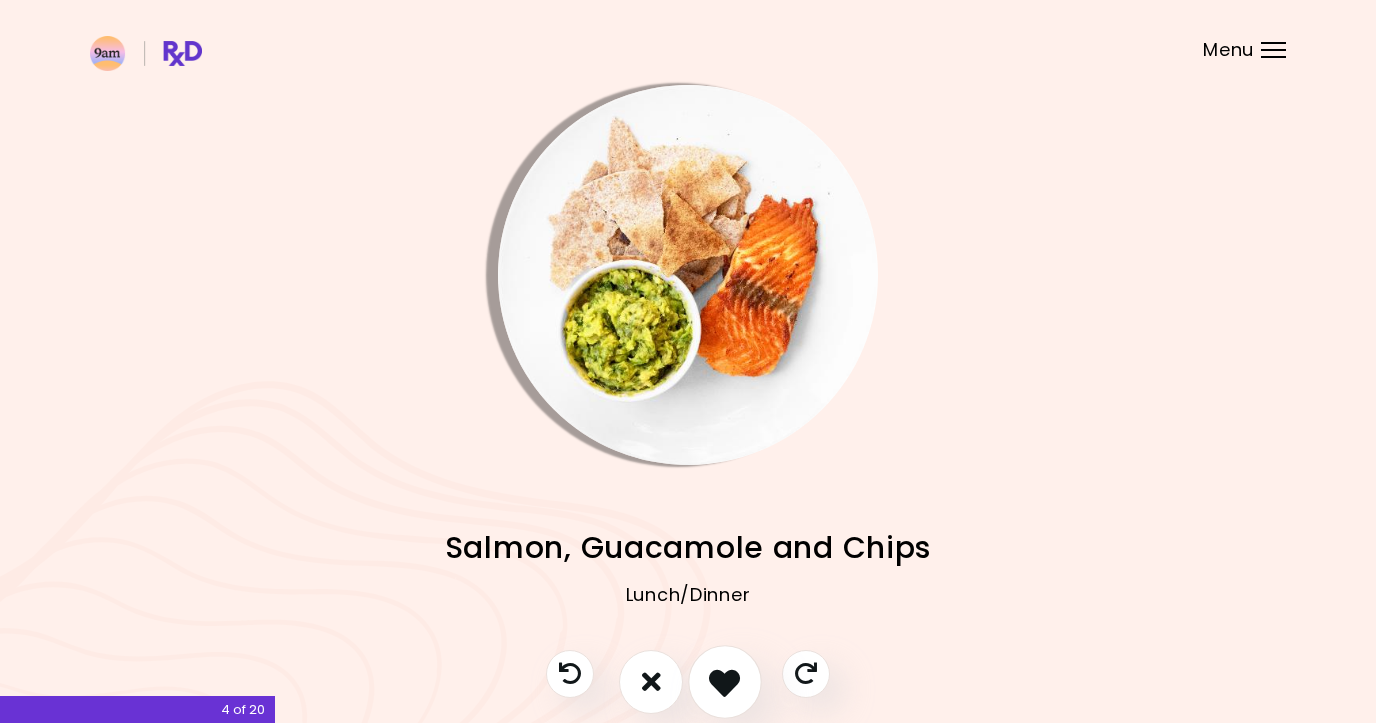 click at bounding box center [724, 681] 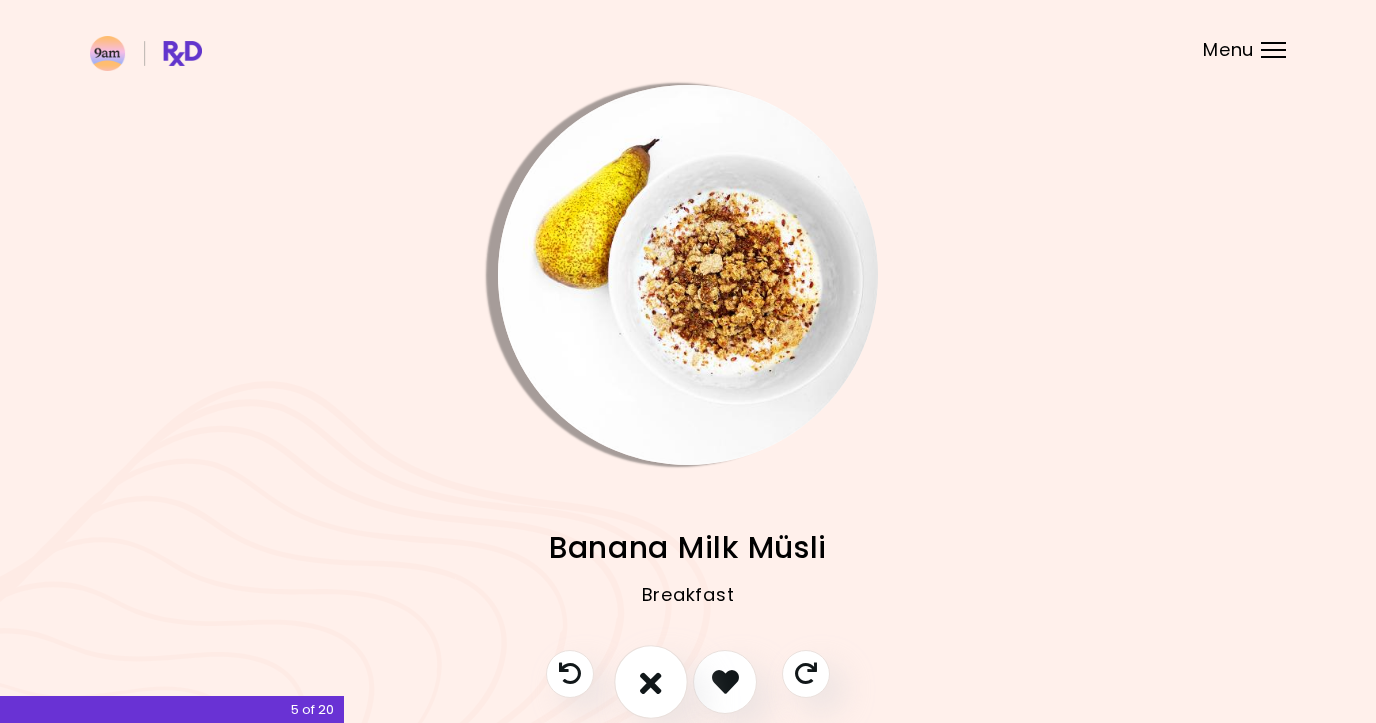 click at bounding box center [651, 681] 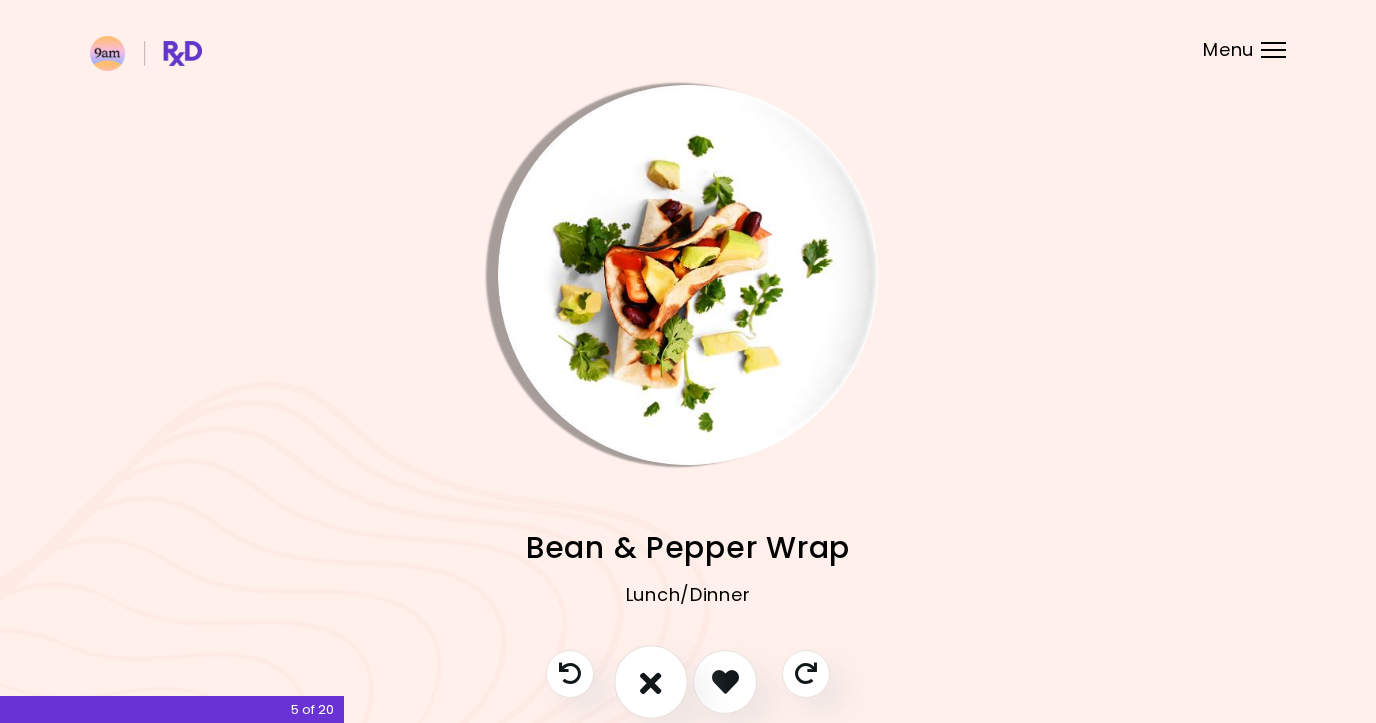 click at bounding box center (651, 681) 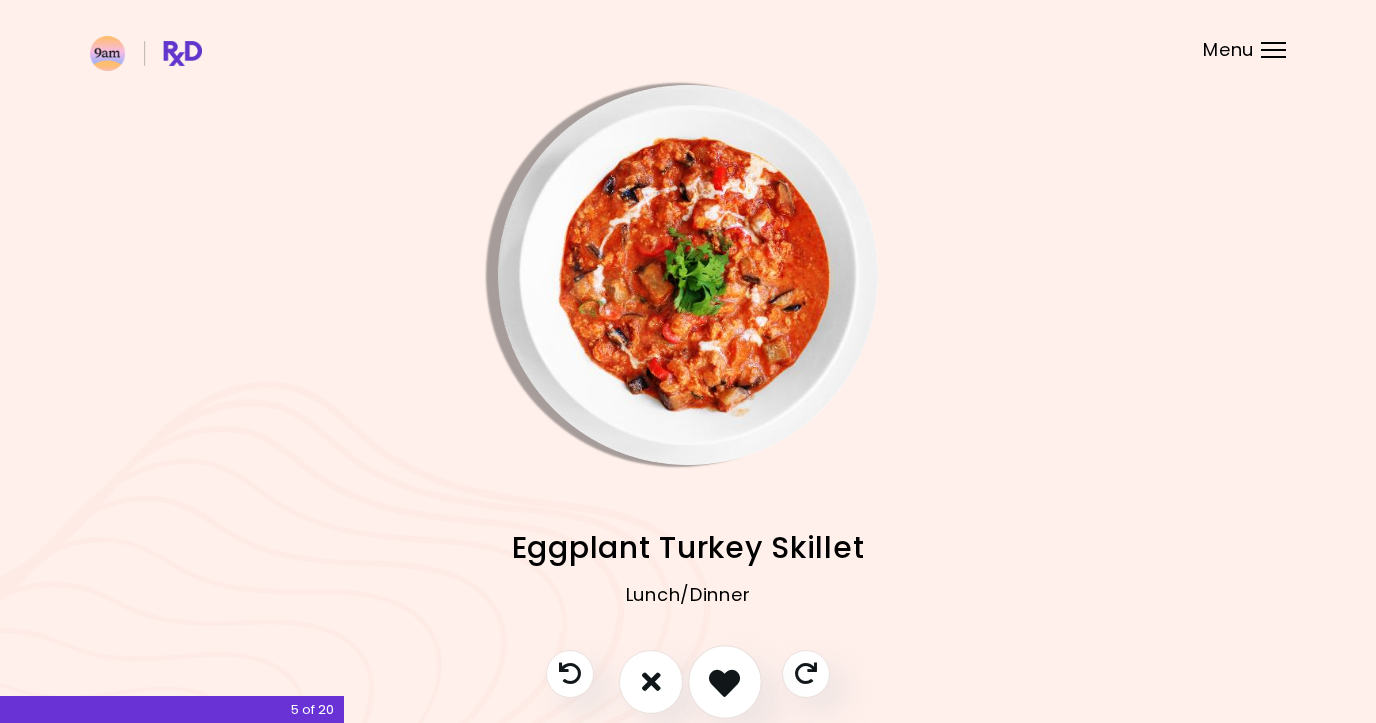 click at bounding box center [724, 681] 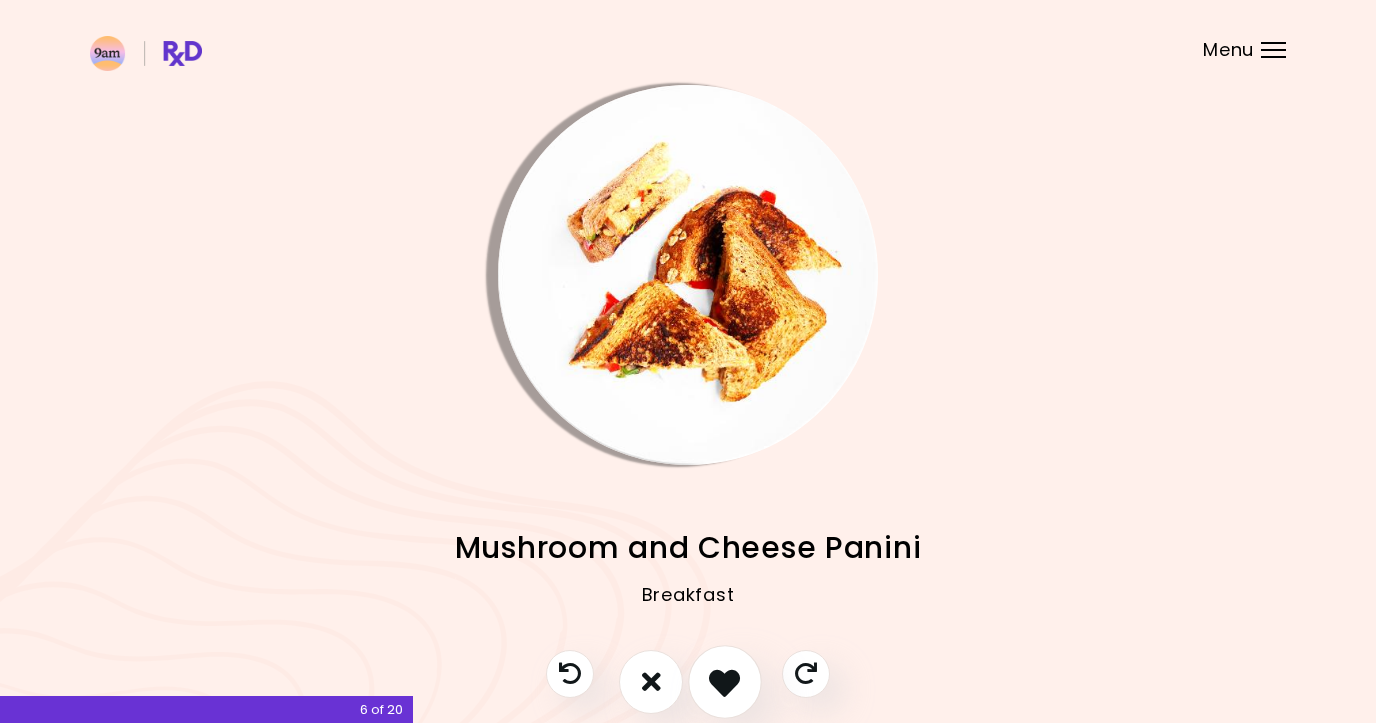 click at bounding box center [724, 681] 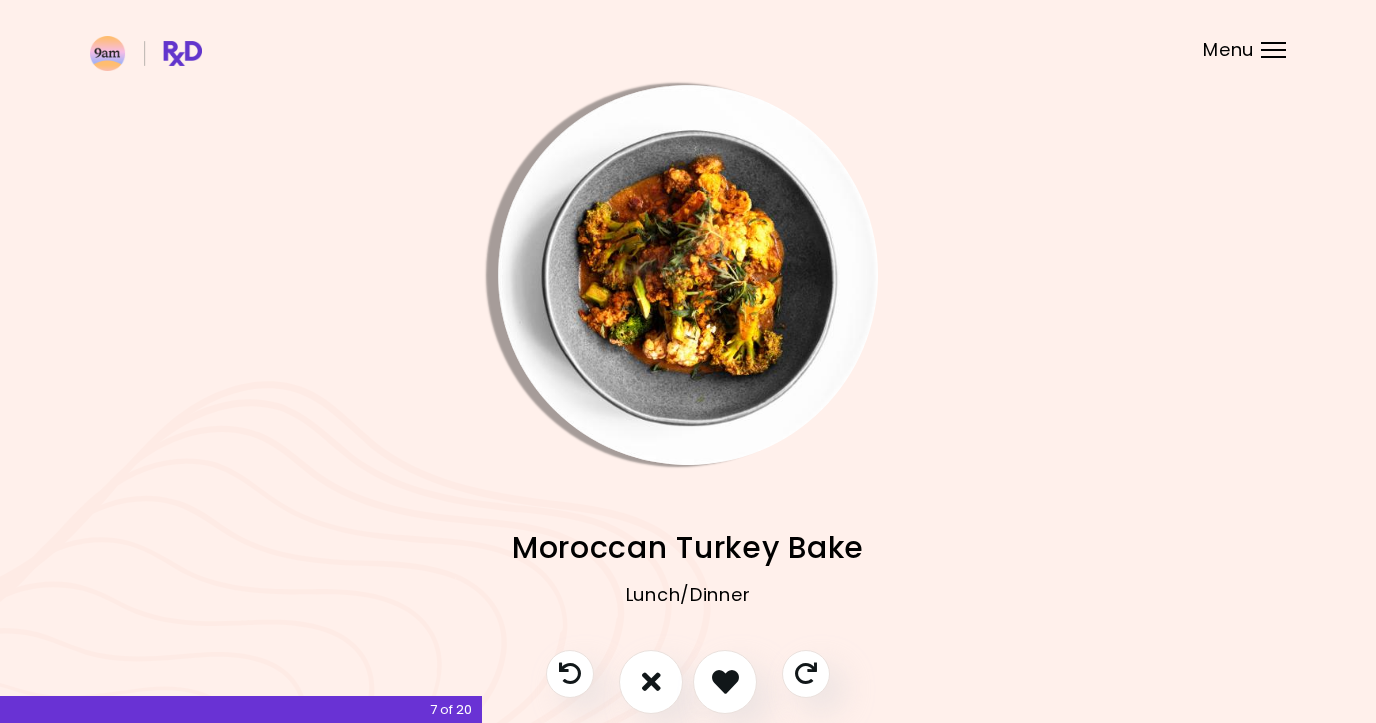 click at bounding box center [688, 275] 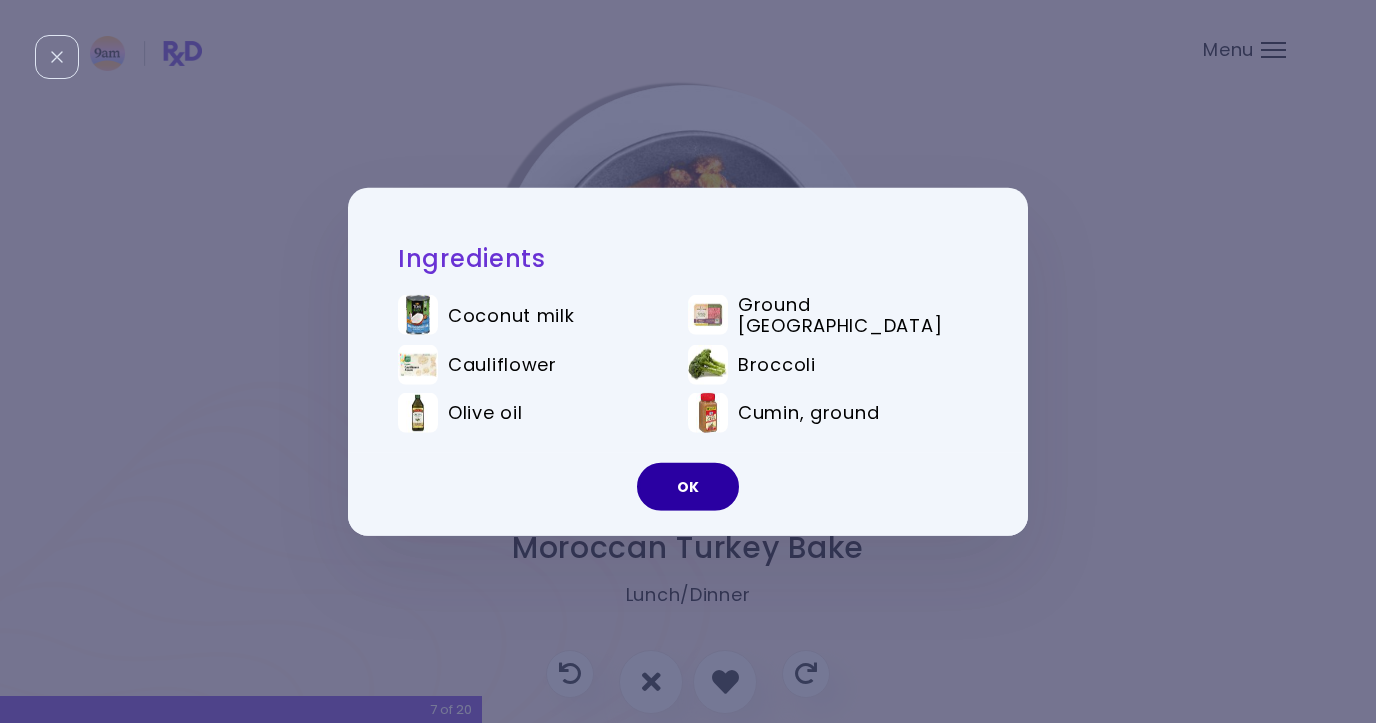 click on "OK" at bounding box center (688, 487) 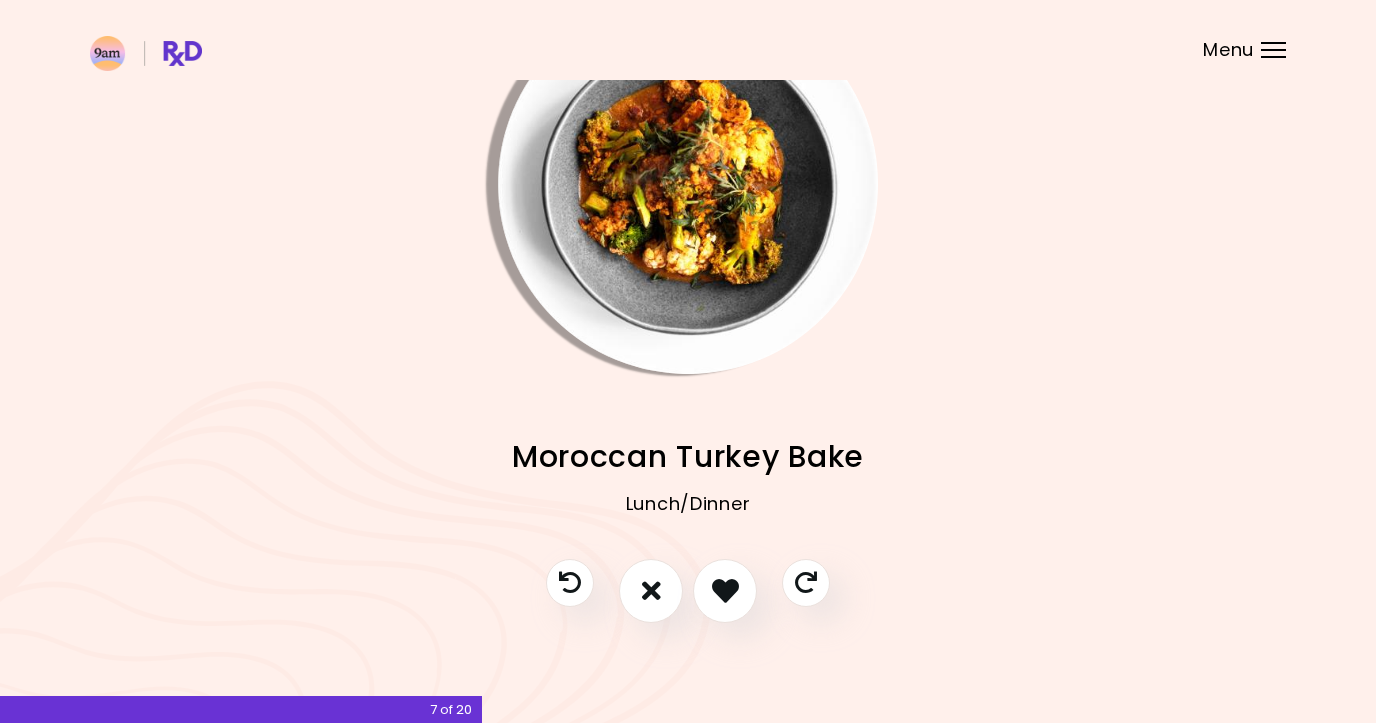 scroll, scrollTop: 96, scrollLeft: 0, axis: vertical 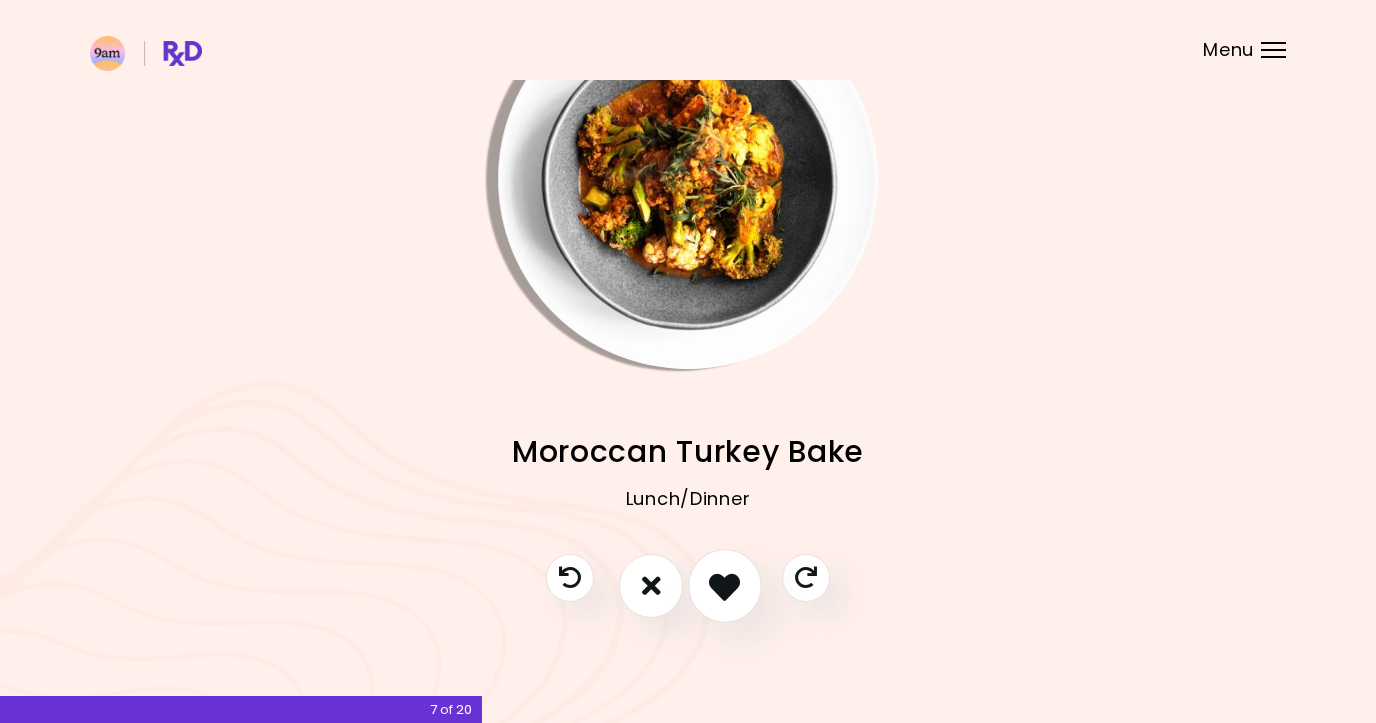 click at bounding box center [724, 585] 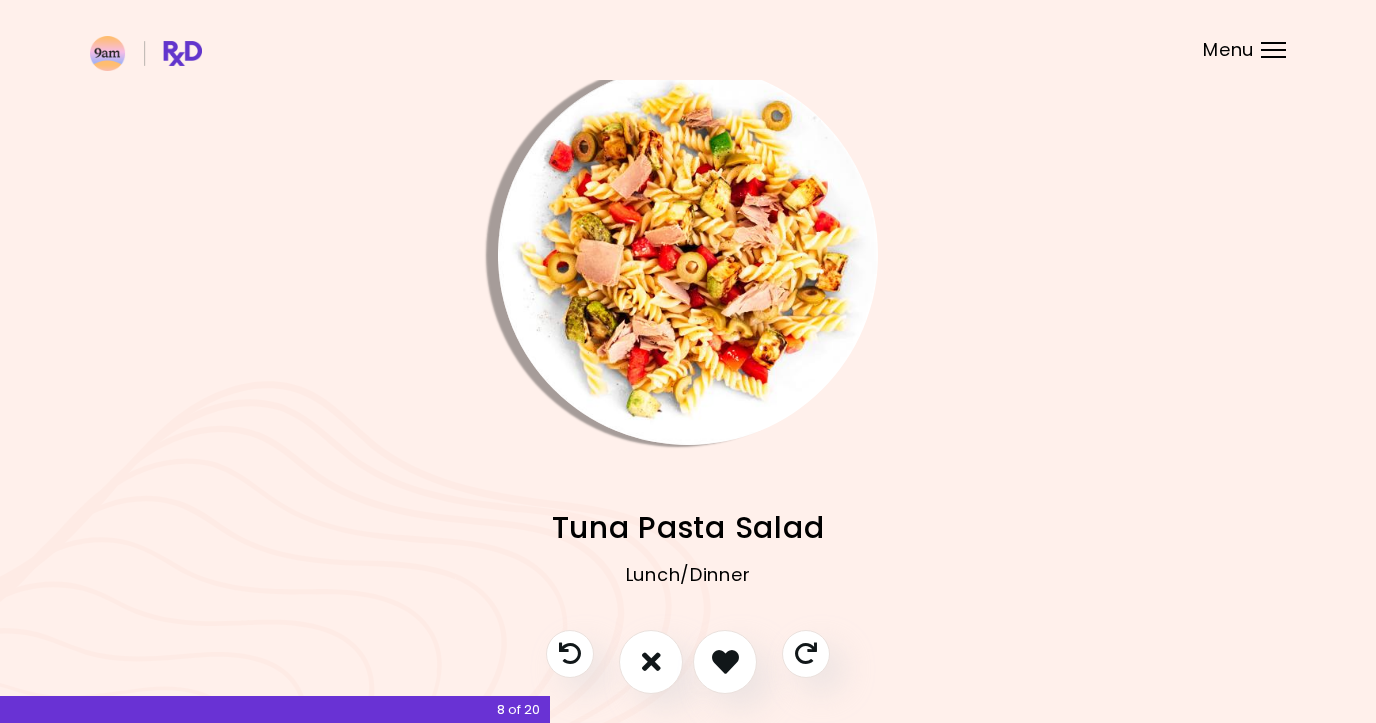 scroll, scrollTop: 19, scrollLeft: 0, axis: vertical 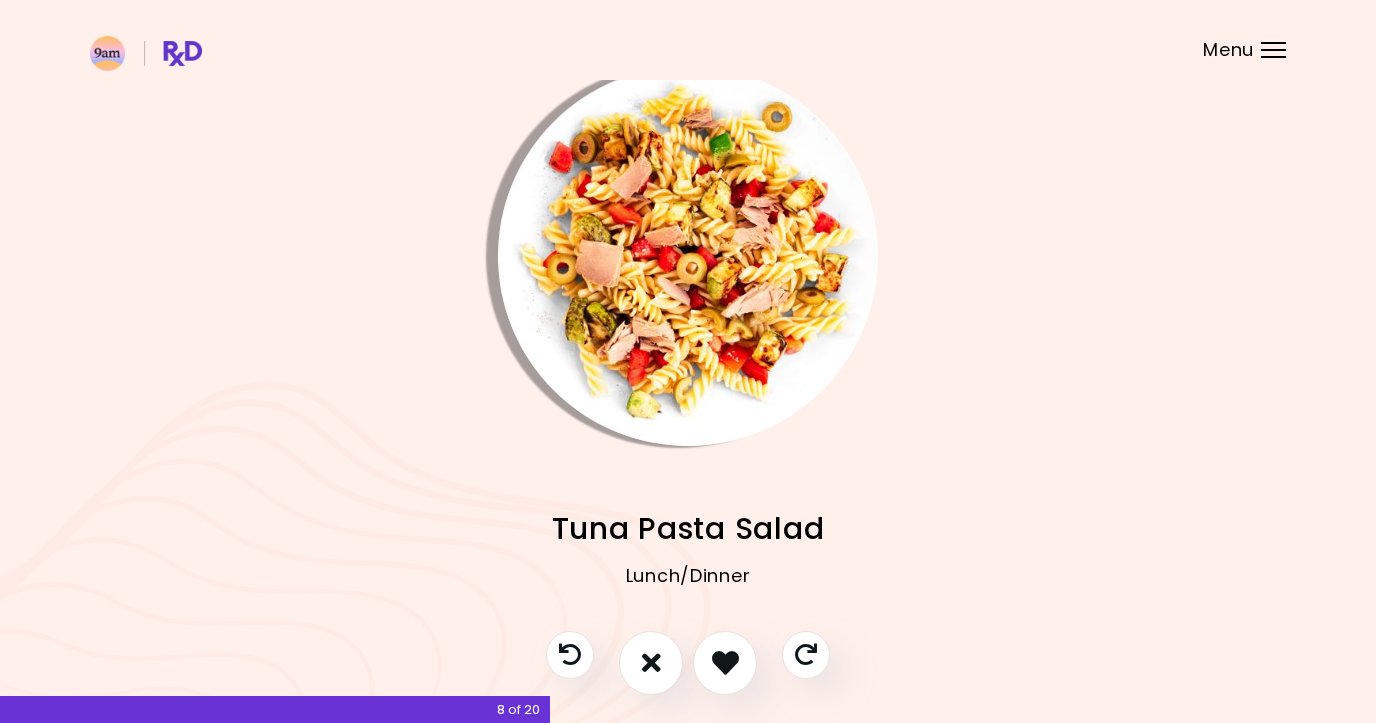 click at bounding box center [688, 256] 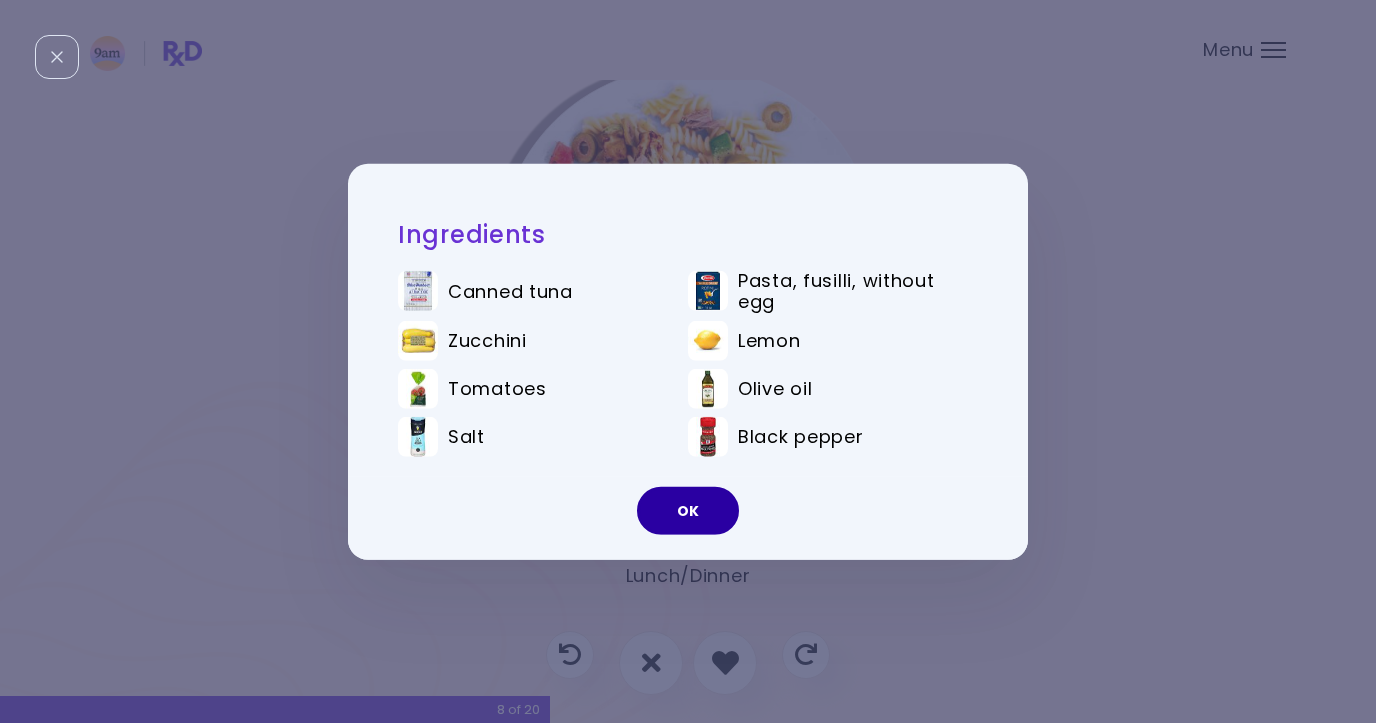 click on "OK" at bounding box center (688, 511) 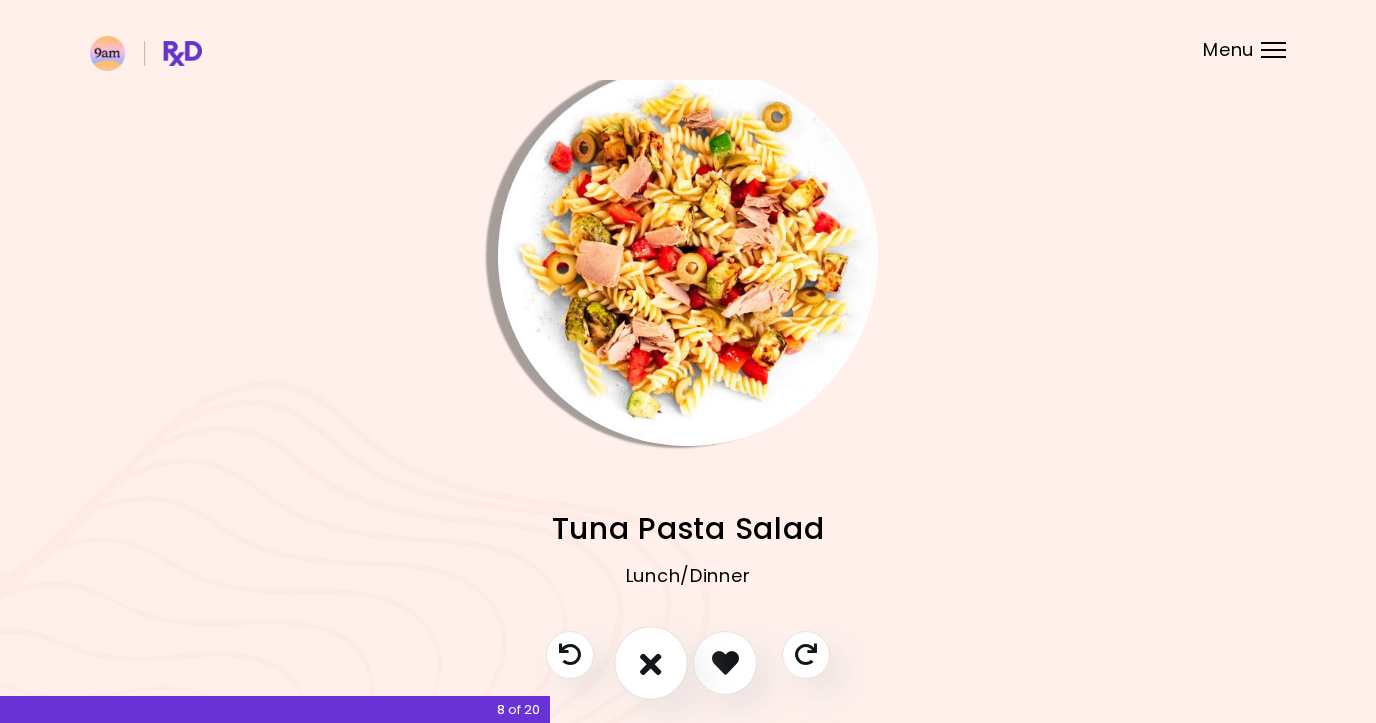 click at bounding box center (651, 662) 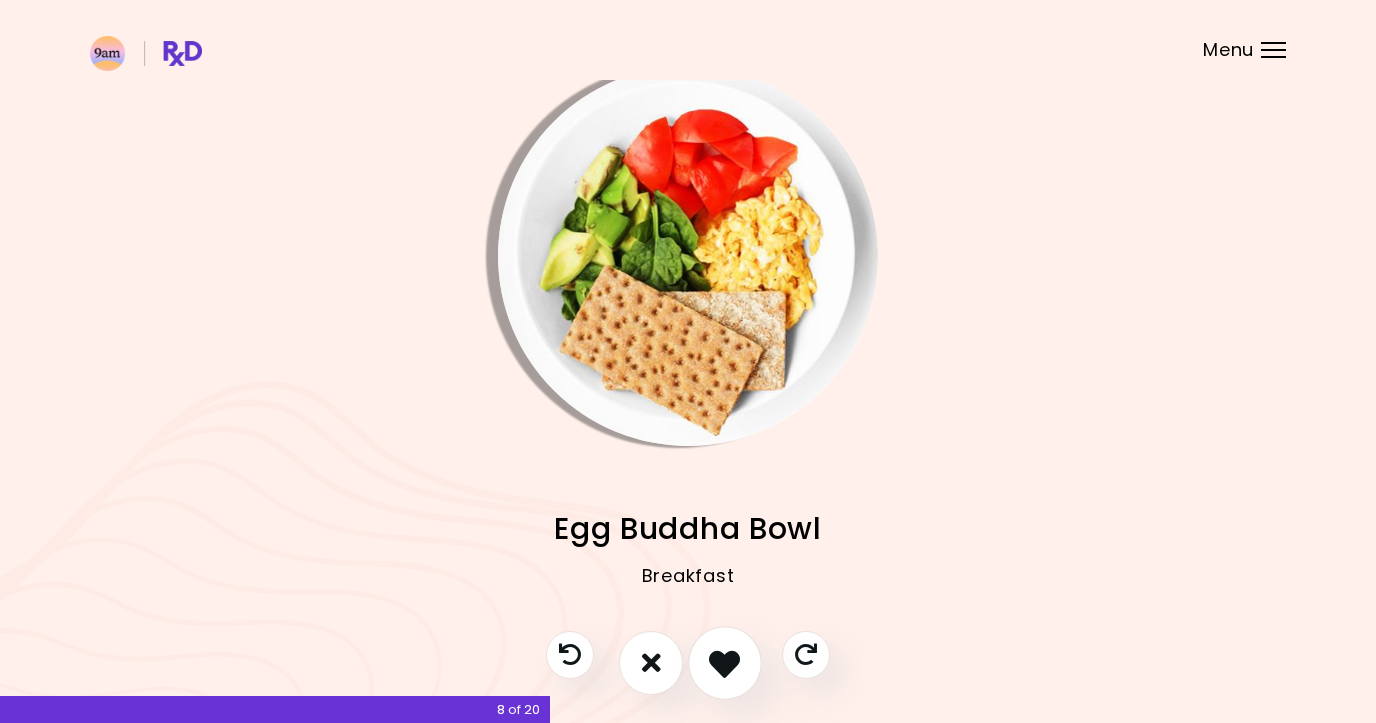 click at bounding box center [724, 662] 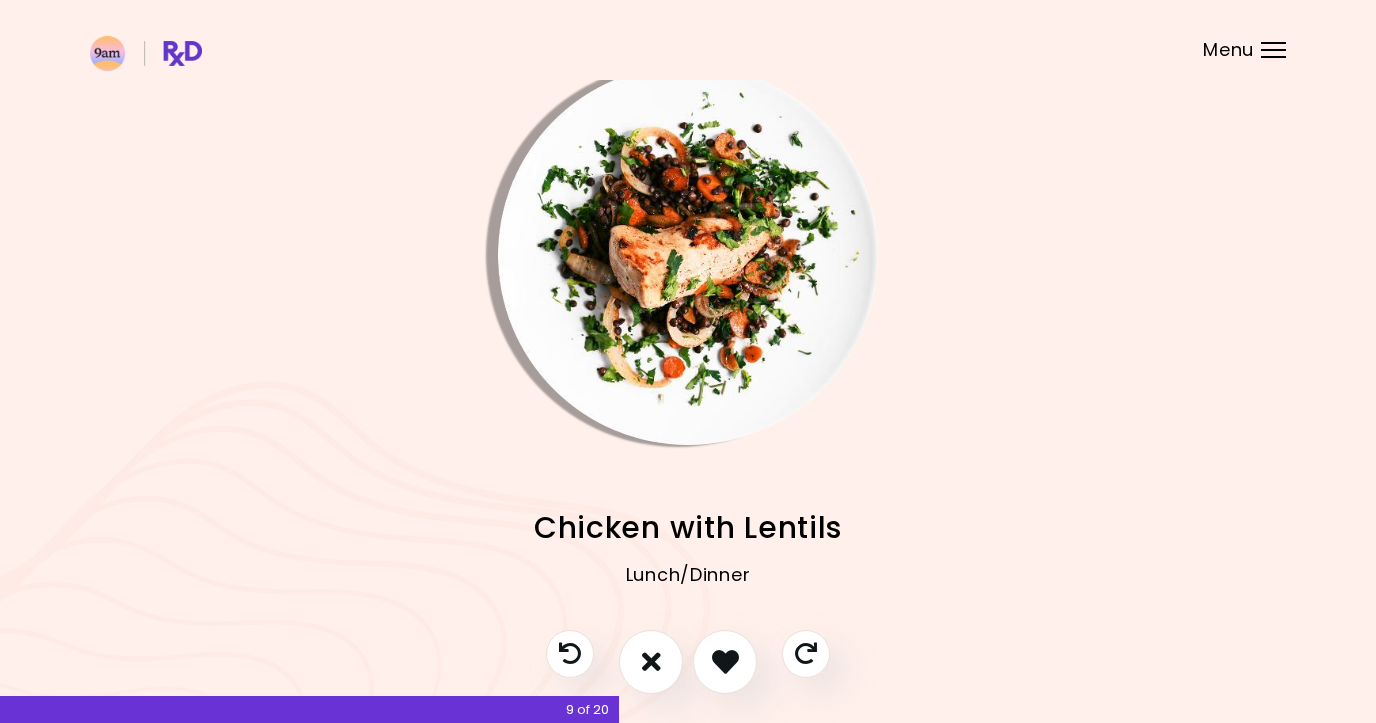 scroll, scrollTop: 0, scrollLeft: 0, axis: both 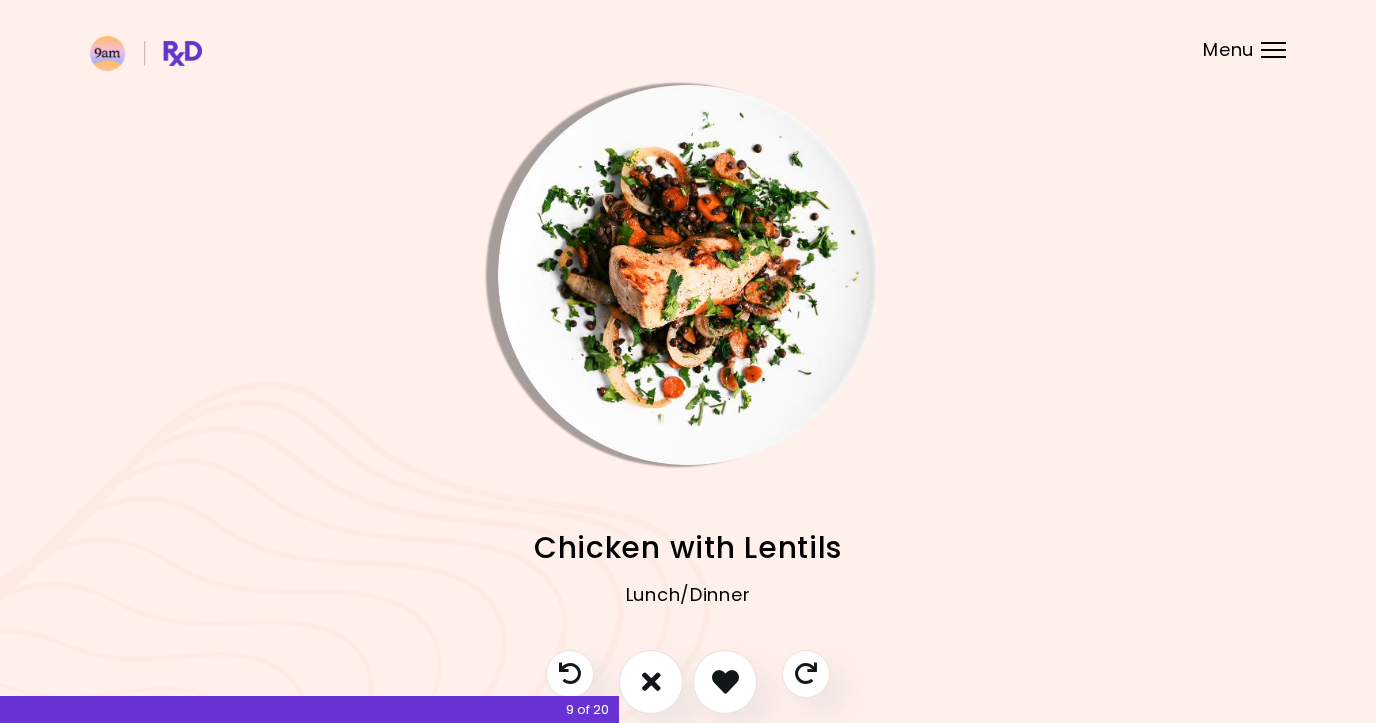 click at bounding box center [688, 275] 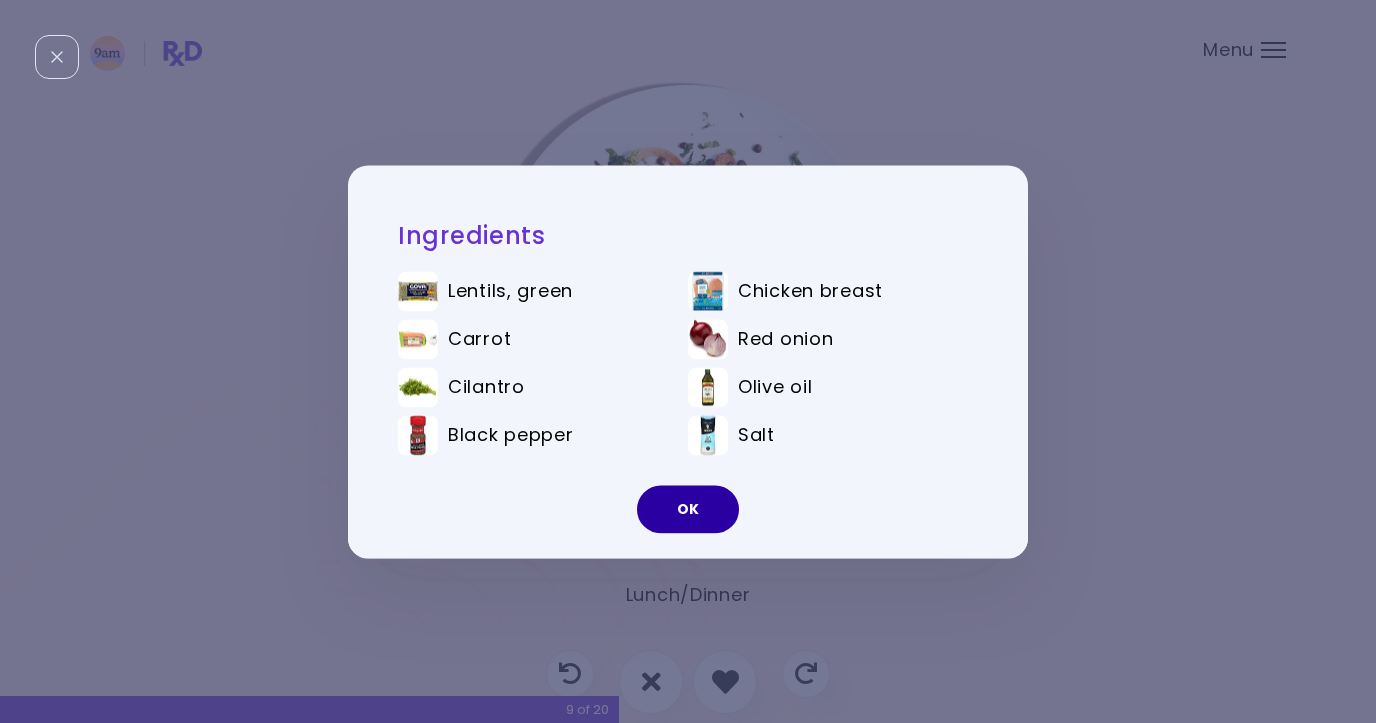 click on "OK" at bounding box center (688, 509) 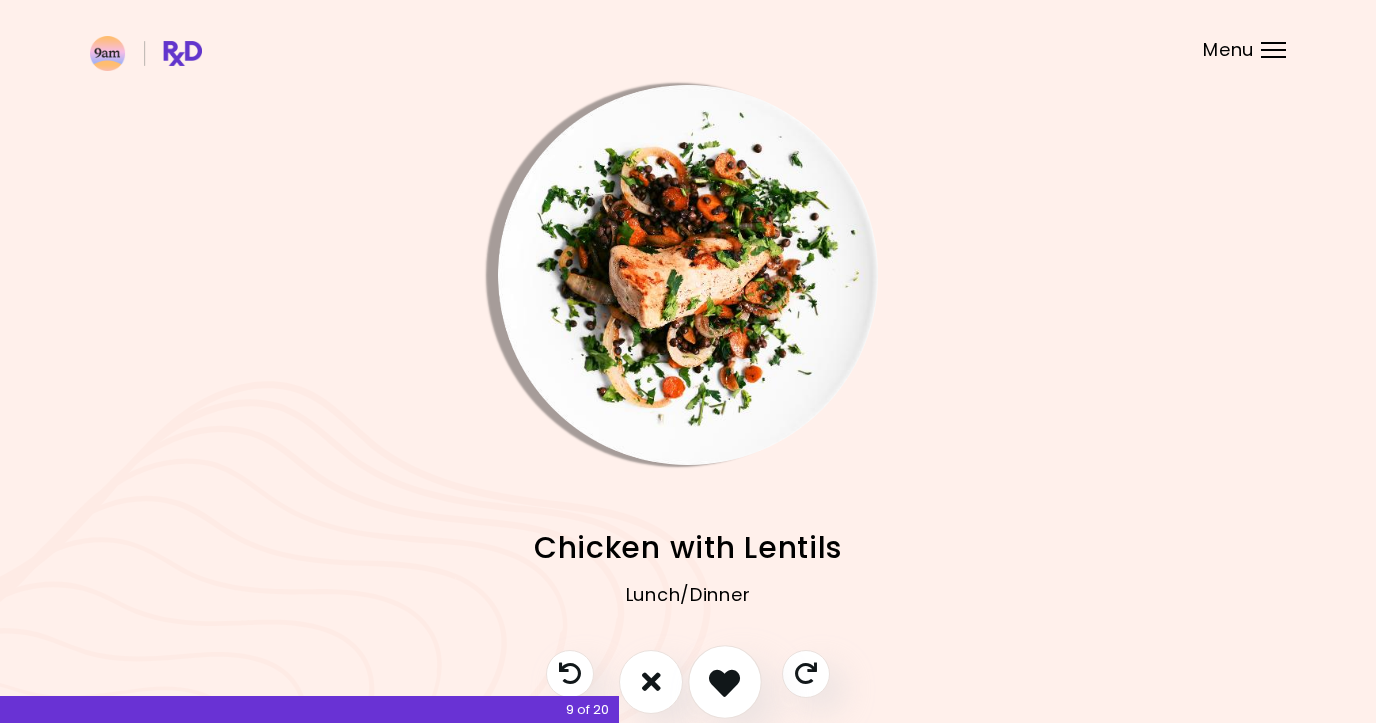 click at bounding box center (724, 681) 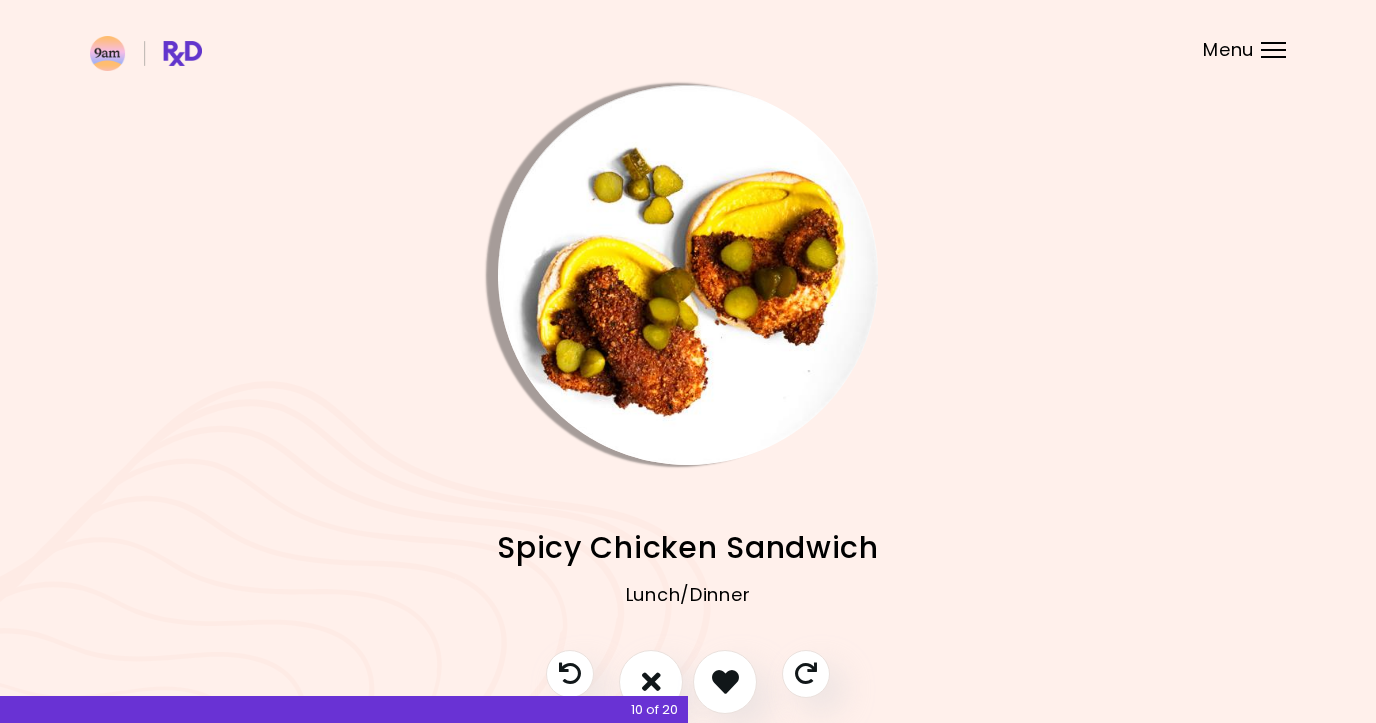 click at bounding box center (688, 275) 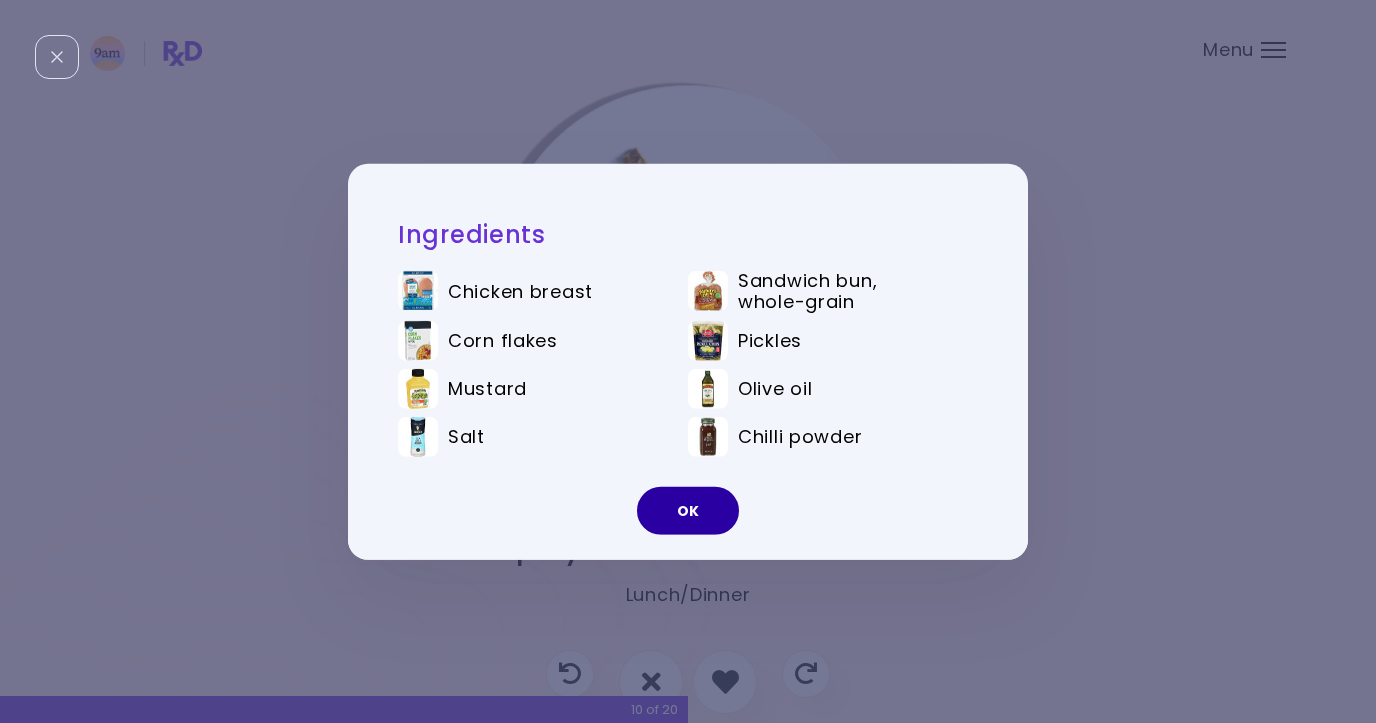 click on "OK" at bounding box center (688, 511) 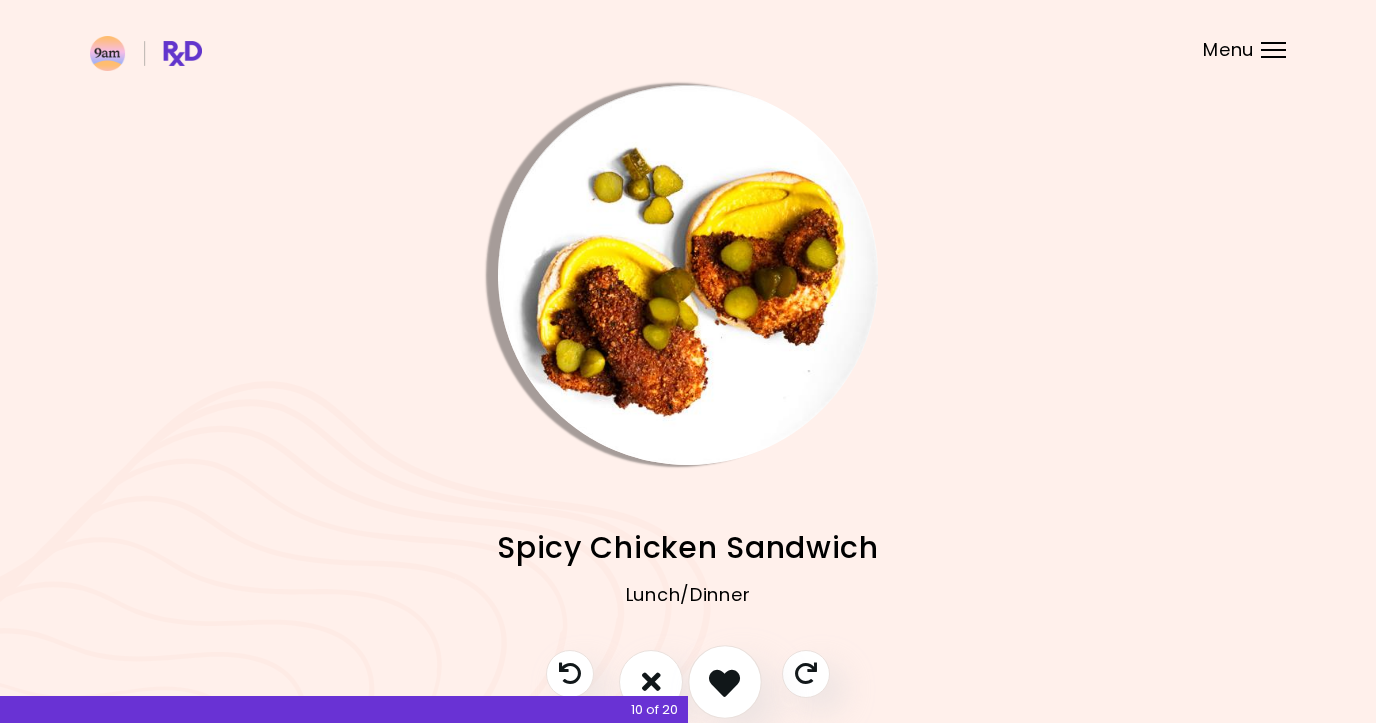 click at bounding box center (724, 681) 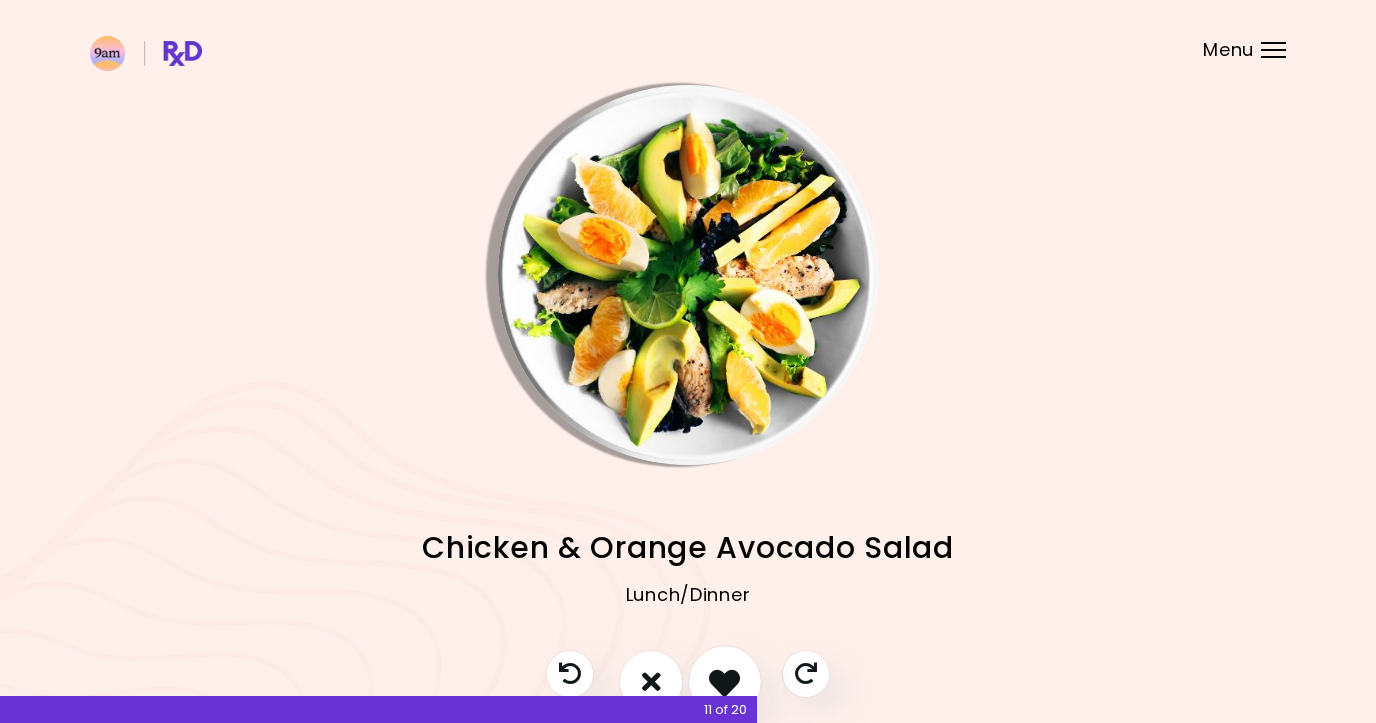 click at bounding box center [724, 681] 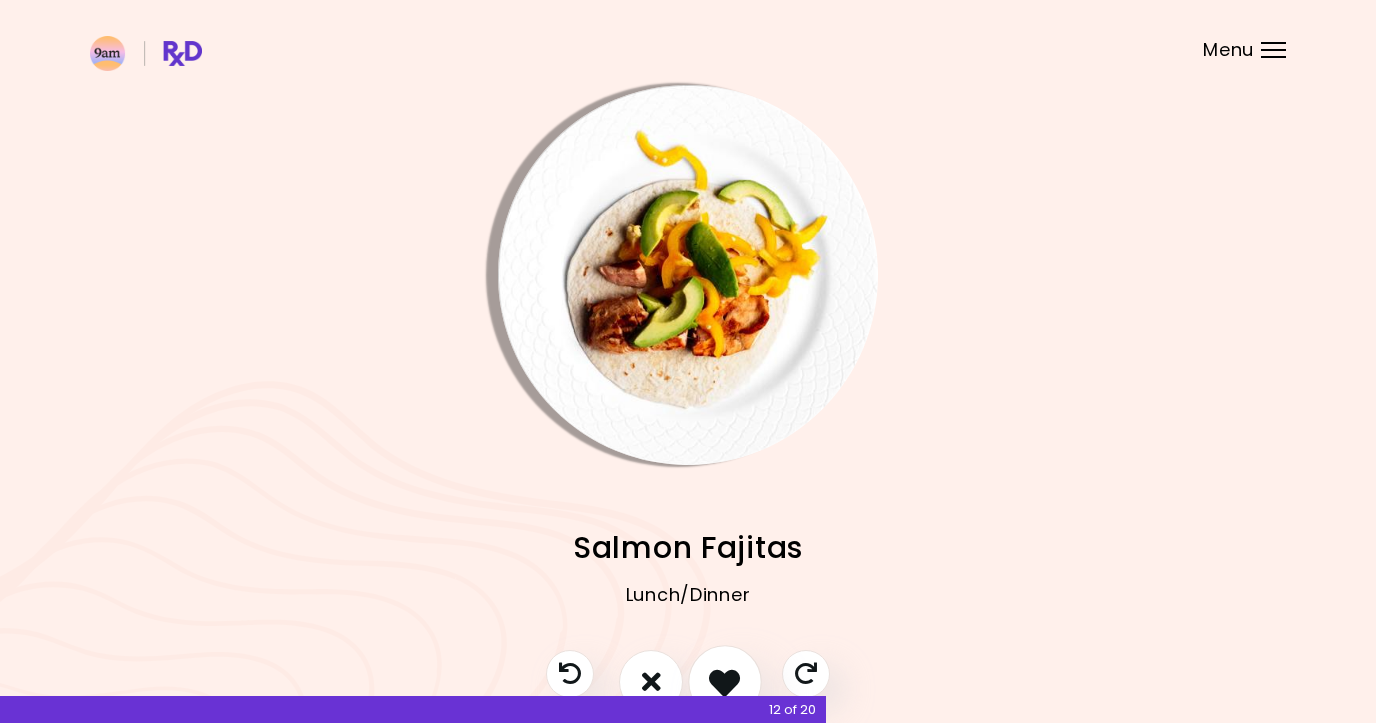 click at bounding box center [724, 681] 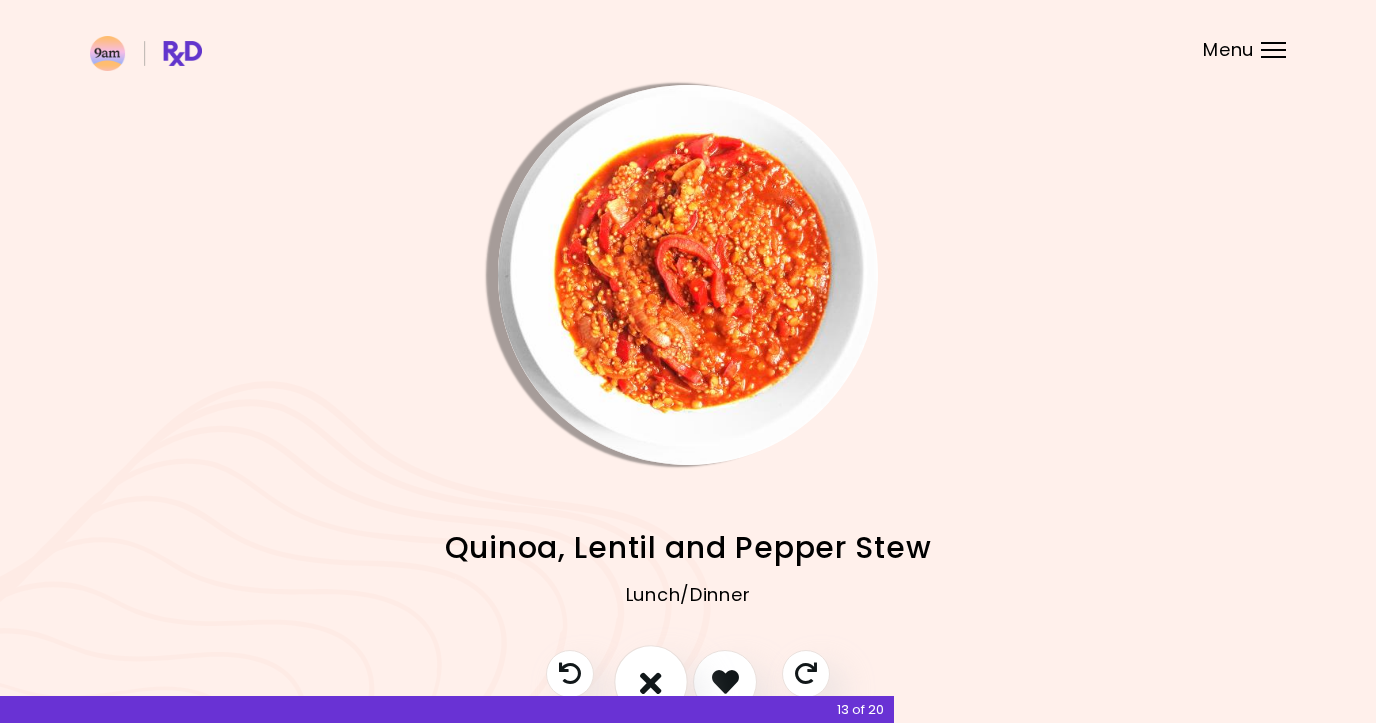 click at bounding box center (651, 681) 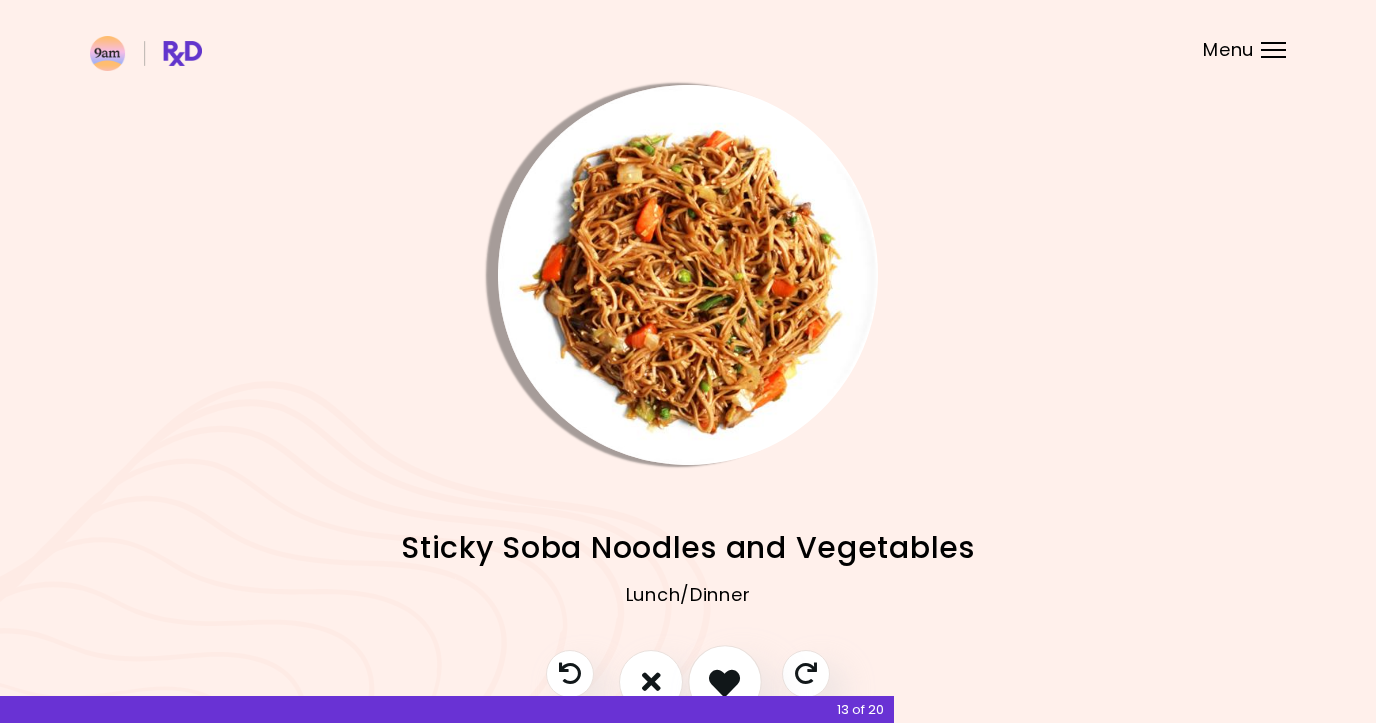 click at bounding box center (724, 681) 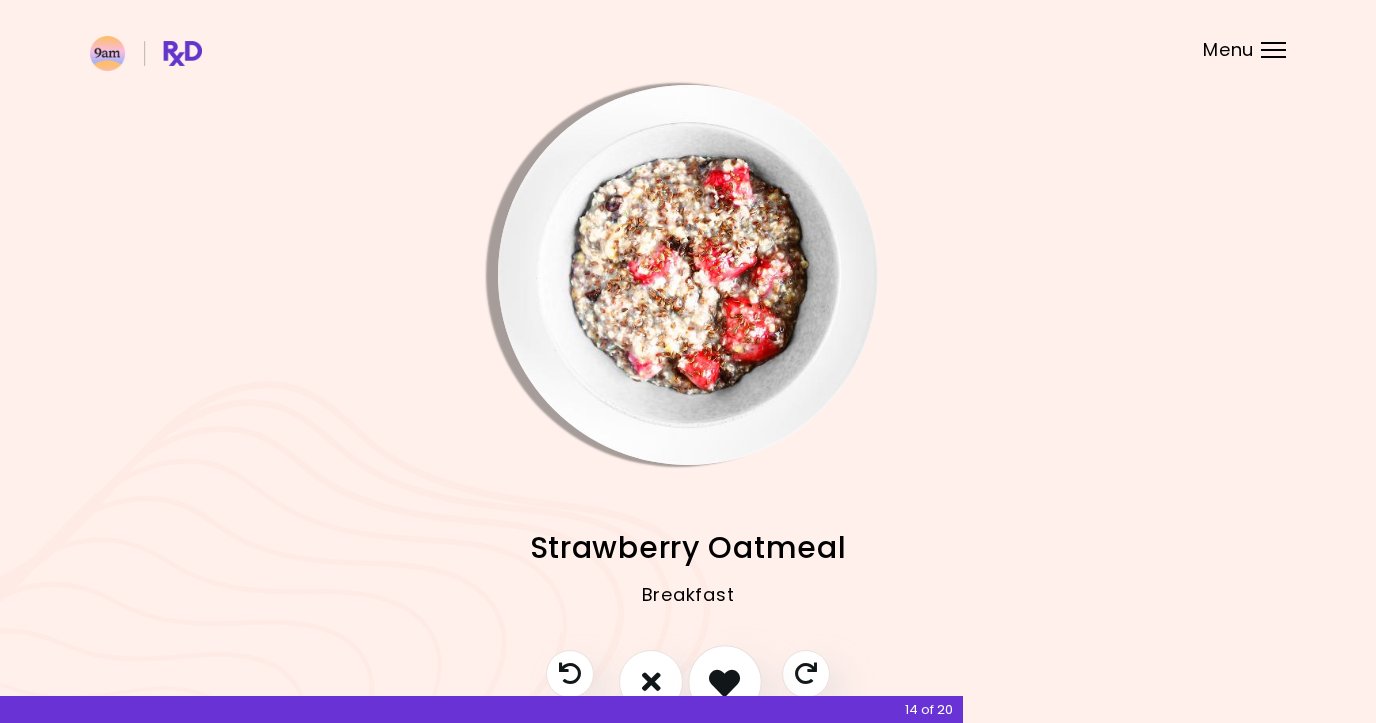 click at bounding box center (724, 681) 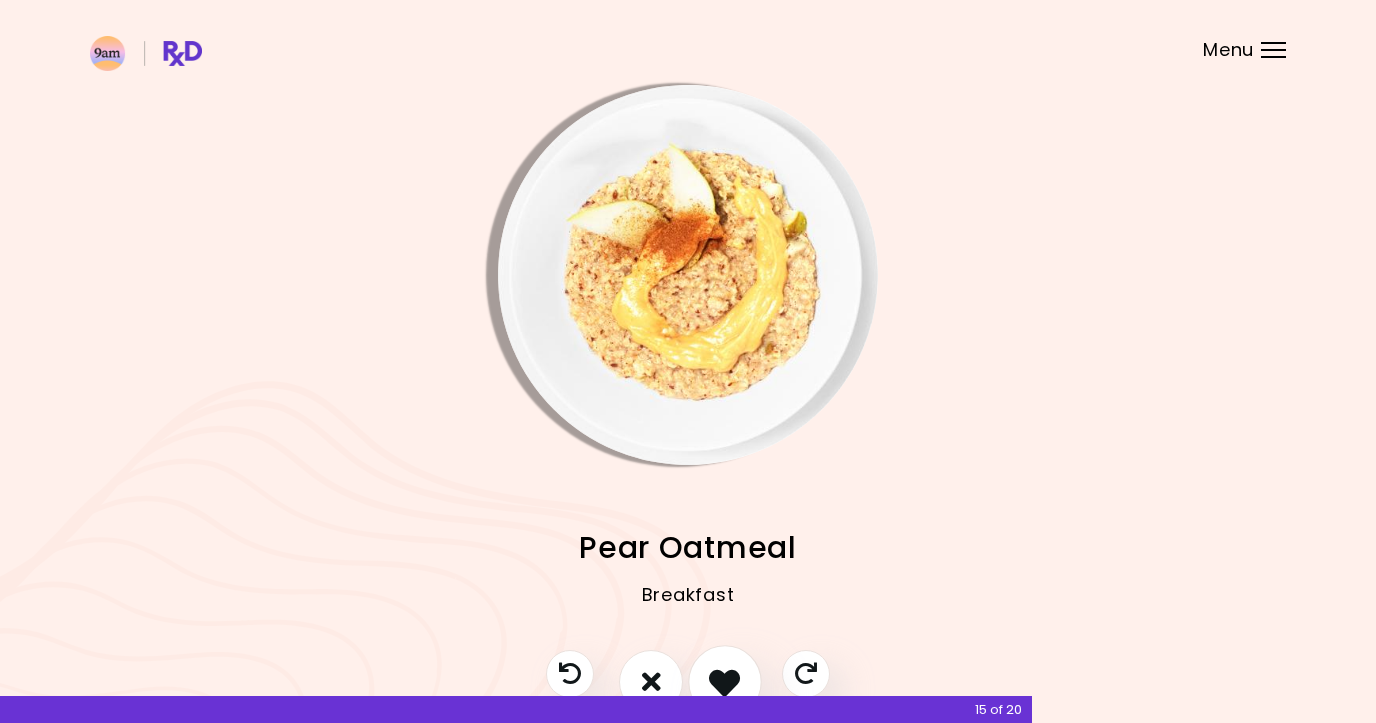 click at bounding box center (724, 681) 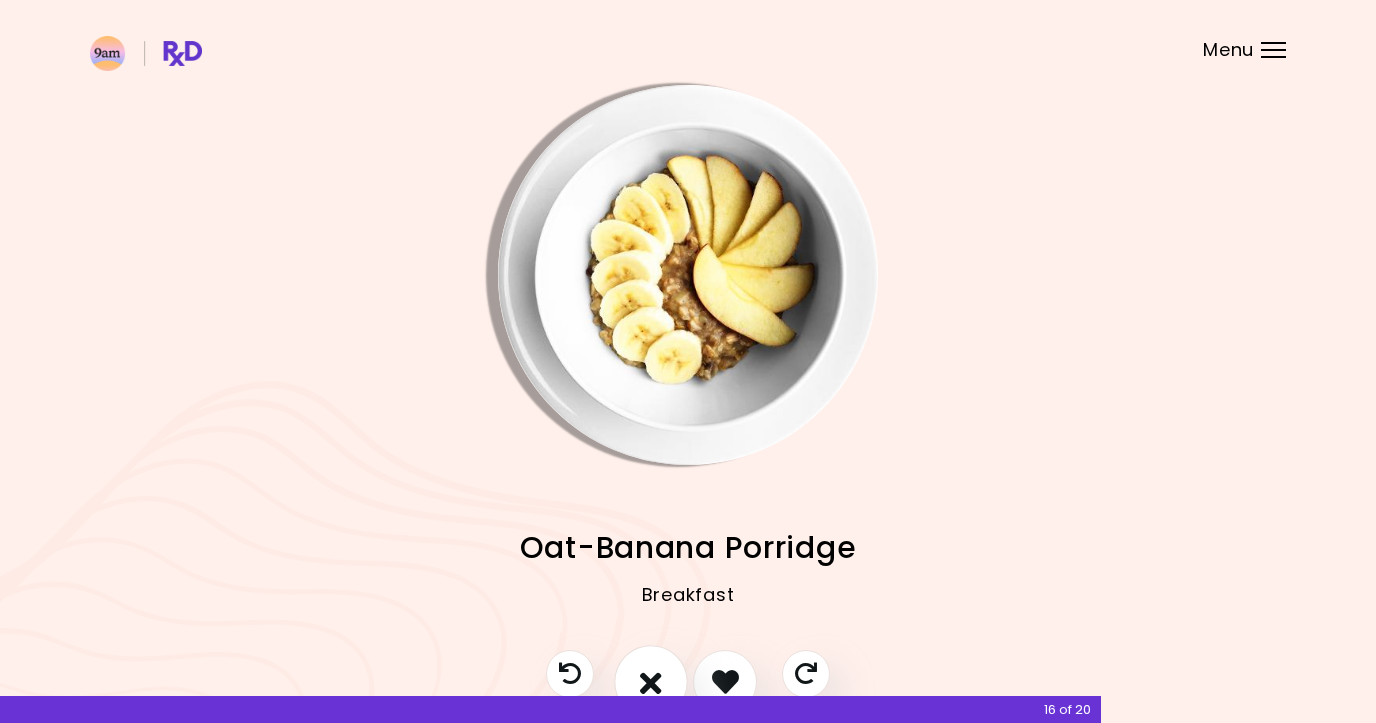 click at bounding box center (651, 682) 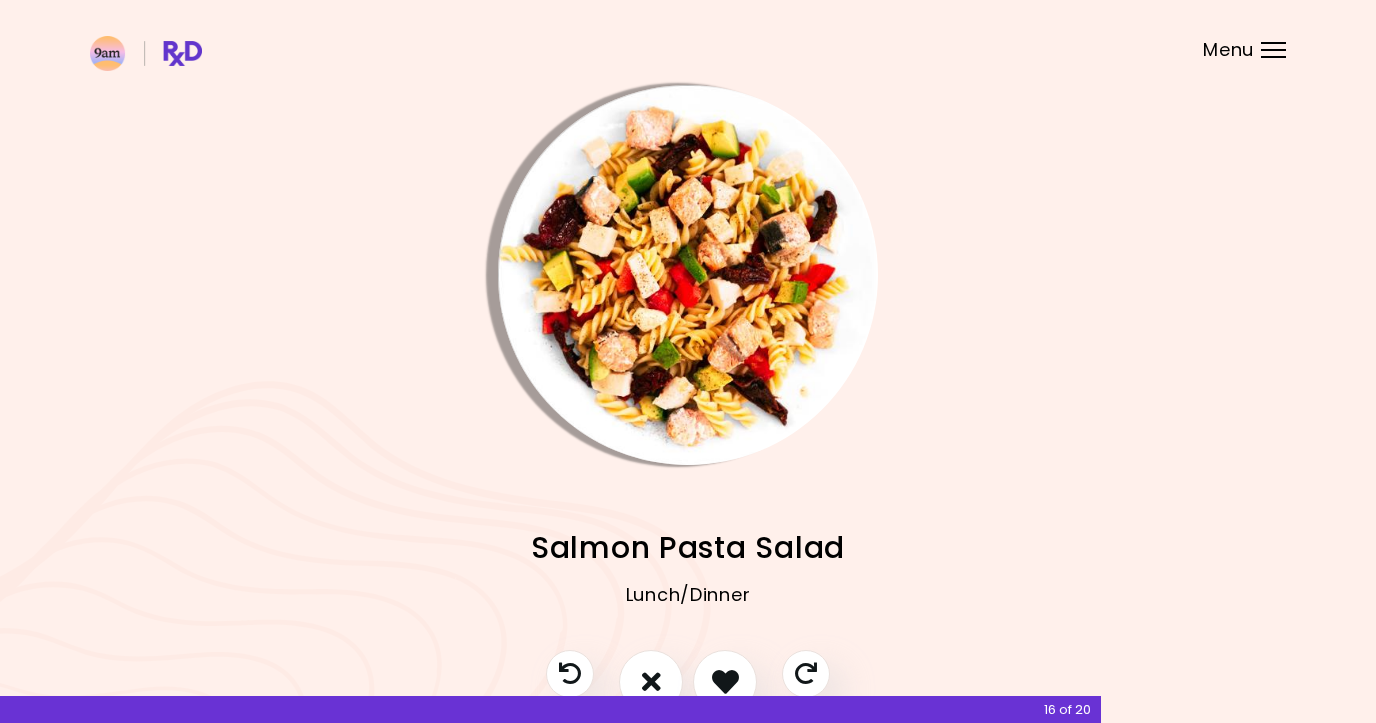 scroll, scrollTop: 6, scrollLeft: 0, axis: vertical 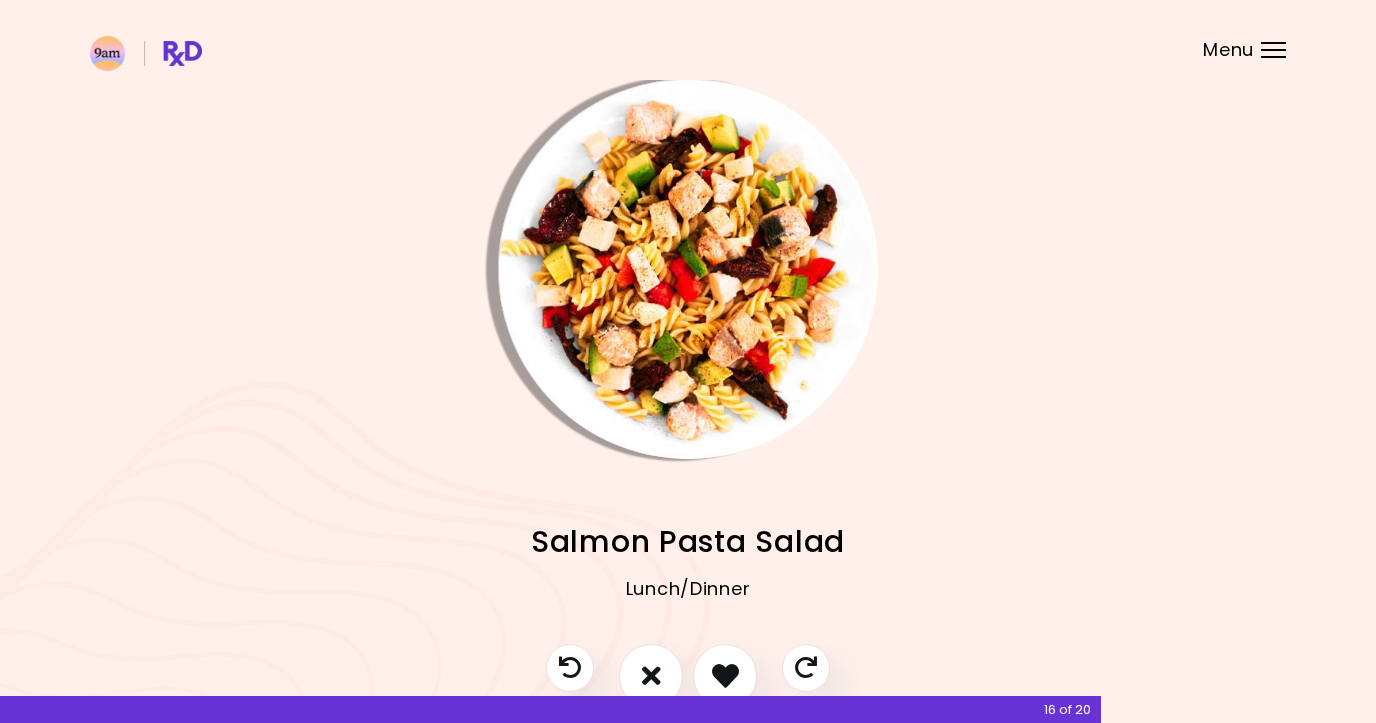 click at bounding box center (688, 269) 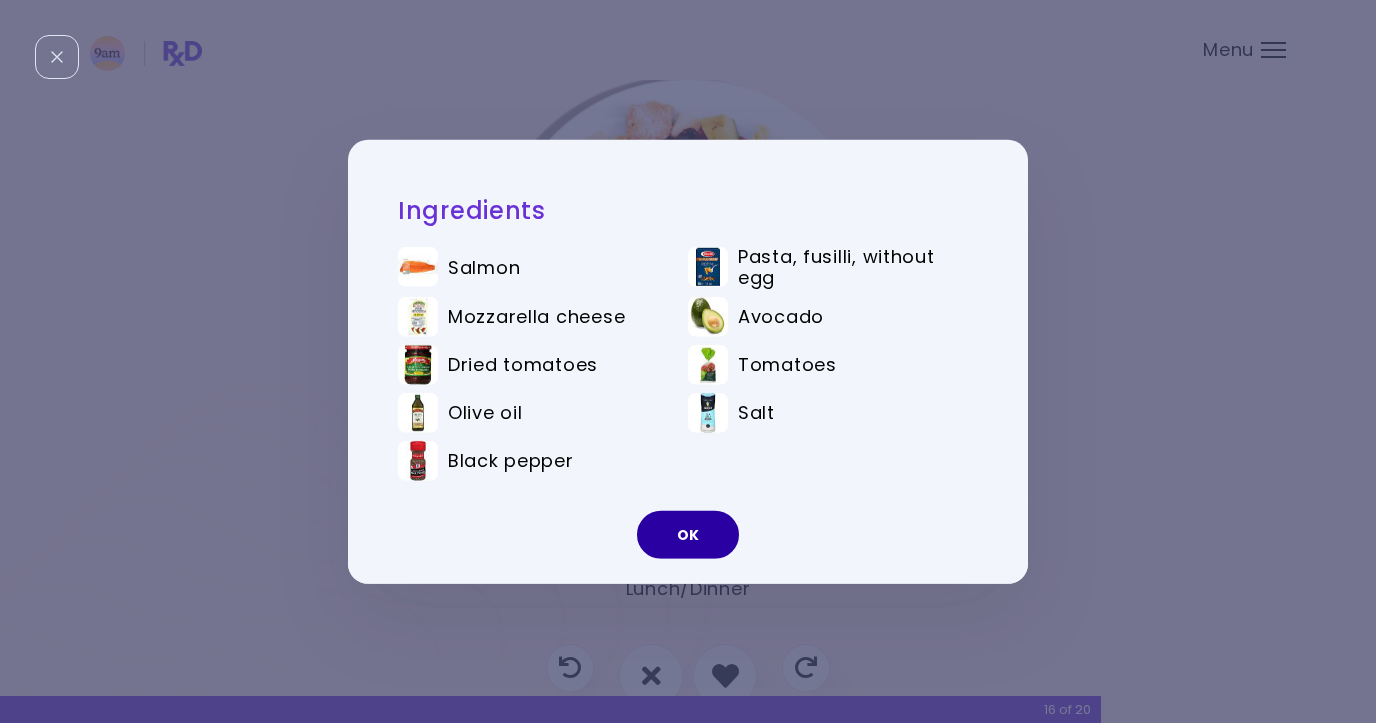 click on "OK" at bounding box center [688, 535] 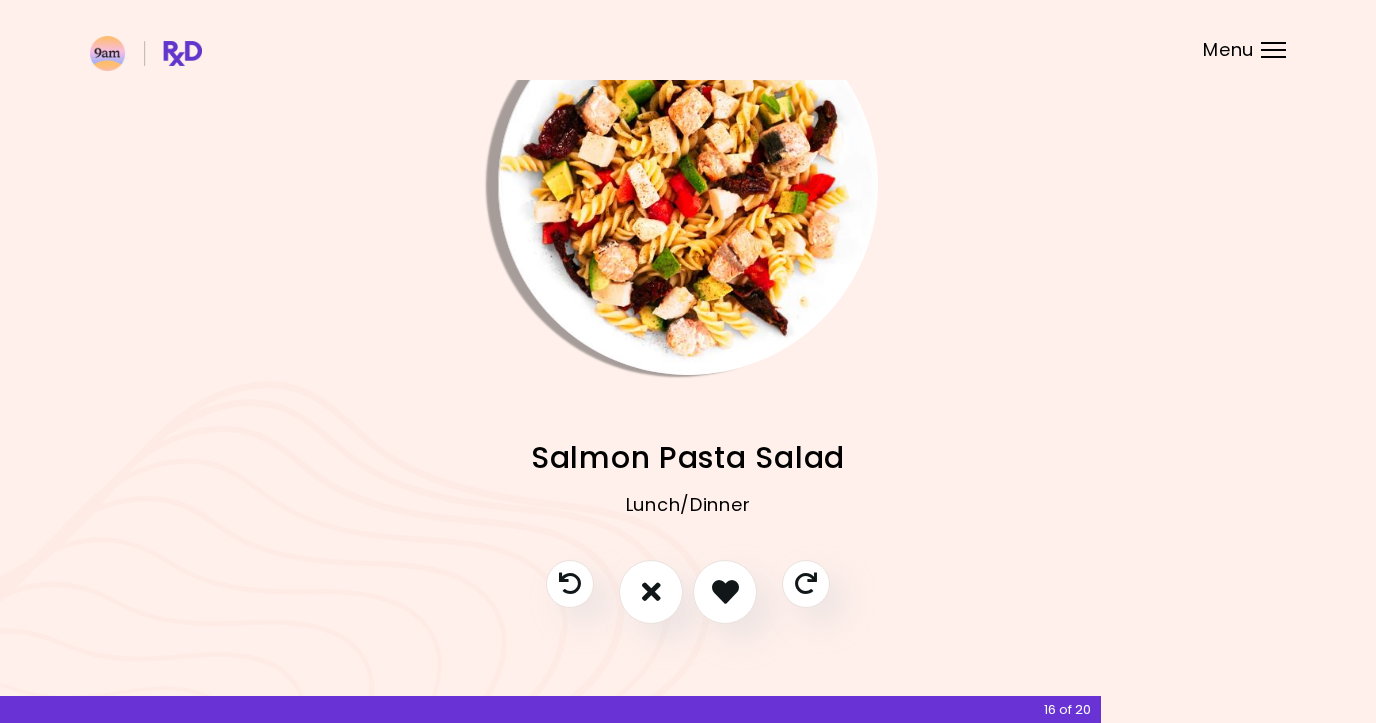 scroll, scrollTop: 96, scrollLeft: 0, axis: vertical 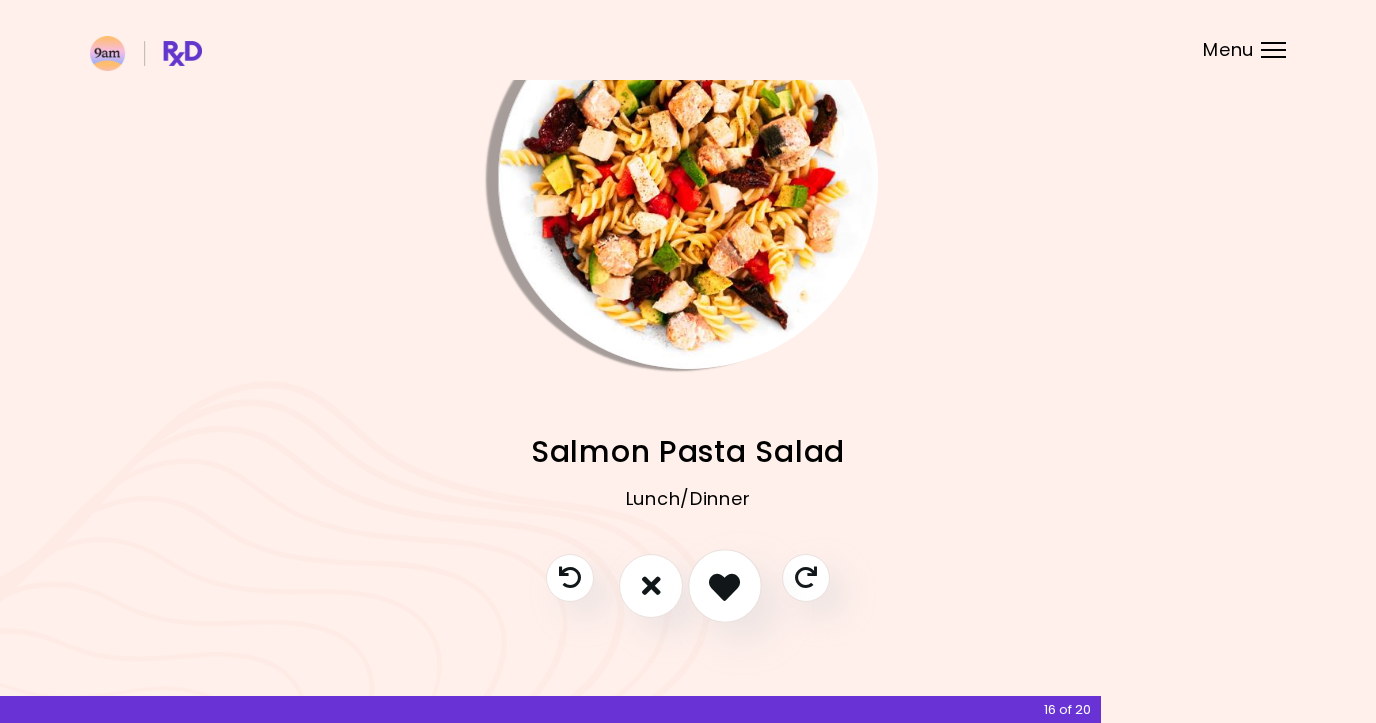 click at bounding box center (724, 585) 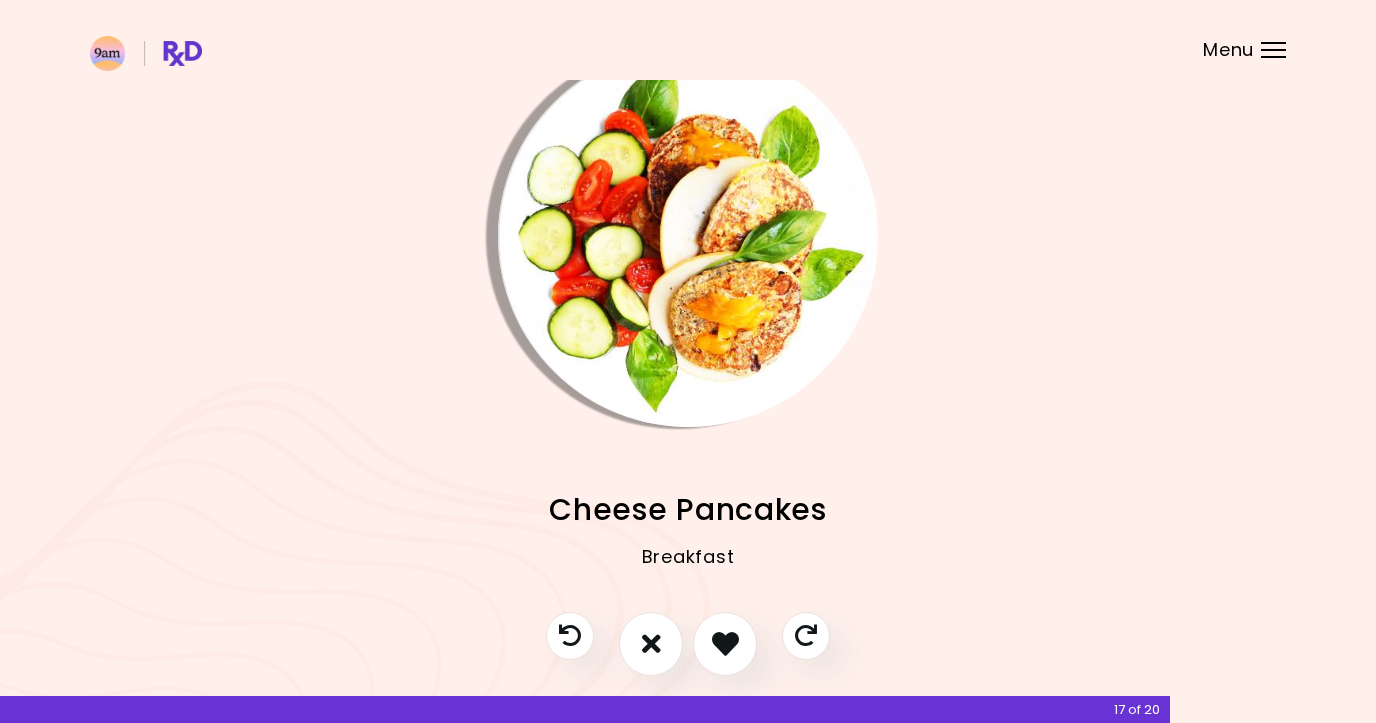 scroll, scrollTop: 0, scrollLeft: 0, axis: both 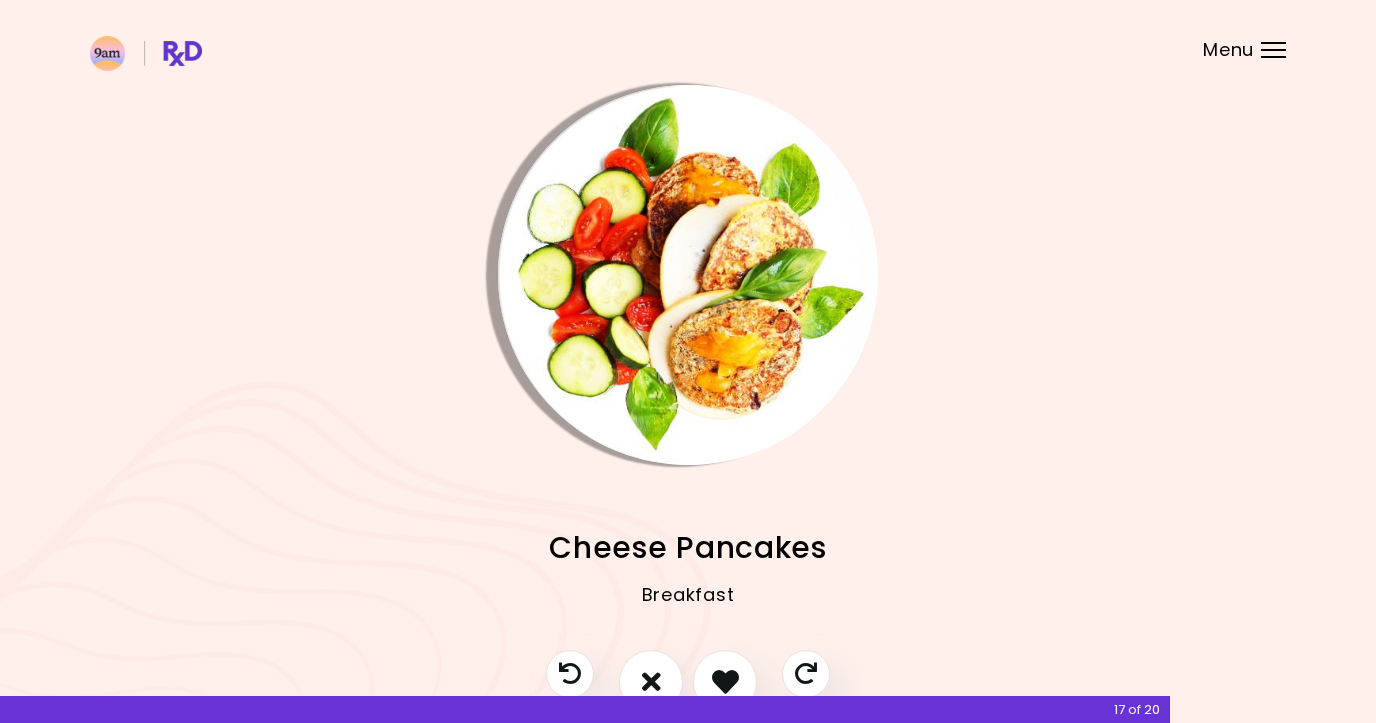 click at bounding box center (688, 275) 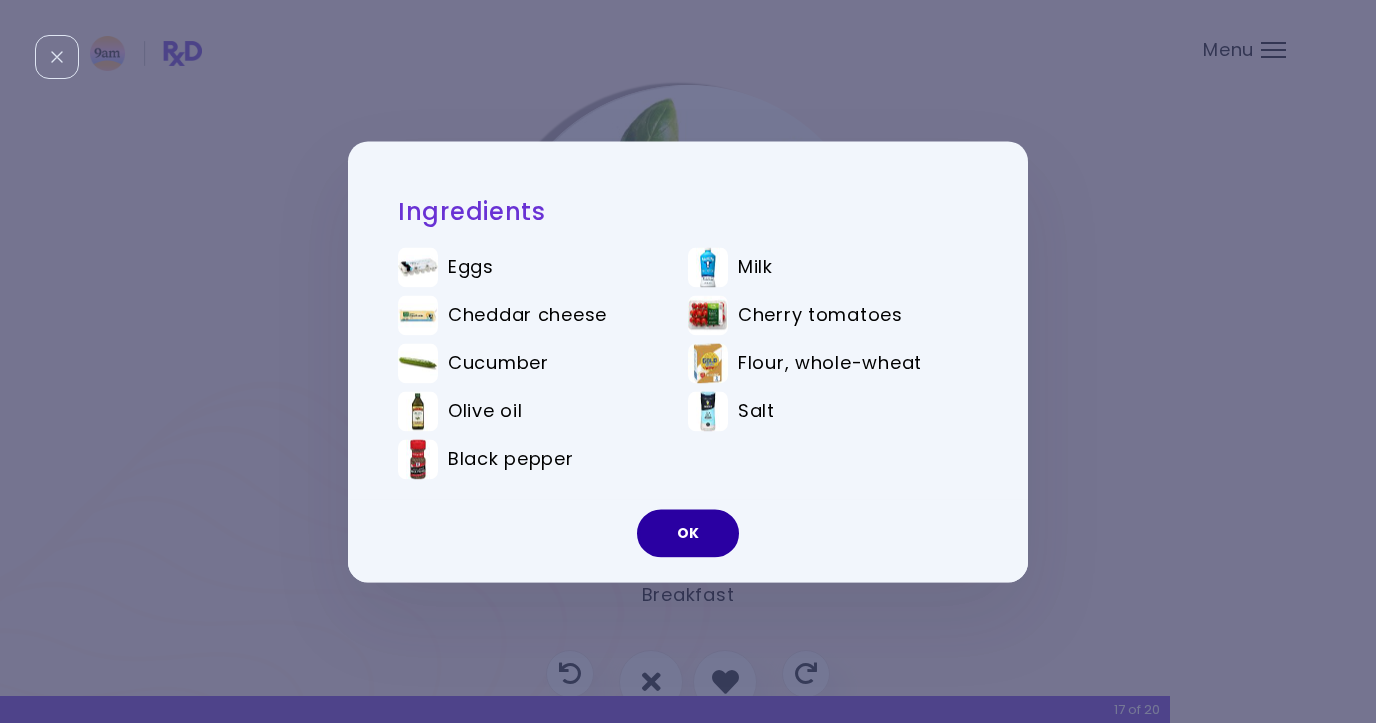 click on "OK" at bounding box center [688, 533] 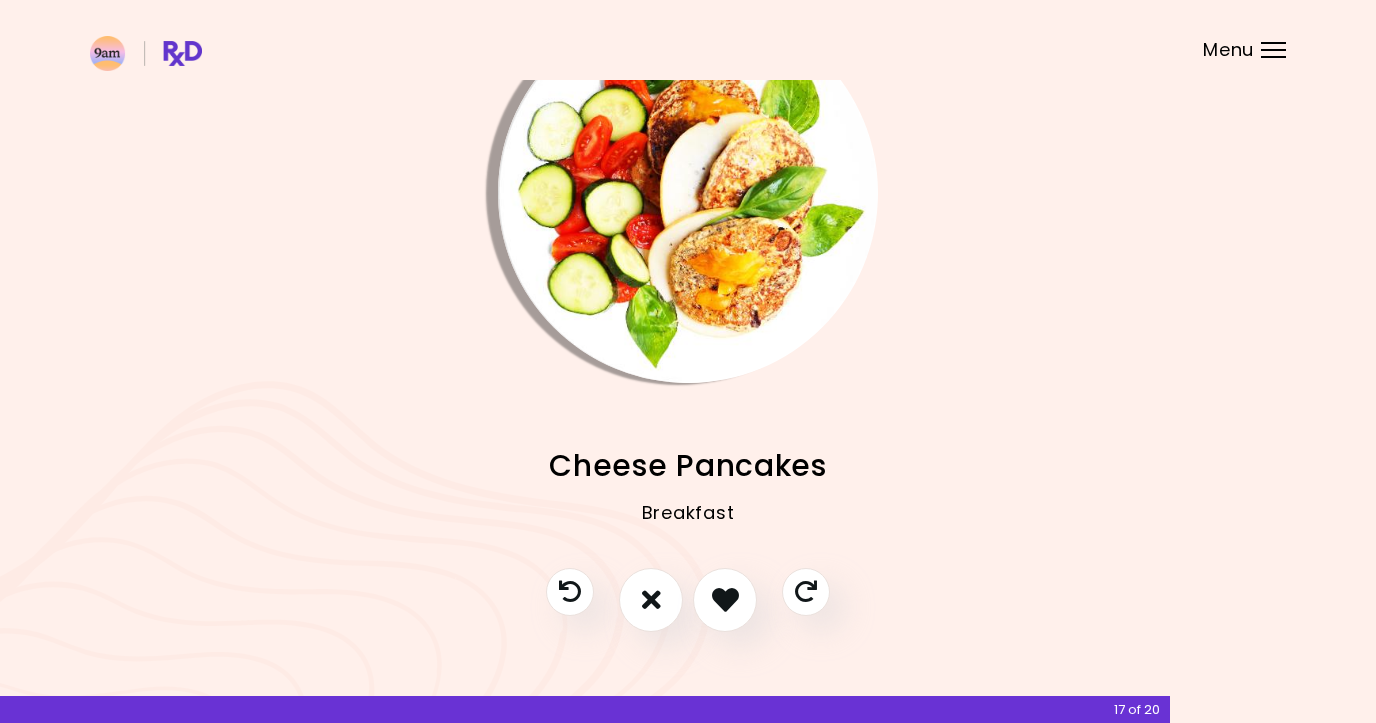 scroll, scrollTop: 96, scrollLeft: 0, axis: vertical 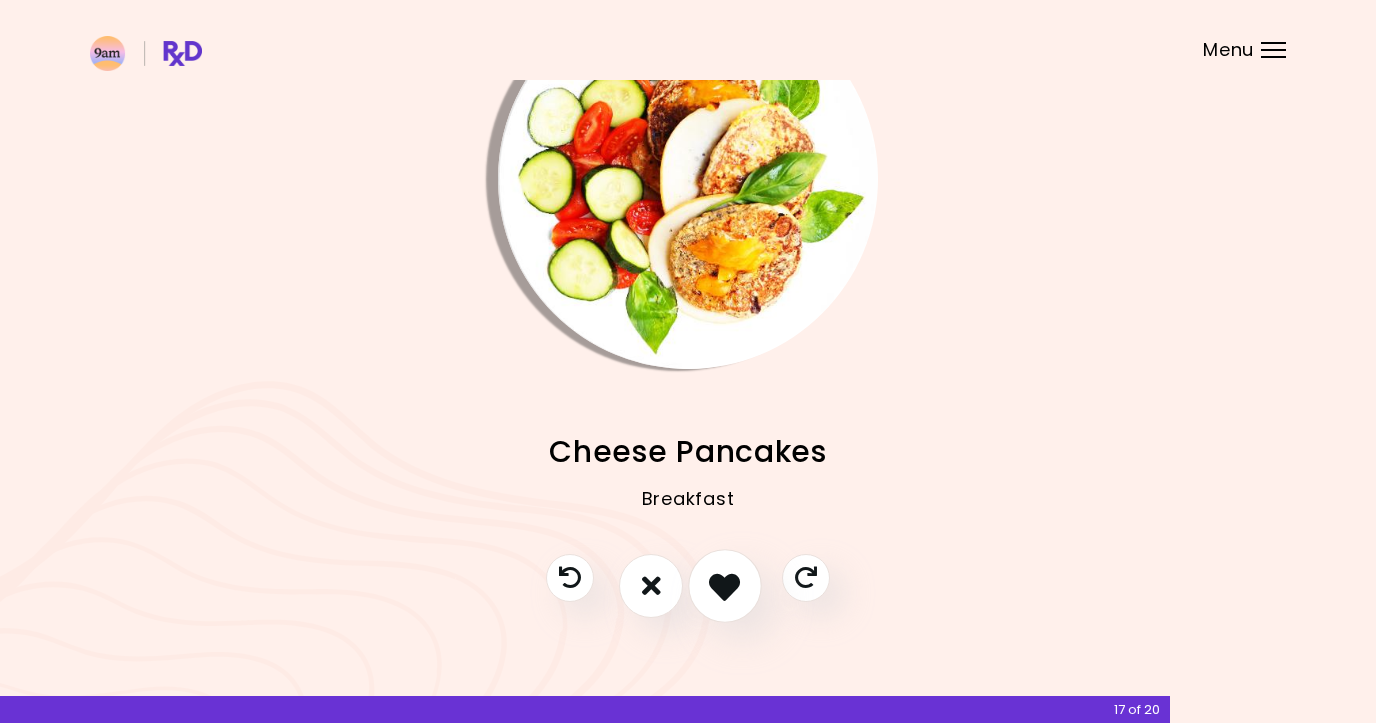 click at bounding box center [724, 585] 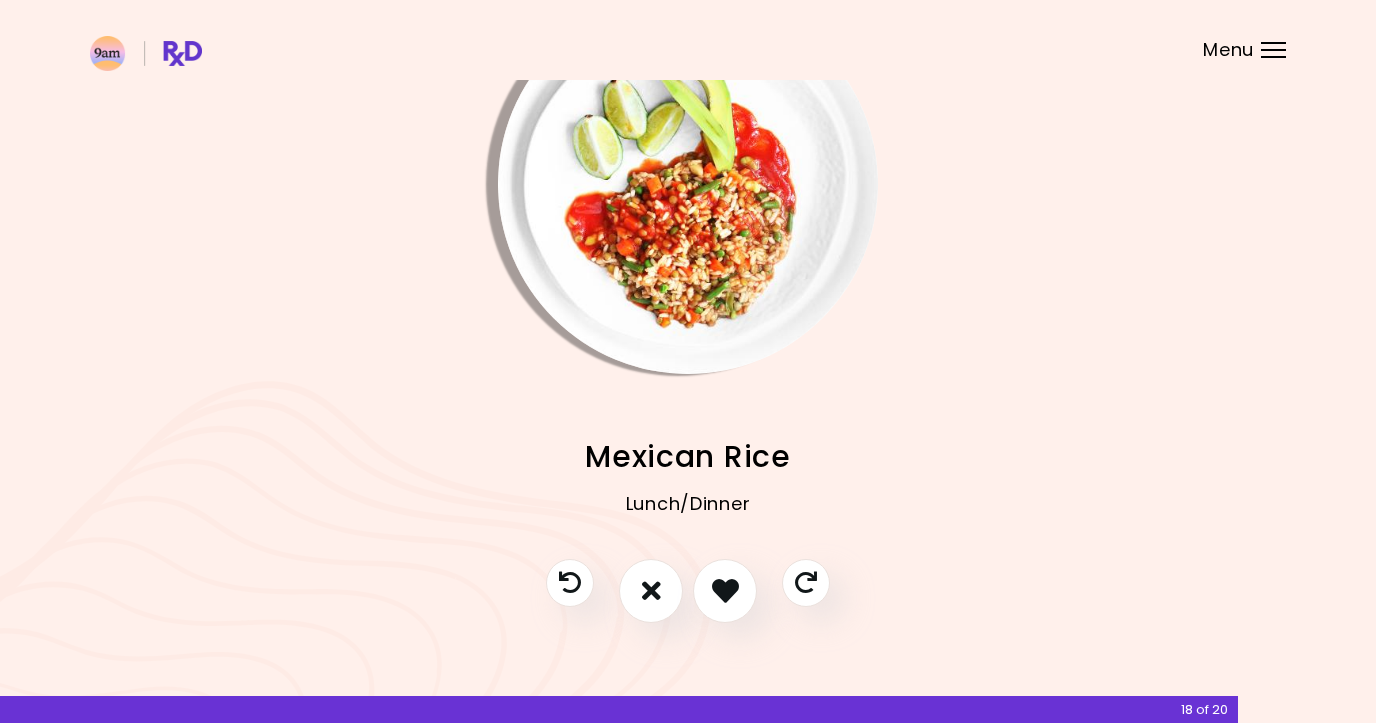 scroll, scrollTop: 96, scrollLeft: 0, axis: vertical 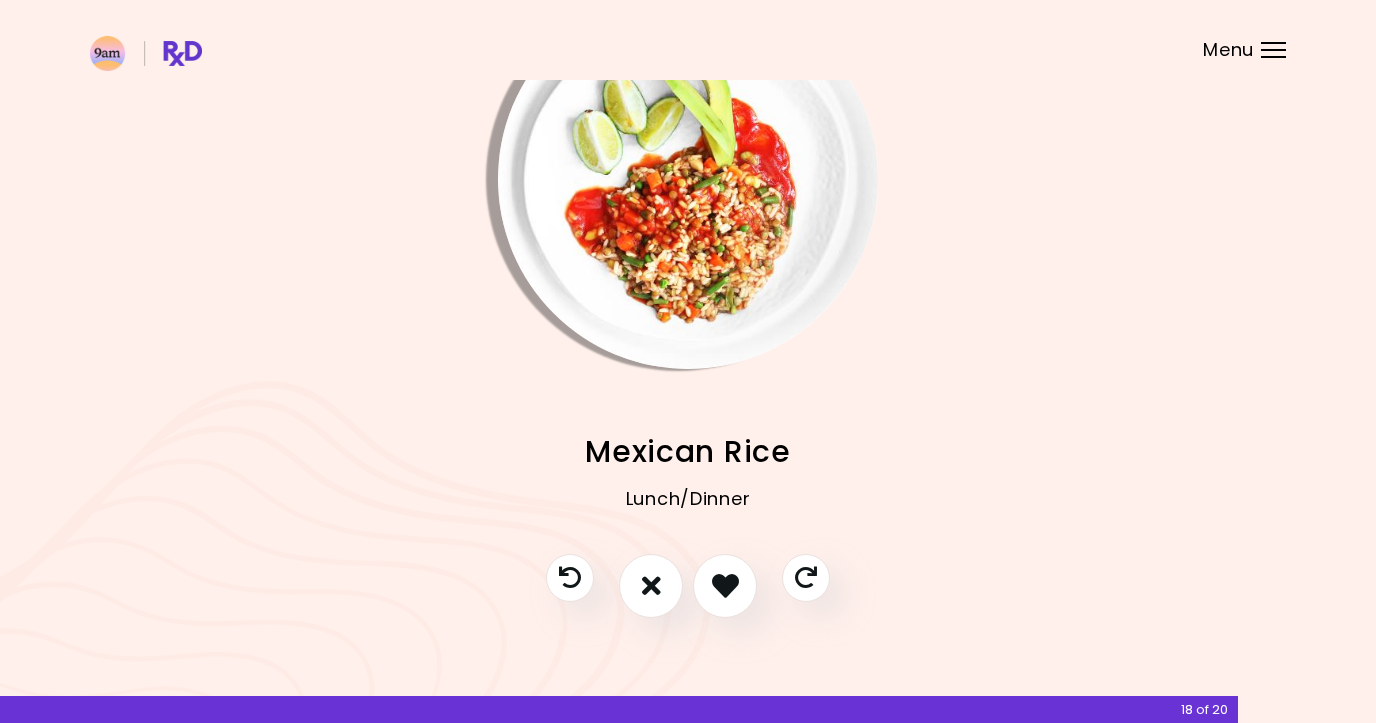 click at bounding box center (688, 179) 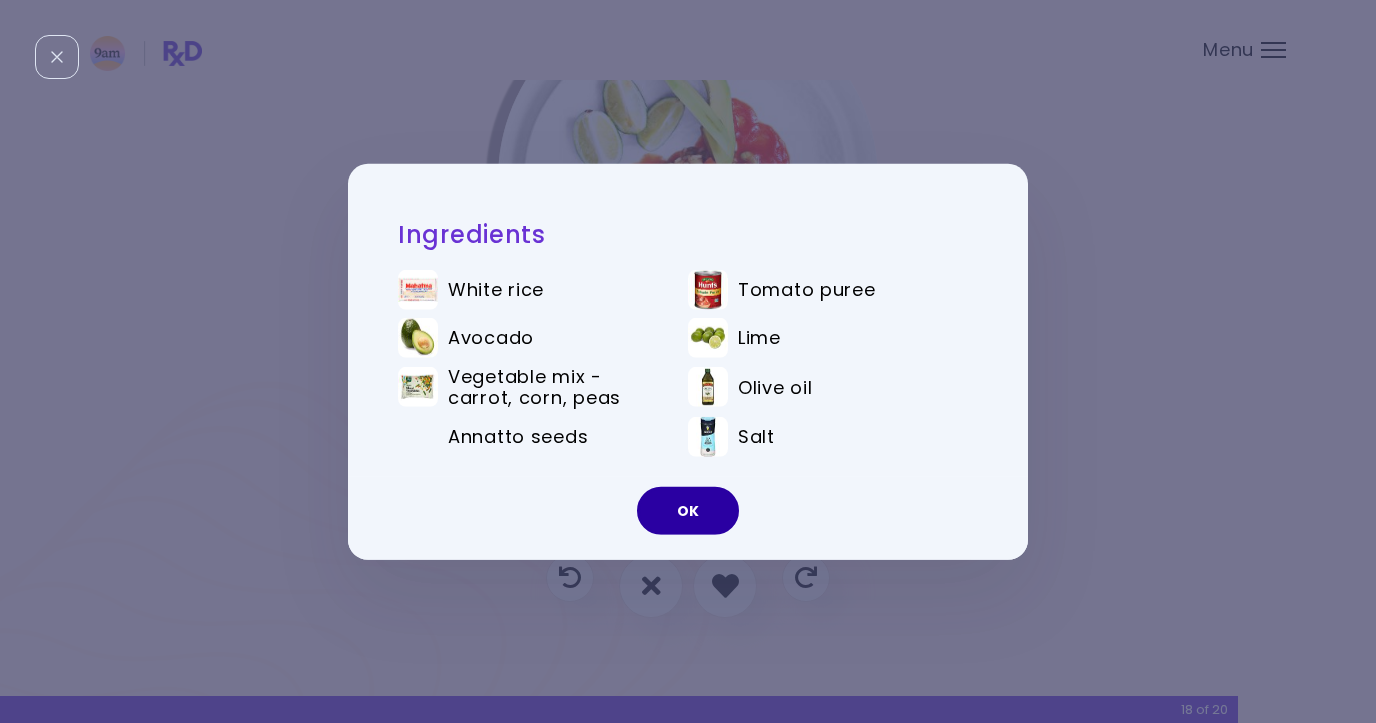 click on "OK" at bounding box center (688, 511) 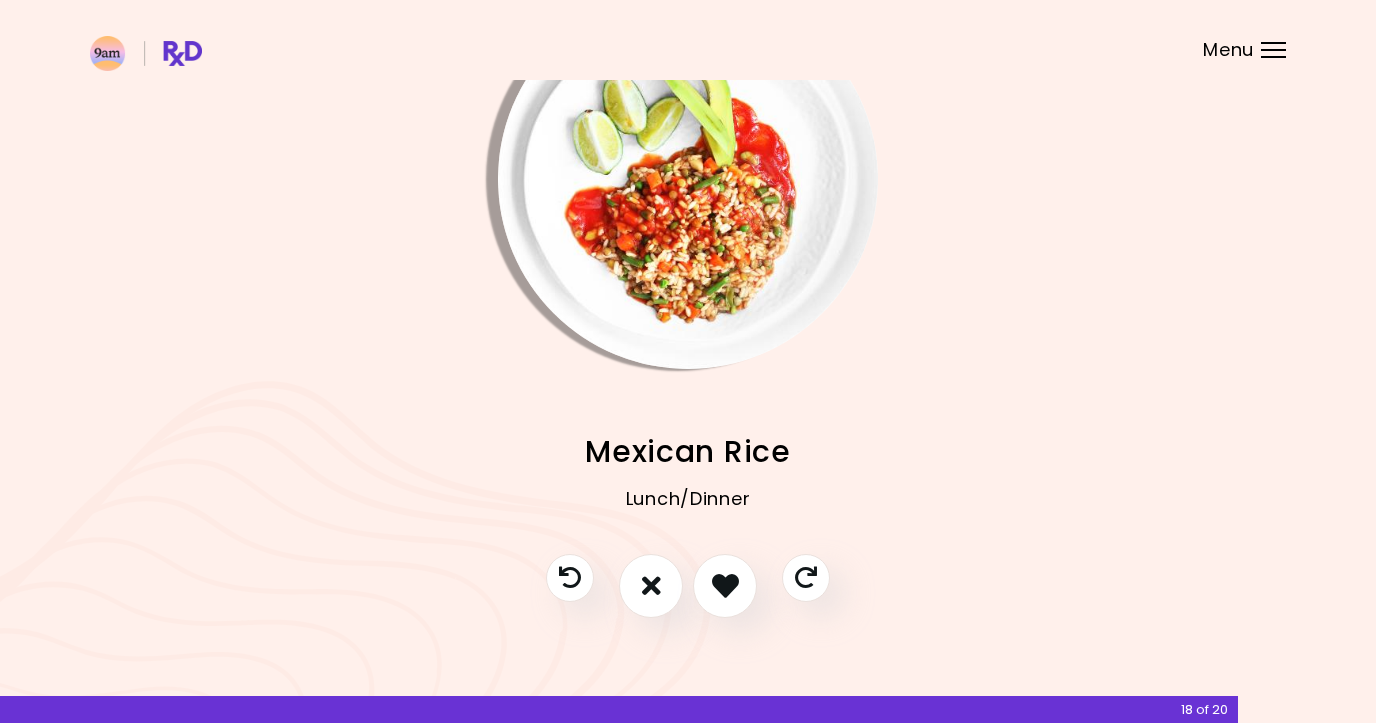 scroll, scrollTop: 85, scrollLeft: 0, axis: vertical 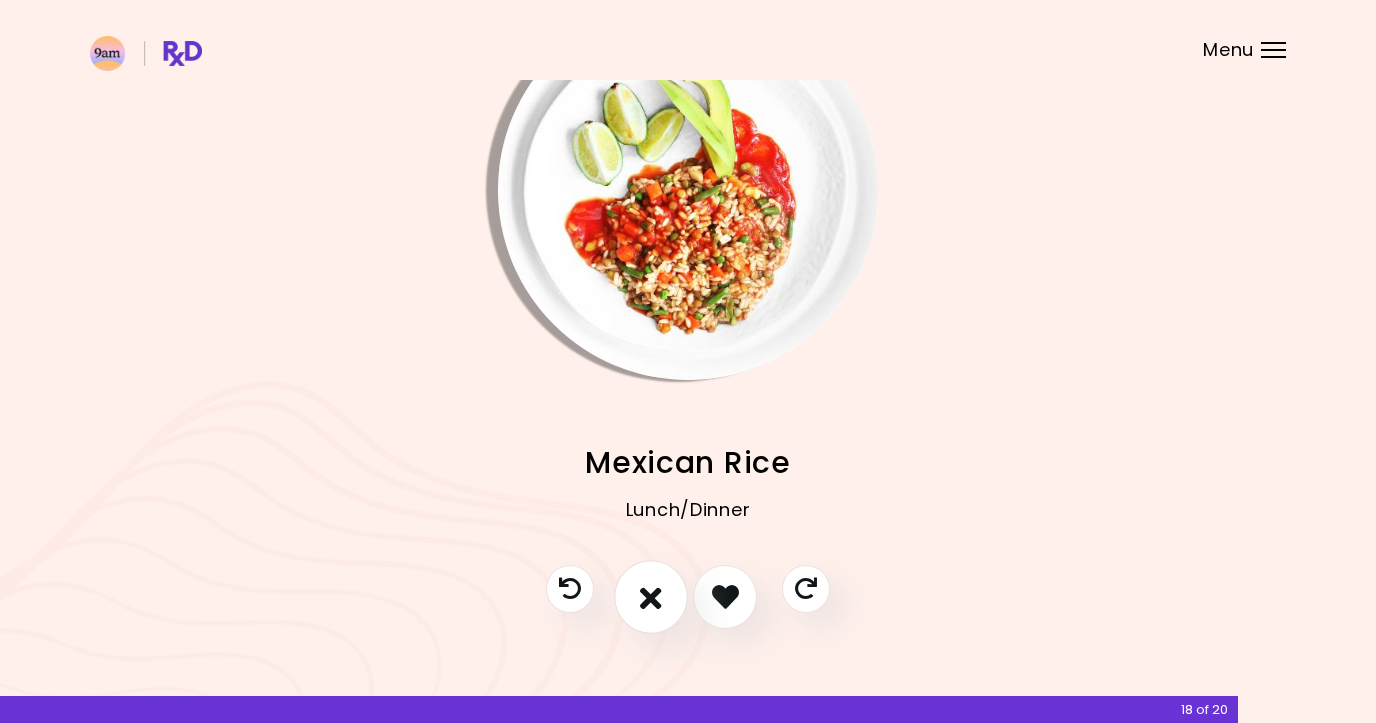 click at bounding box center [651, 596] 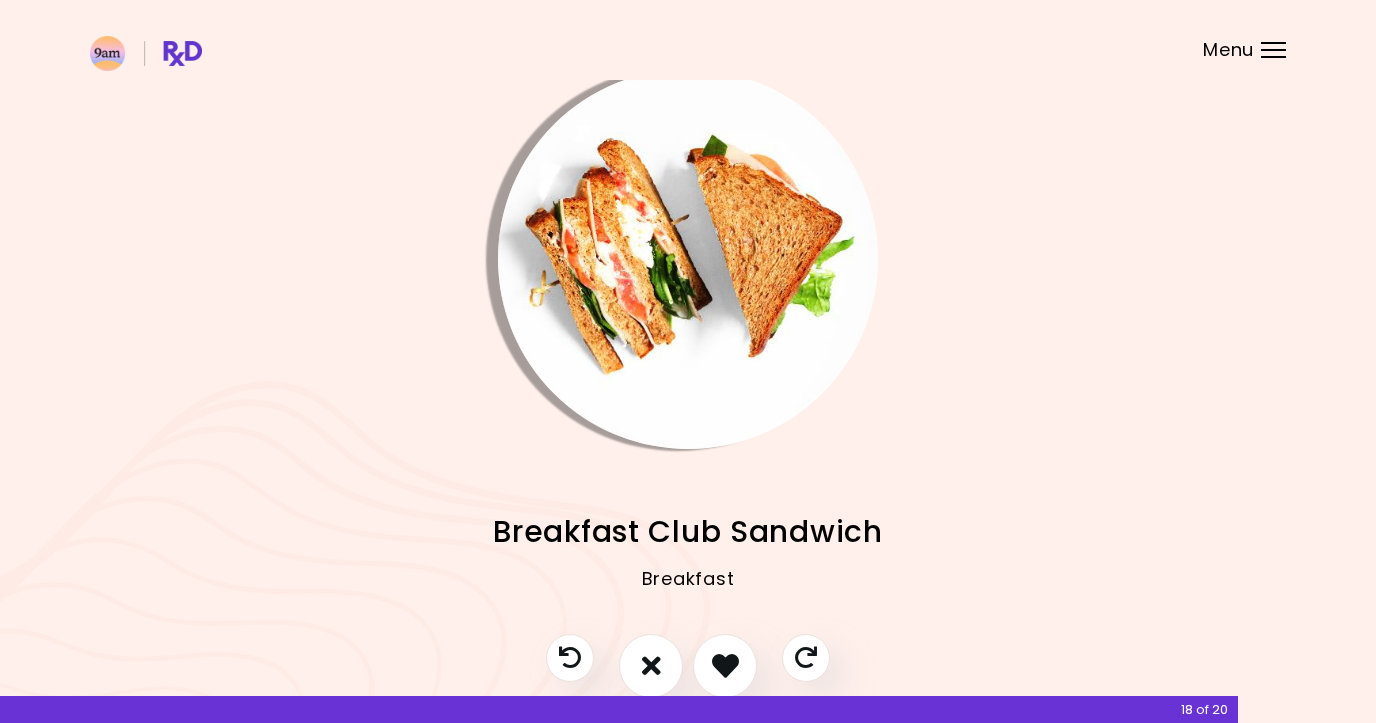 scroll, scrollTop: 53, scrollLeft: 0, axis: vertical 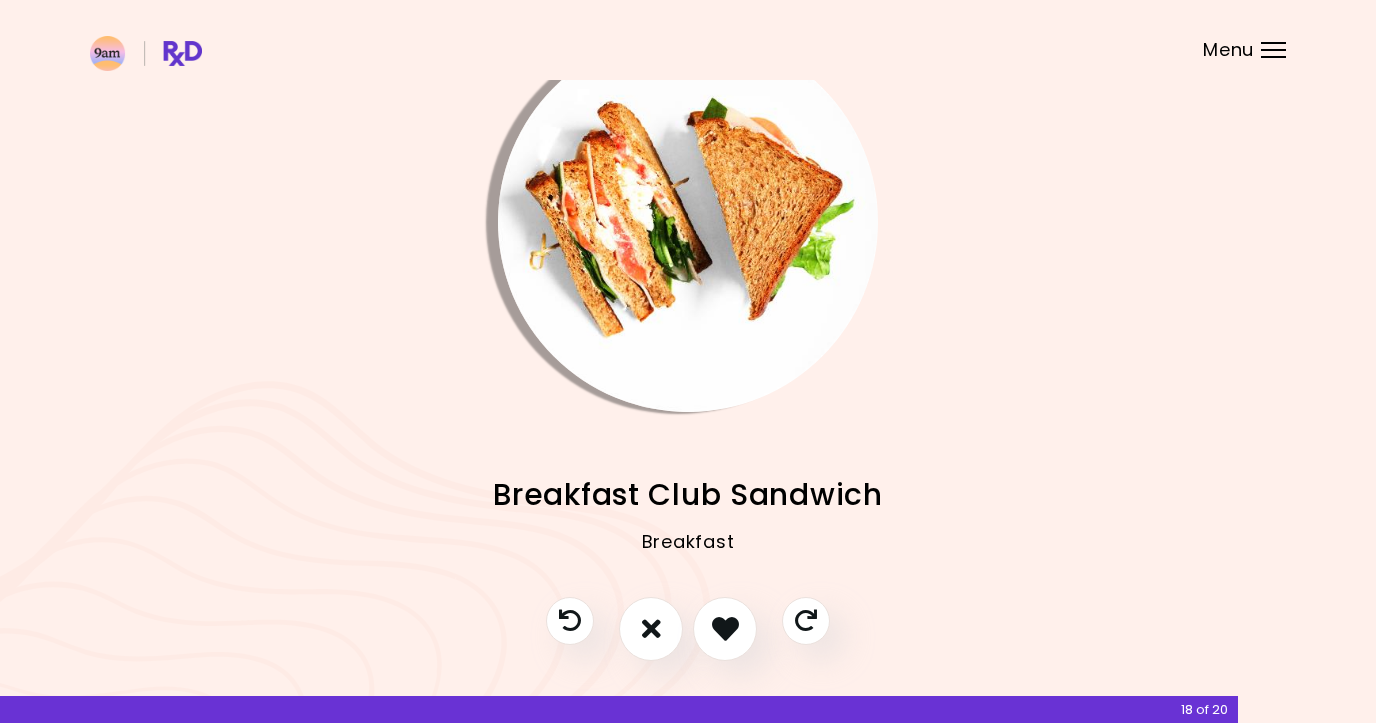 click at bounding box center [688, 222] 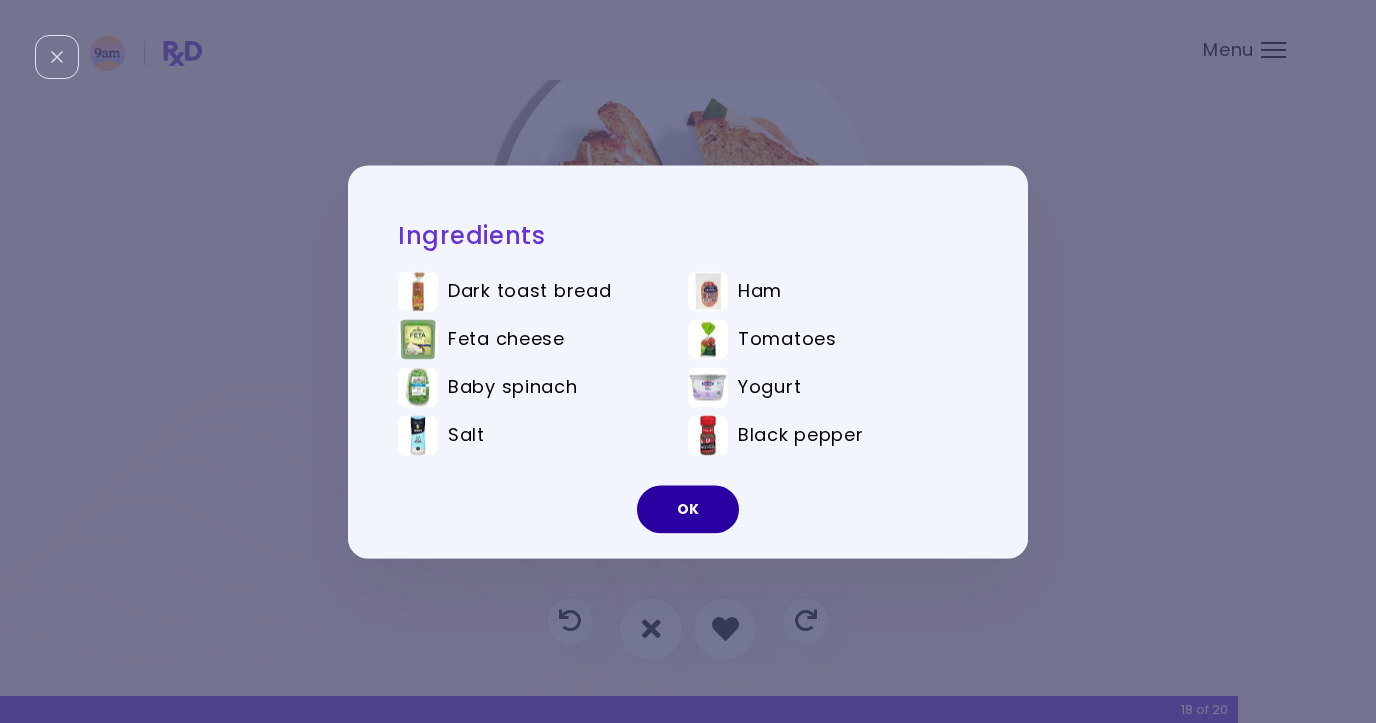 click on "OK" at bounding box center [688, 509] 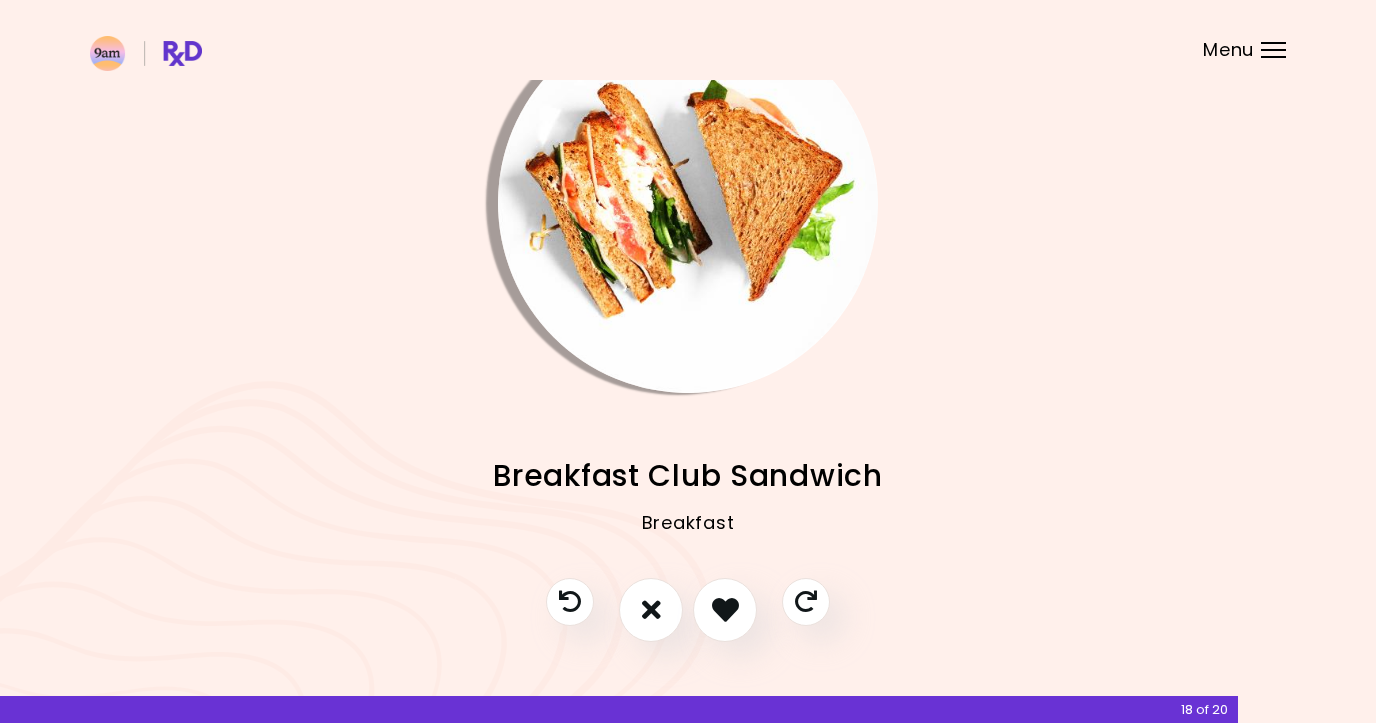 scroll, scrollTop: 96, scrollLeft: 0, axis: vertical 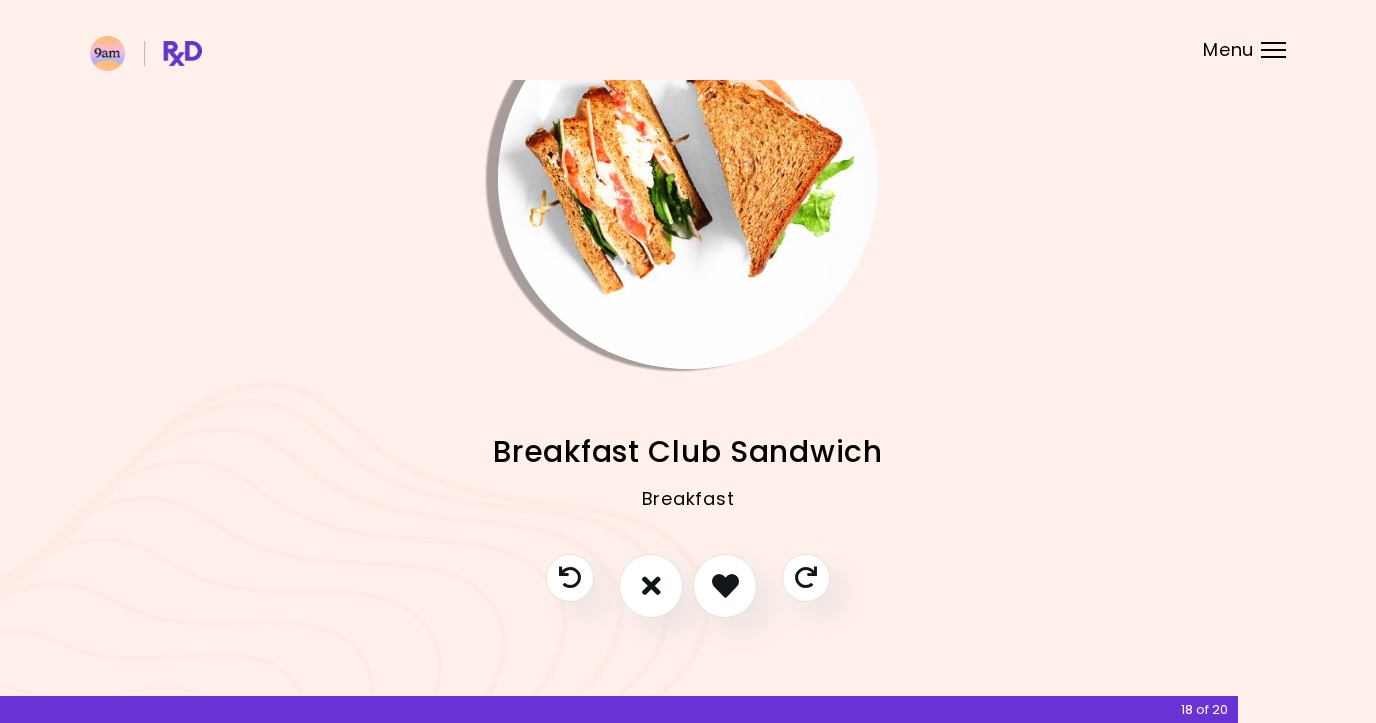 click at bounding box center (688, 179) 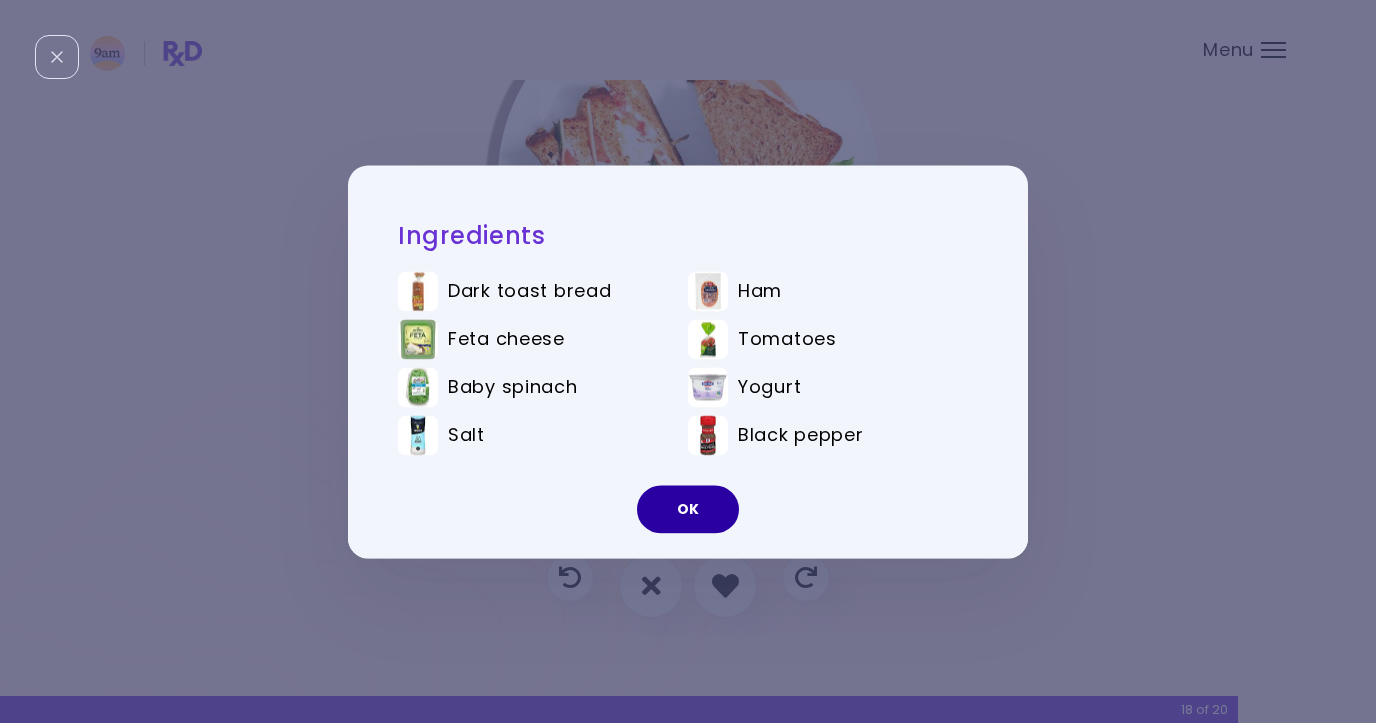 click on "OK" at bounding box center [688, 509] 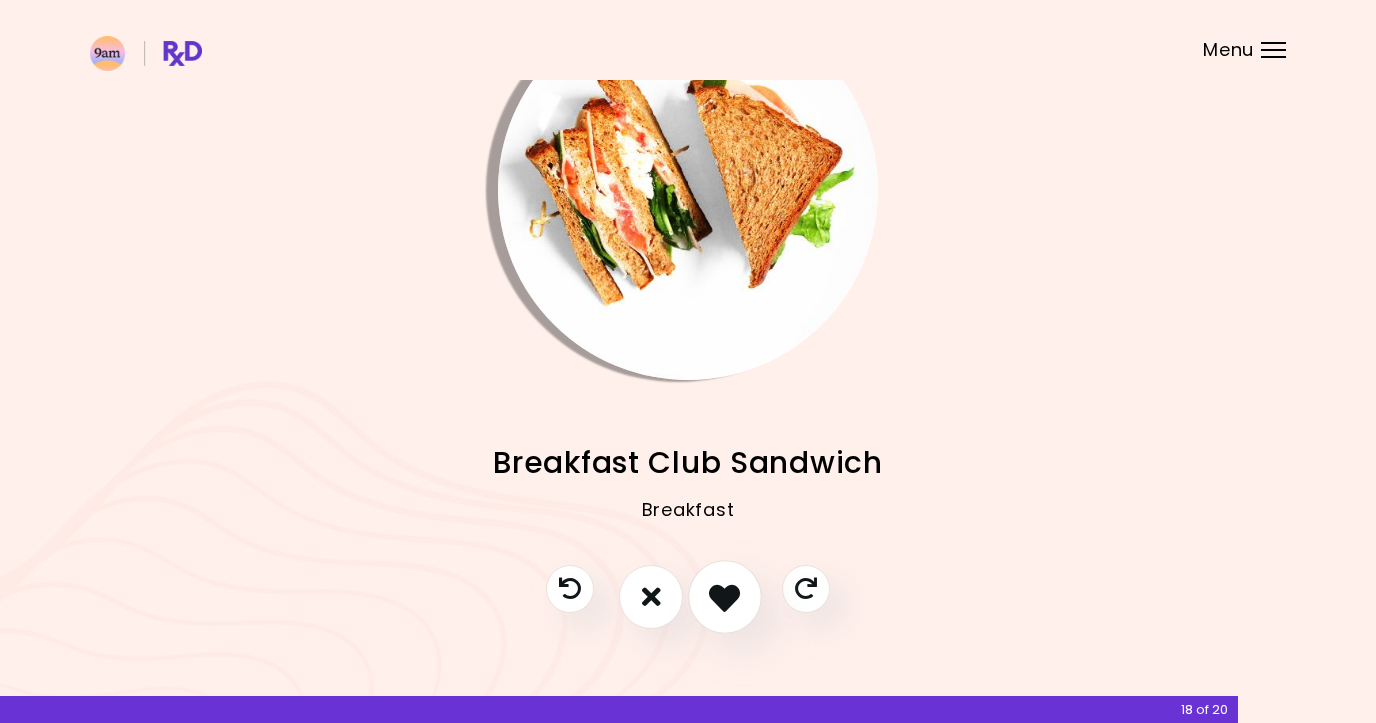 click at bounding box center (724, 596) 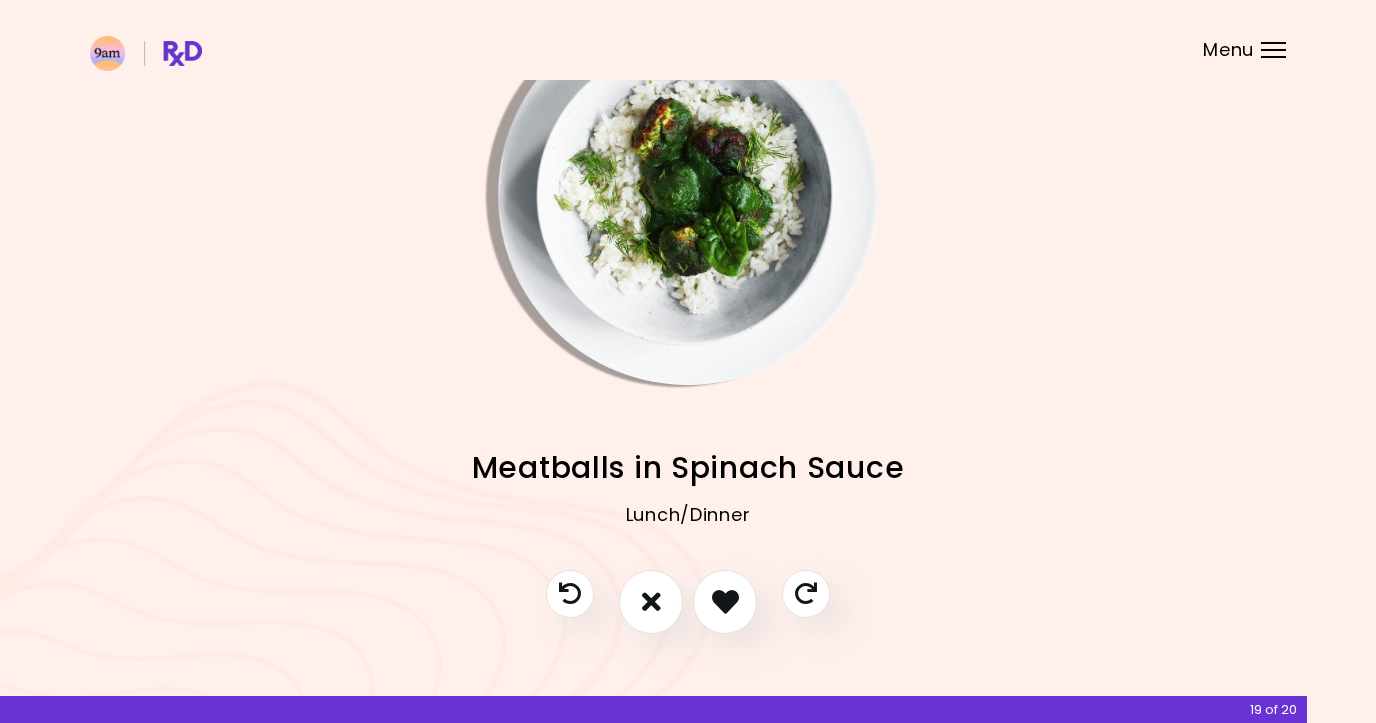 scroll, scrollTop: 87, scrollLeft: 0, axis: vertical 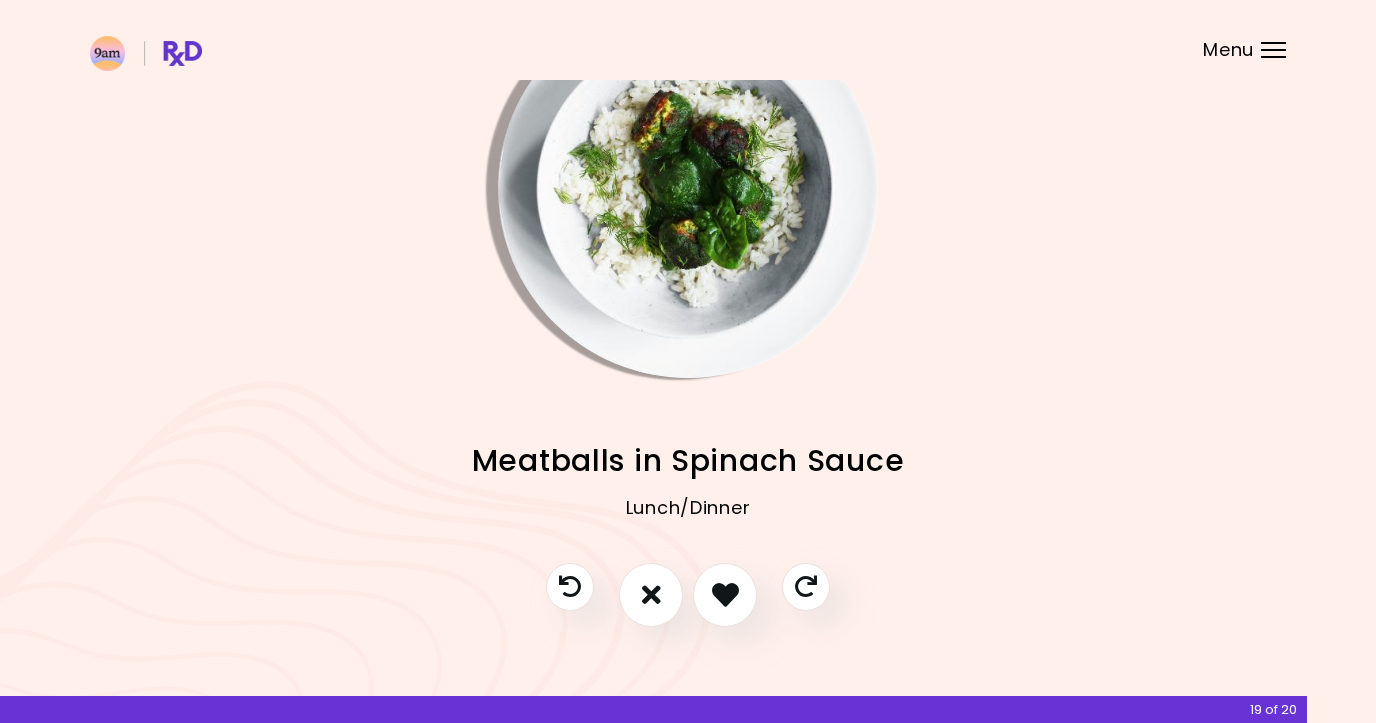 click at bounding box center (688, 188) 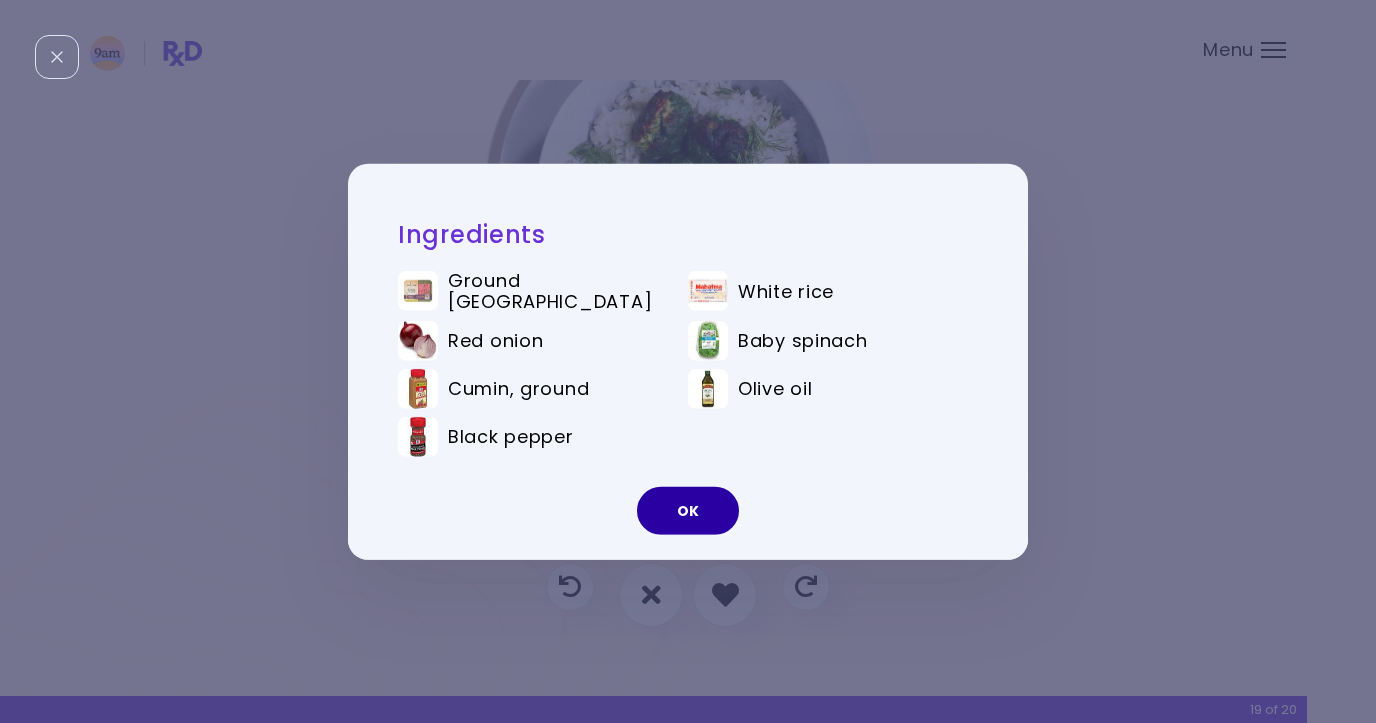 click on "OK" at bounding box center (688, 511) 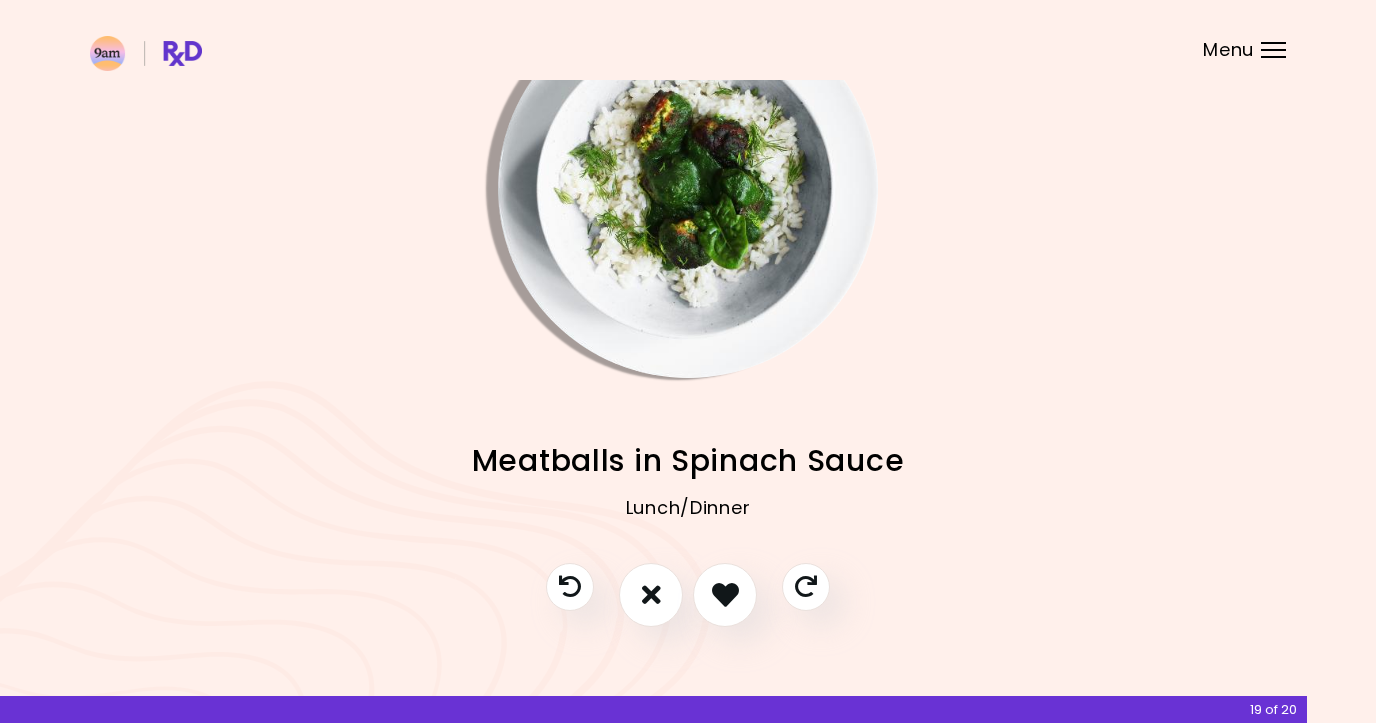 scroll, scrollTop: 85, scrollLeft: 0, axis: vertical 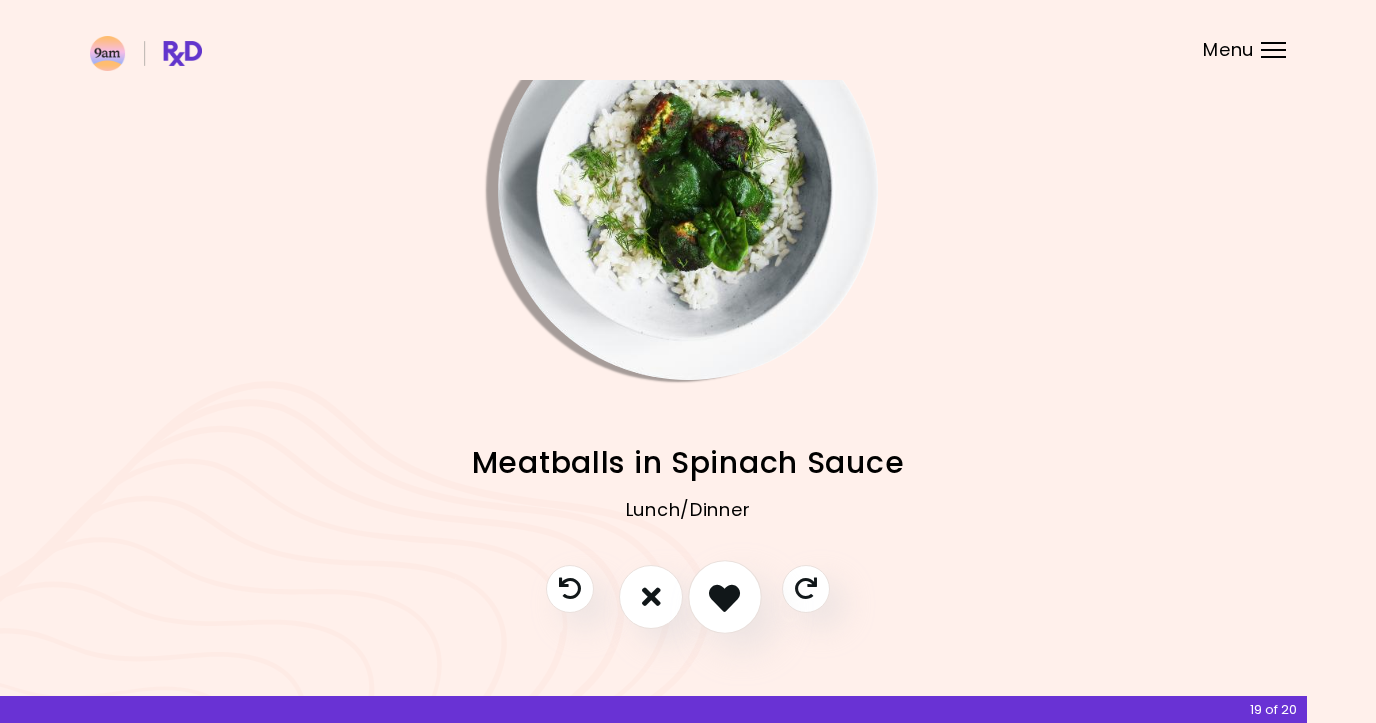 click at bounding box center (724, 596) 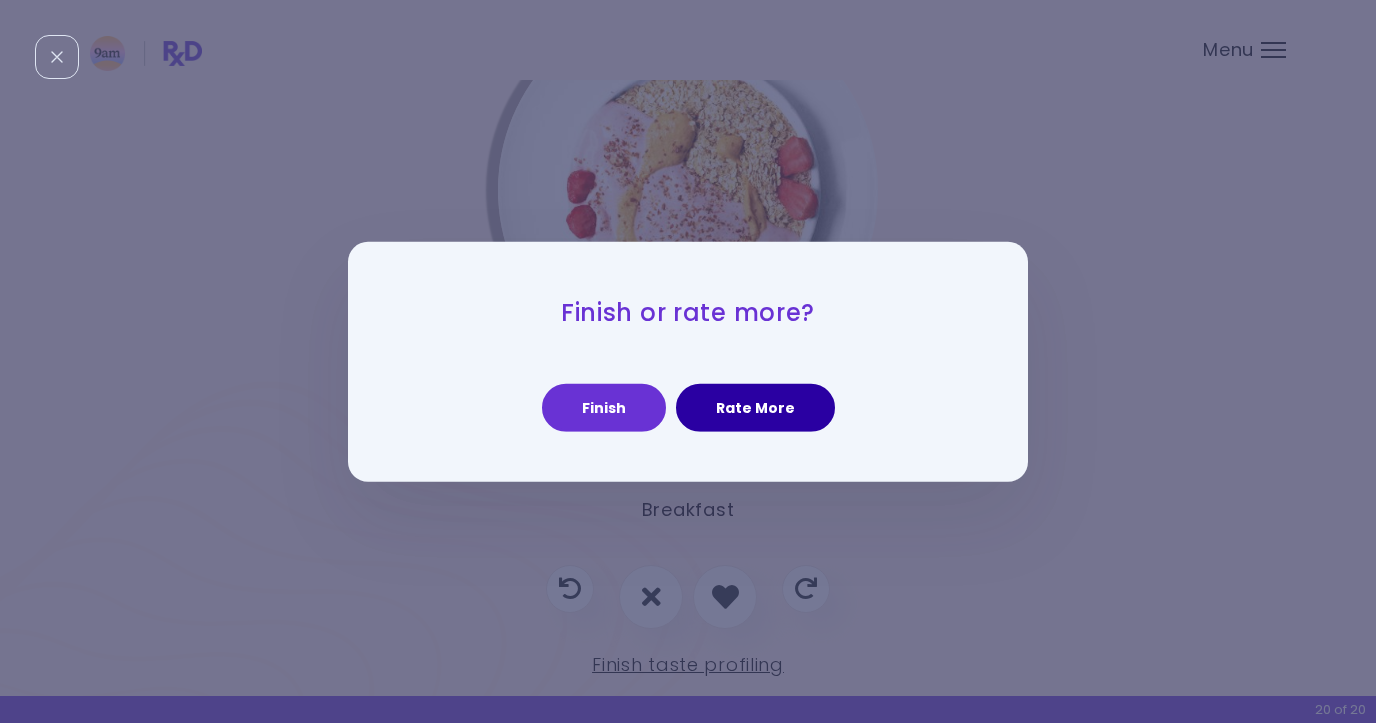 click on "Rate More" at bounding box center (755, 408) 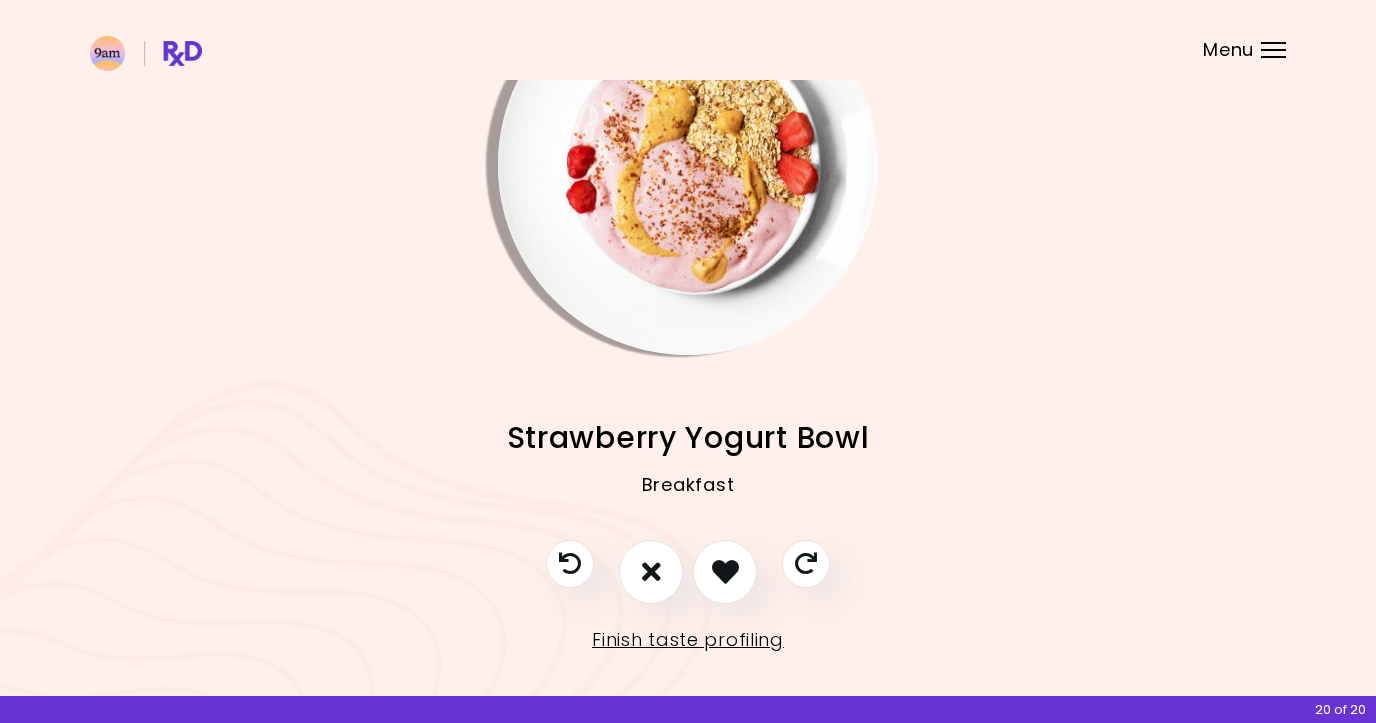 scroll, scrollTop: 128, scrollLeft: 0, axis: vertical 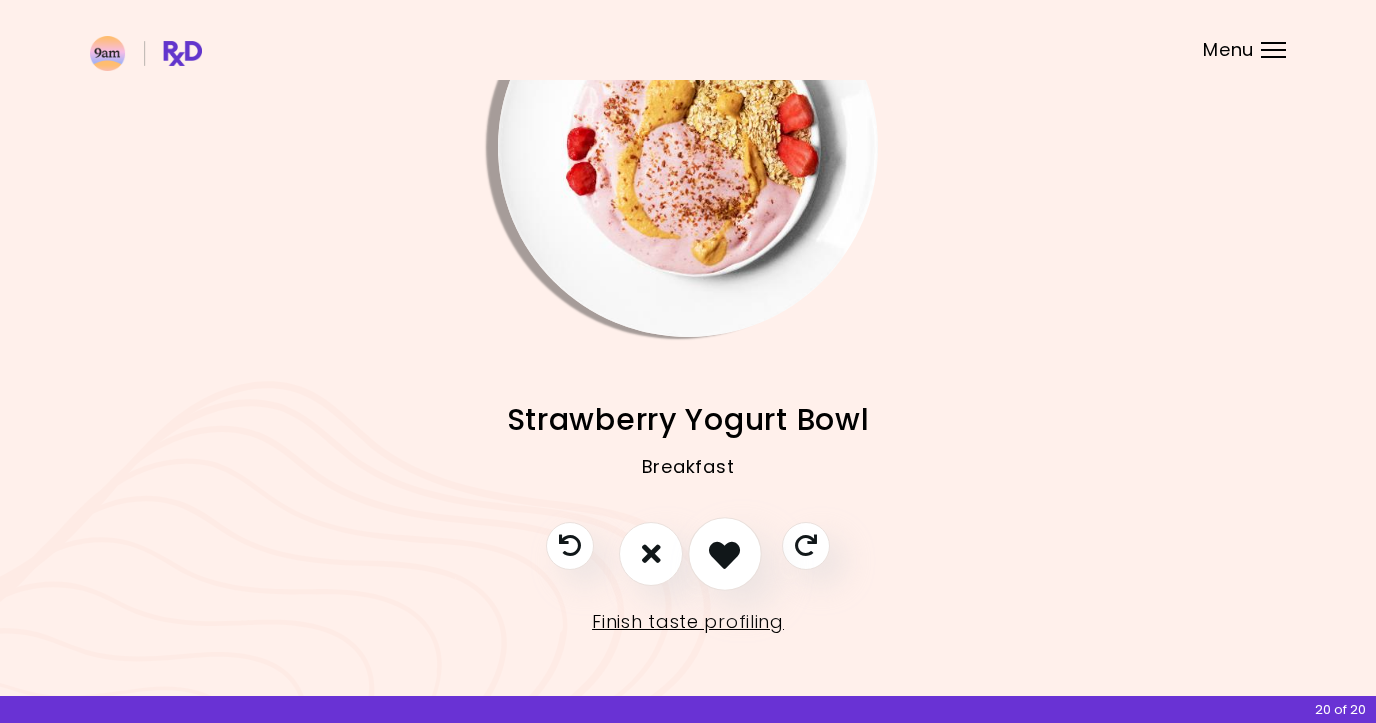 click at bounding box center [724, 553] 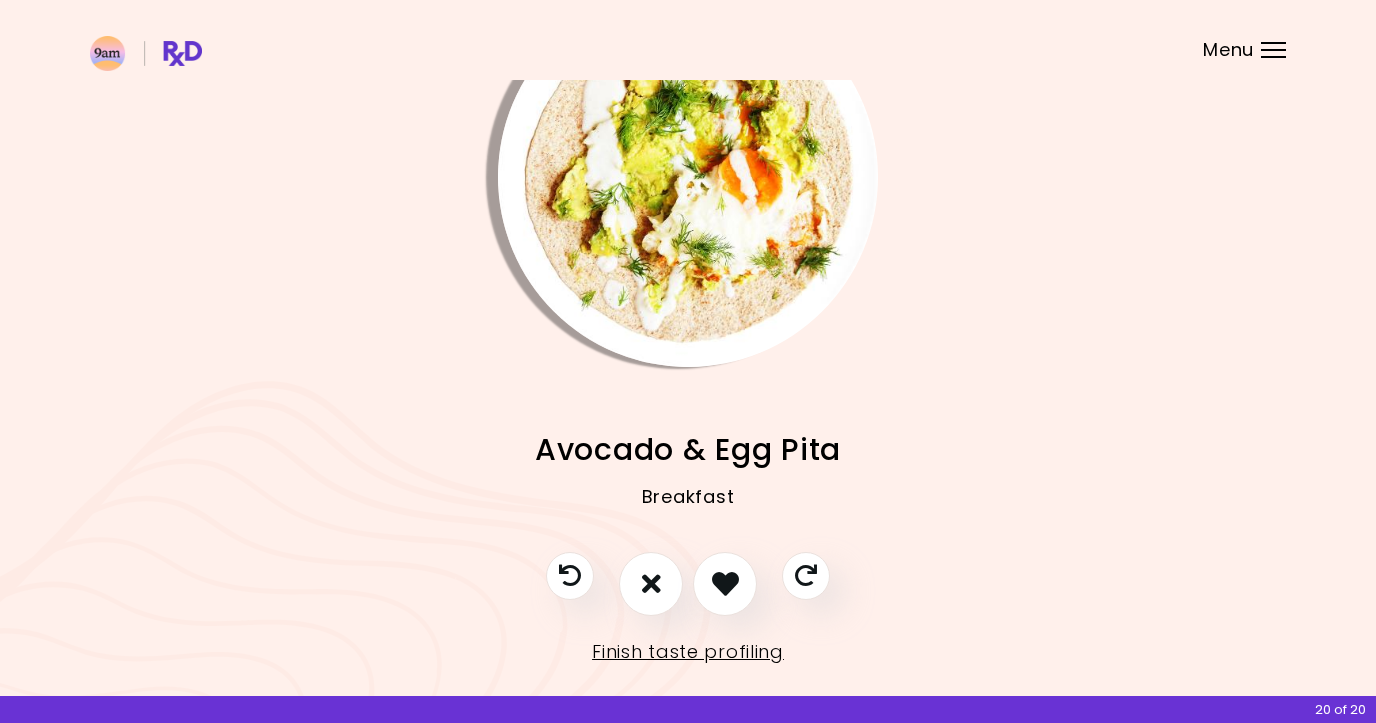 scroll, scrollTop: 128, scrollLeft: 0, axis: vertical 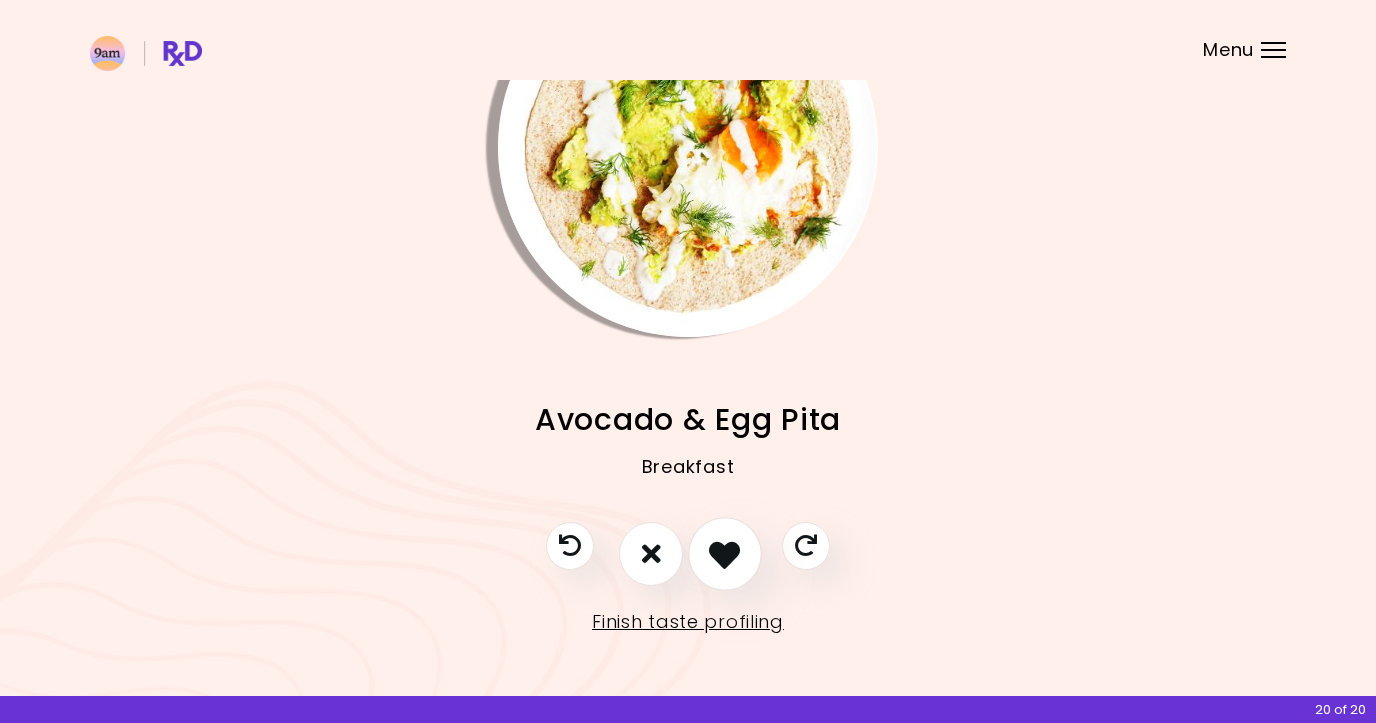 click at bounding box center [724, 553] 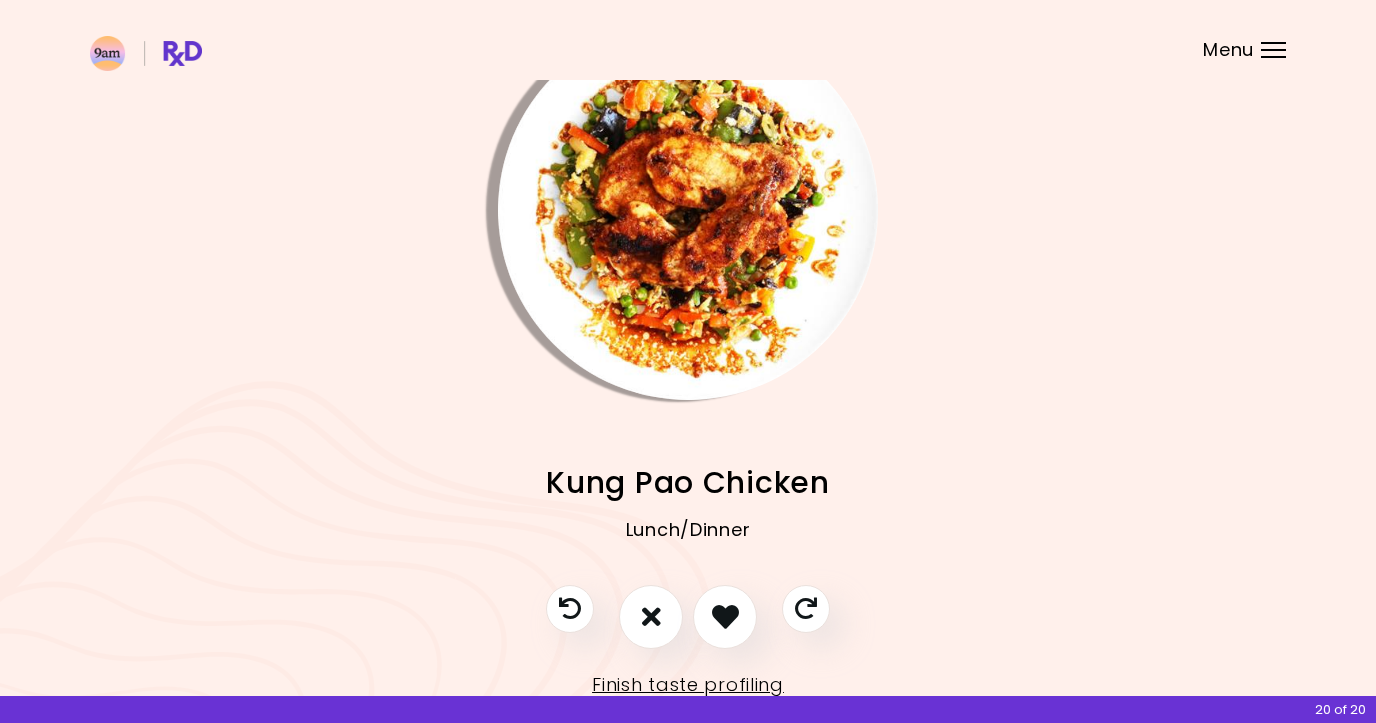 scroll, scrollTop: 128, scrollLeft: 0, axis: vertical 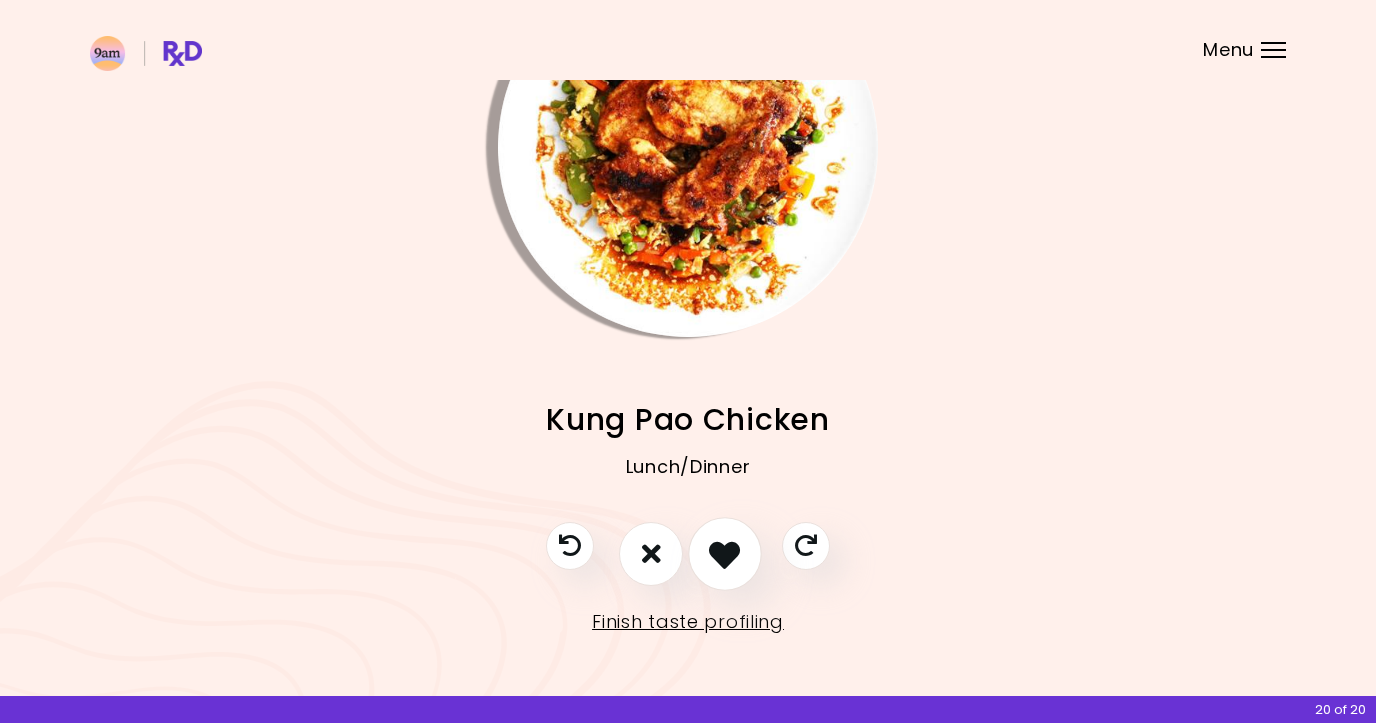 click at bounding box center (724, 553) 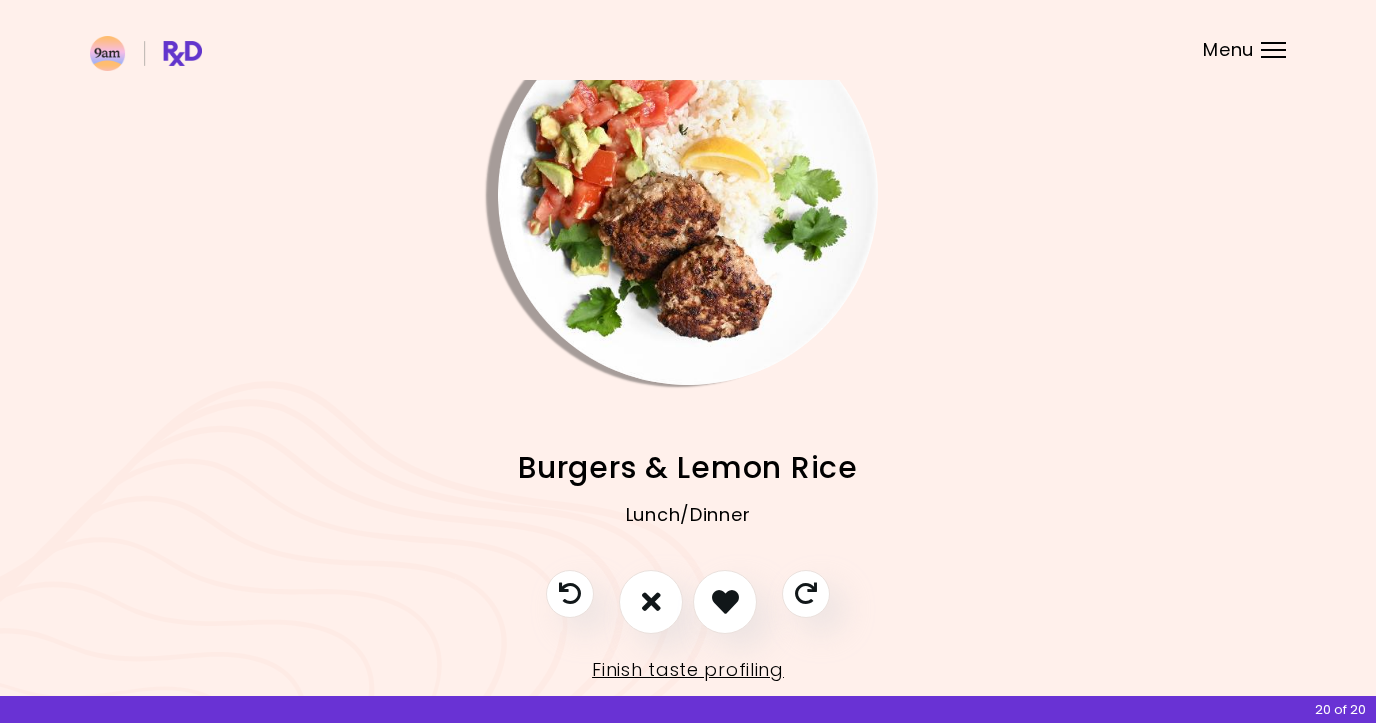 scroll, scrollTop: 94, scrollLeft: 0, axis: vertical 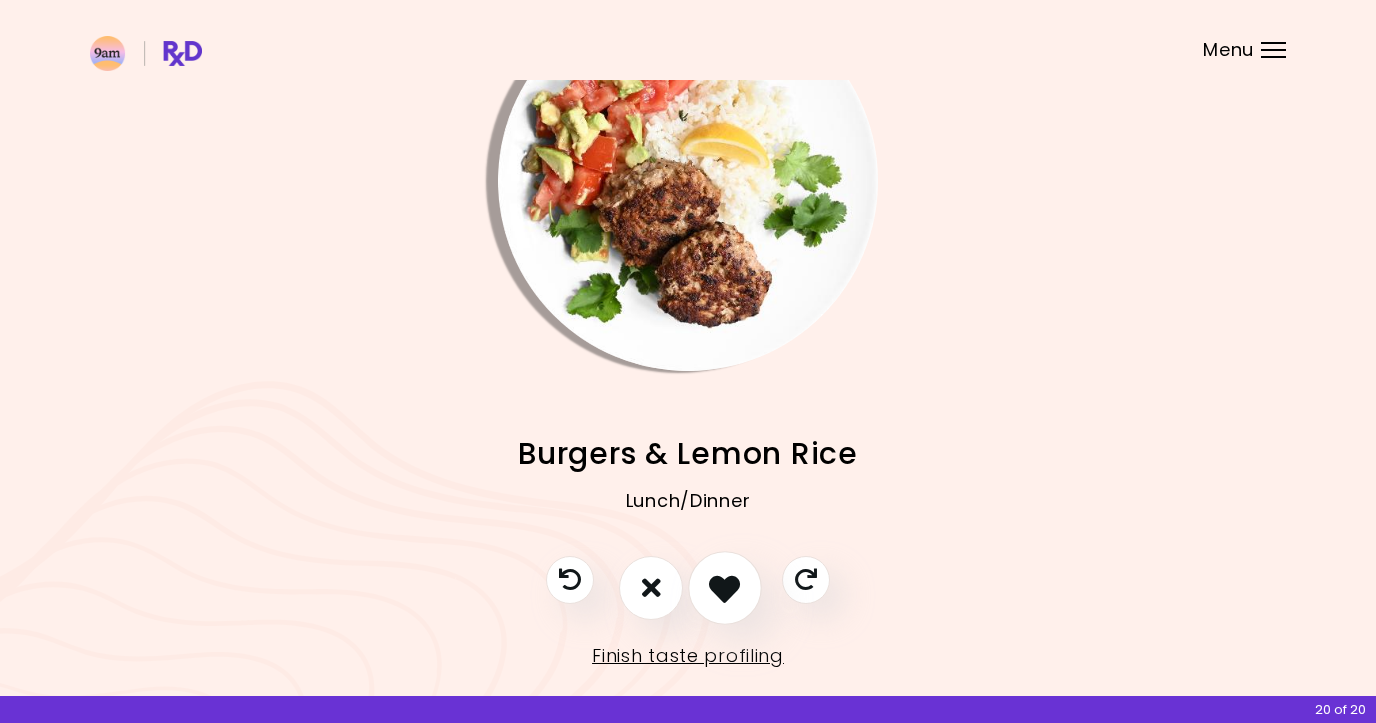 click at bounding box center [724, 587] 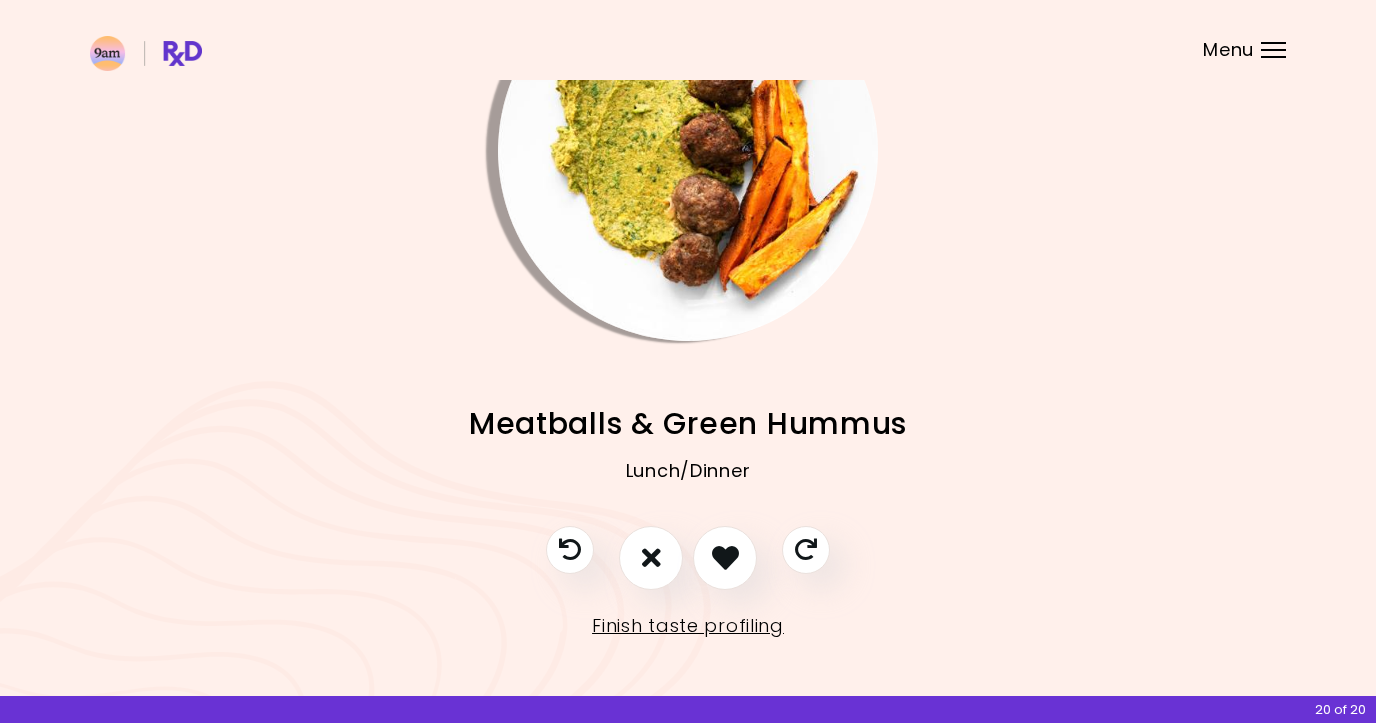 scroll, scrollTop: 128, scrollLeft: 0, axis: vertical 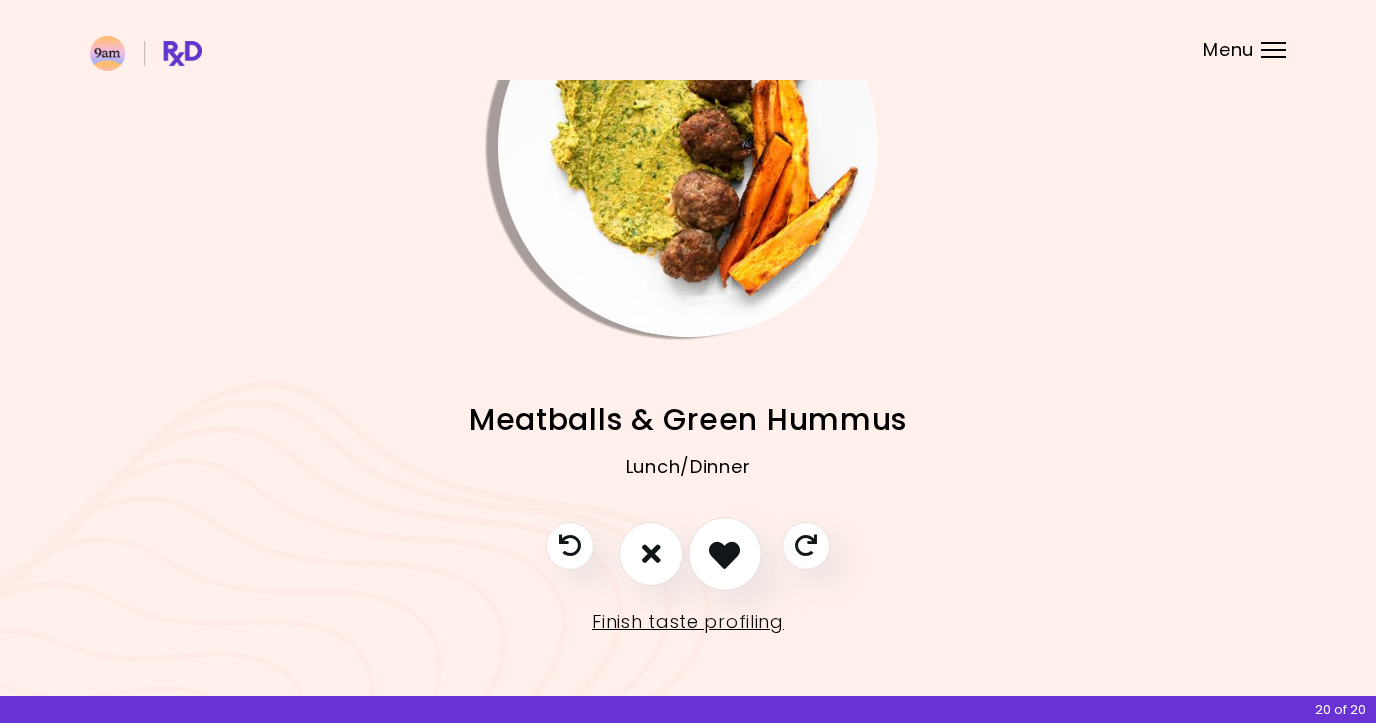 click at bounding box center [724, 553] 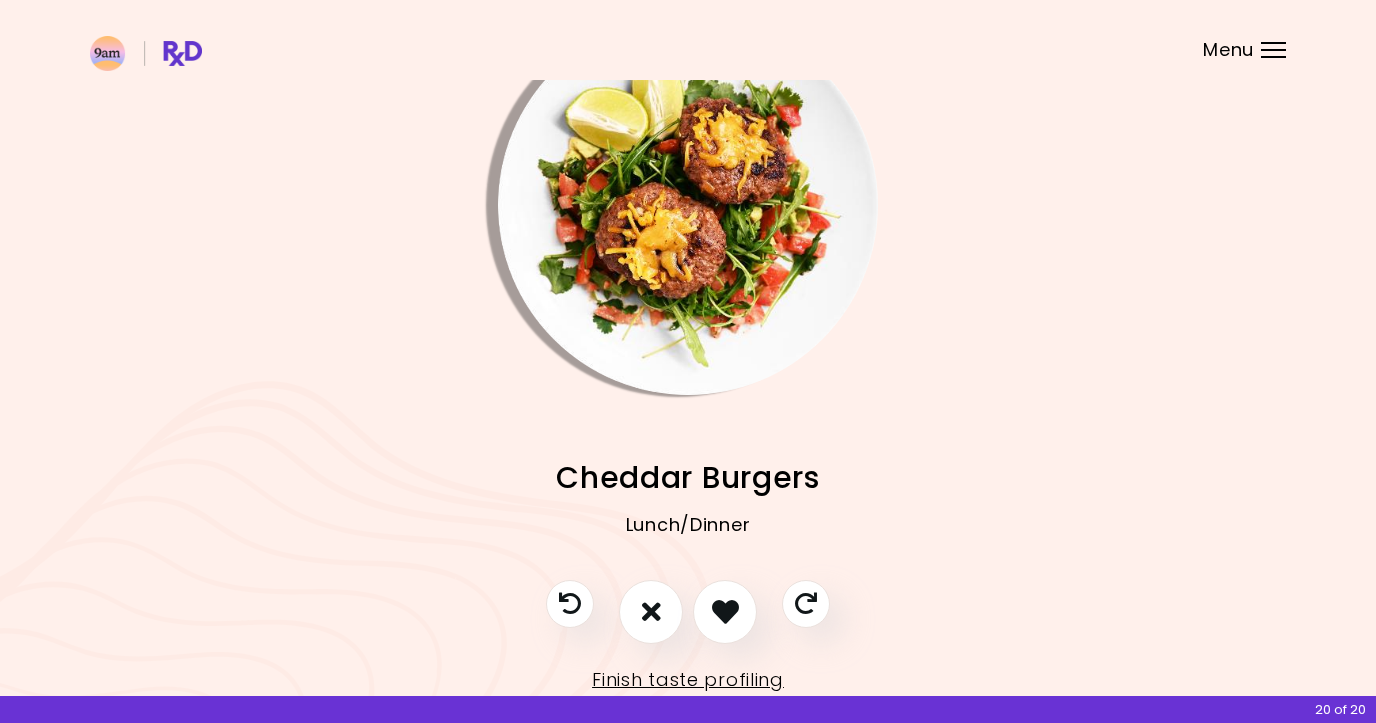 scroll, scrollTop: 128, scrollLeft: 0, axis: vertical 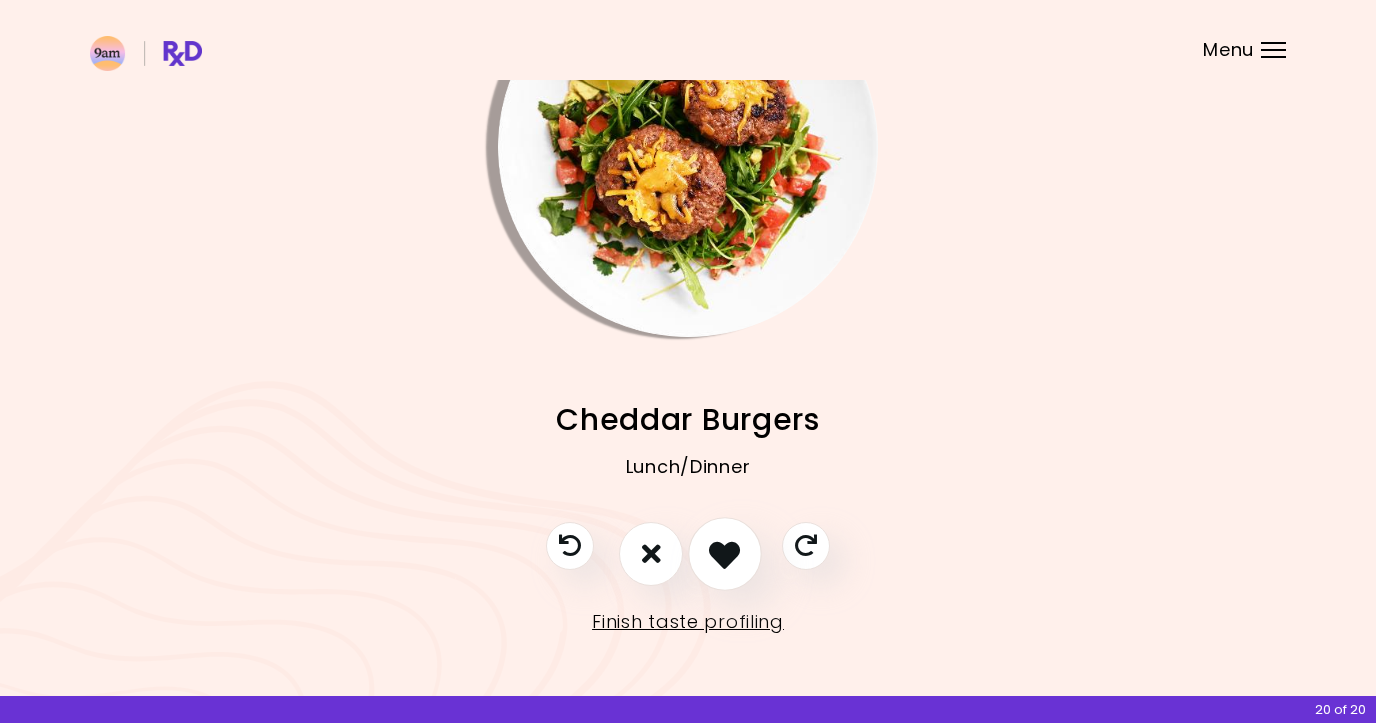 click at bounding box center (724, 553) 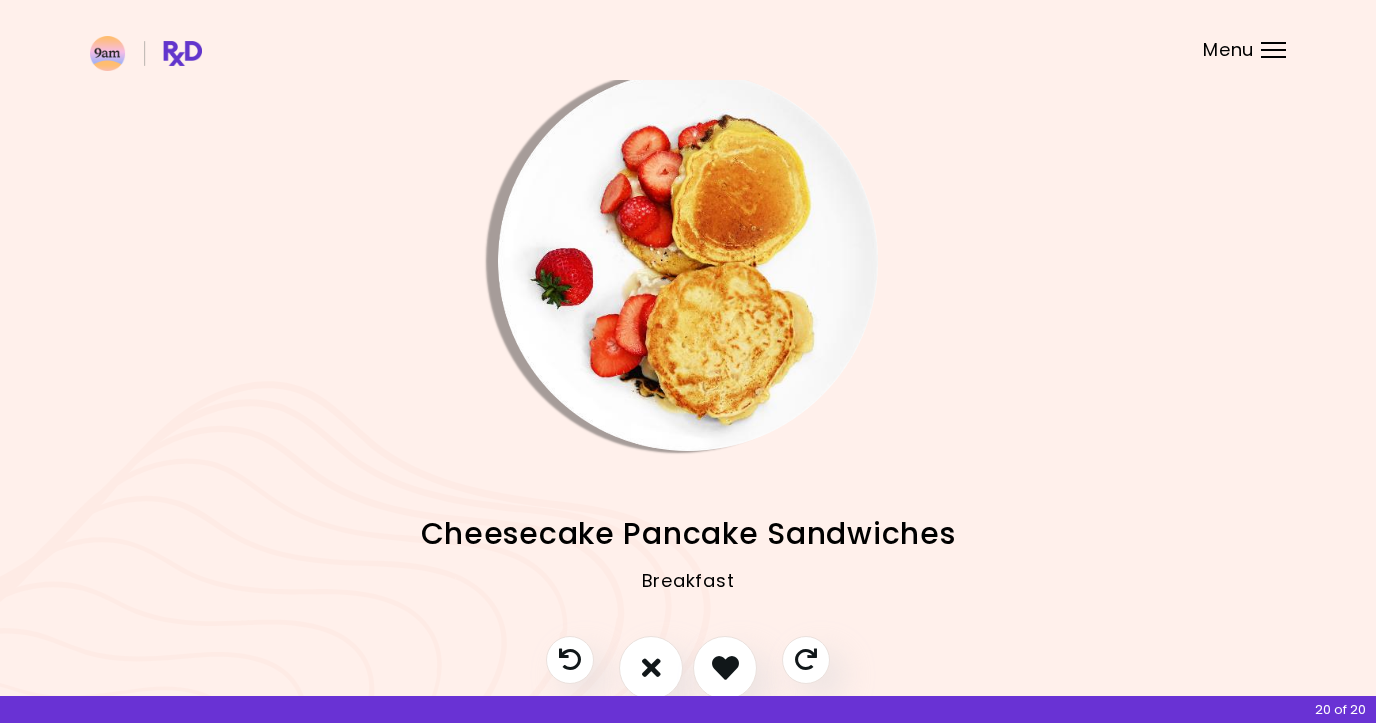 scroll, scrollTop: 0, scrollLeft: 0, axis: both 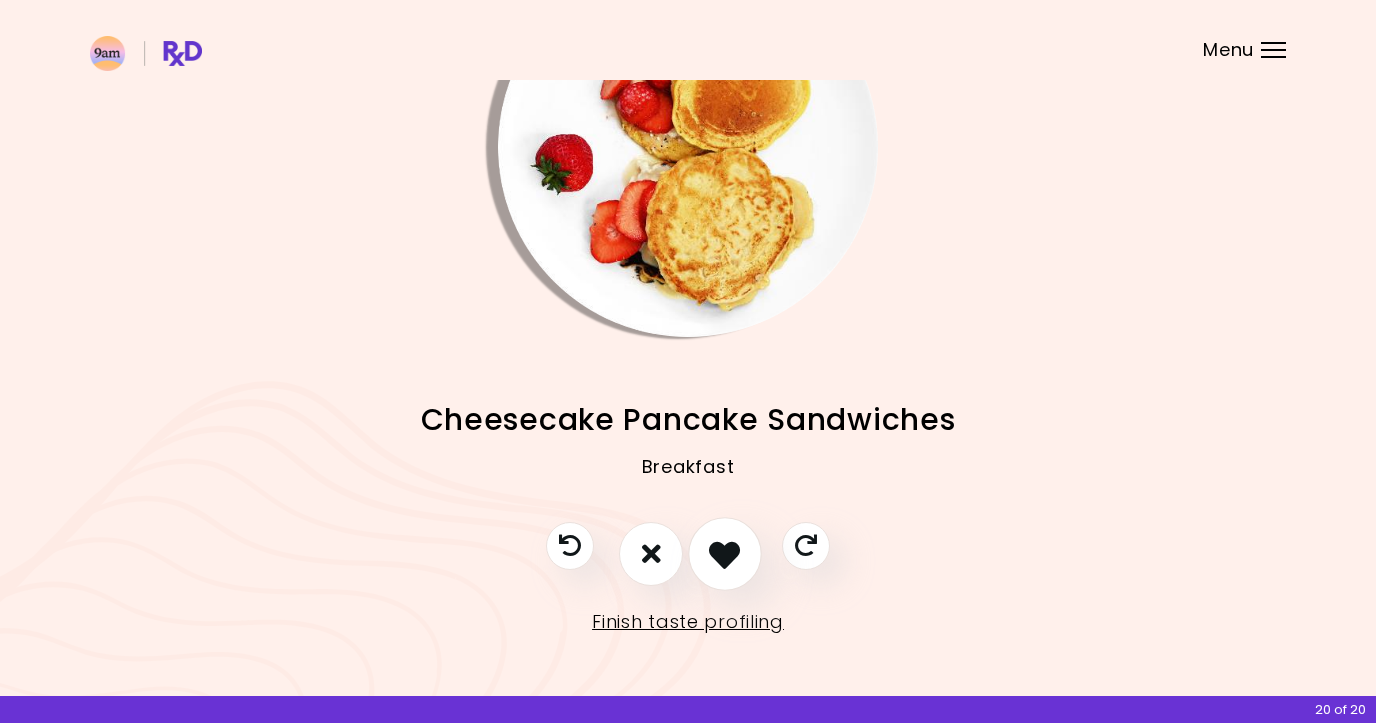 click at bounding box center (724, 553) 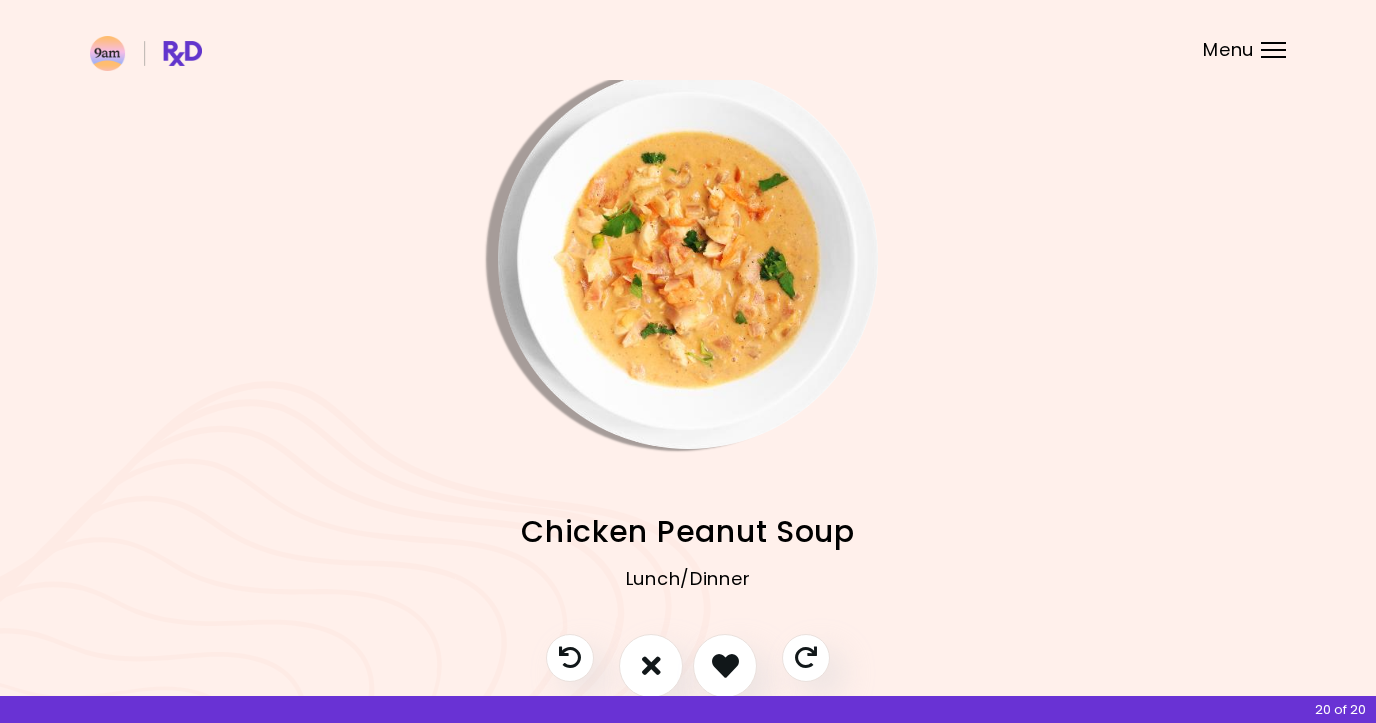 scroll, scrollTop: 128, scrollLeft: 0, axis: vertical 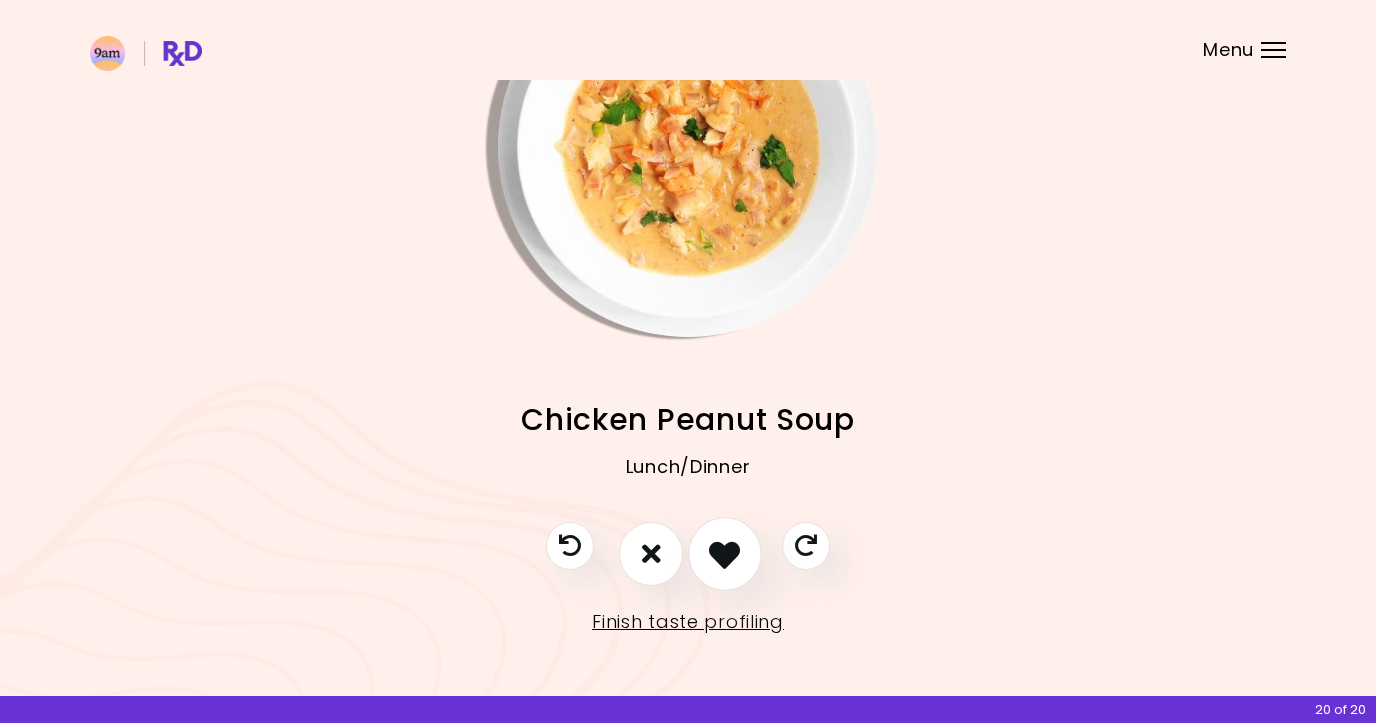 click at bounding box center (724, 553) 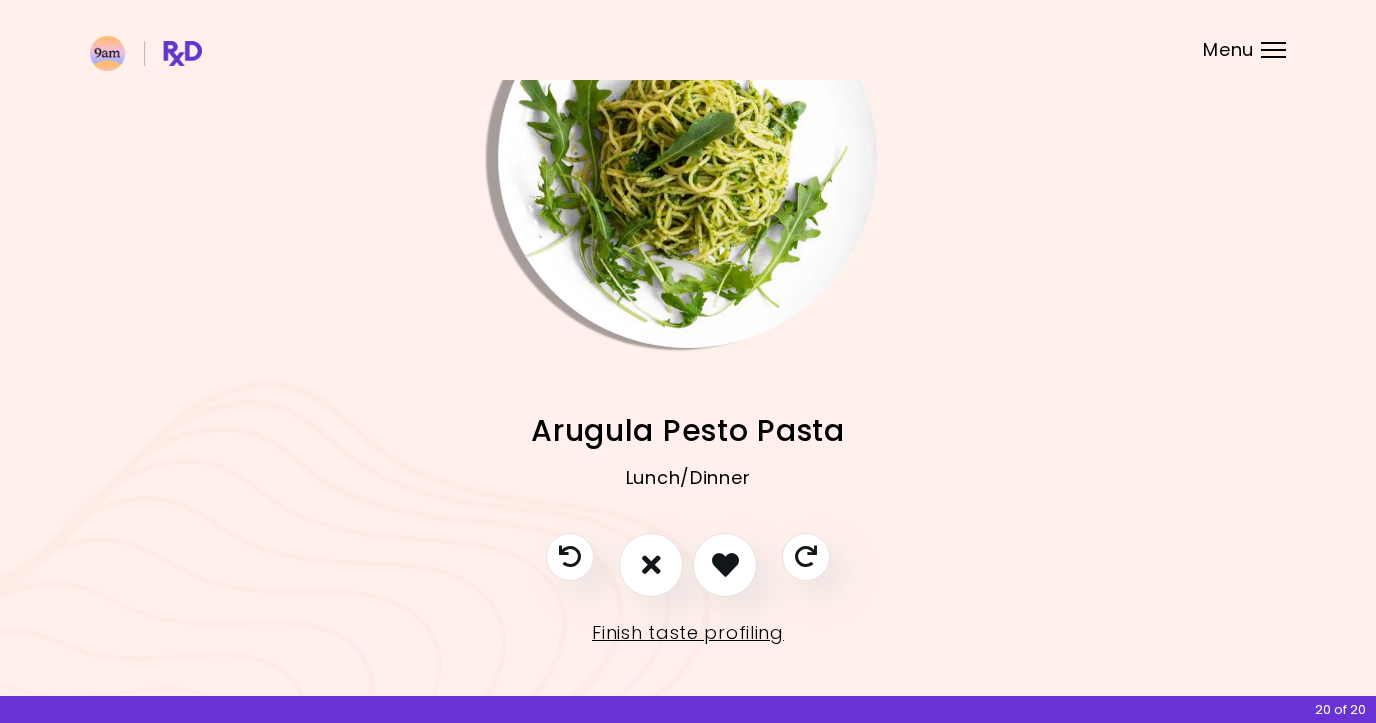 scroll, scrollTop: 128, scrollLeft: 0, axis: vertical 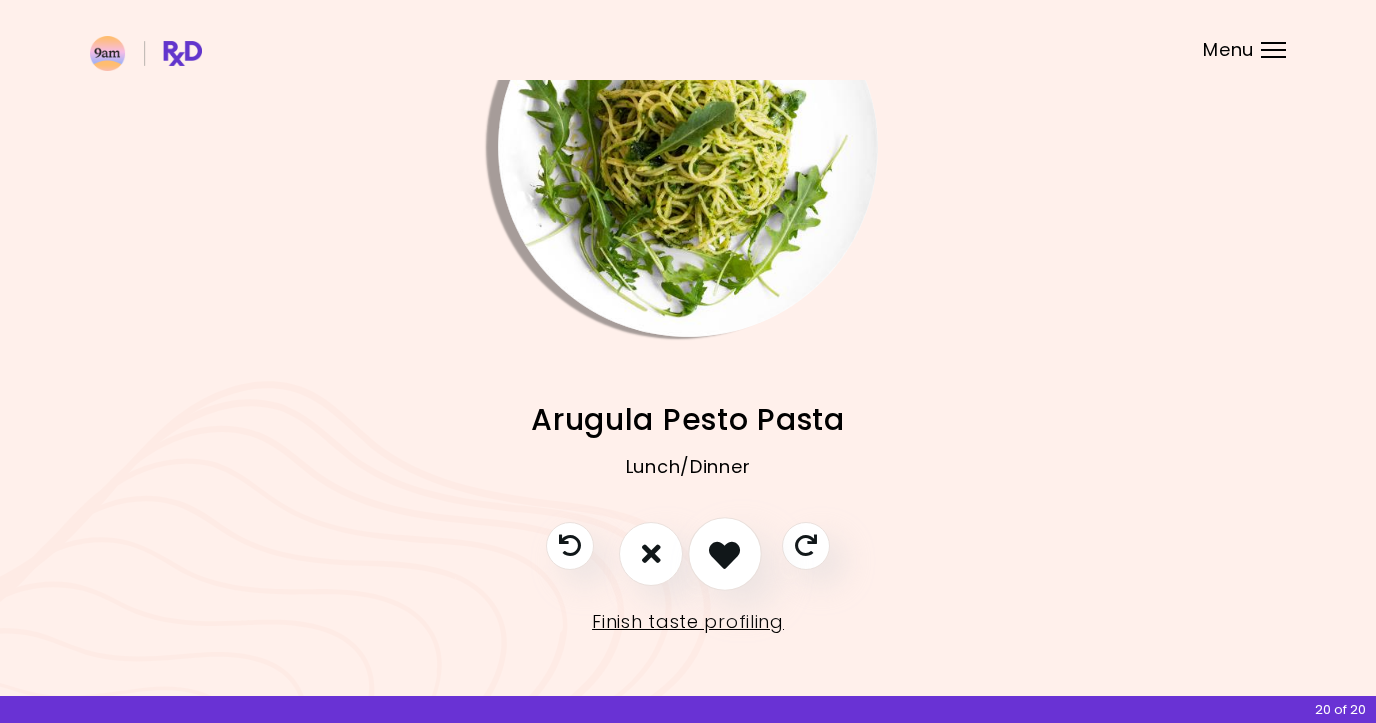 click at bounding box center (724, 553) 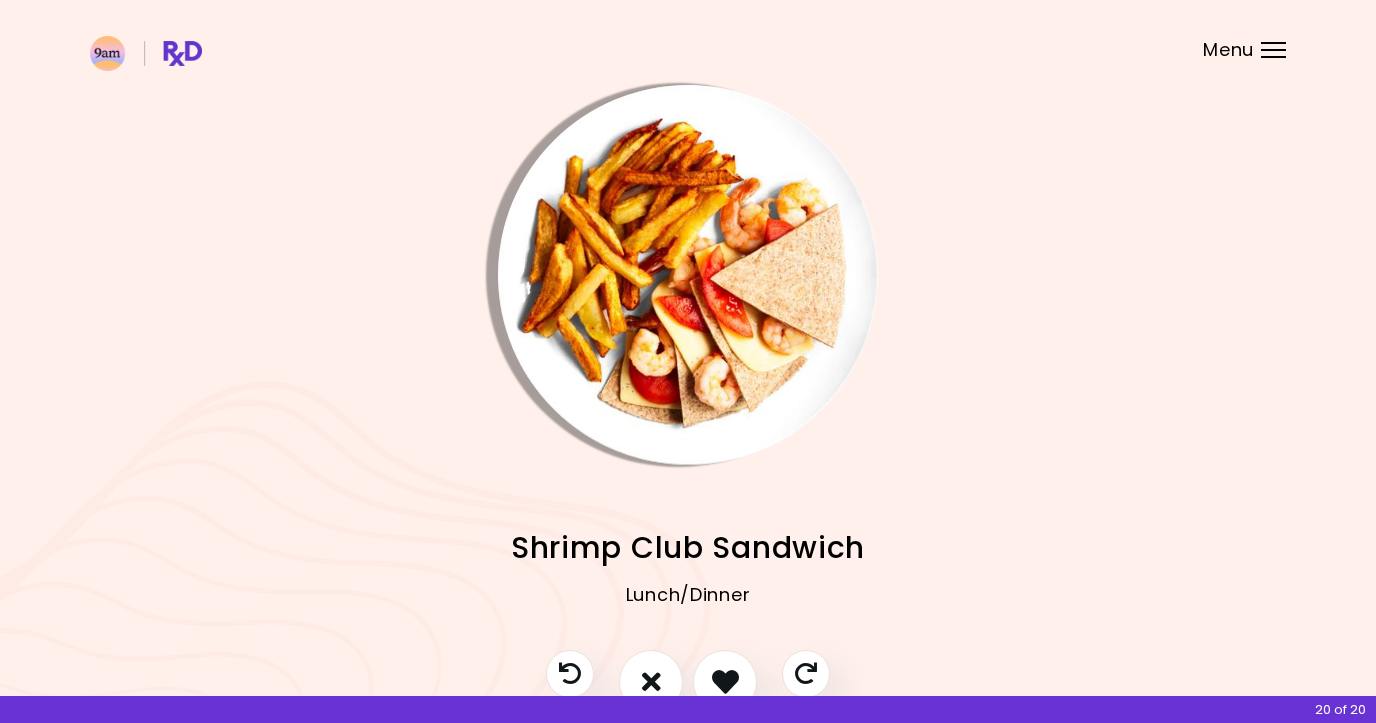 click at bounding box center [688, 275] 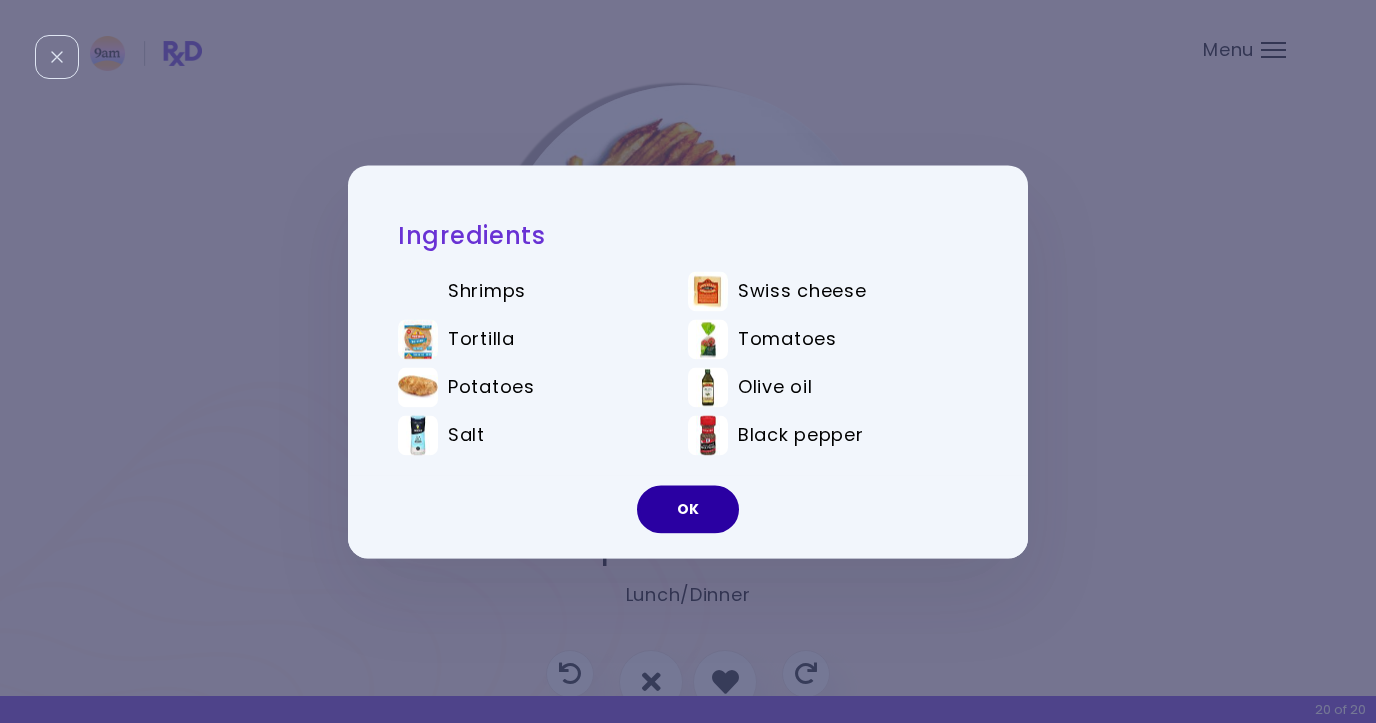 click on "OK" at bounding box center [688, 509] 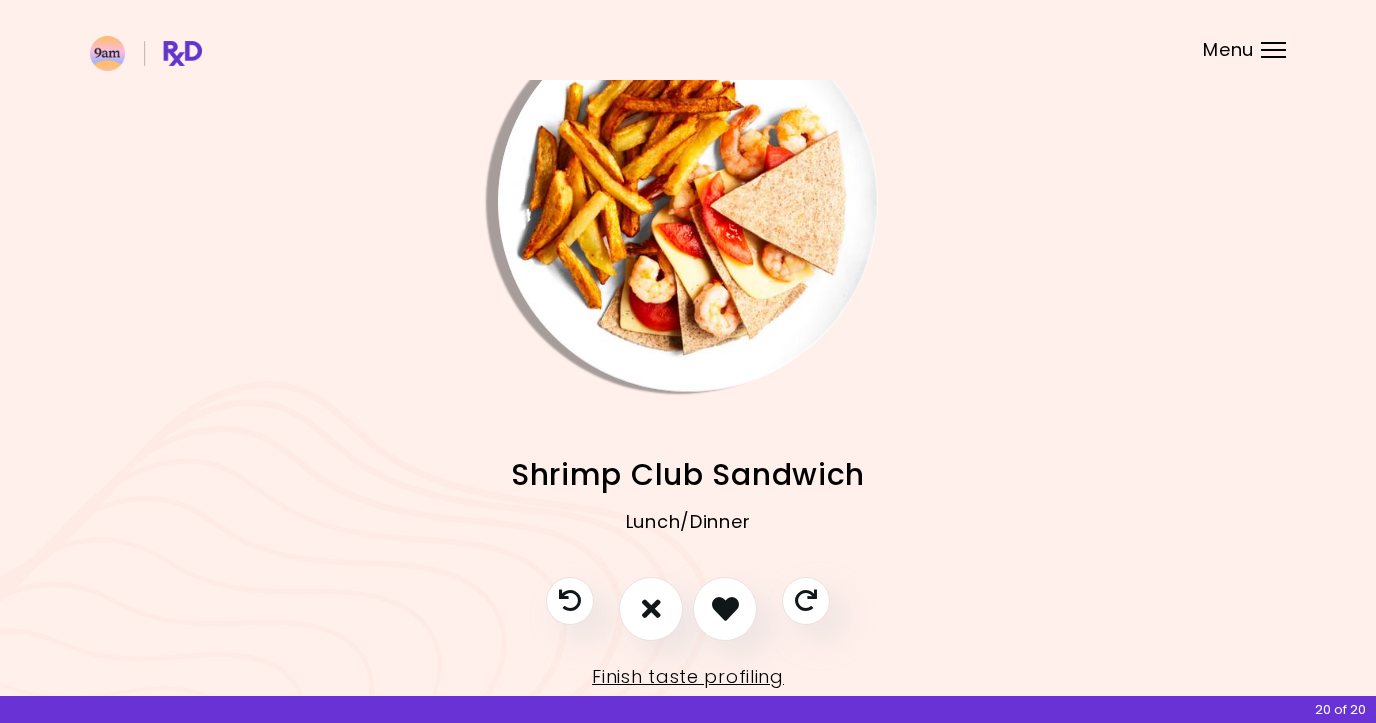 scroll, scrollTop: 128, scrollLeft: 0, axis: vertical 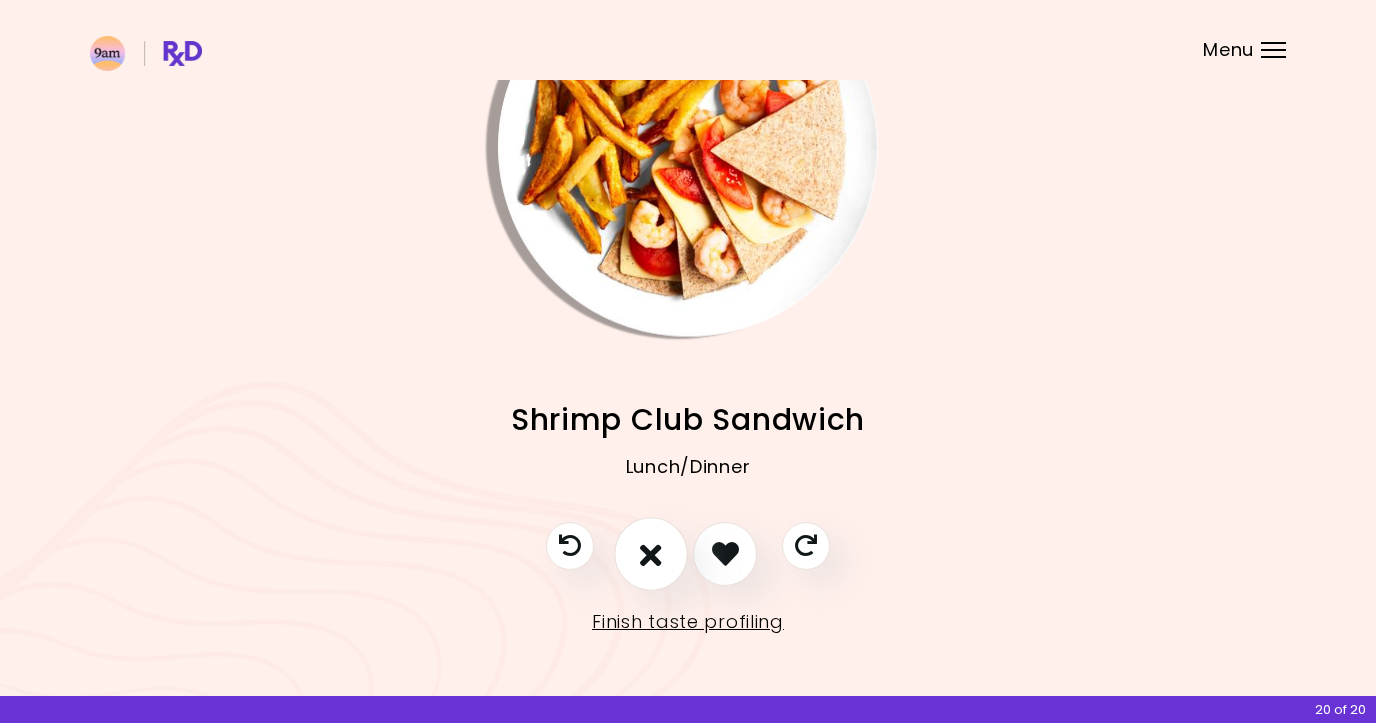 click at bounding box center (651, 553) 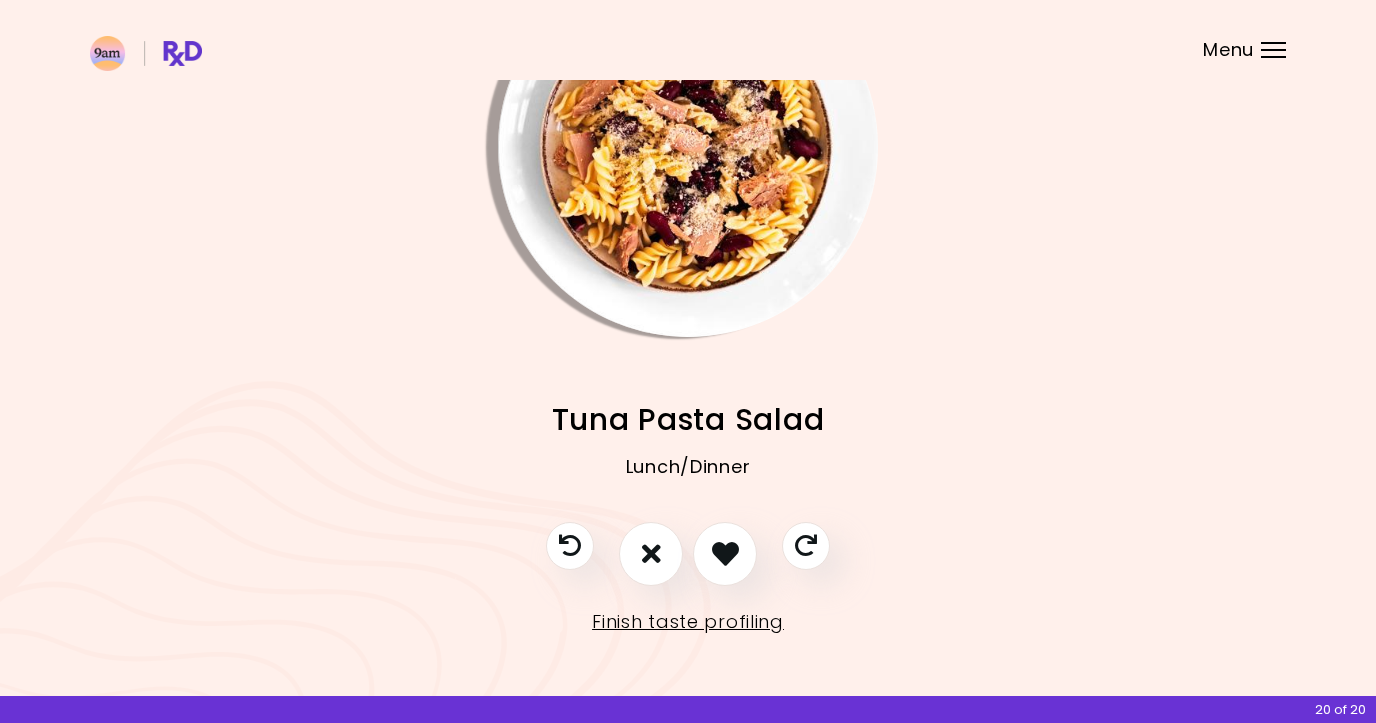 scroll, scrollTop: 82, scrollLeft: 0, axis: vertical 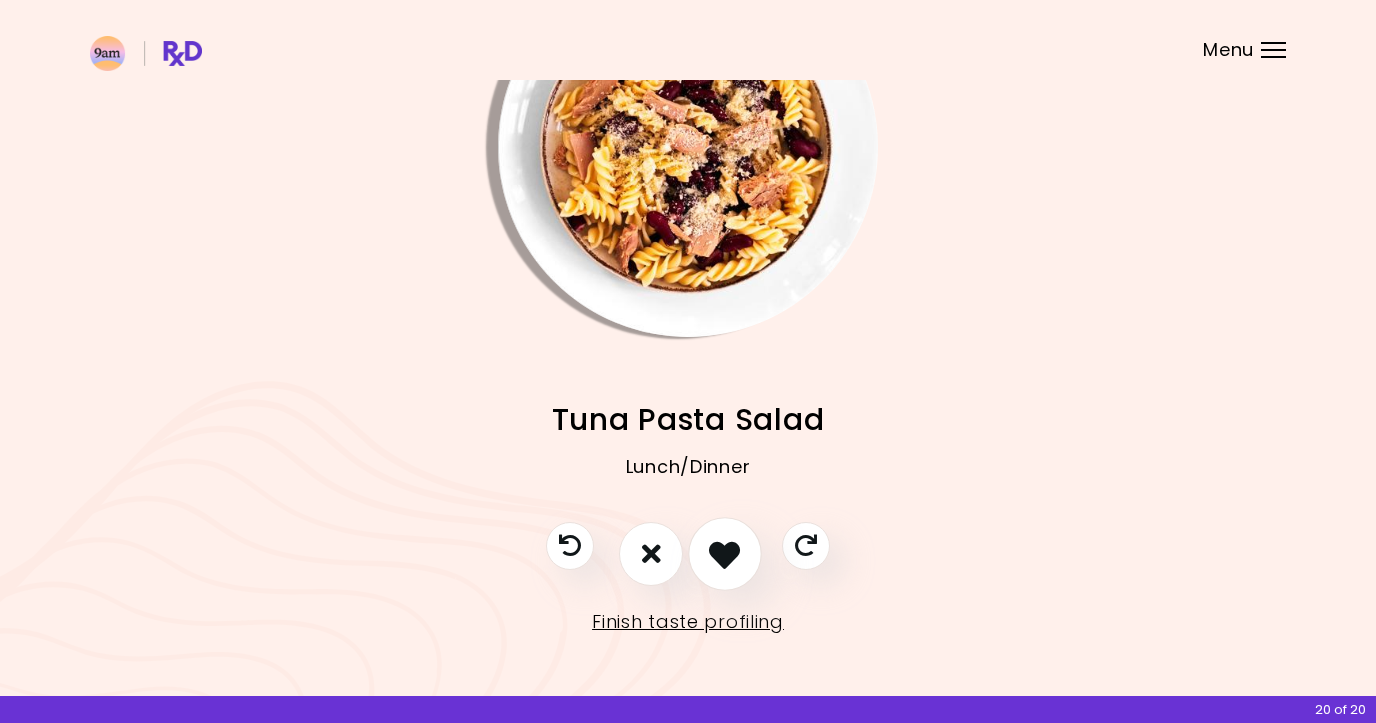 click at bounding box center (724, 553) 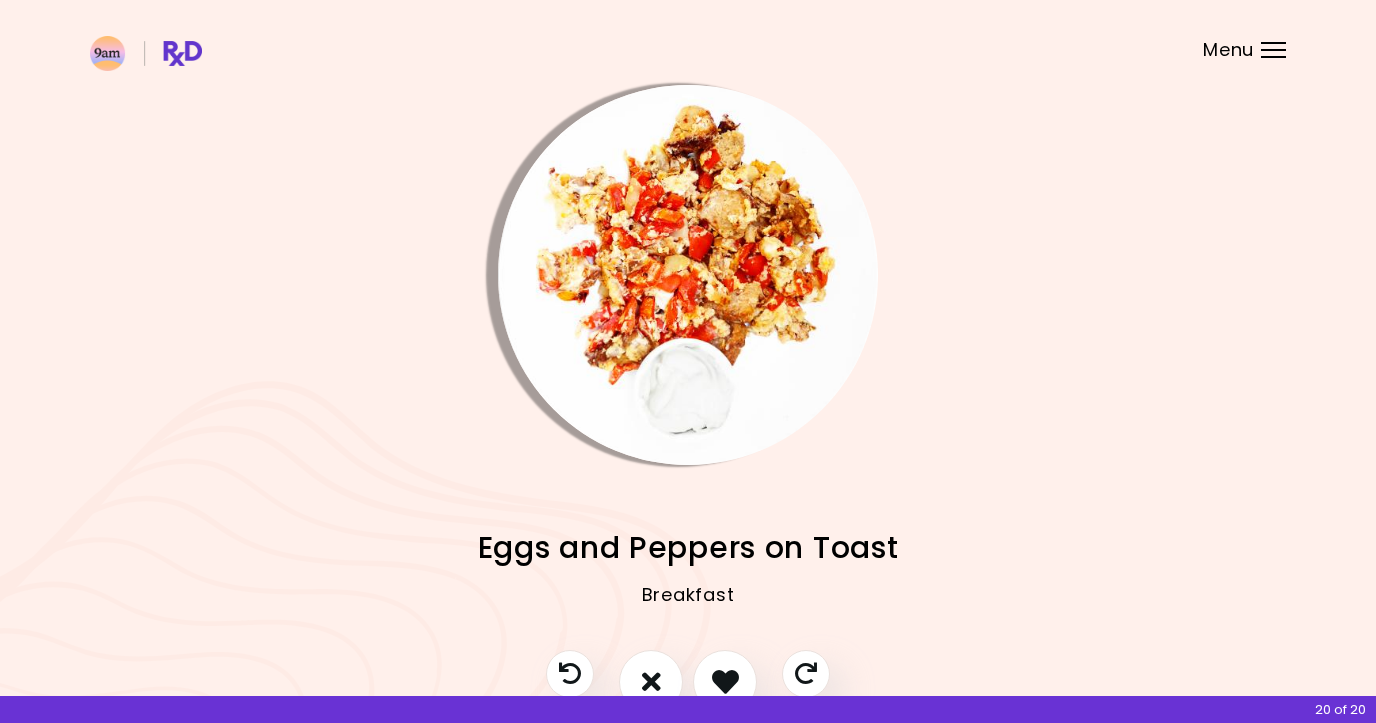 scroll, scrollTop: 1, scrollLeft: 0, axis: vertical 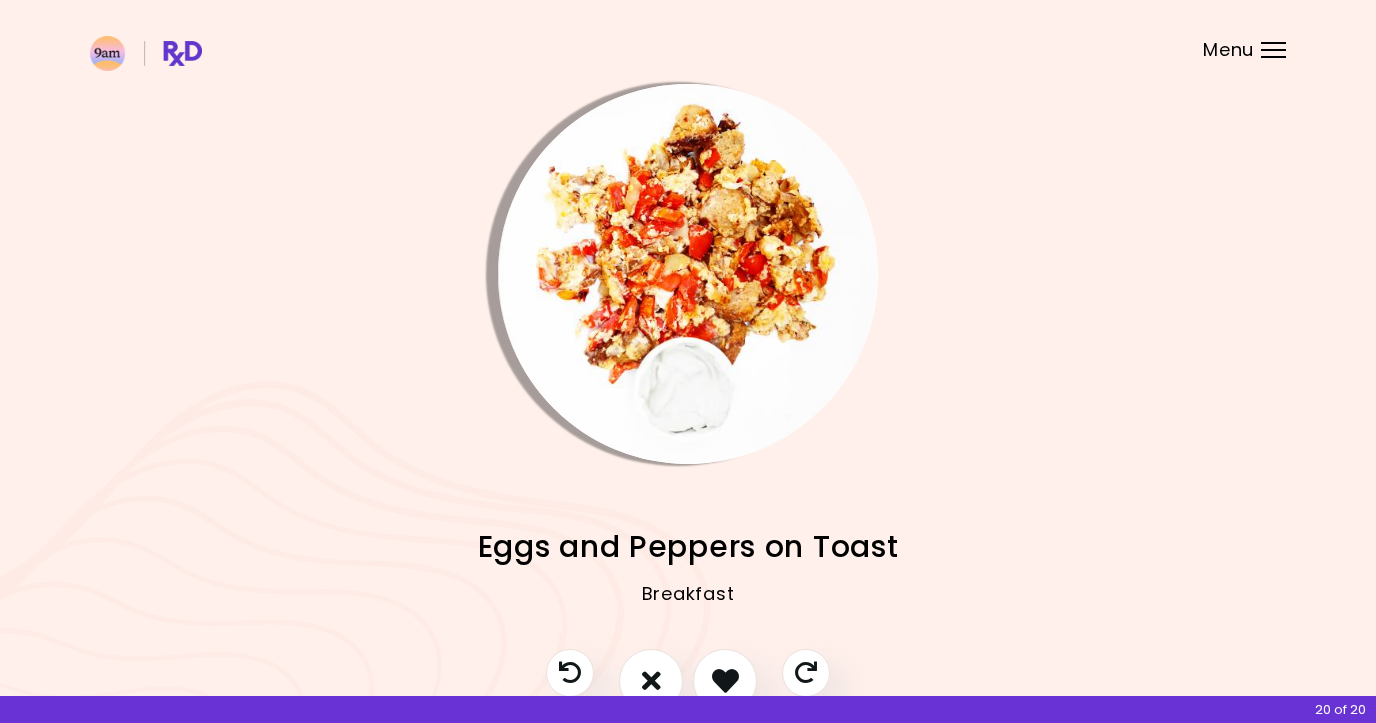 click at bounding box center (688, 274) 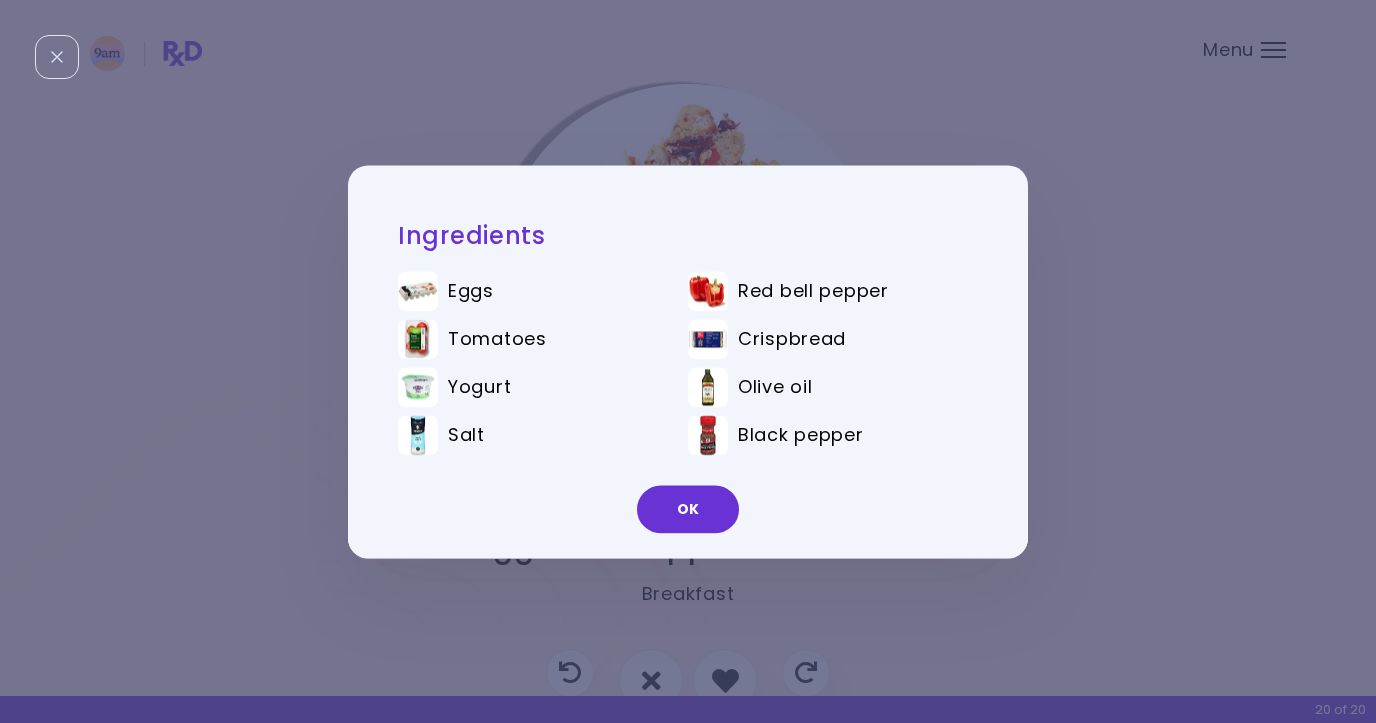 scroll, scrollTop: 2, scrollLeft: 0, axis: vertical 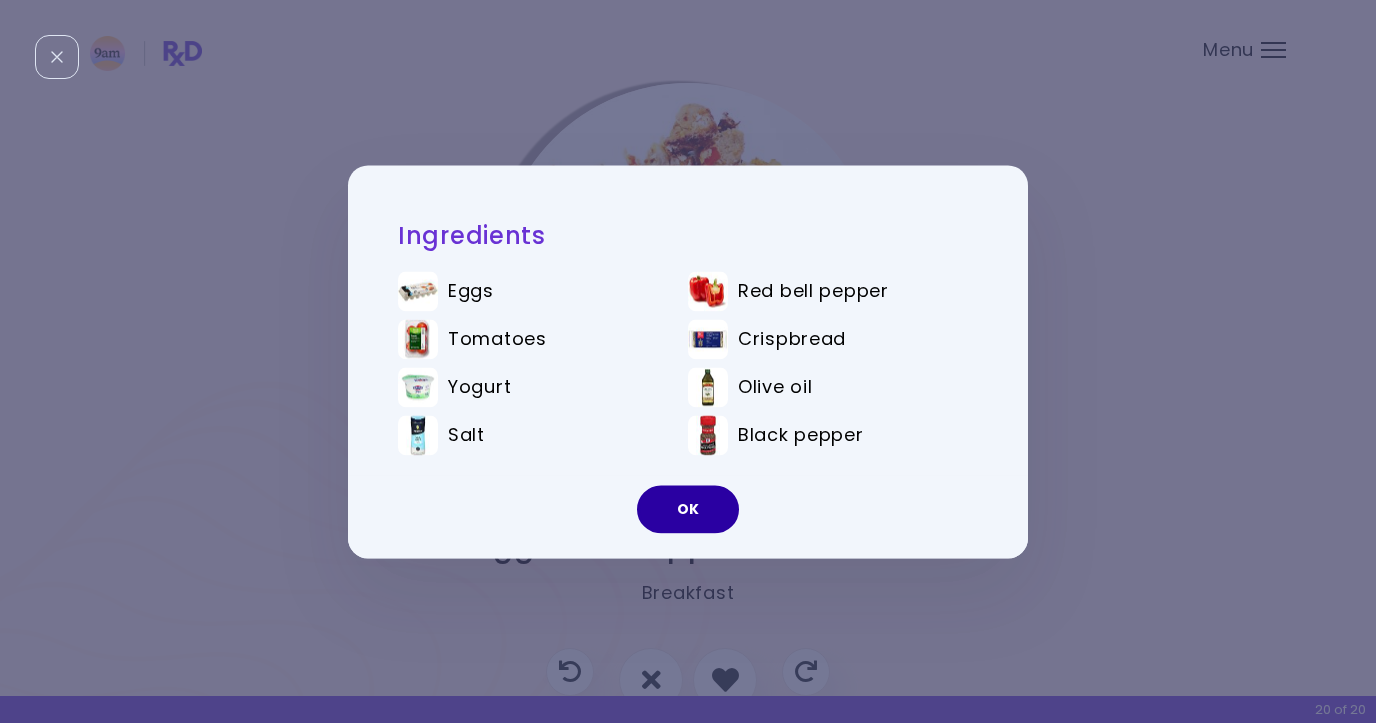 click on "OK" at bounding box center (688, 509) 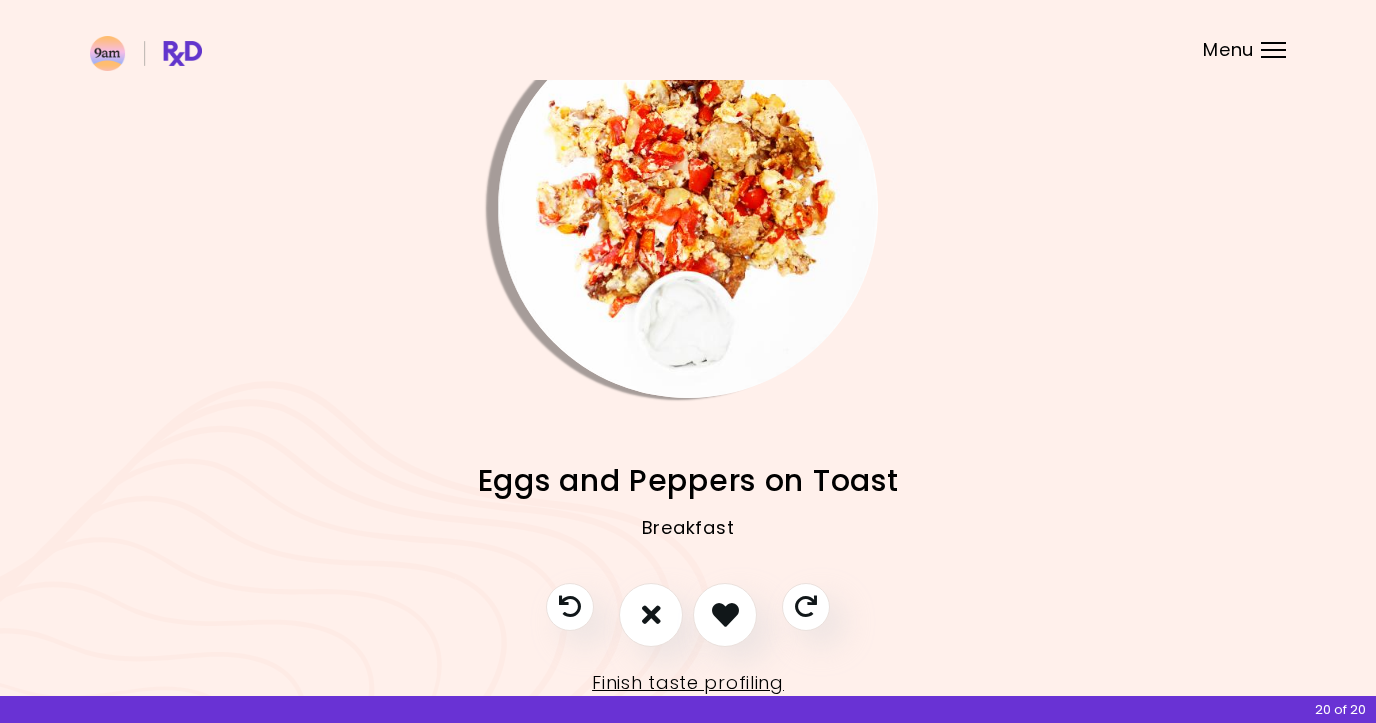 scroll, scrollTop: 128, scrollLeft: 0, axis: vertical 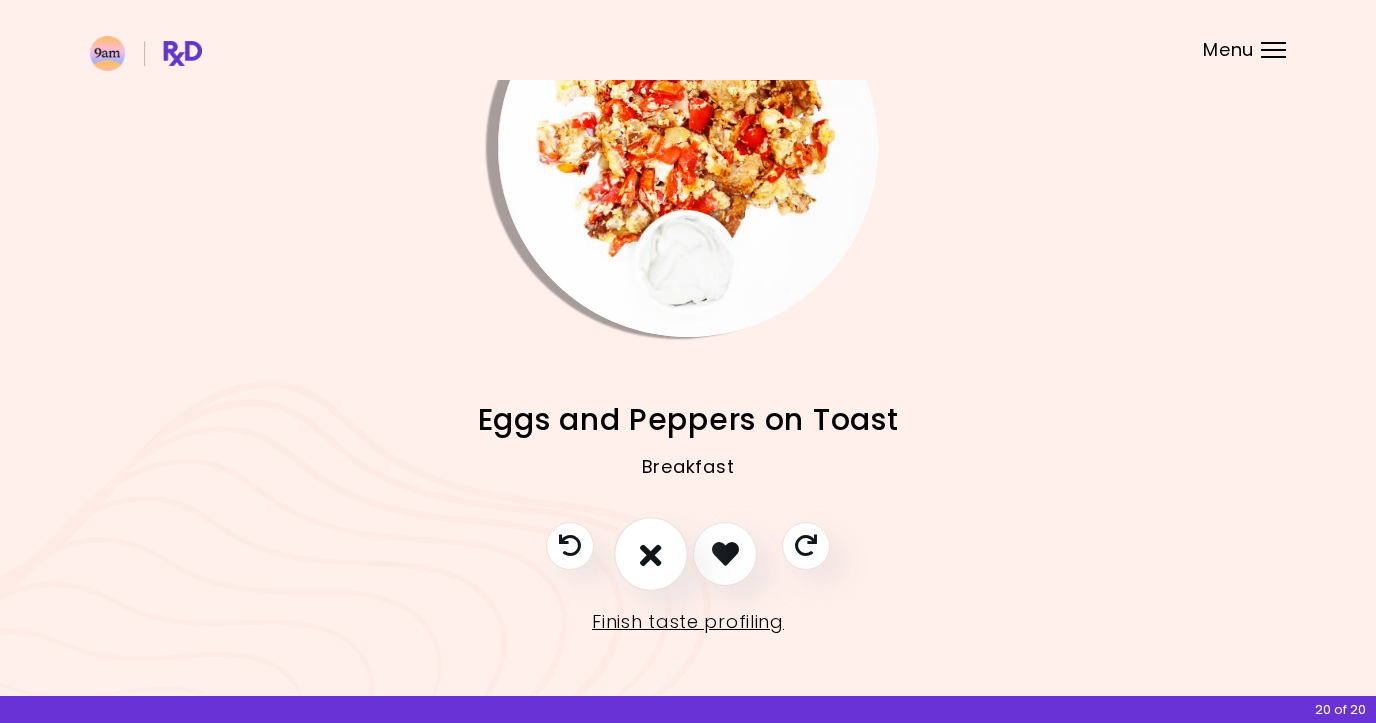 click at bounding box center [651, 554] 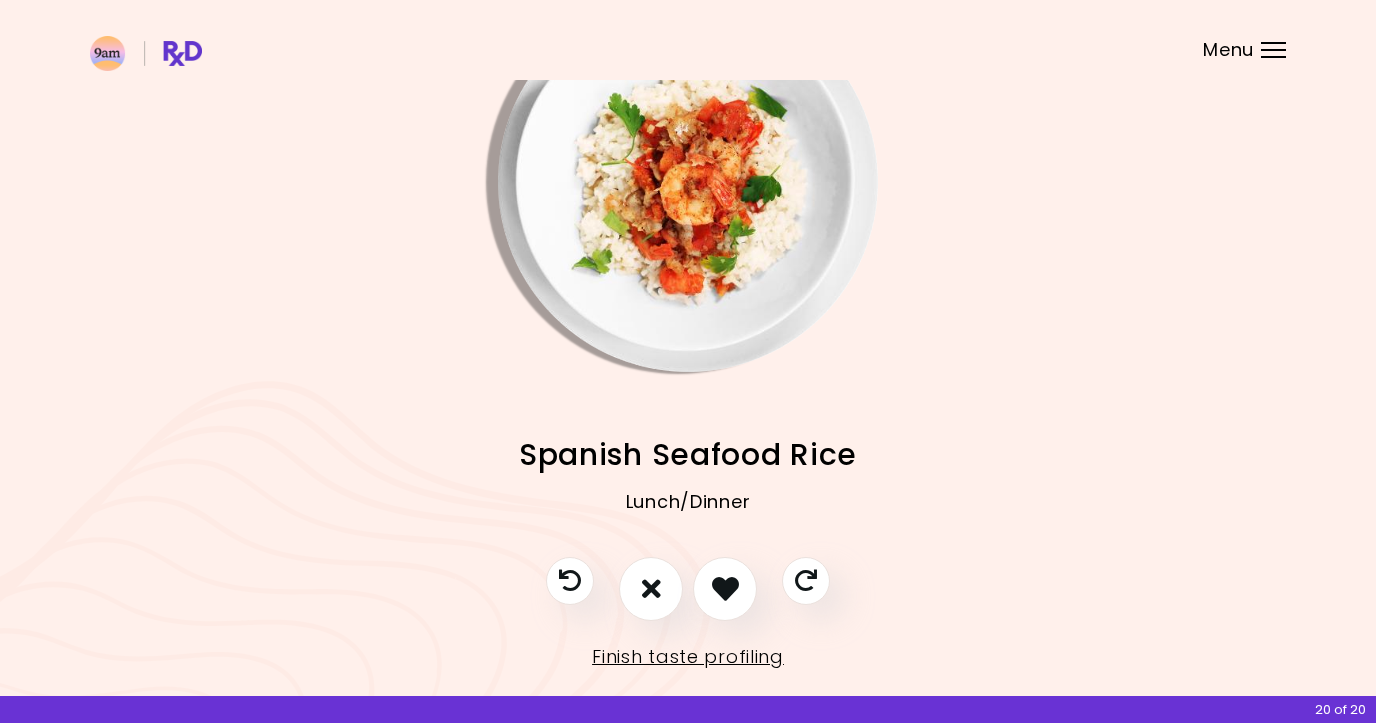 scroll, scrollTop: 128, scrollLeft: 0, axis: vertical 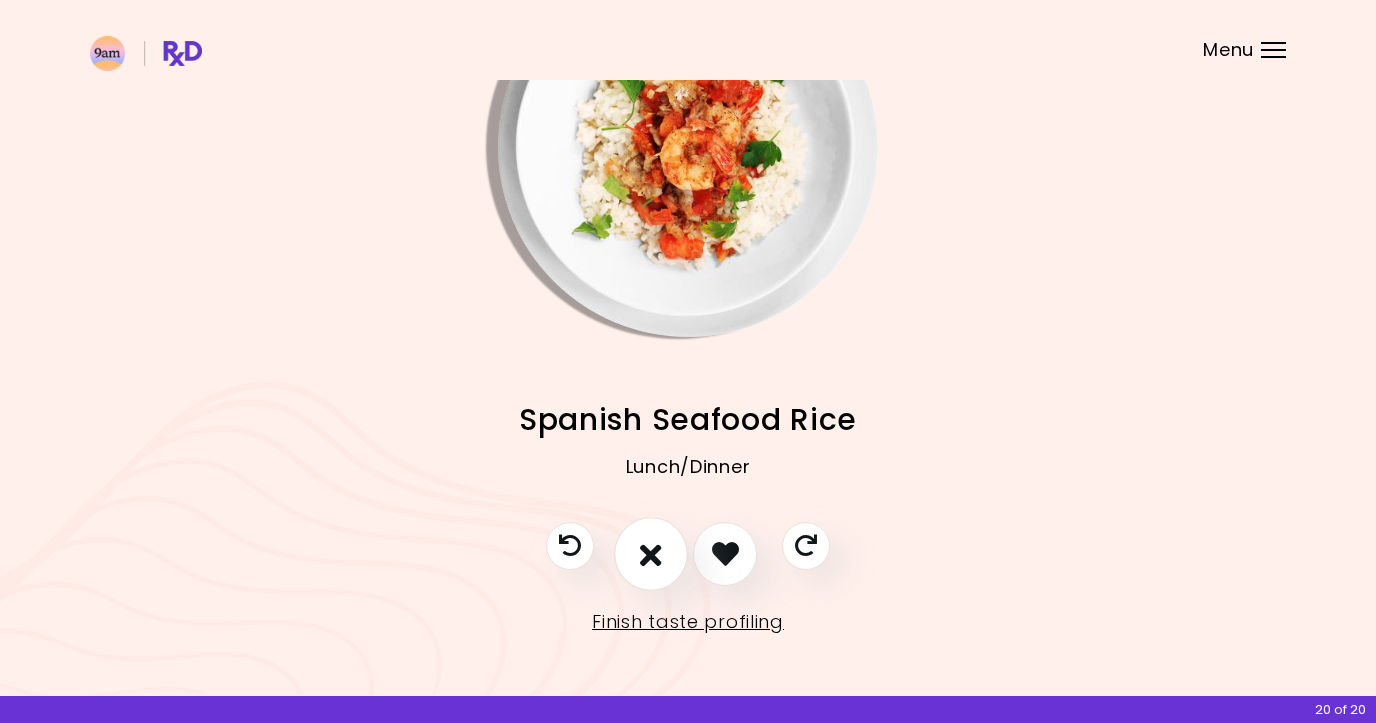 click at bounding box center [651, 553] 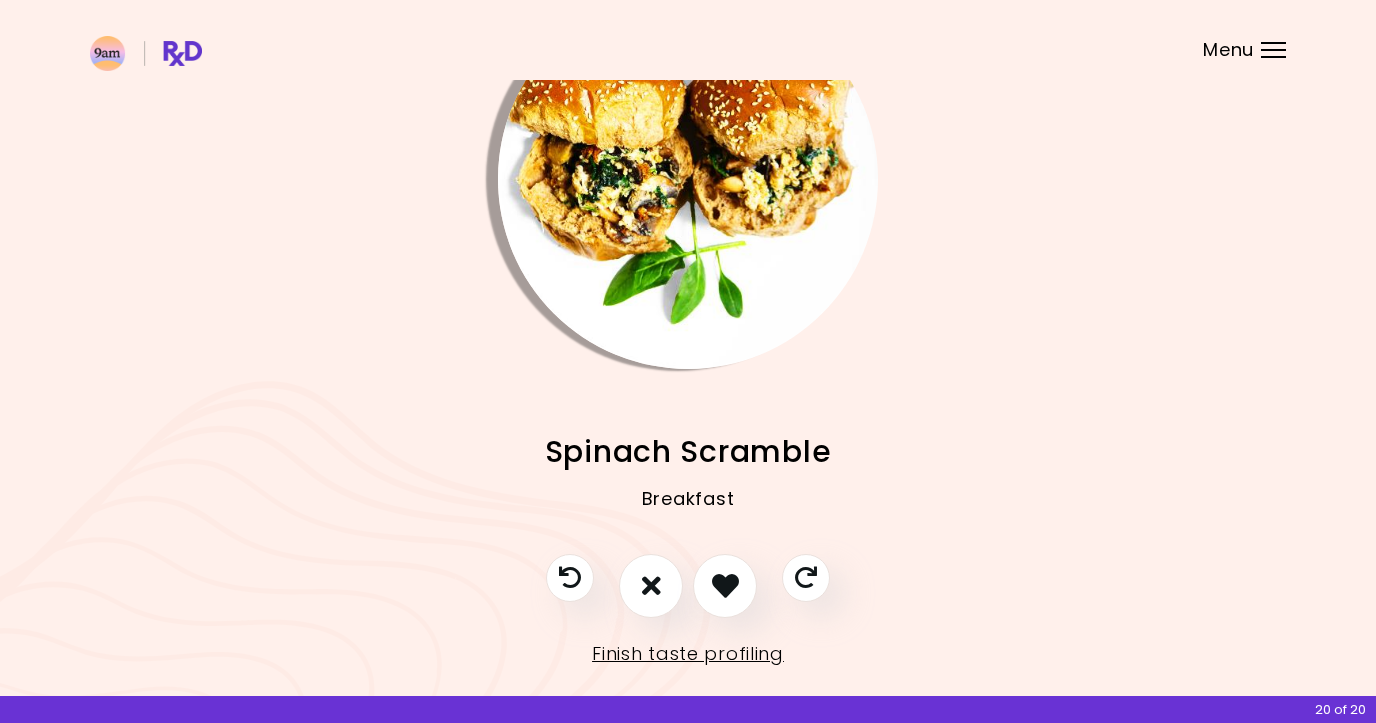 scroll, scrollTop: 128, scrollLeft: 0, axis: vertical 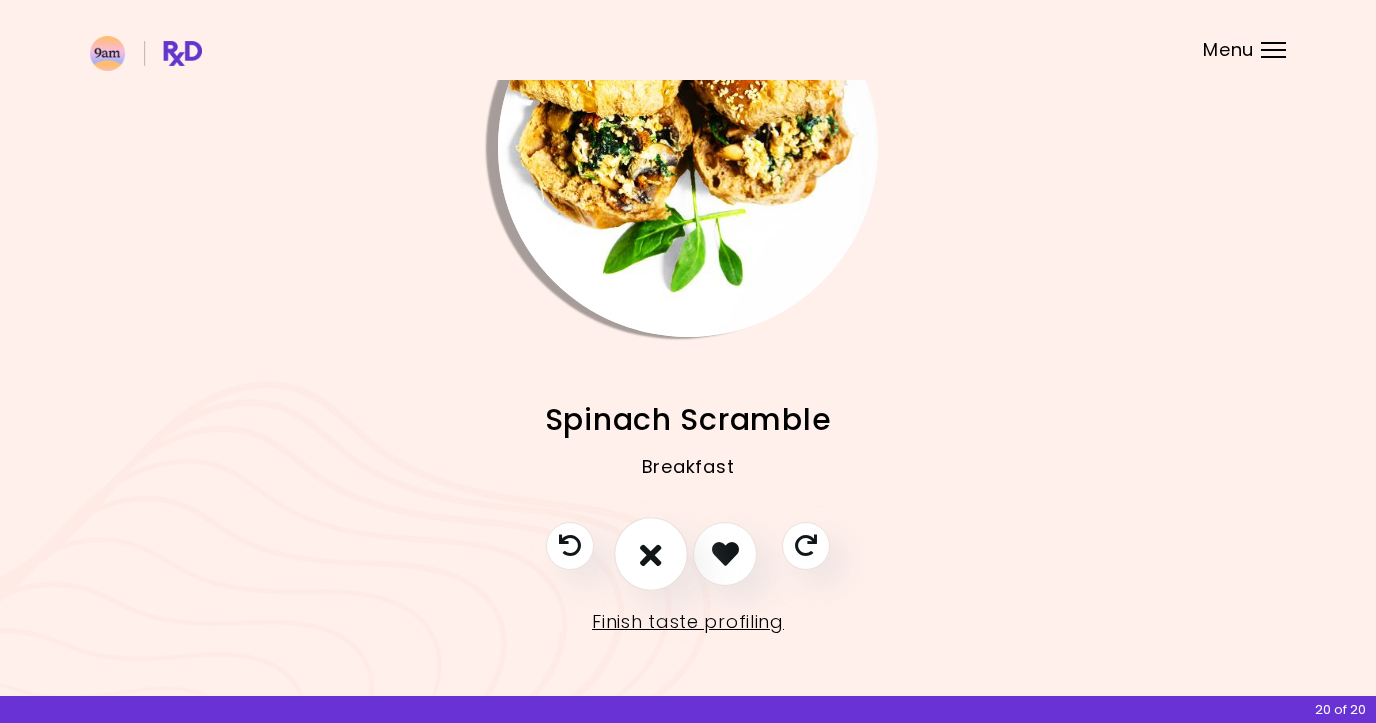 click at bounding box center (651, 553) 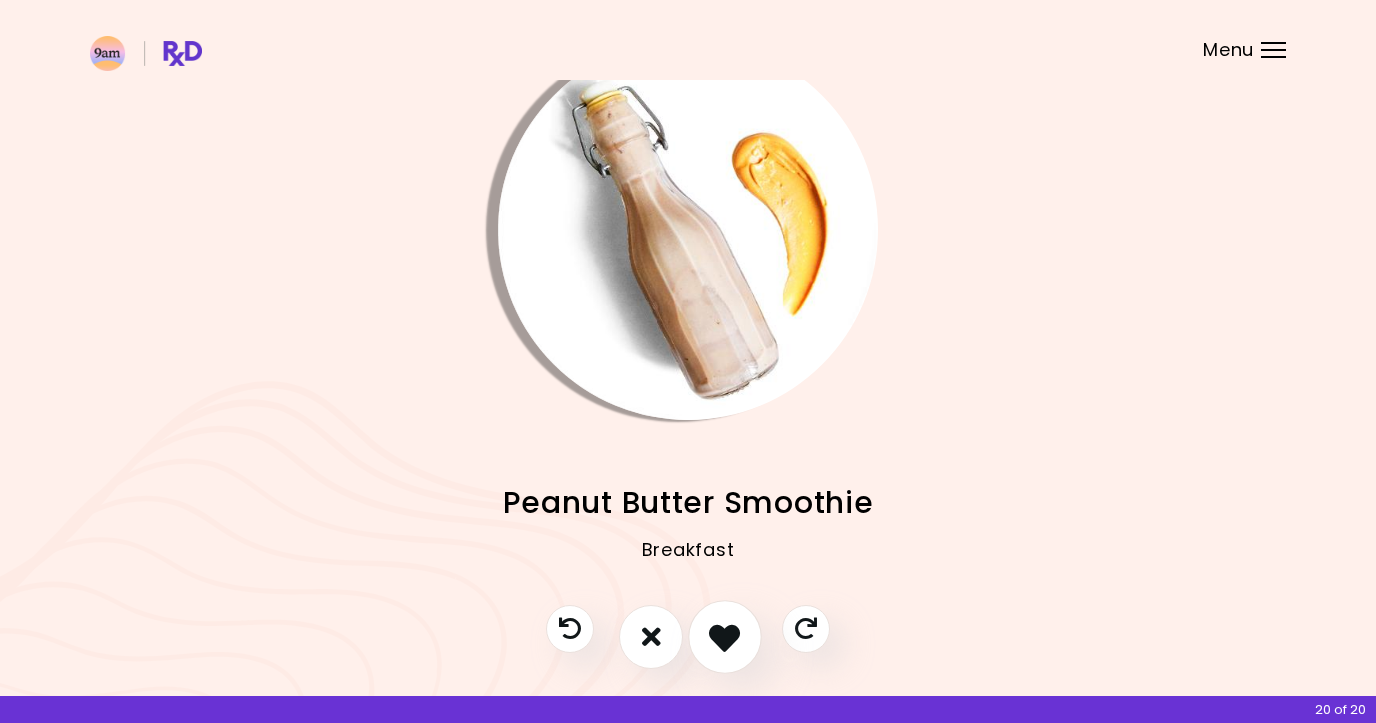 scroll, scrollTop: 0, scrollLeft: 0, axis: both 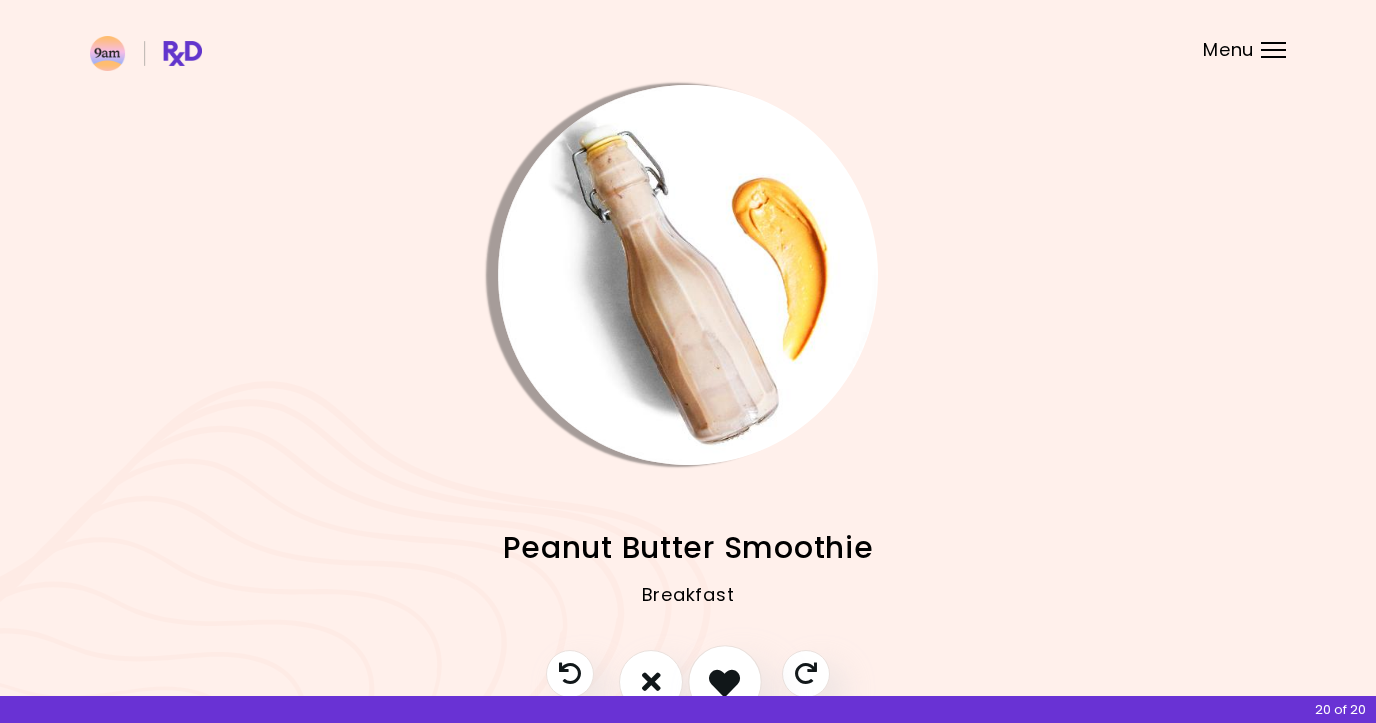 click at bounding box center (724, 681) 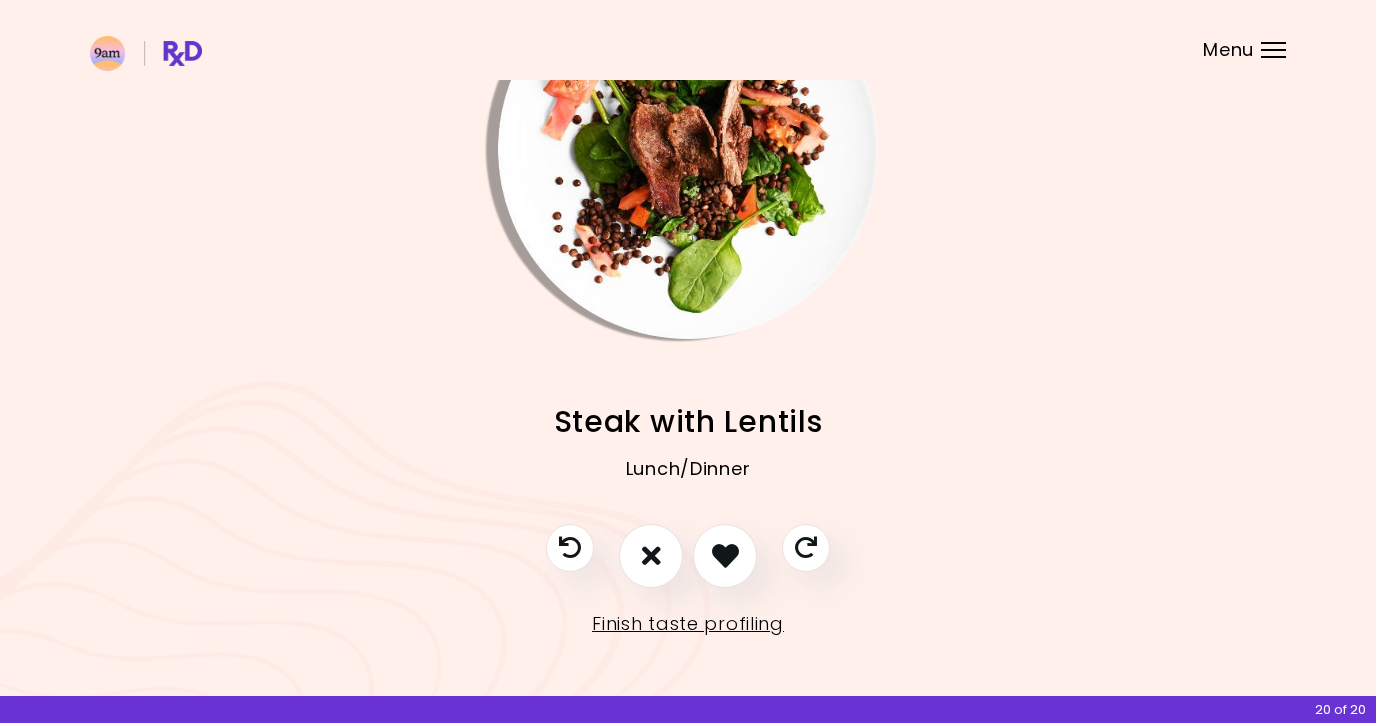 scroll, scrollTop: 128, scrollLeft: 0, axis: vertical 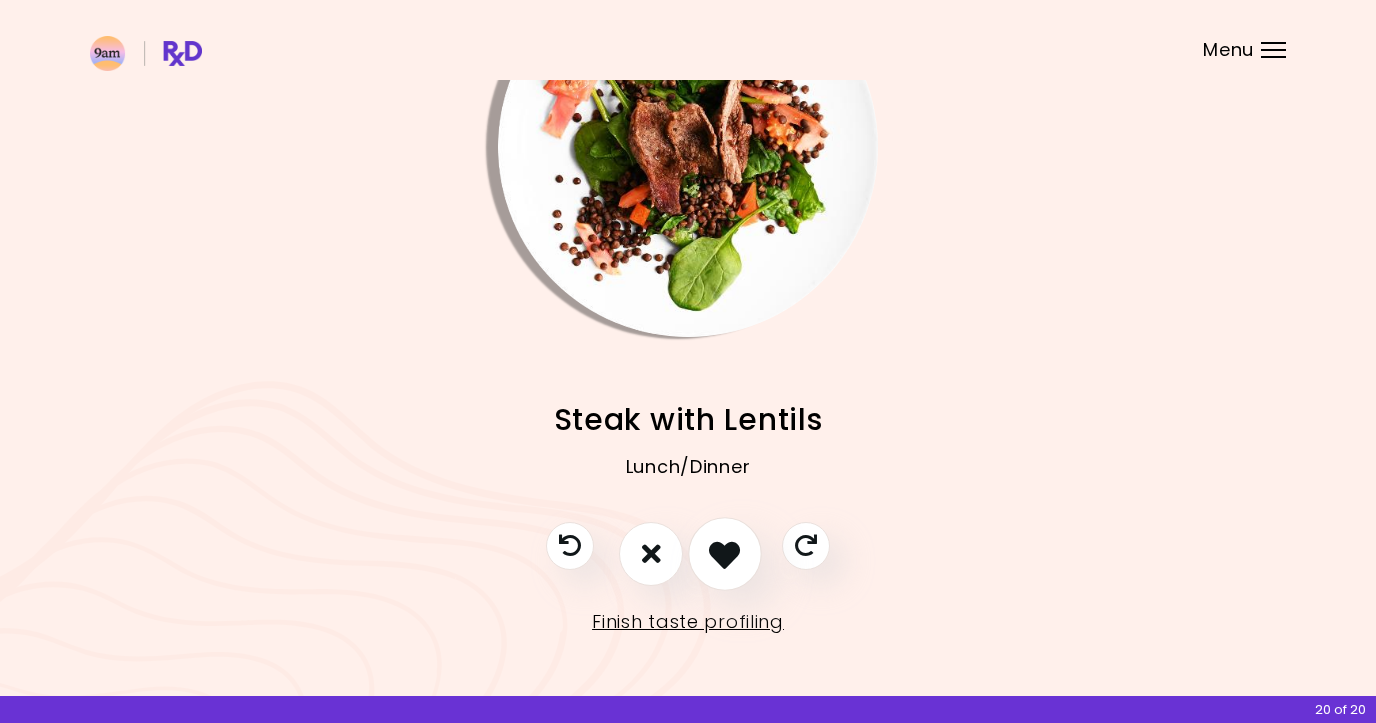 click at bounding box center [724, 553] 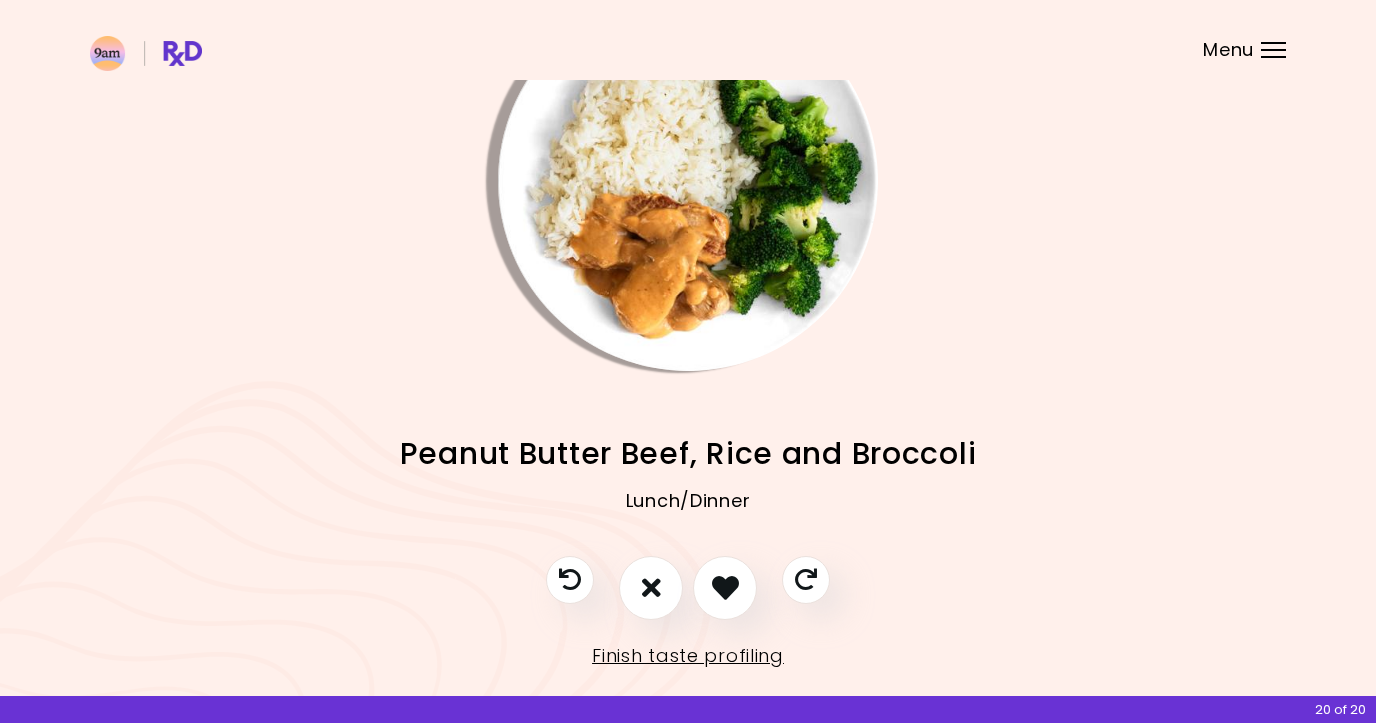 scroll, scrollTop: 128, scrollLeft: 0, axis: vertical 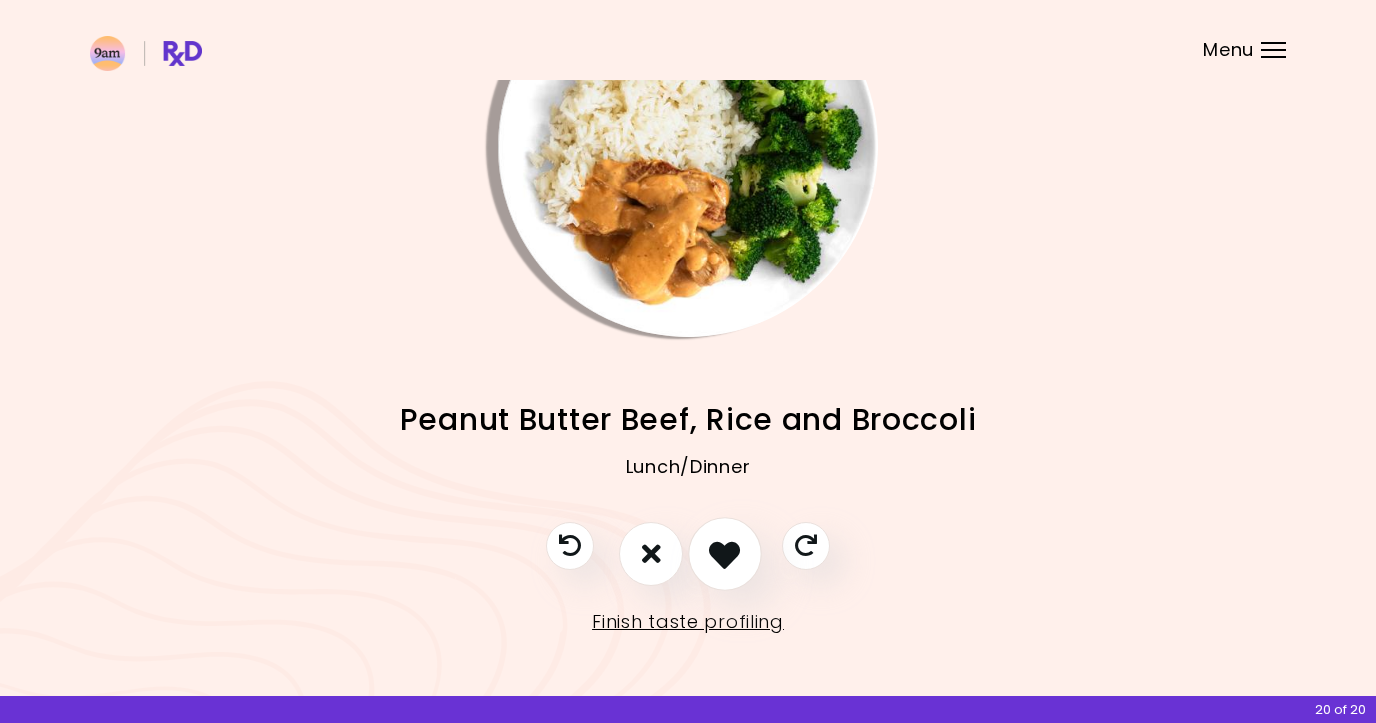 click at bounding box center (724, 553) 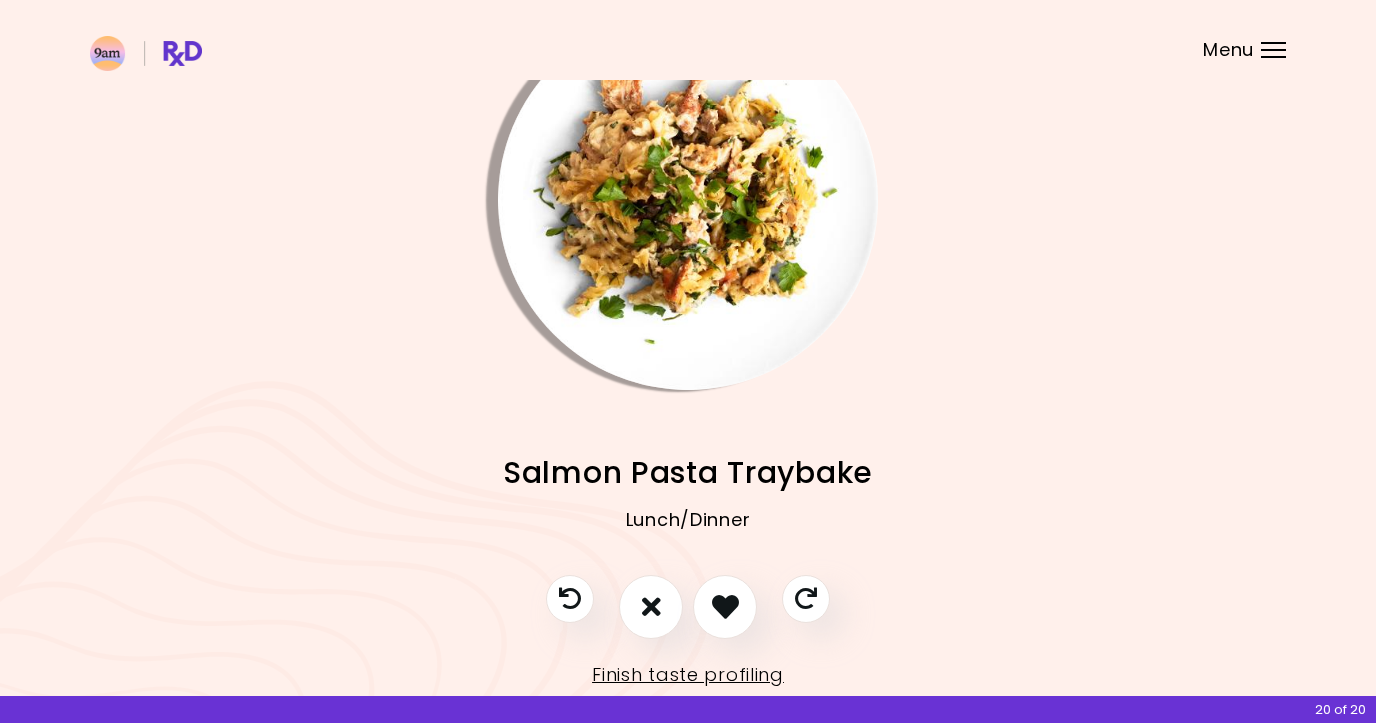 scroll, scrollTop: 128, scrollLeft: 0, axis: vertical 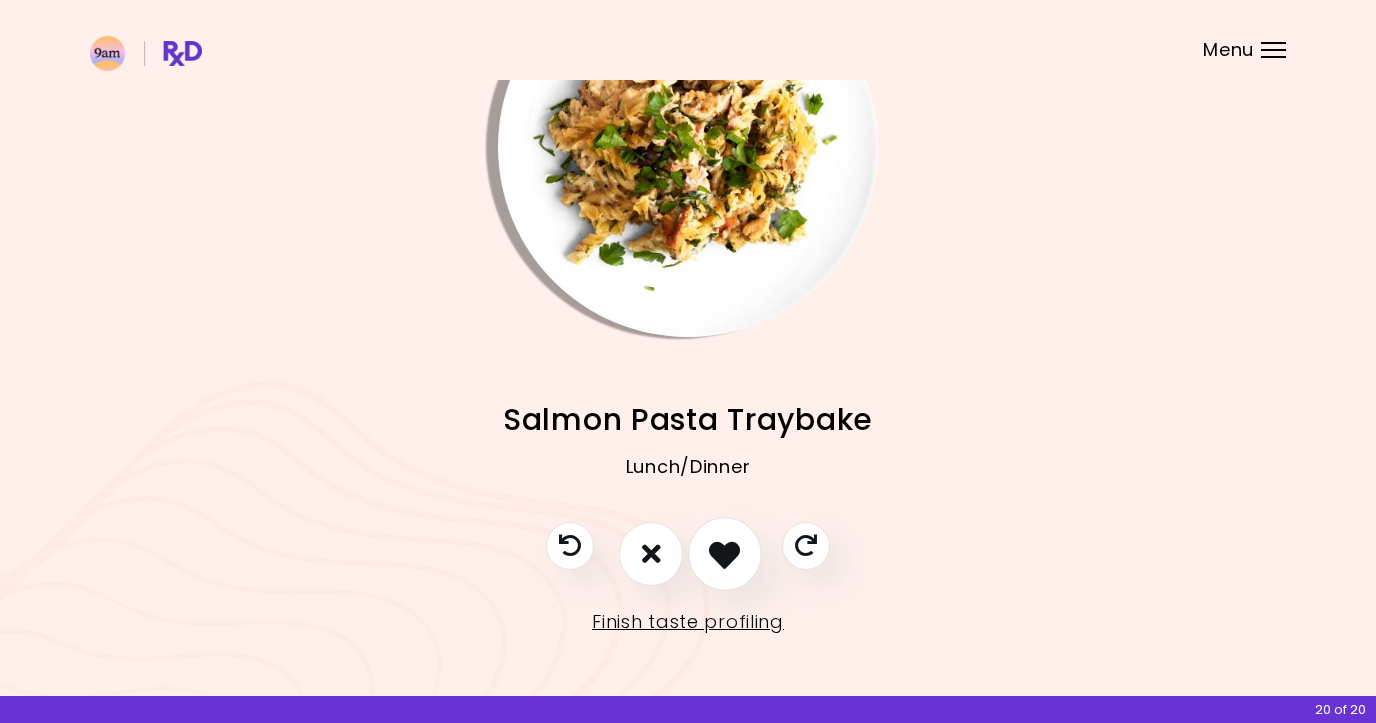 click at bounding box center (724, 553) 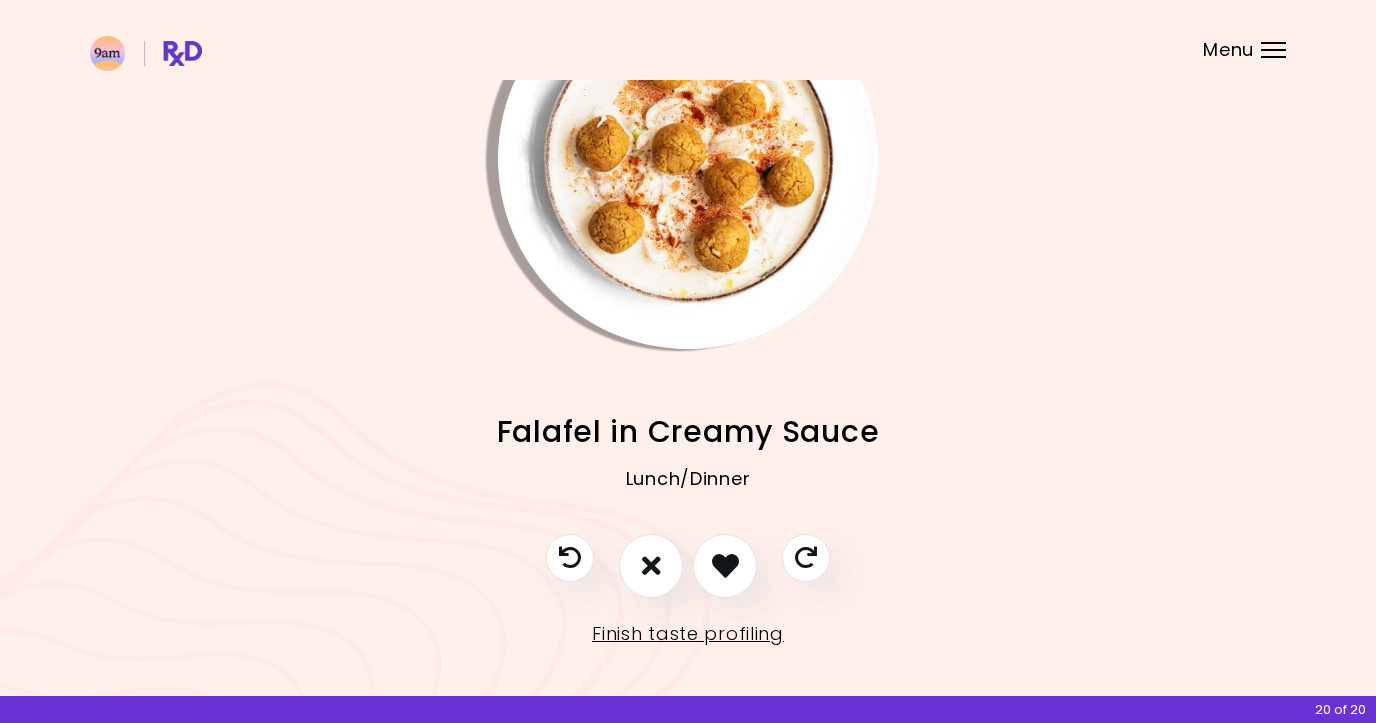 scroll, scrollTop: 128, scrollLeft: 0, axis: vertical 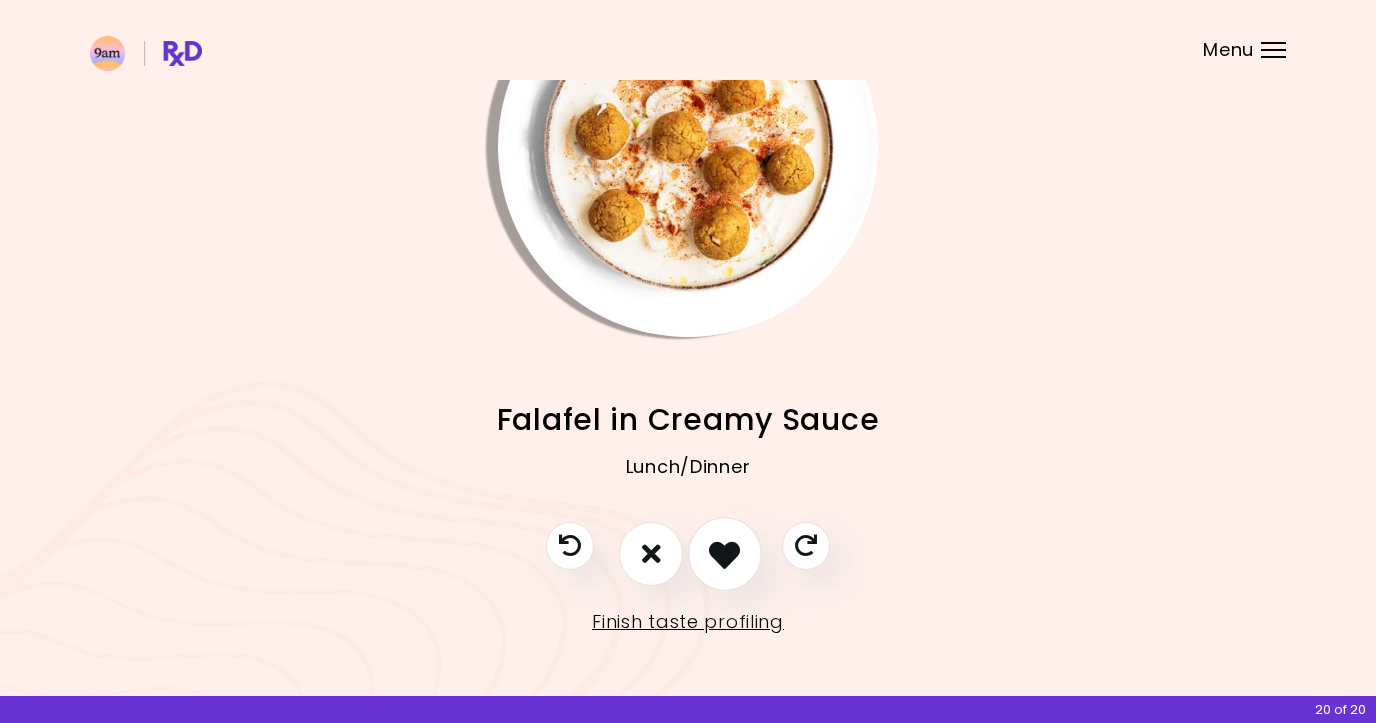 click at bounding box center (724, 553) 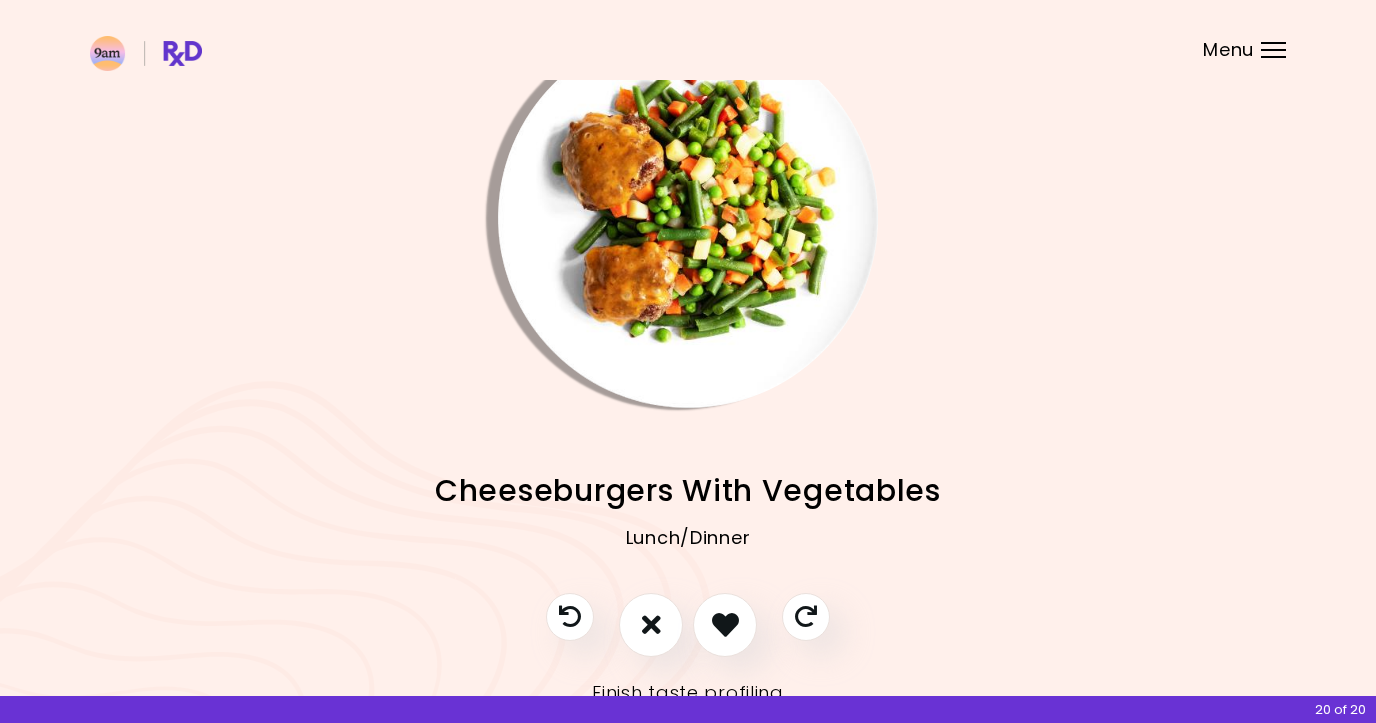 scroll, scrollTop: 128, scrollLeft: 0, axis: vertical 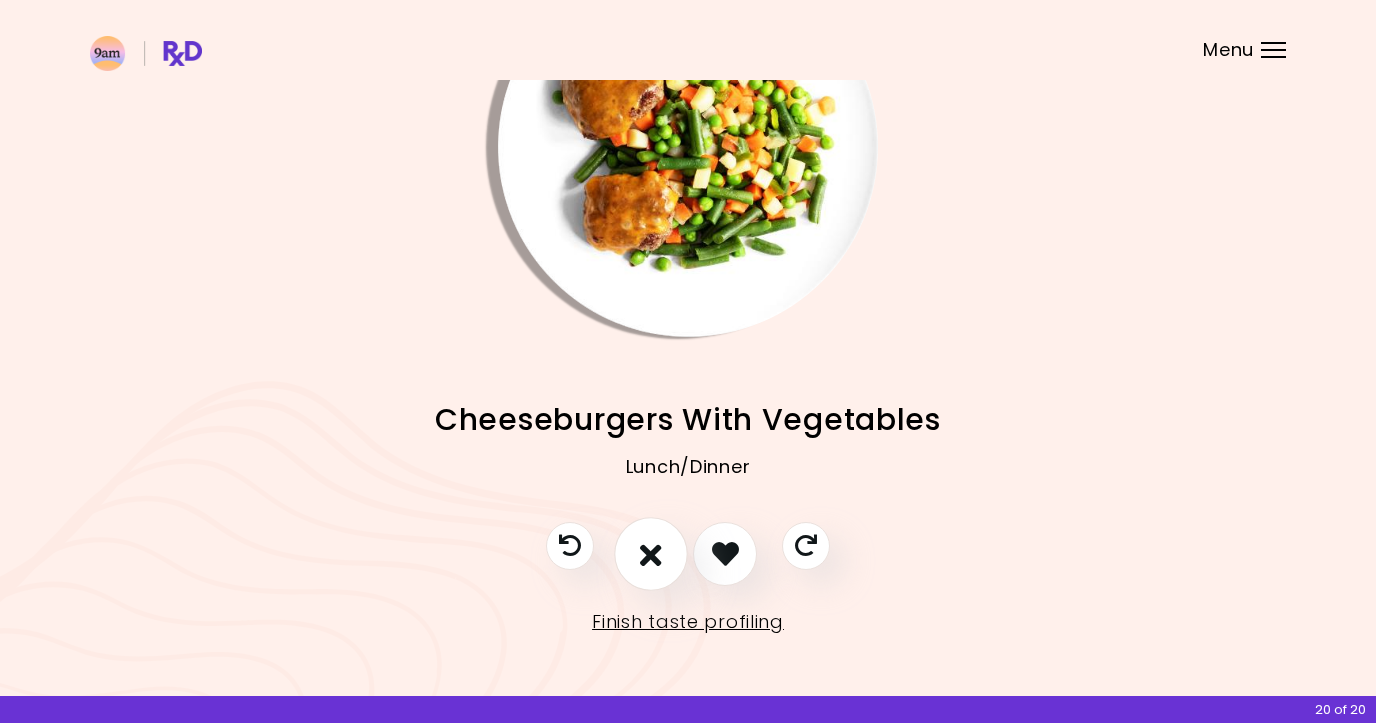 click at bounding box center [651, 553] 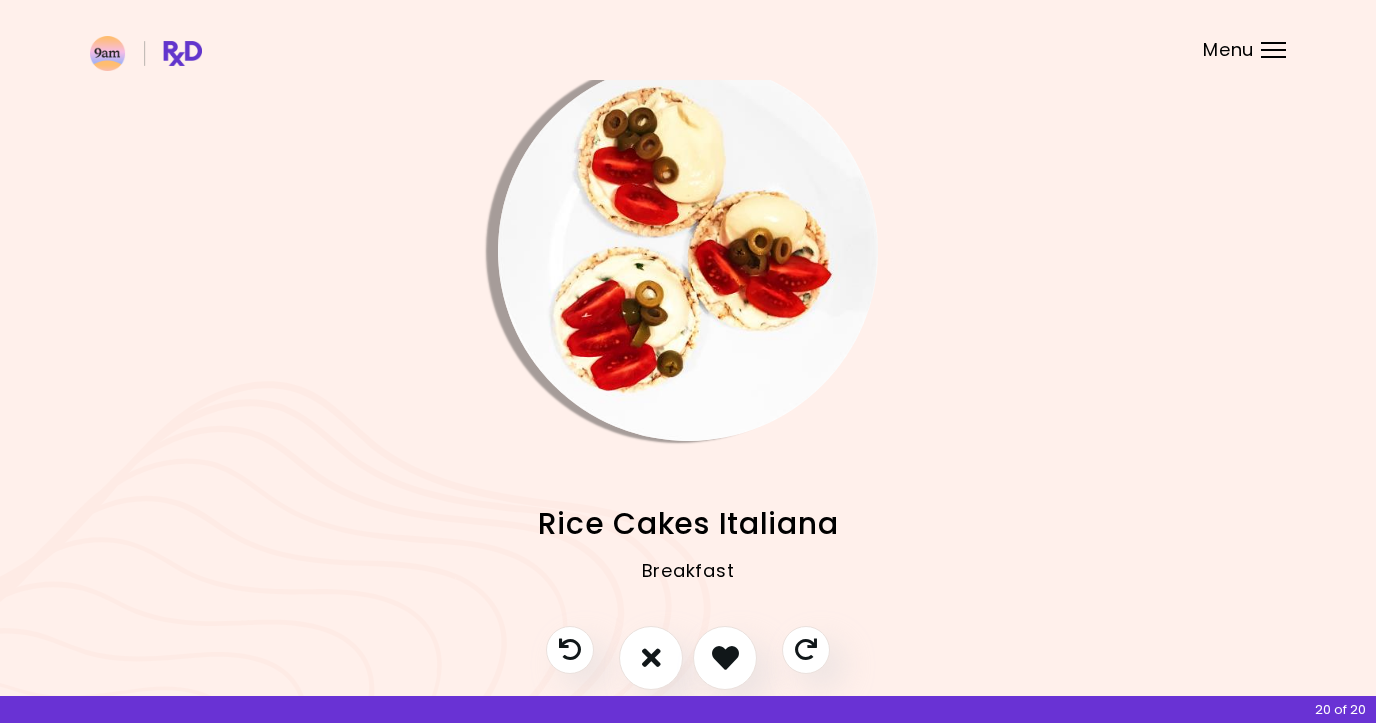 scroll, scrollTop: 25, scrollLeft: 0, axis: vertical 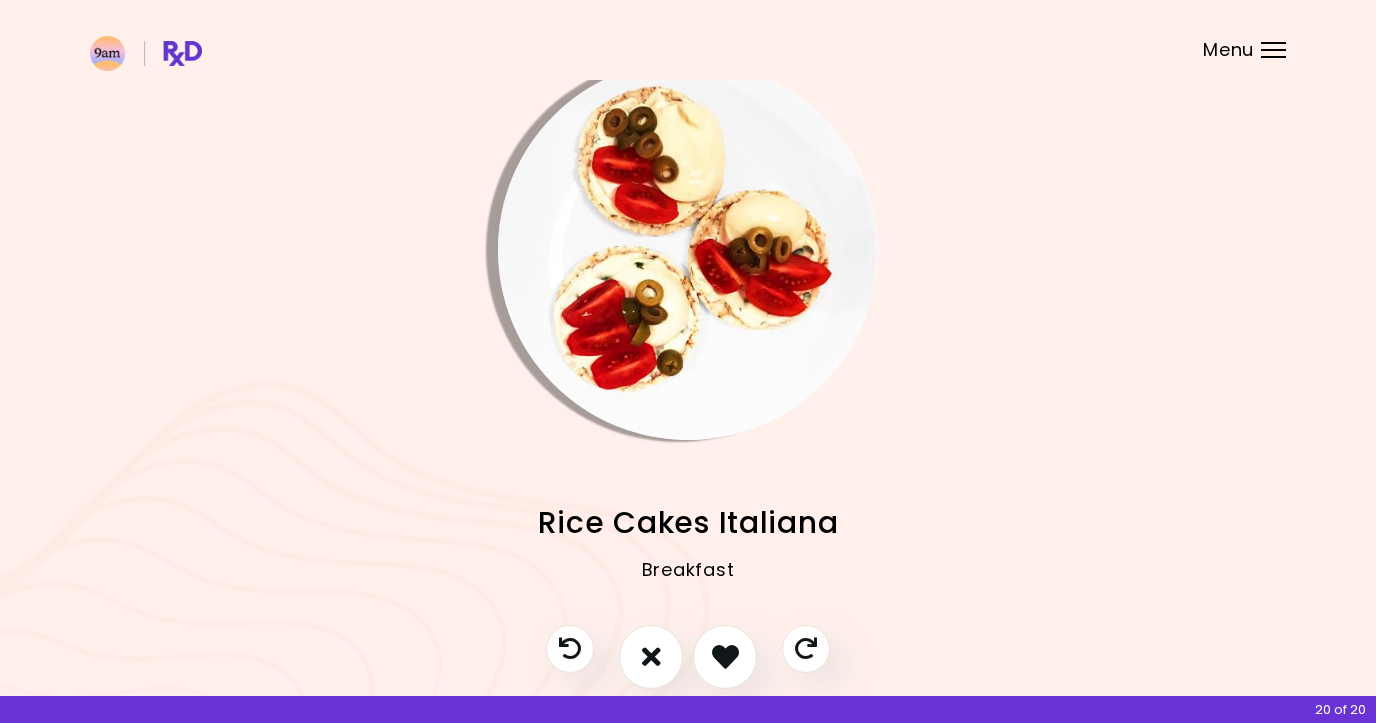 click at bounding box center (688, 250) 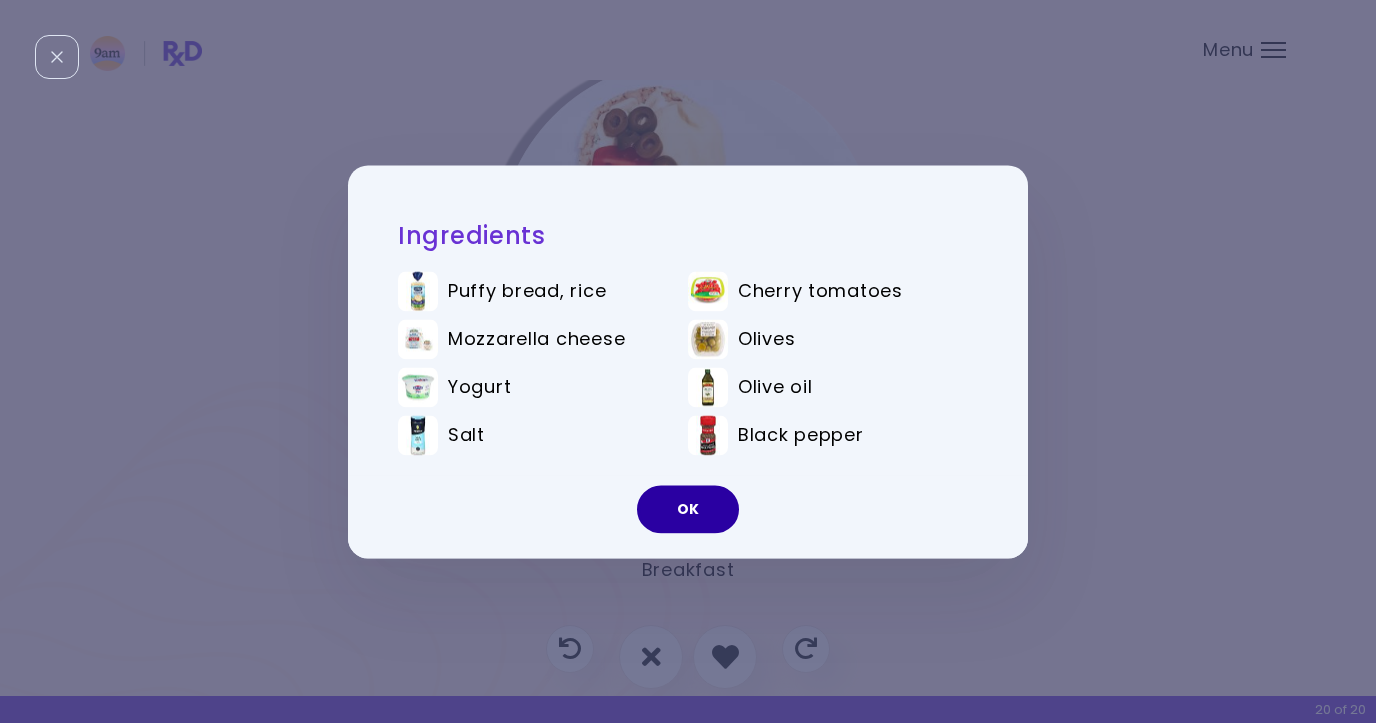click on "OK" at bounding box center [688, 509] 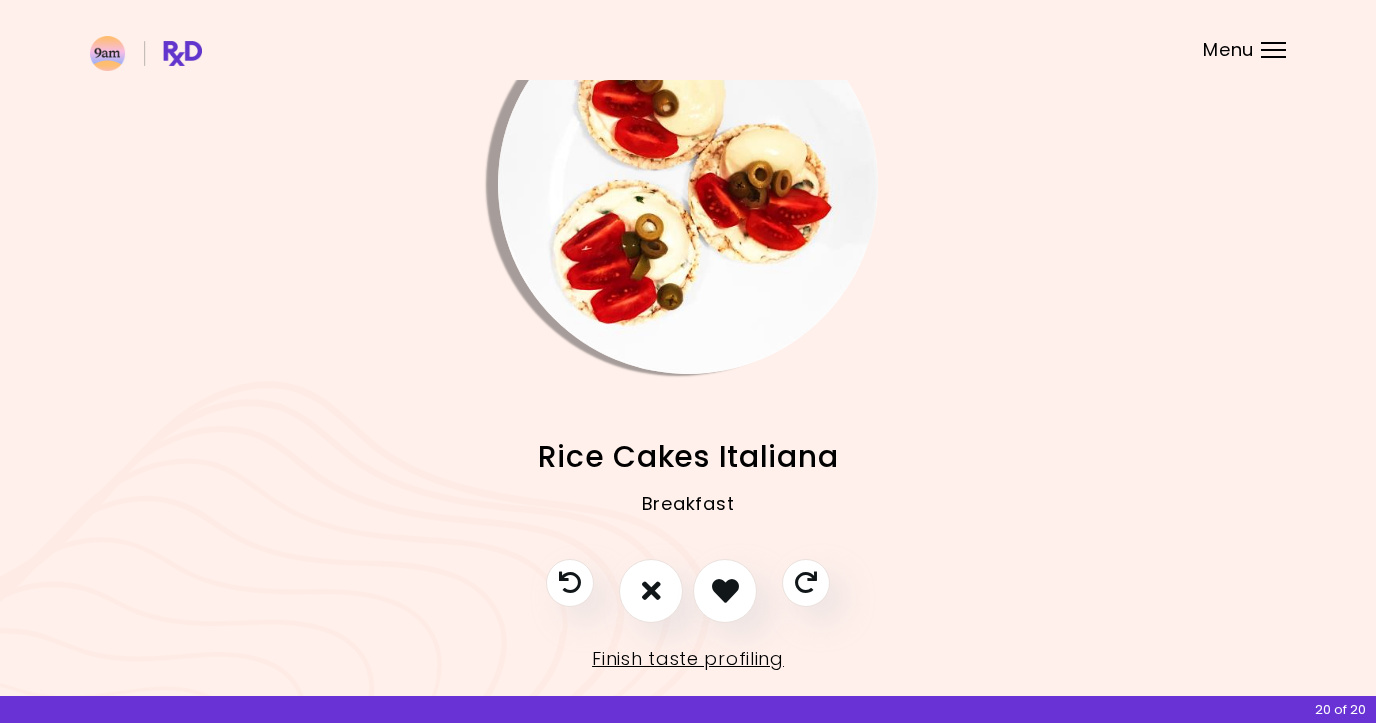 scroll, scrollTop: 128, scrollLeft: 0, axis: vertical 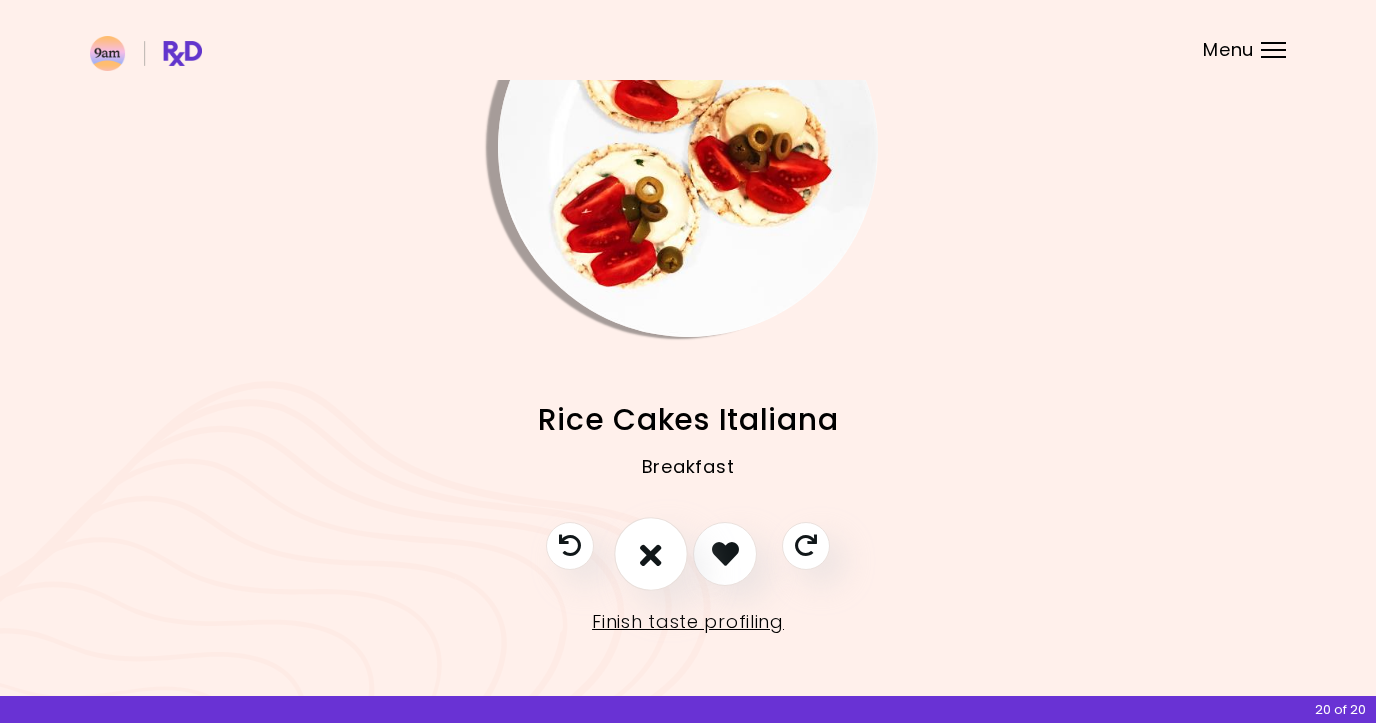 click at bounding box center (651, 553) 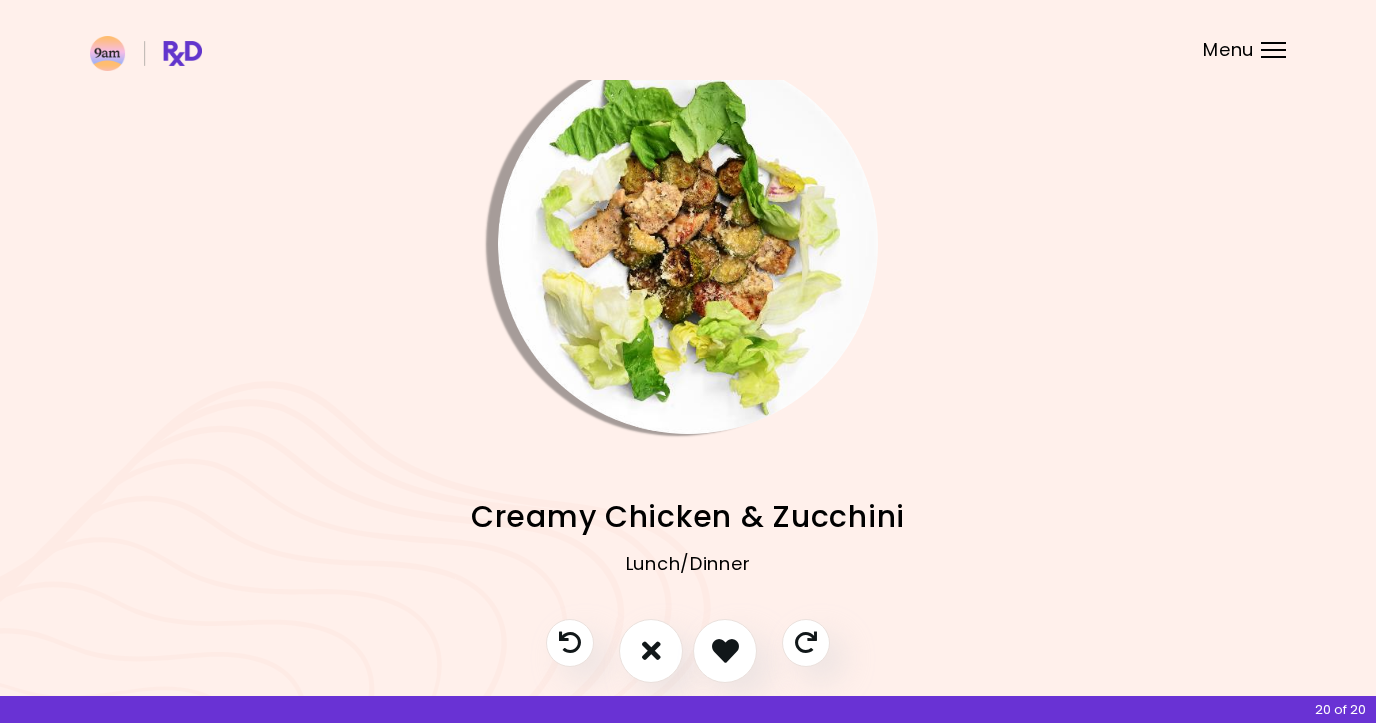 scroll, scrollTop: 128, scrollLeft: 0, axis: vertical 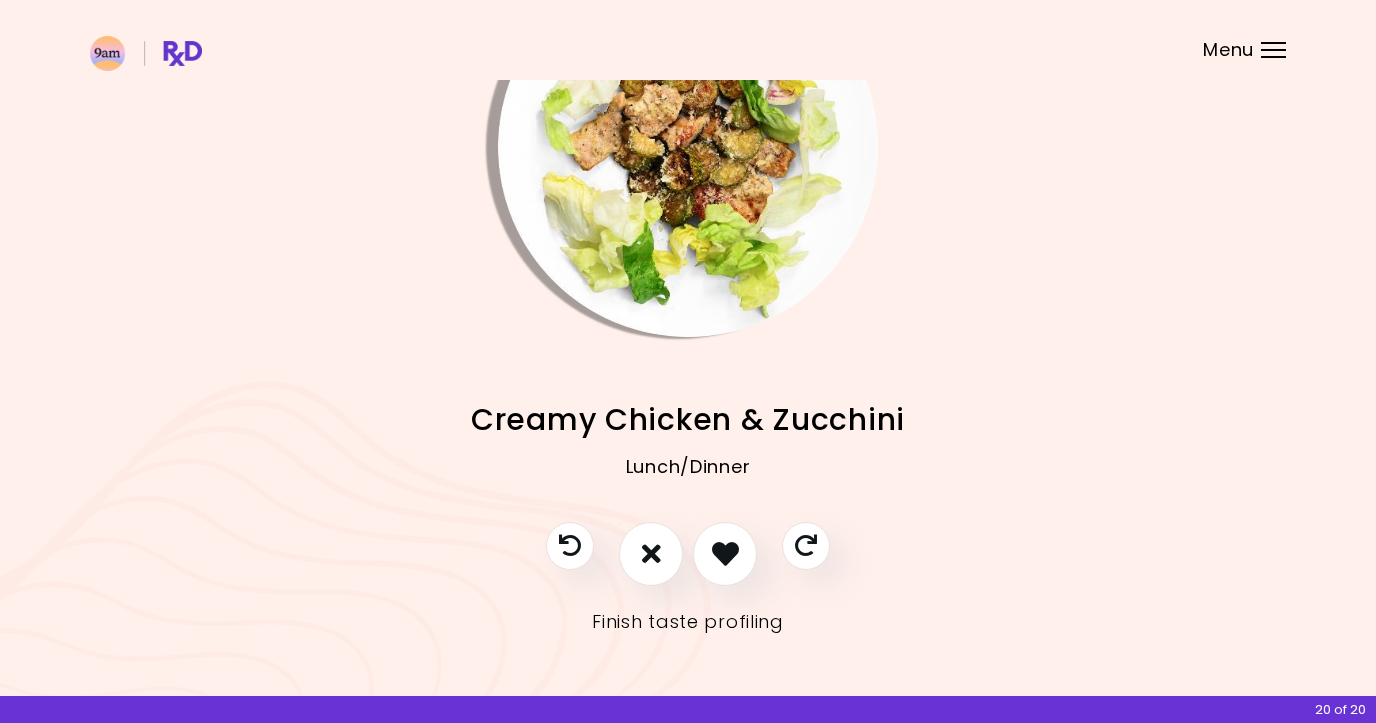 click on "Finish taste profiling" at bounding box center (688, 622) 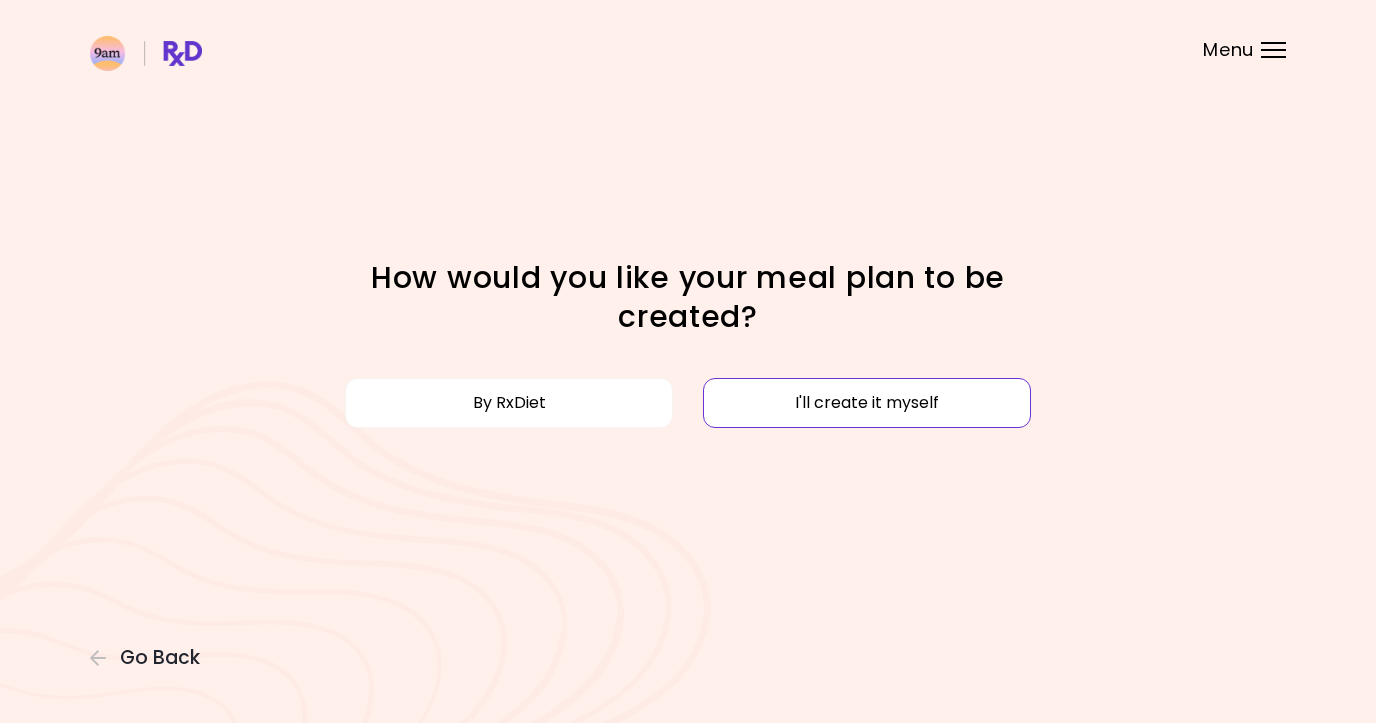 click on "I'll create it myself" at bounding box center (867, 403) 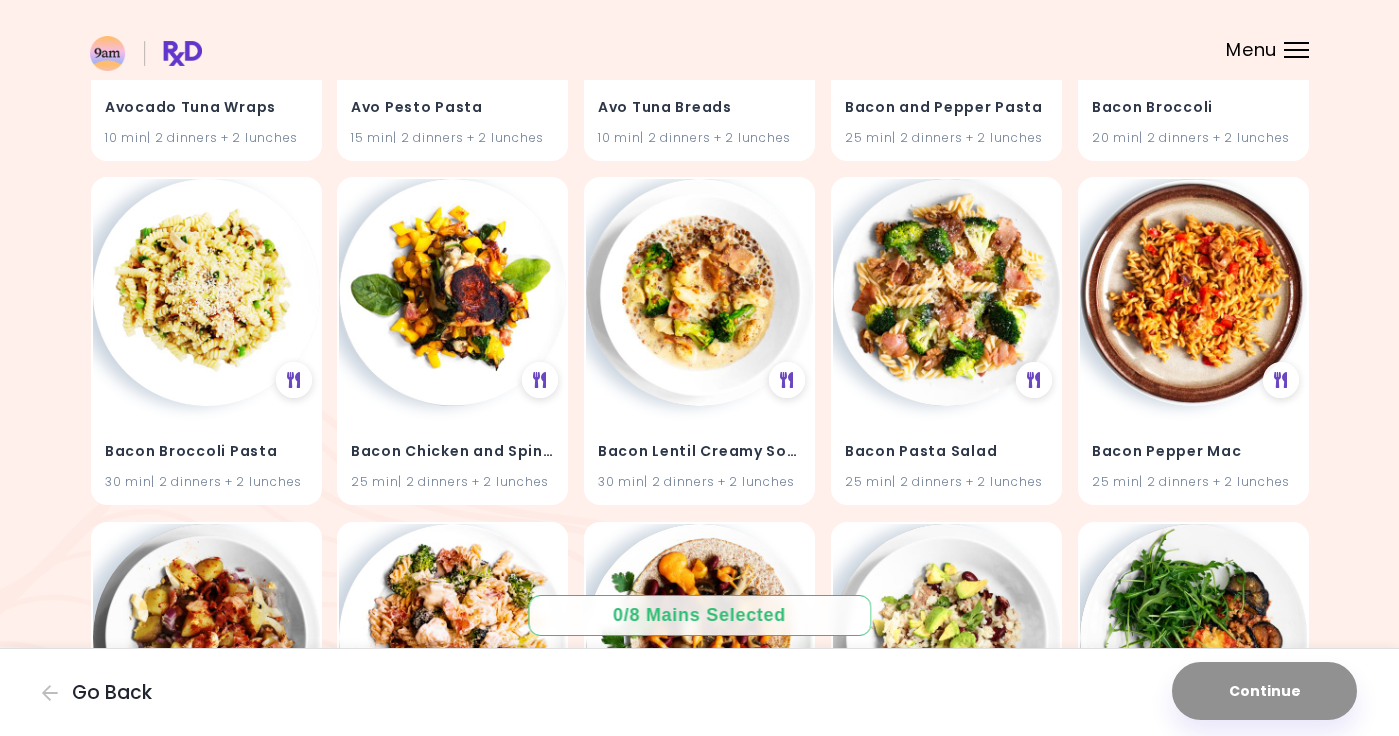 scroll, scrollTop: 2521, scrollLeft: 0, axis: vertical 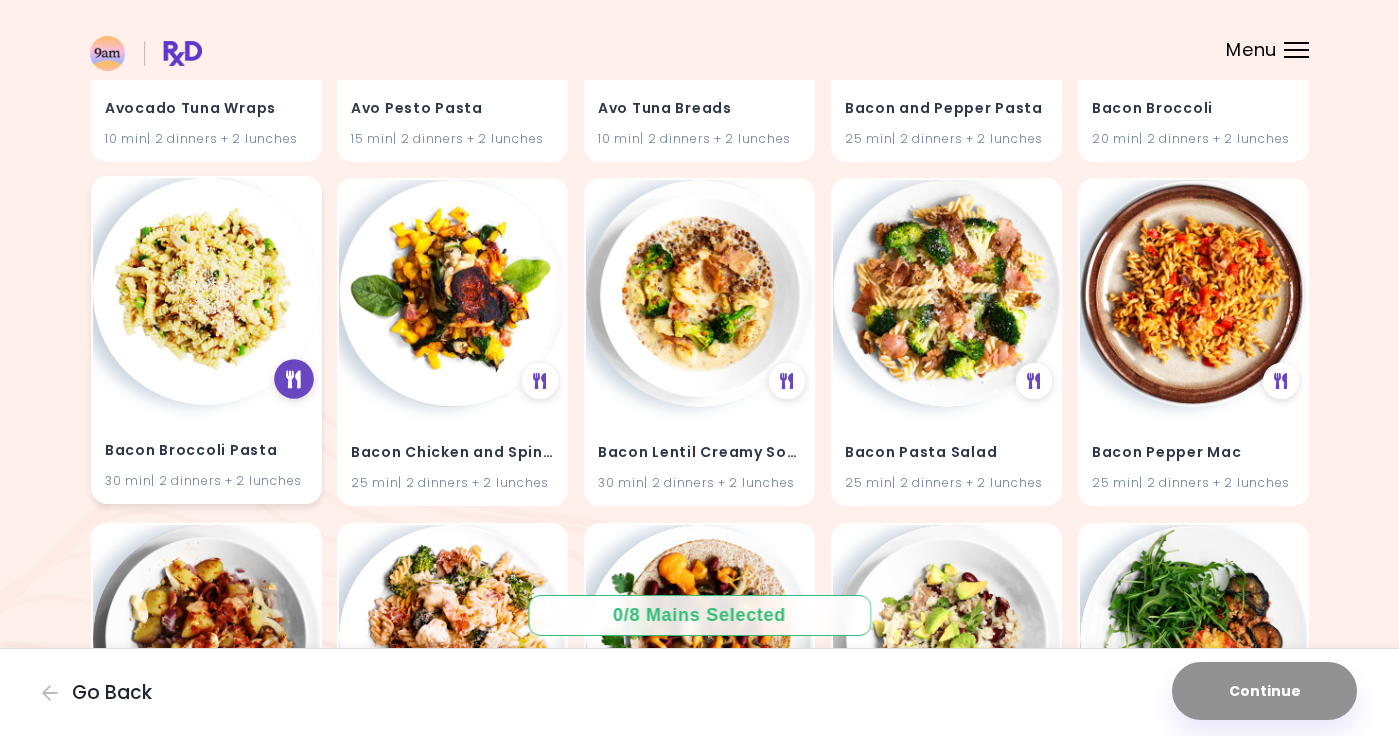 click at bounding box center [293, 379] 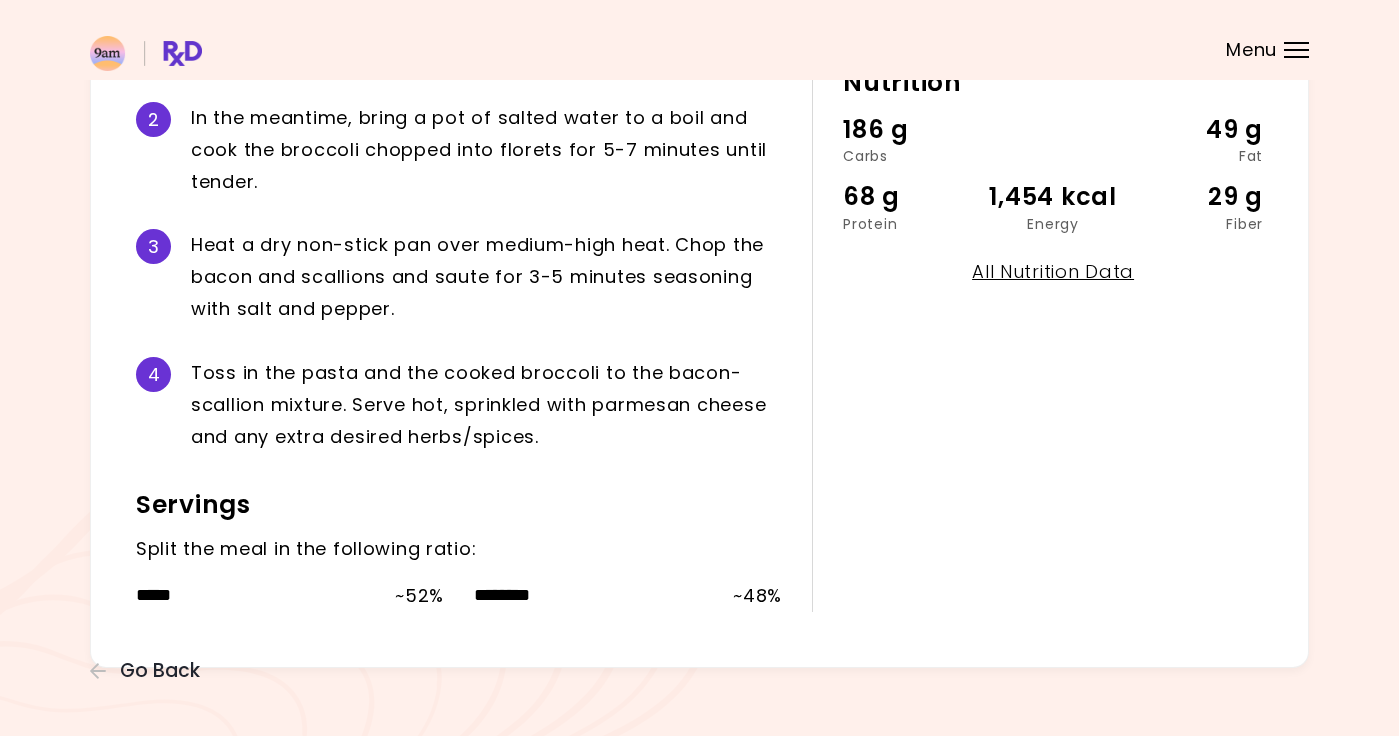 scroll, scrollTop: 533, scrollLeft: 0, axis: vertical 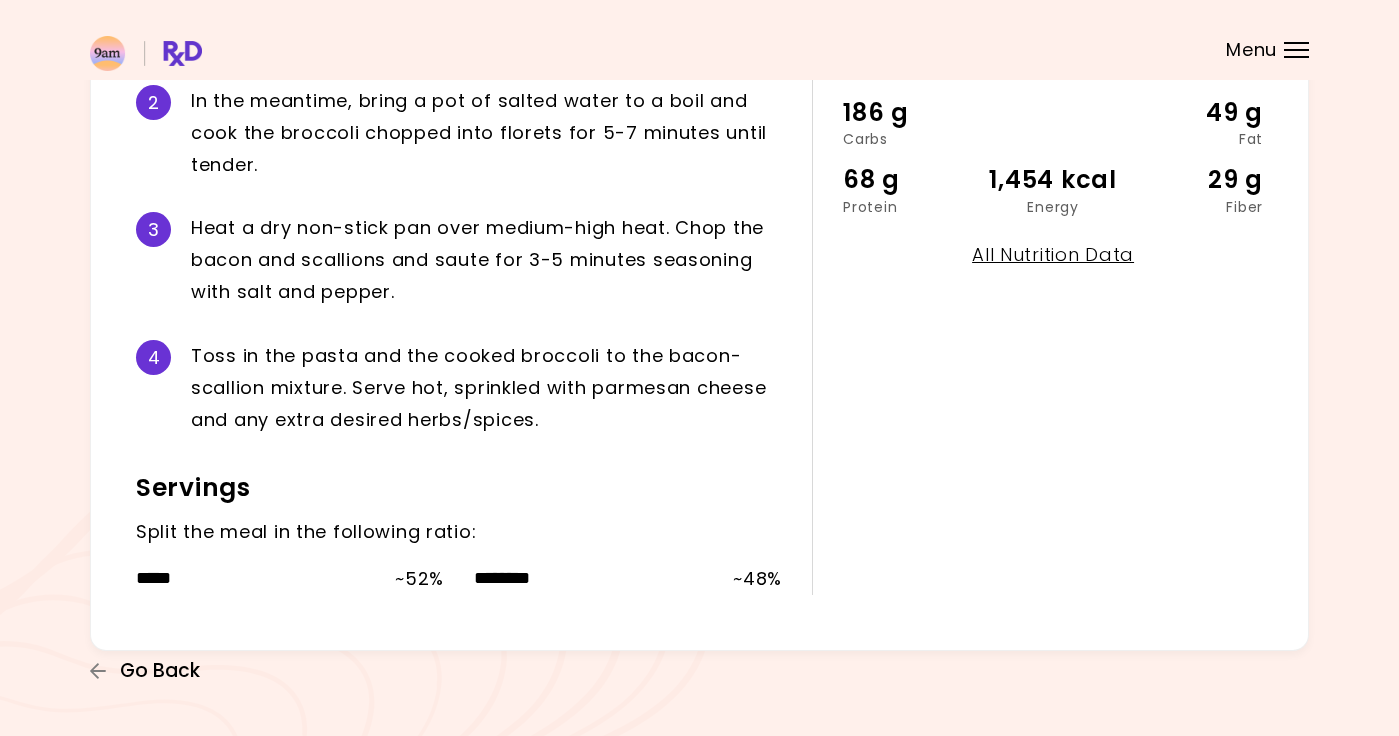 click on "Go Back" at bounding box center (160, 671) 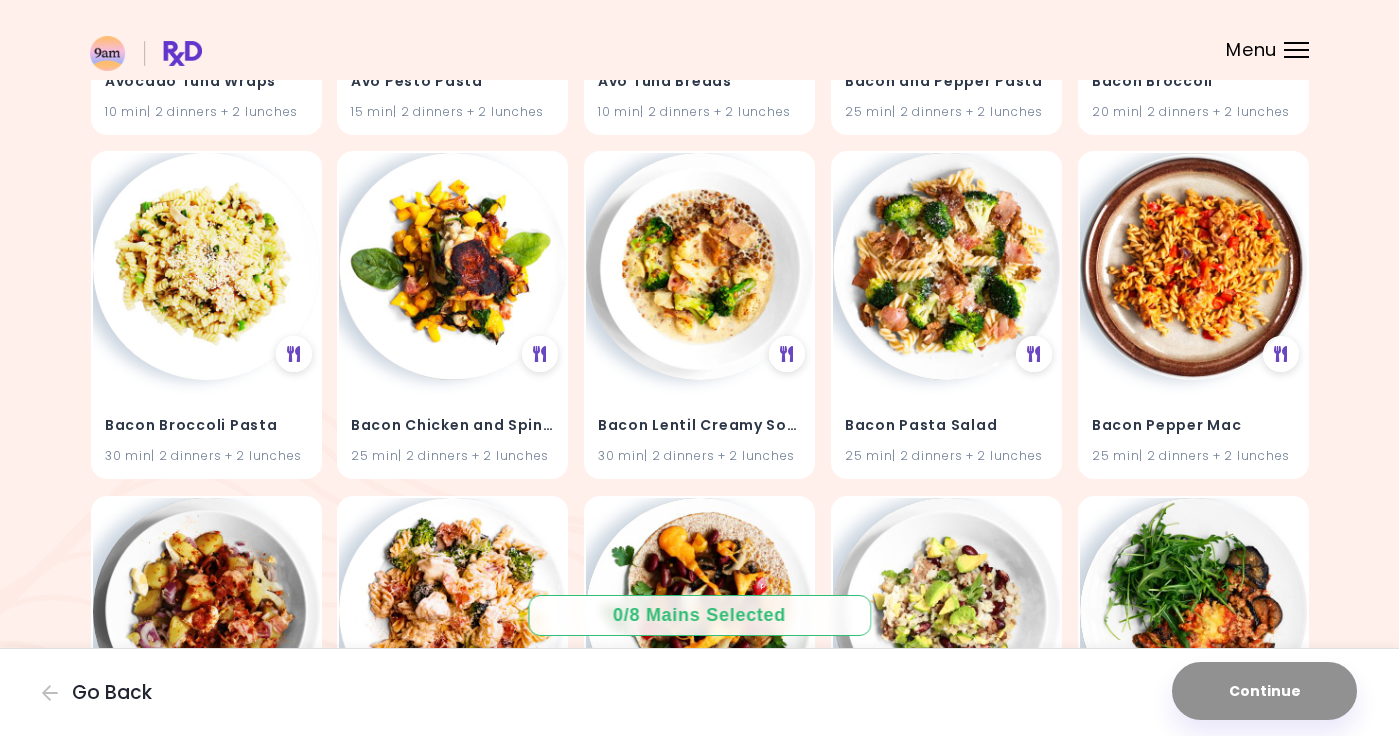 scroll, scrollTop: 2543, scrollLeft: 0, axis: vertical 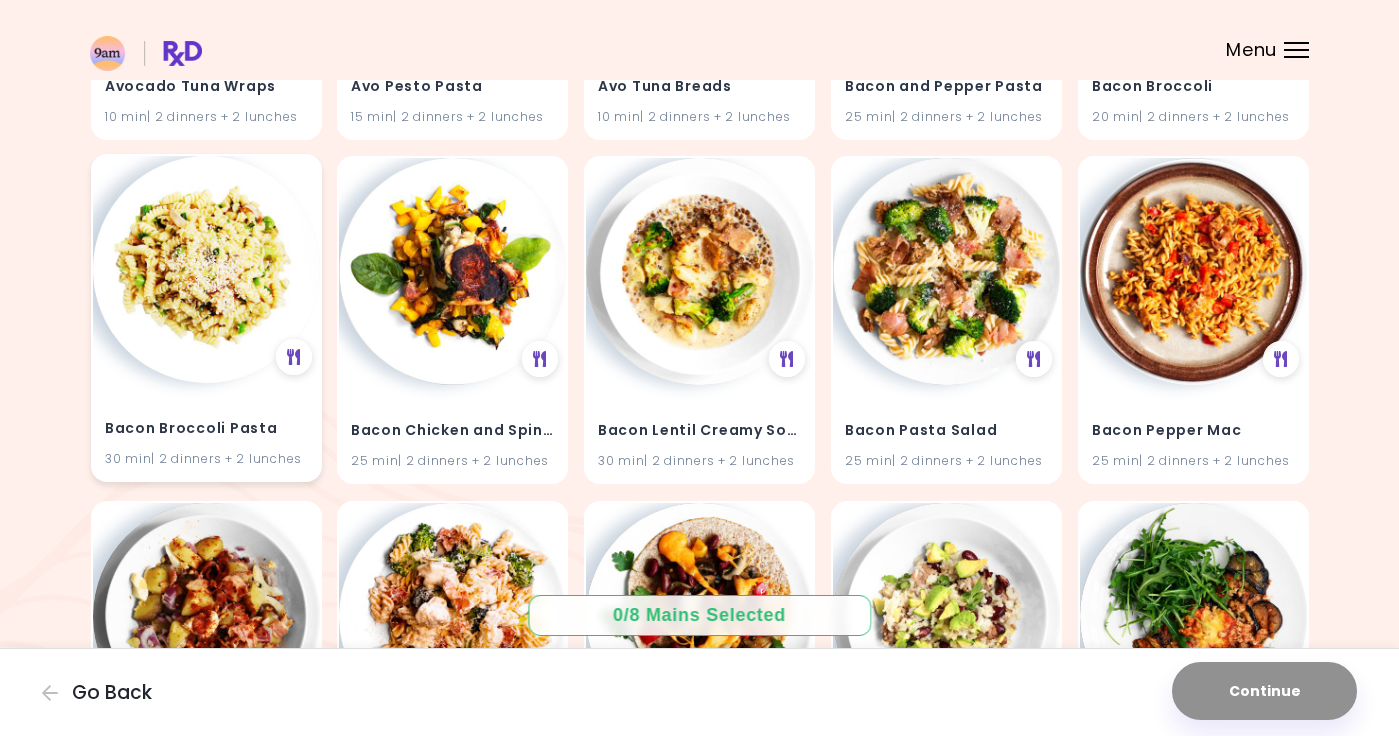 click at bounding box center [206, 269] 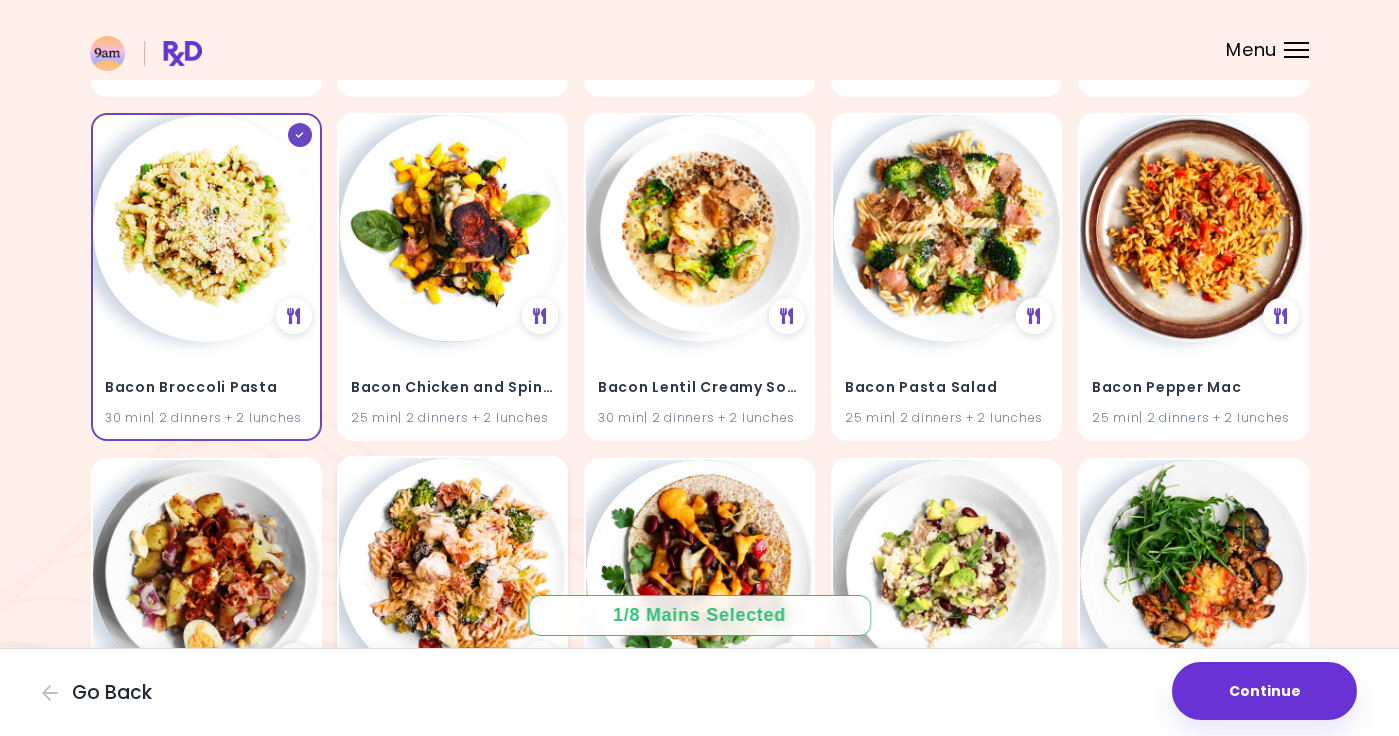 scroll, scrollTop: 2560, scrollLeft: 0, axis: vertical 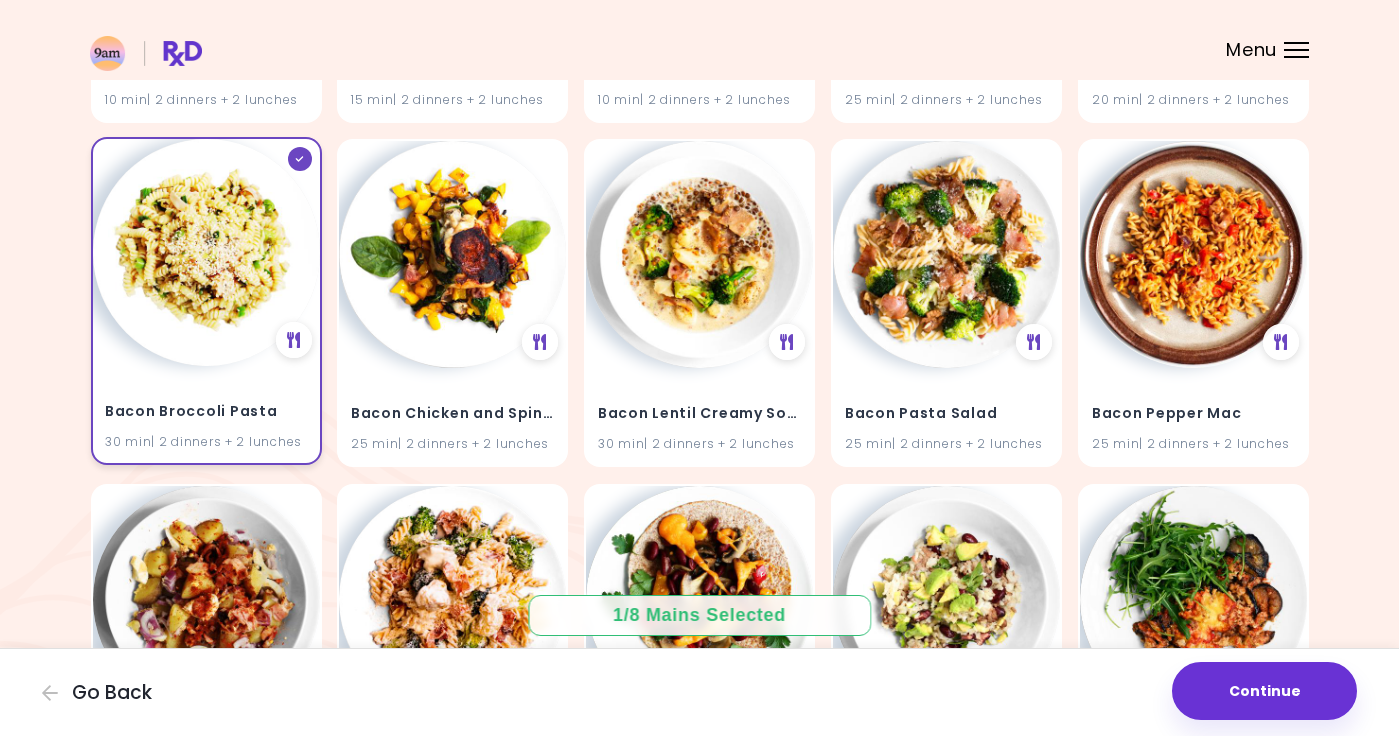 click 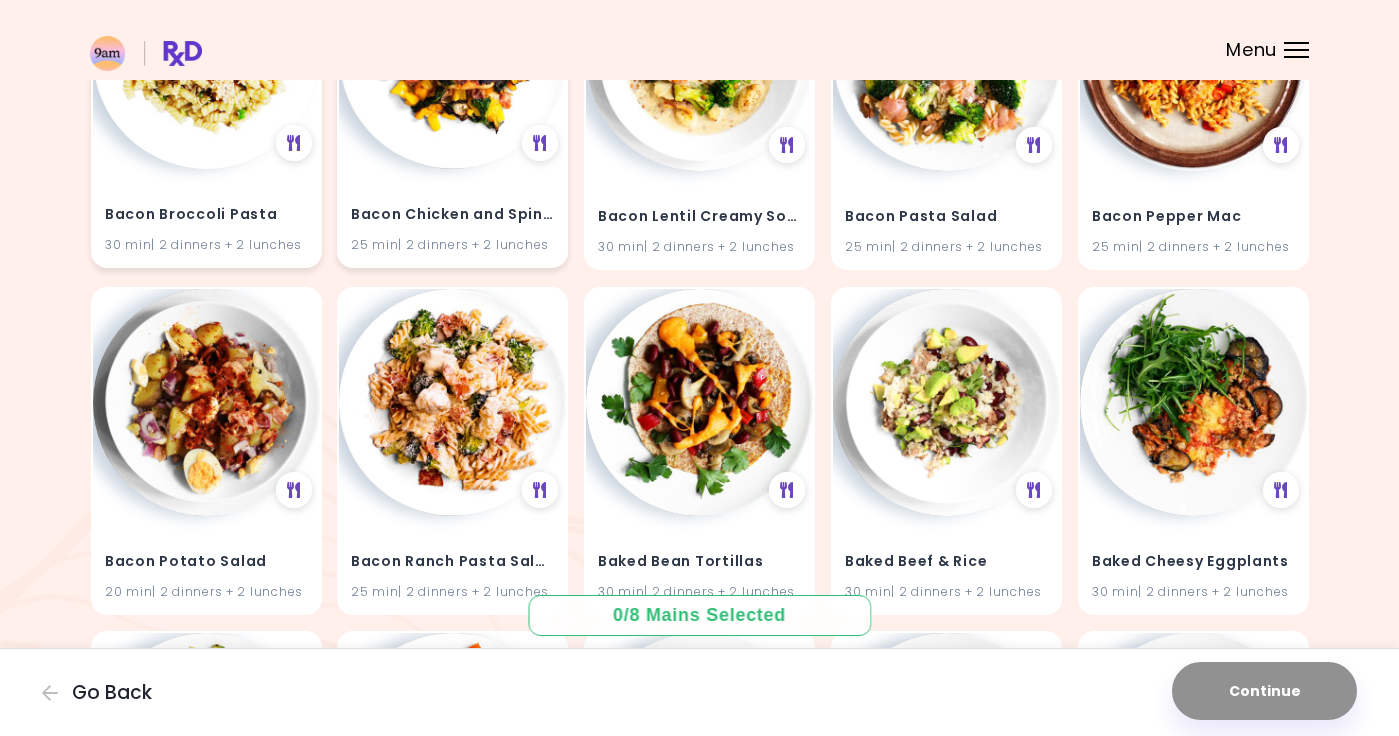 scroll, scrollTop: 2770, scrollLeft: 0, axis: vertical 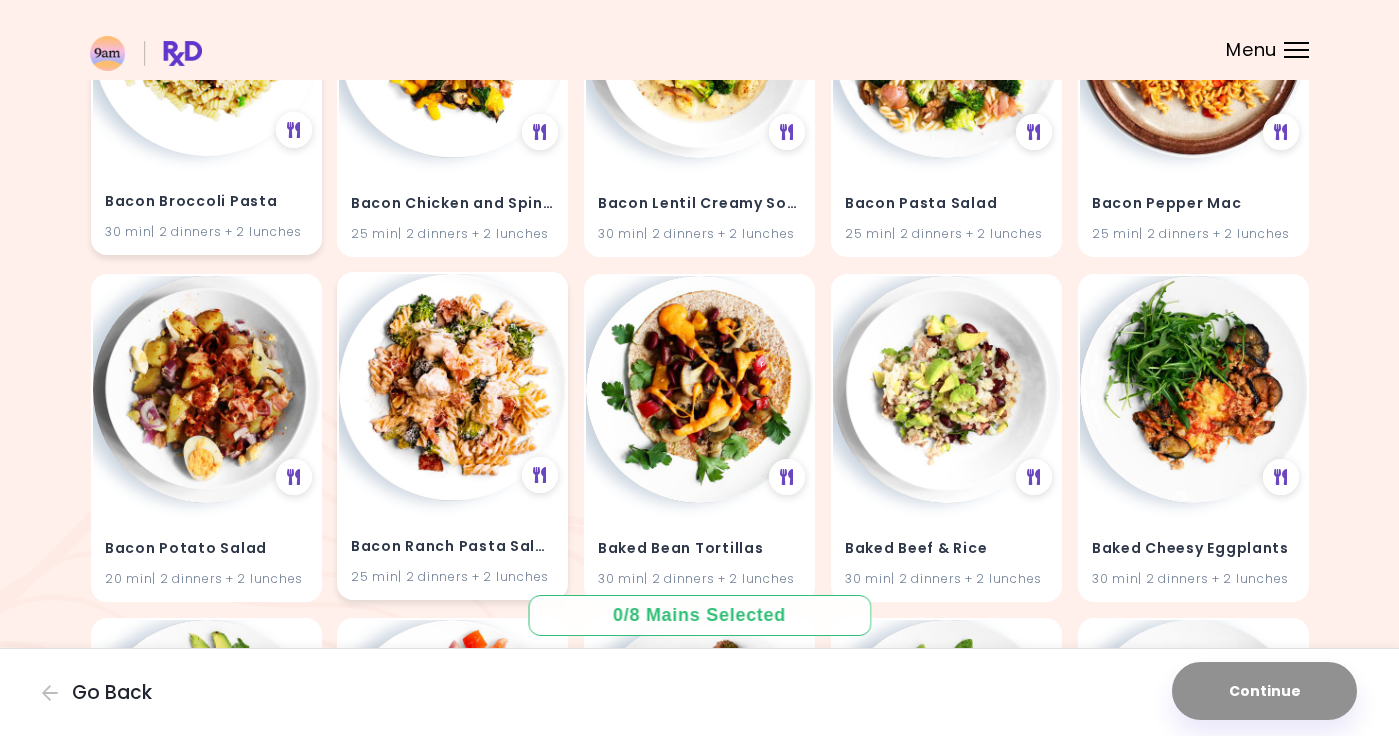 click at bounding box center [452, 387] 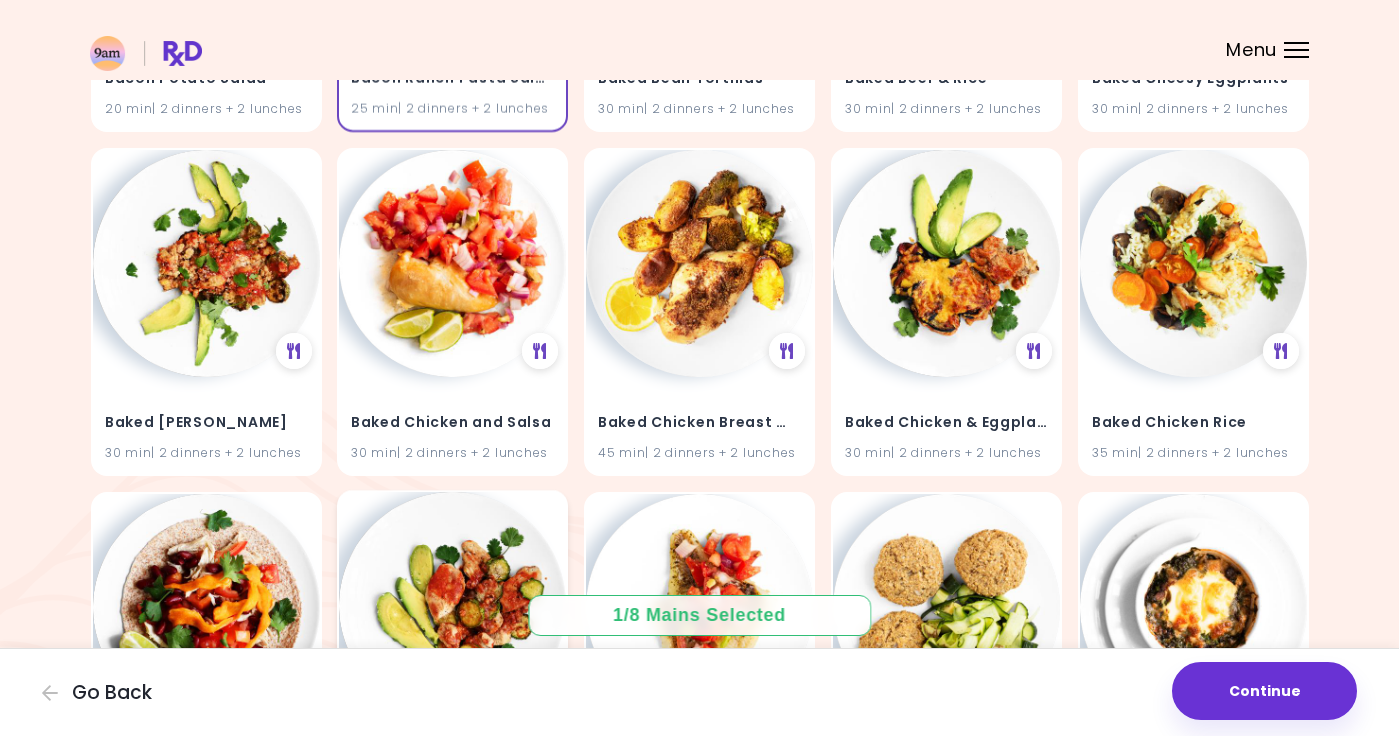 scroll, scrollTop: 3238, scrollLeft: 0, axis: vertical 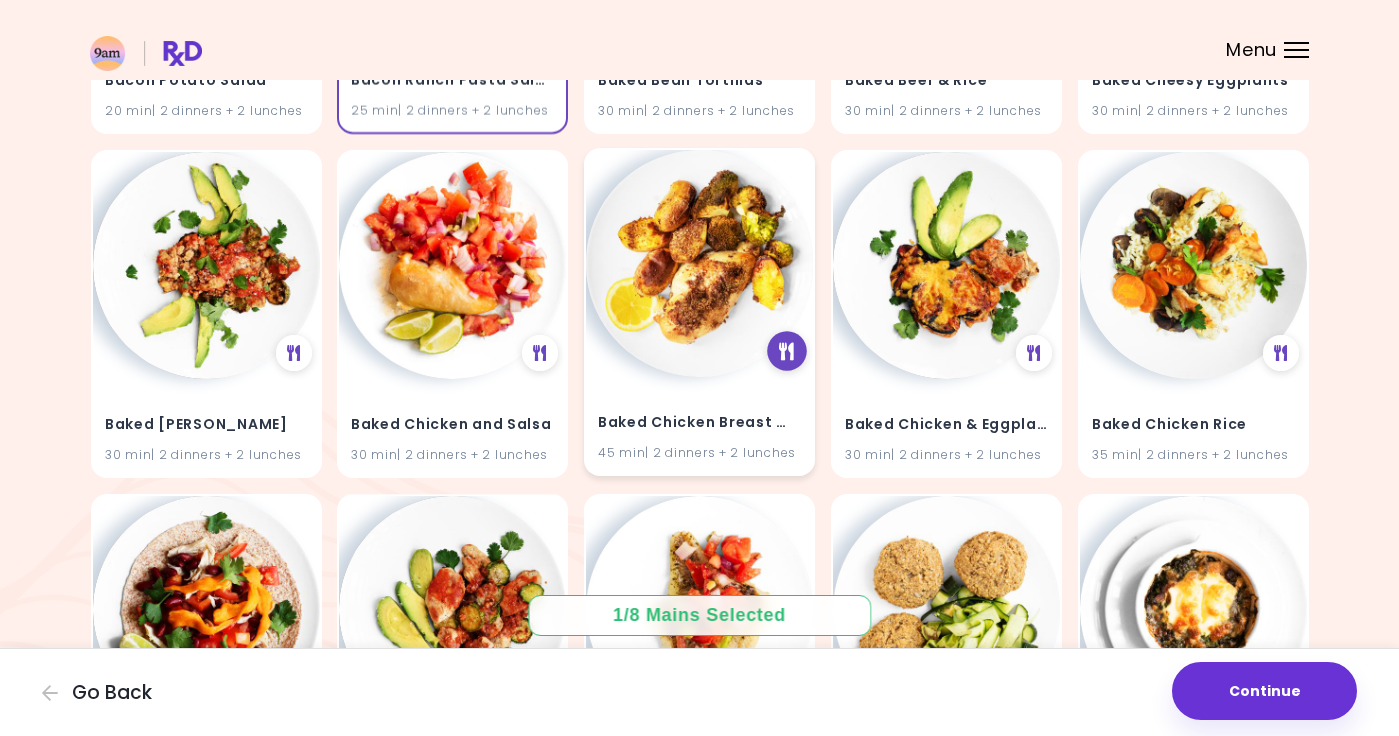 click at bounding box center [786, 351] 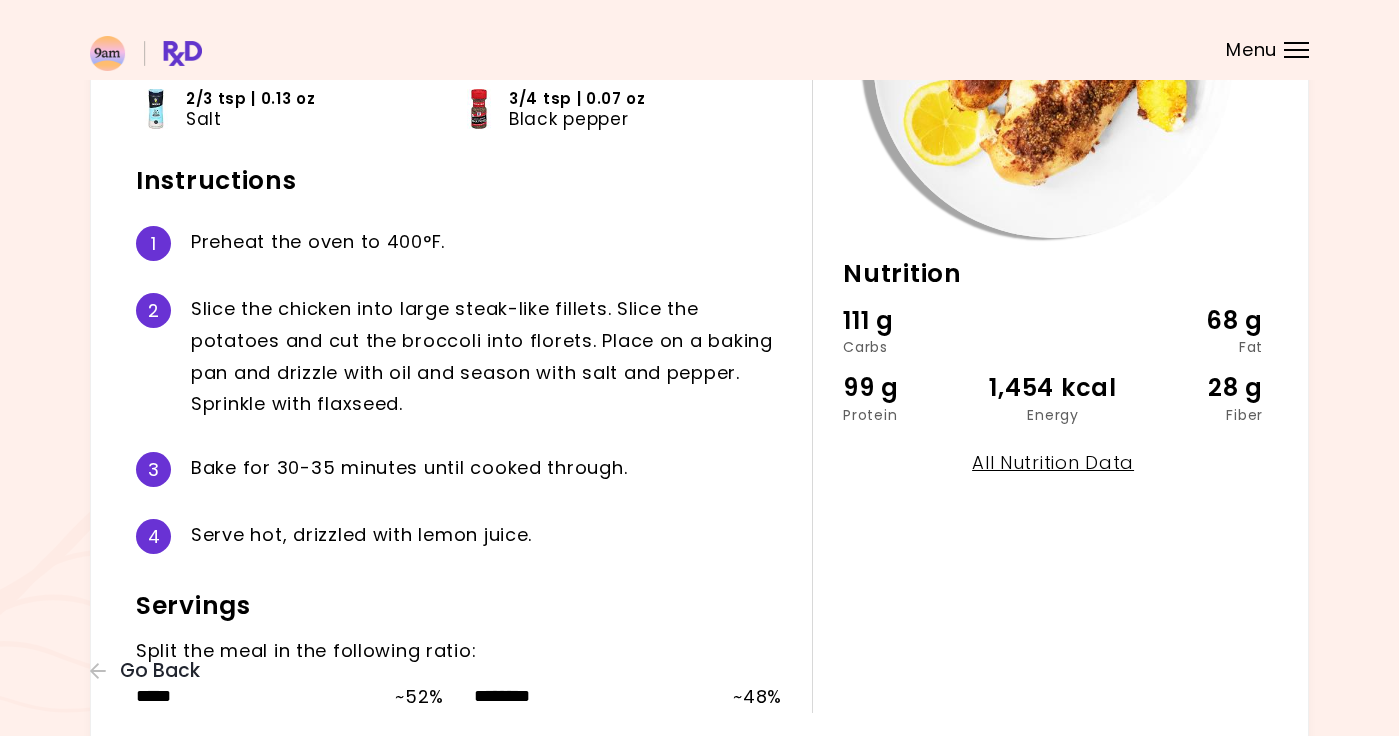scroll, scrollTop: 0, scrollLeft: 0, axis: both 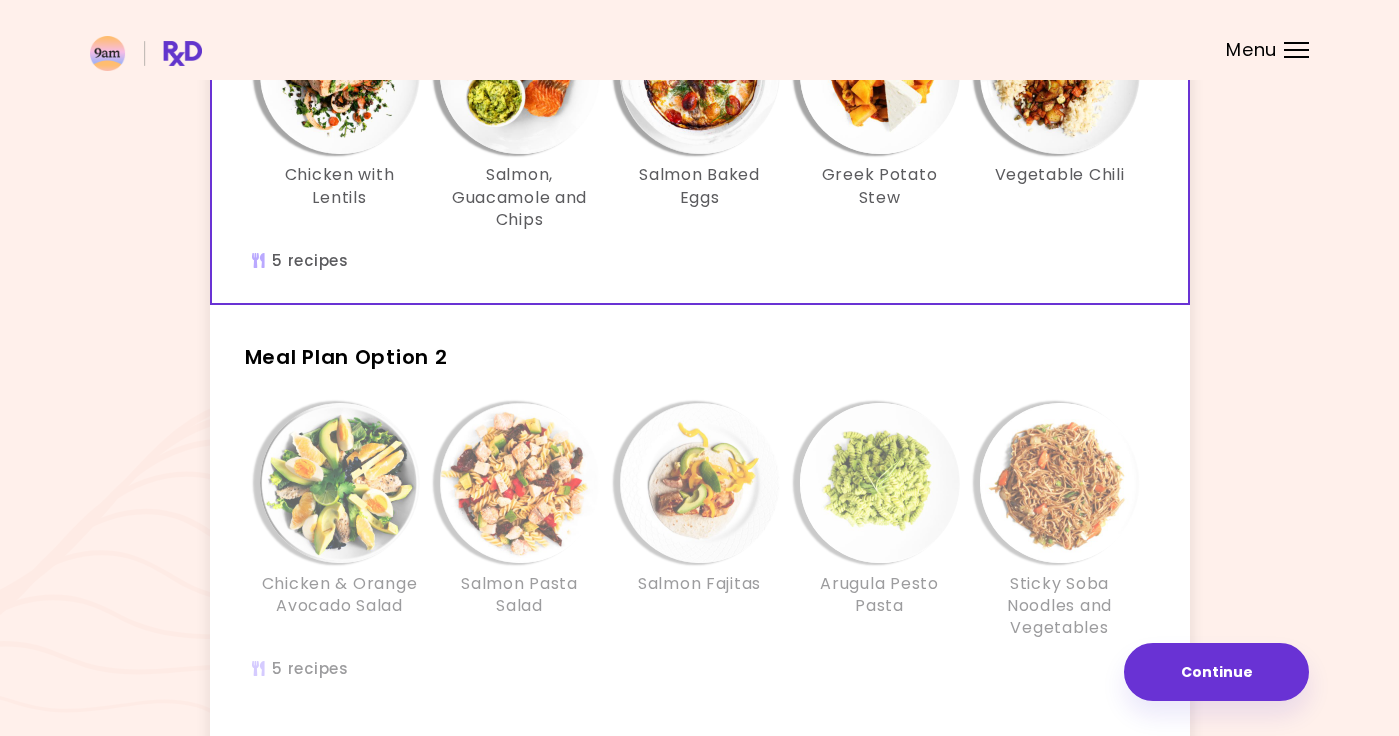click on "Menu" at bounding box center (1296, 50) 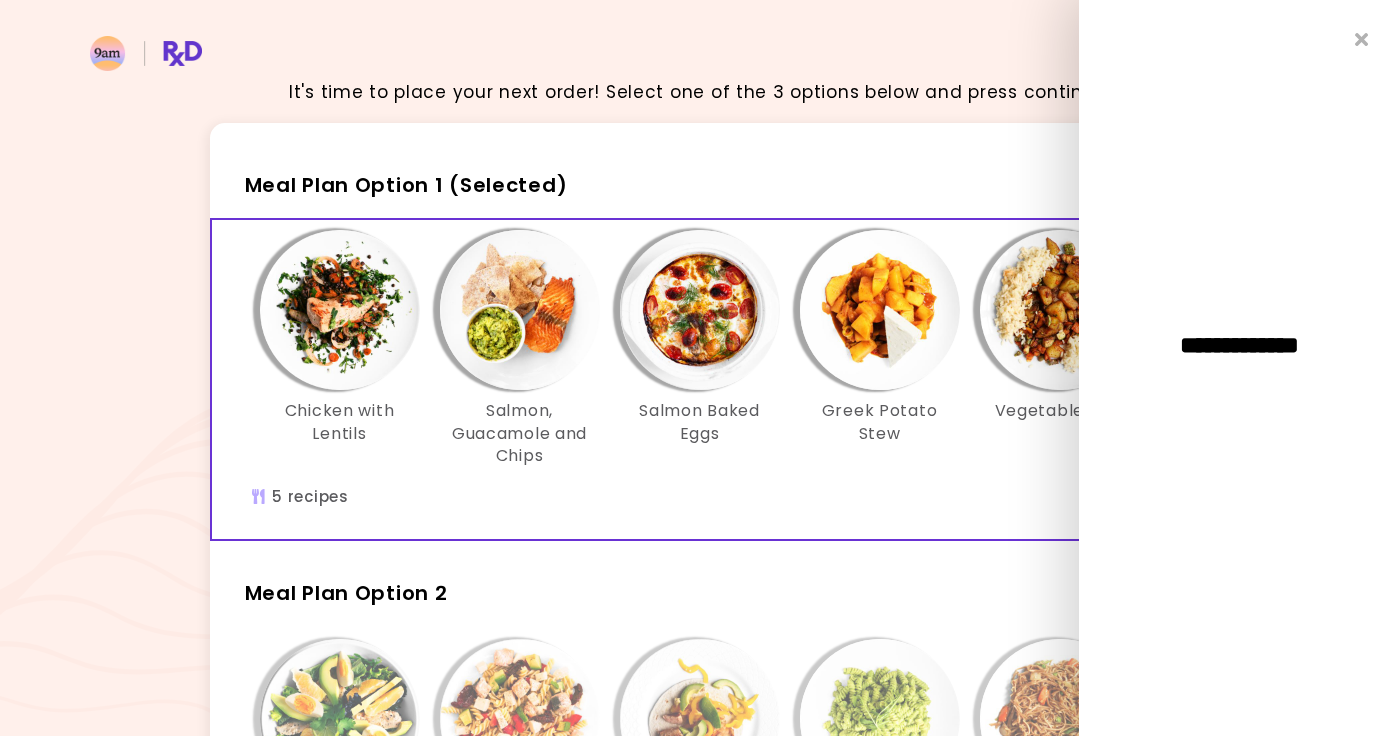scroll, scrollTop: 0, scrollLeft: 0, axis: both 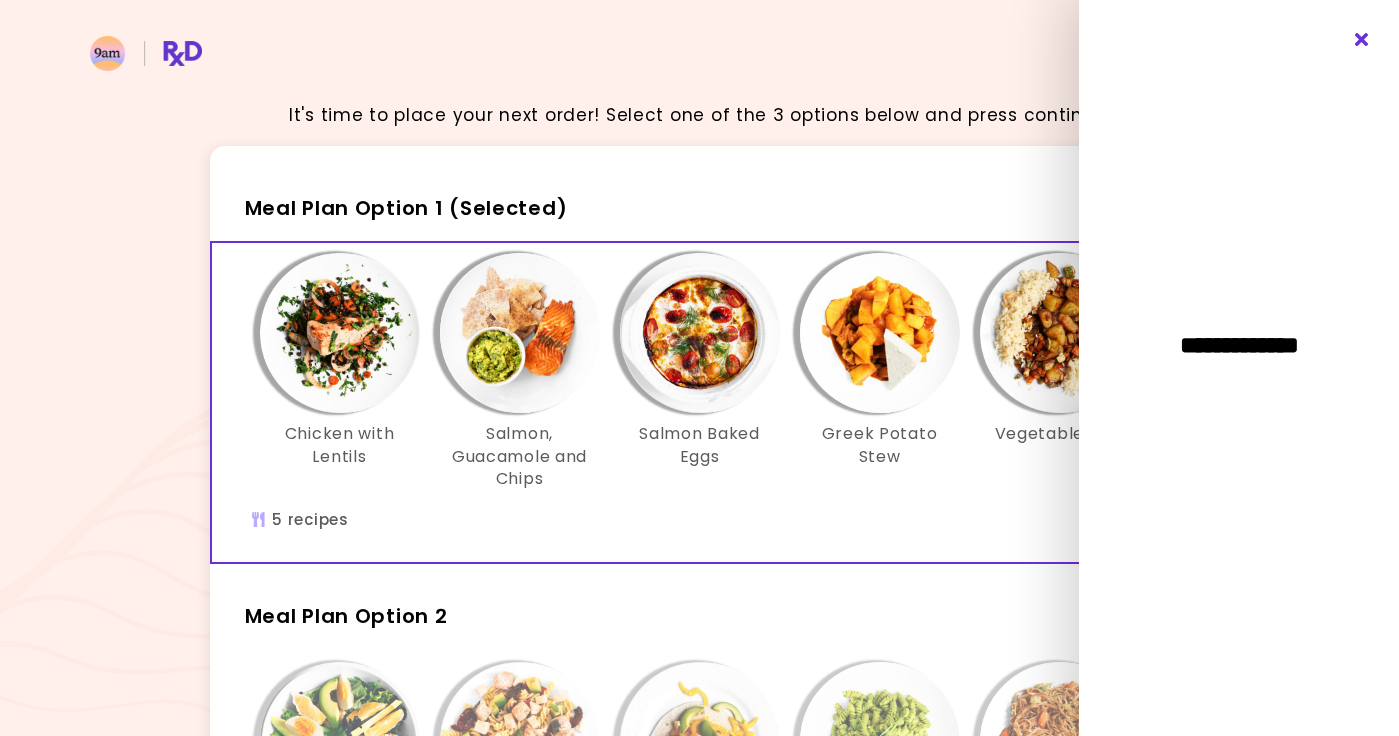 click at bounding box center (1362, 40) 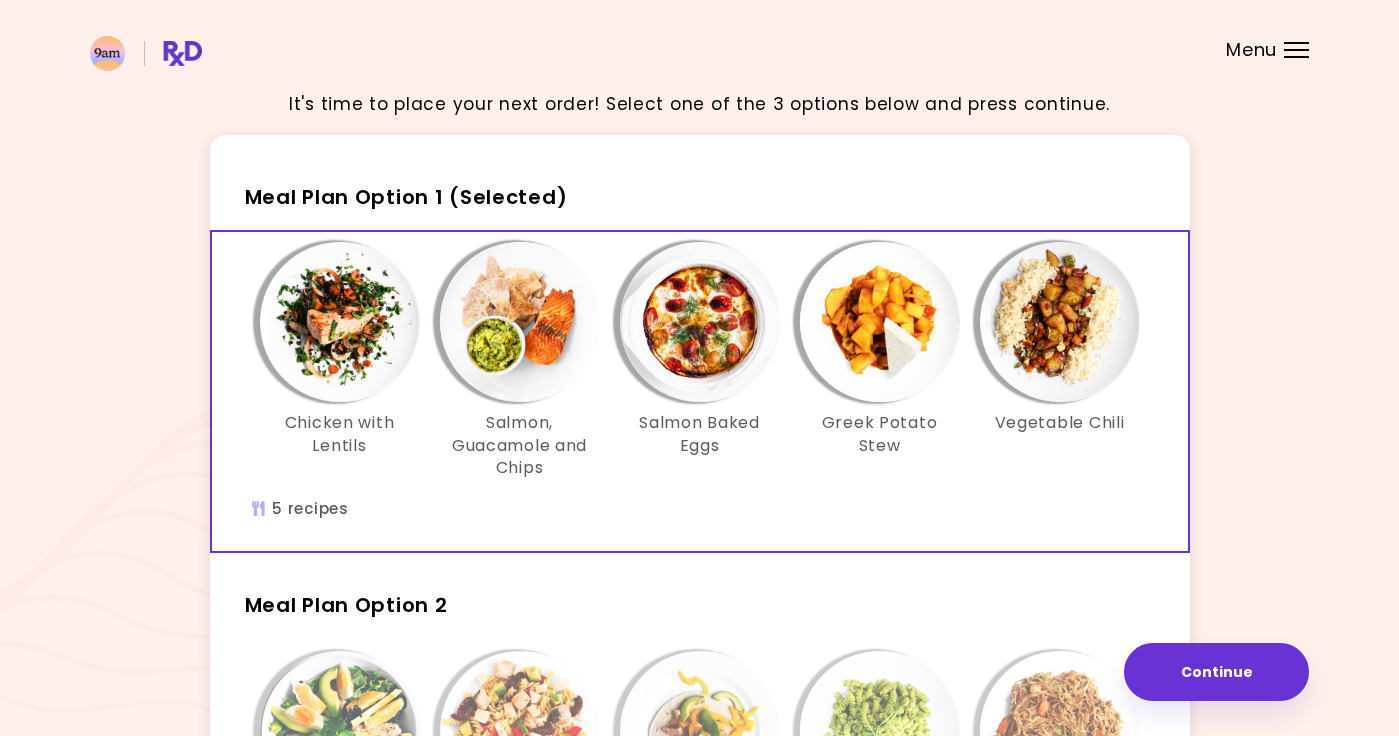 scroll, scrollTop: 0, scrollLeft: 0, axis: both 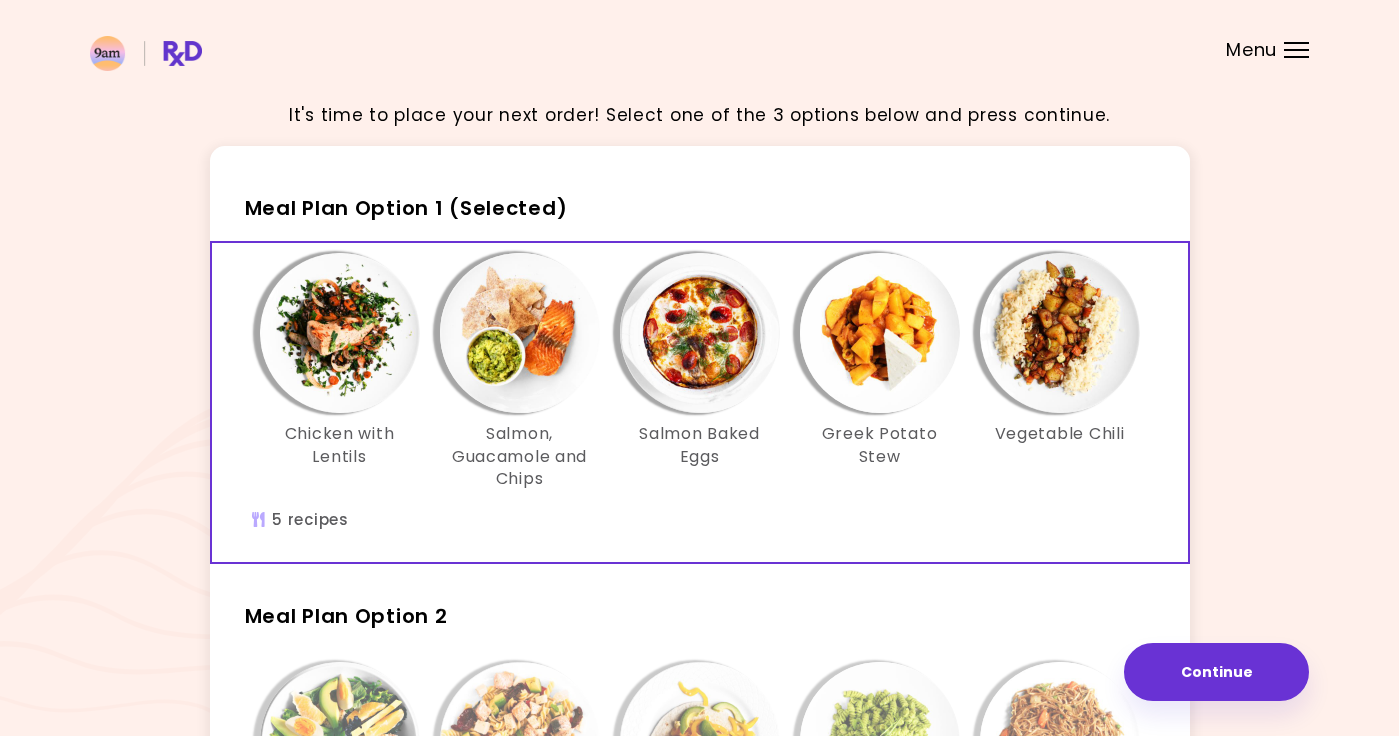 click at bounding box center [146, 53] 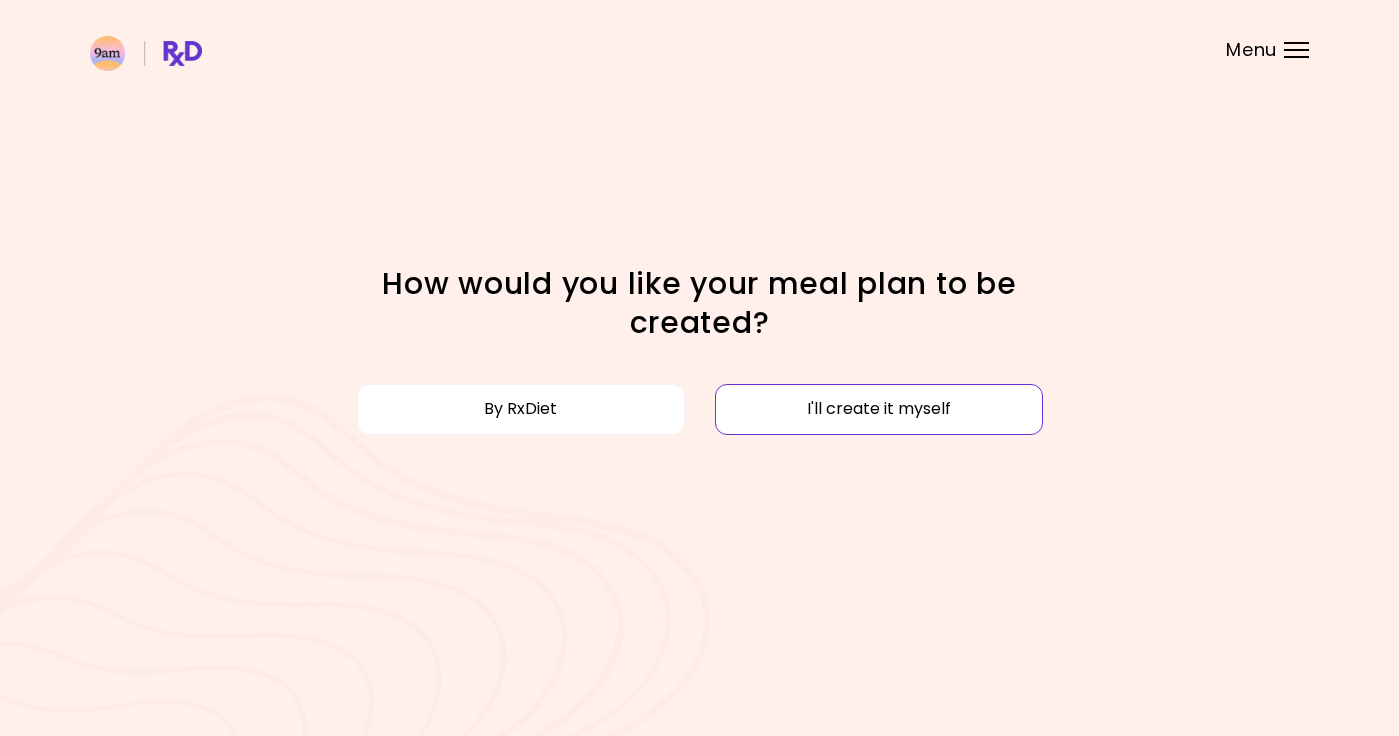 click on "I'll create it myself" at bounding box center [879, 409] 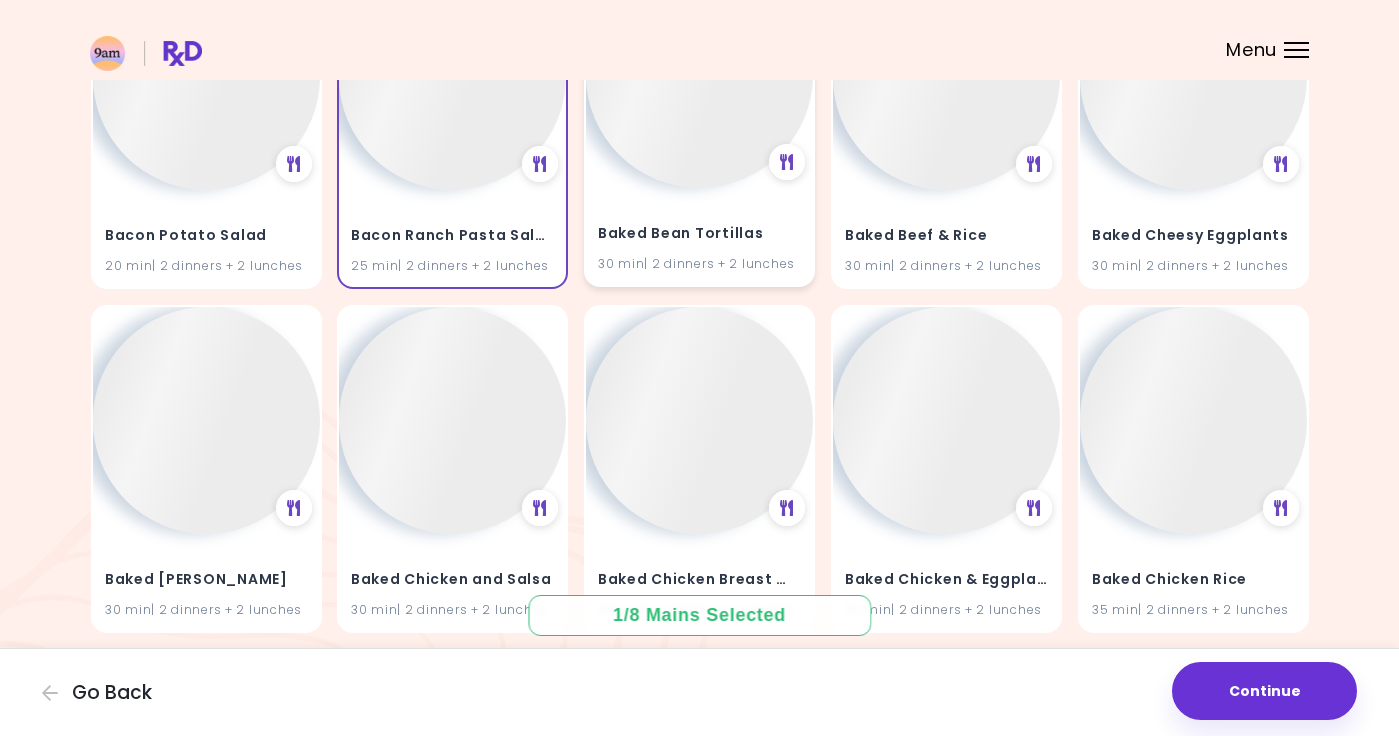 scroll, scrollTop: 3080, scrollLeft: 0, axis: vertical 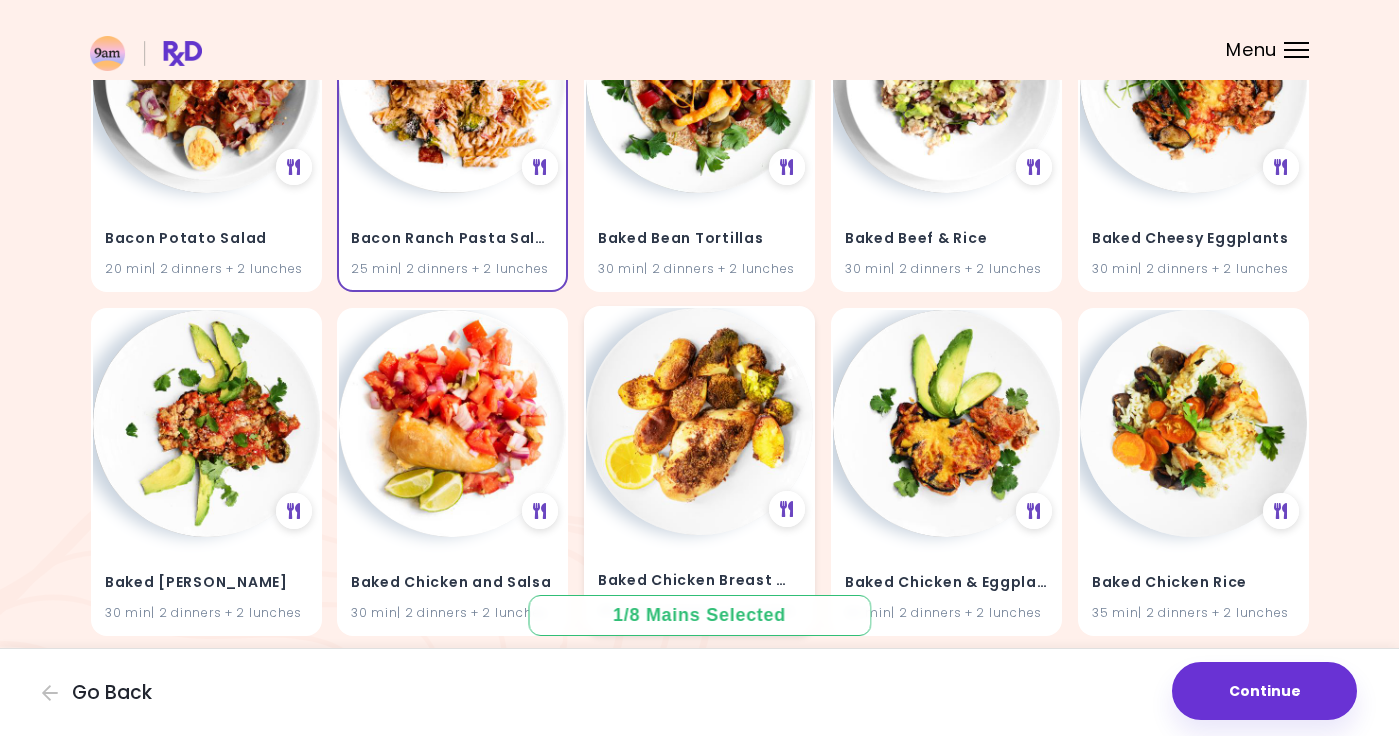 click at bounding box center (699, 421) 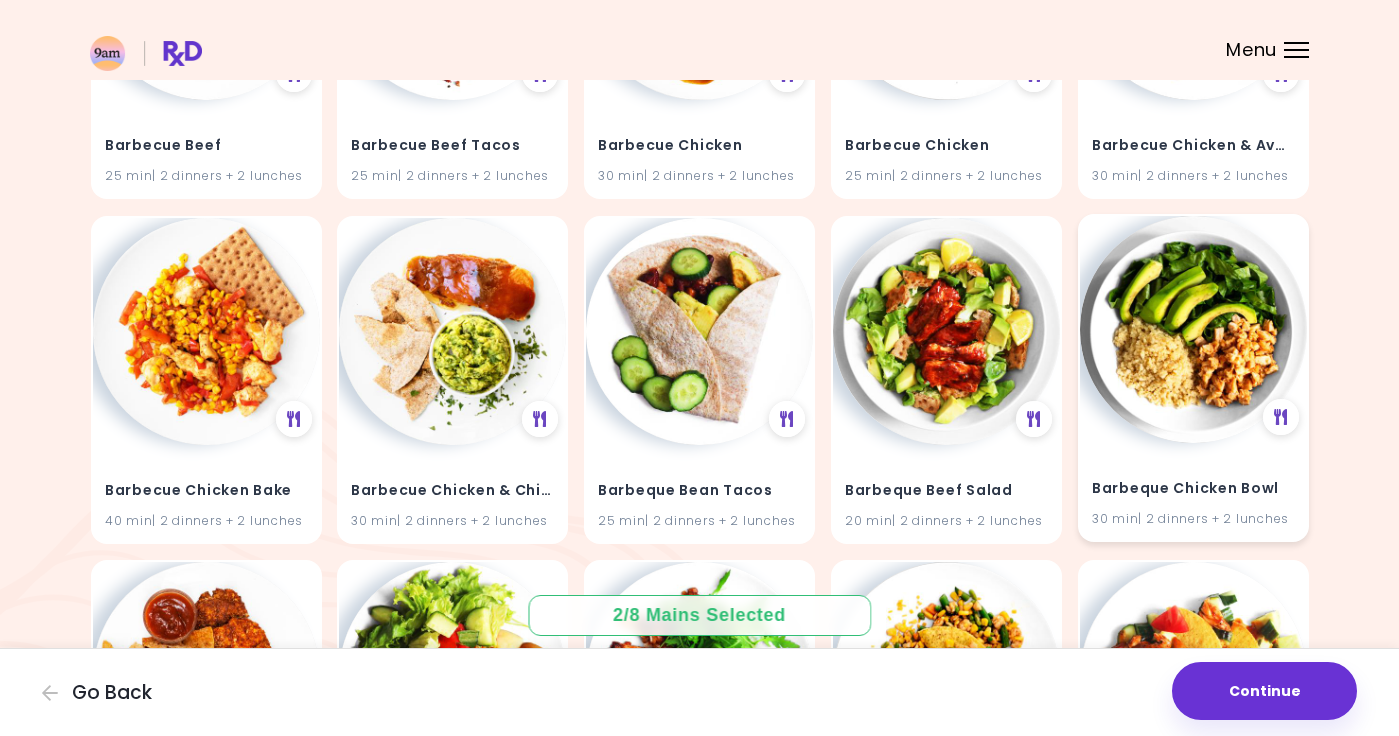 scroll, scrollTop: 5234, scrollLeft: 0, axis: vertical 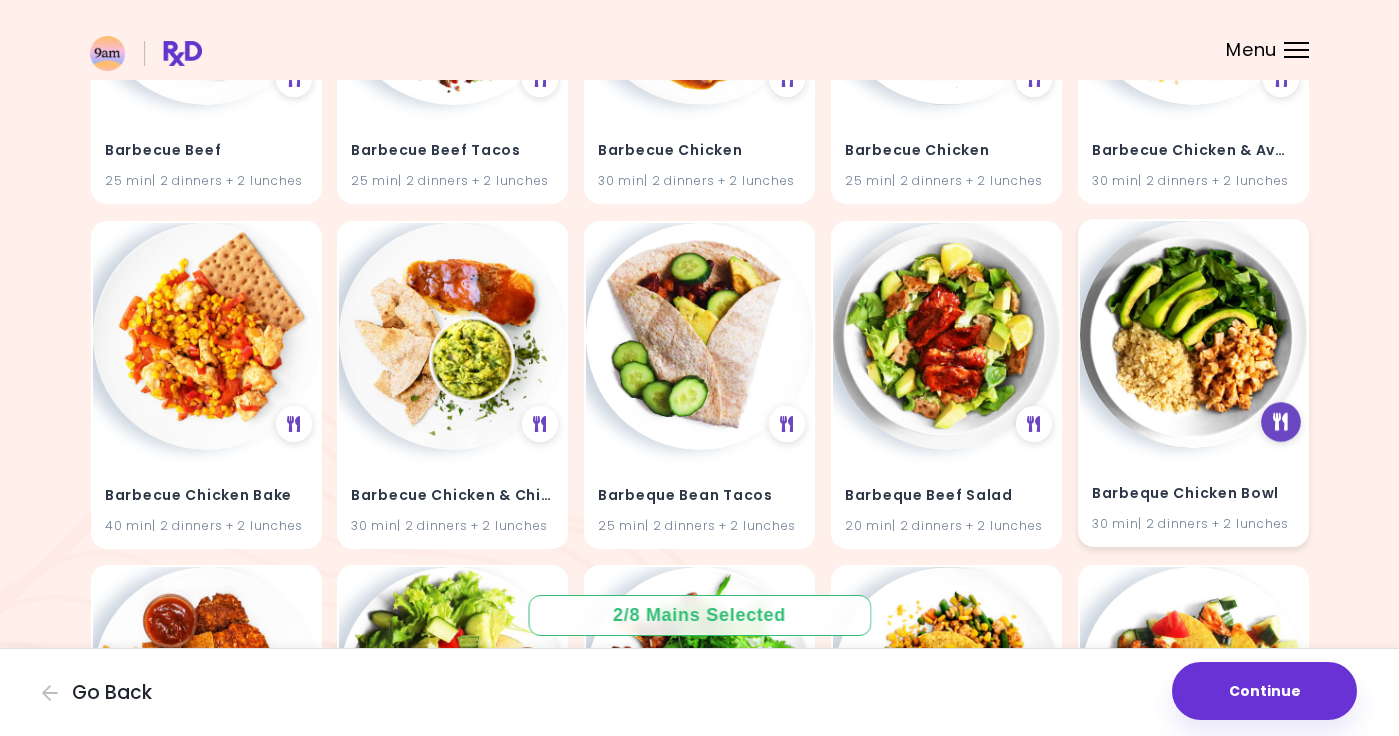 click at bounding box center [1280, 422] 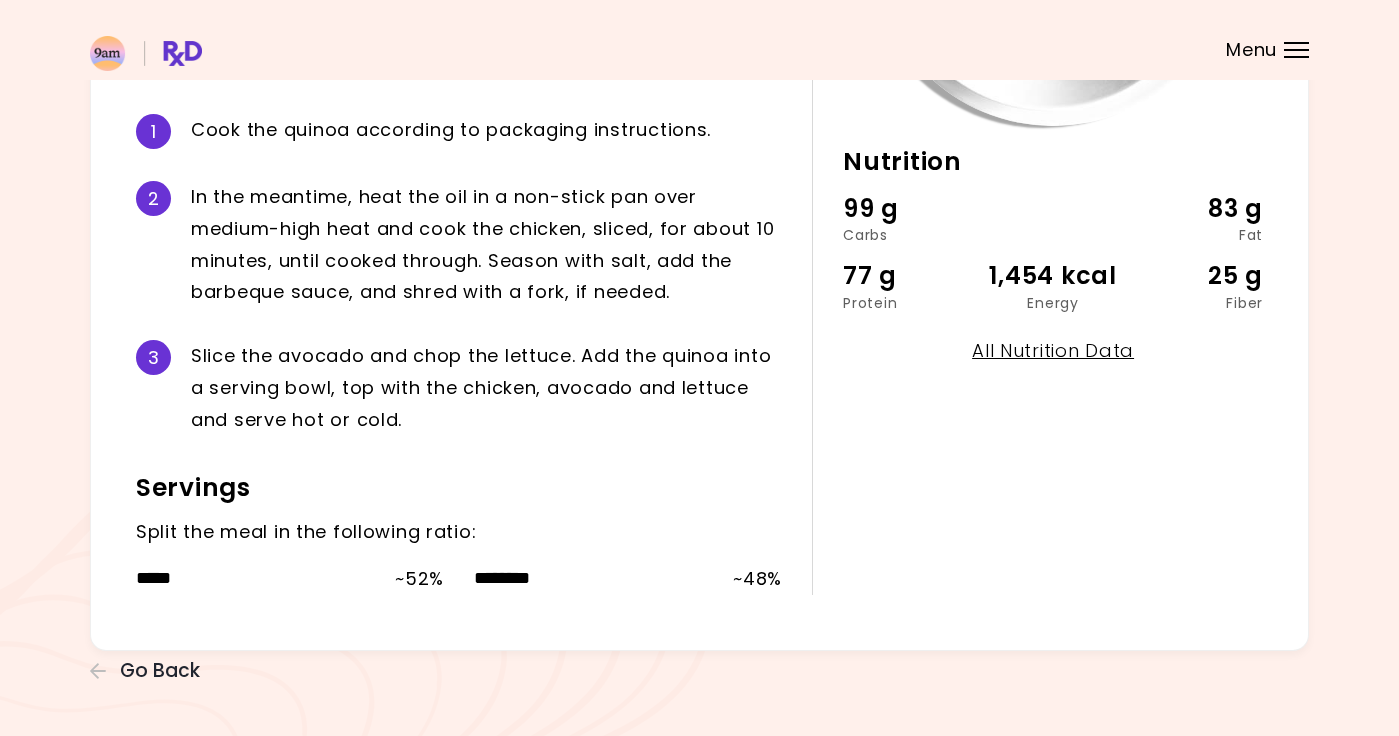 scroll, scrollTop: 435, scrollLeft: 0, axis: vertical 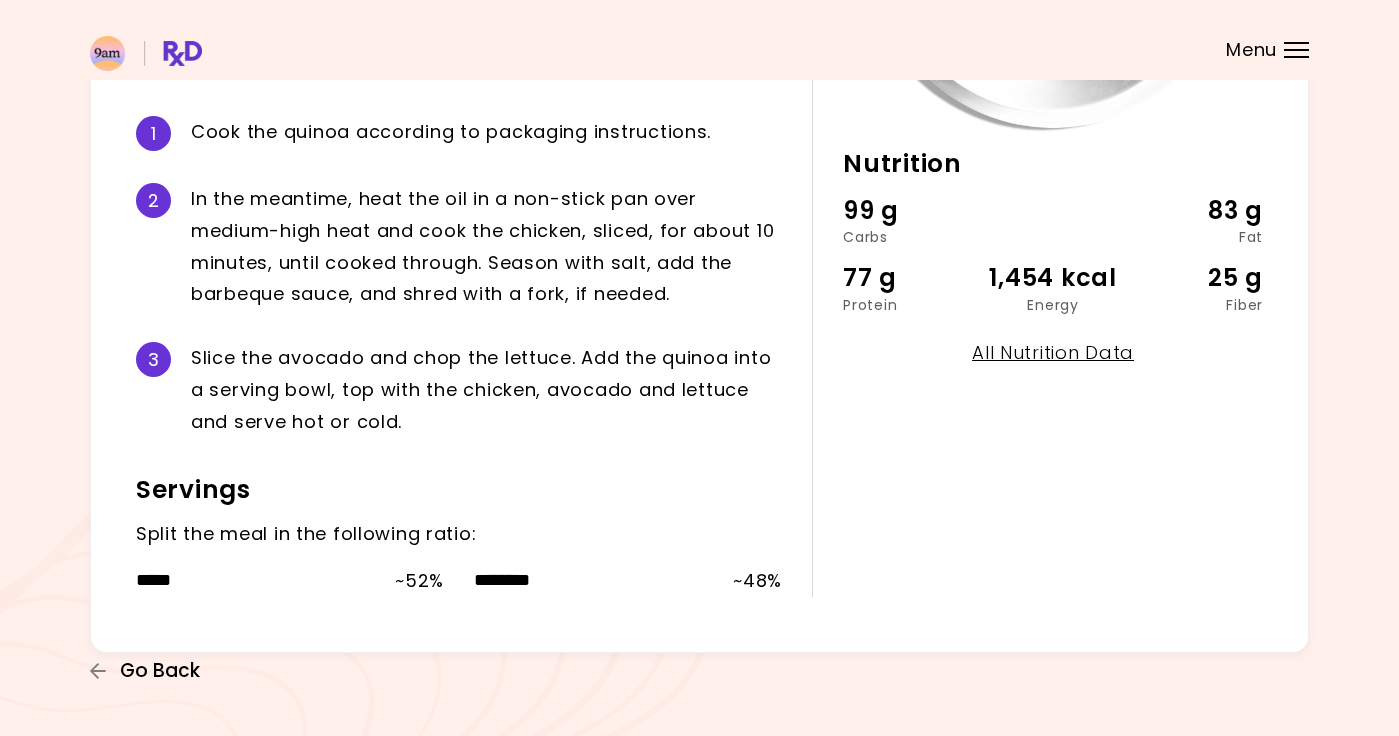 click on "Go Back" at bounding box center [160, 671] 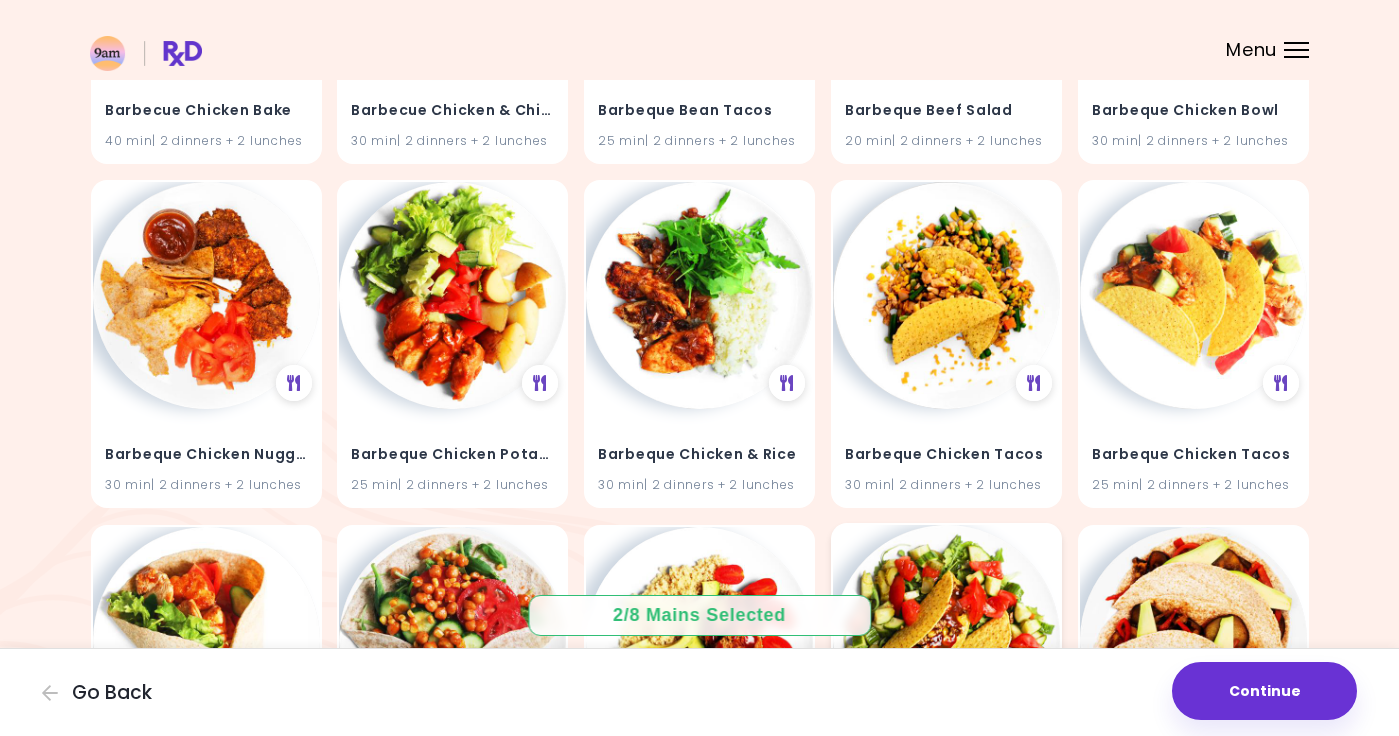 scroll, scrollTop: 5618, scrollLeft: 0, axis: vertical 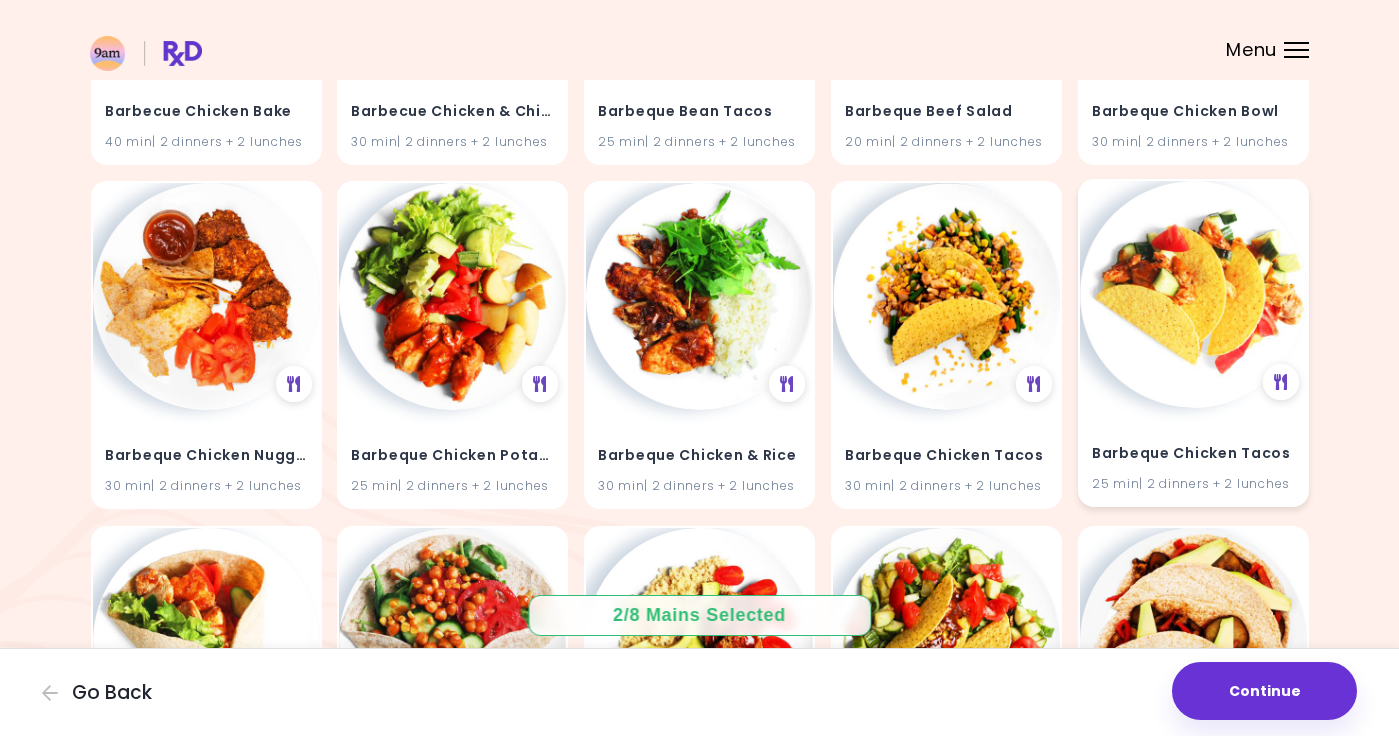 click at bounding box center (1193, 294) 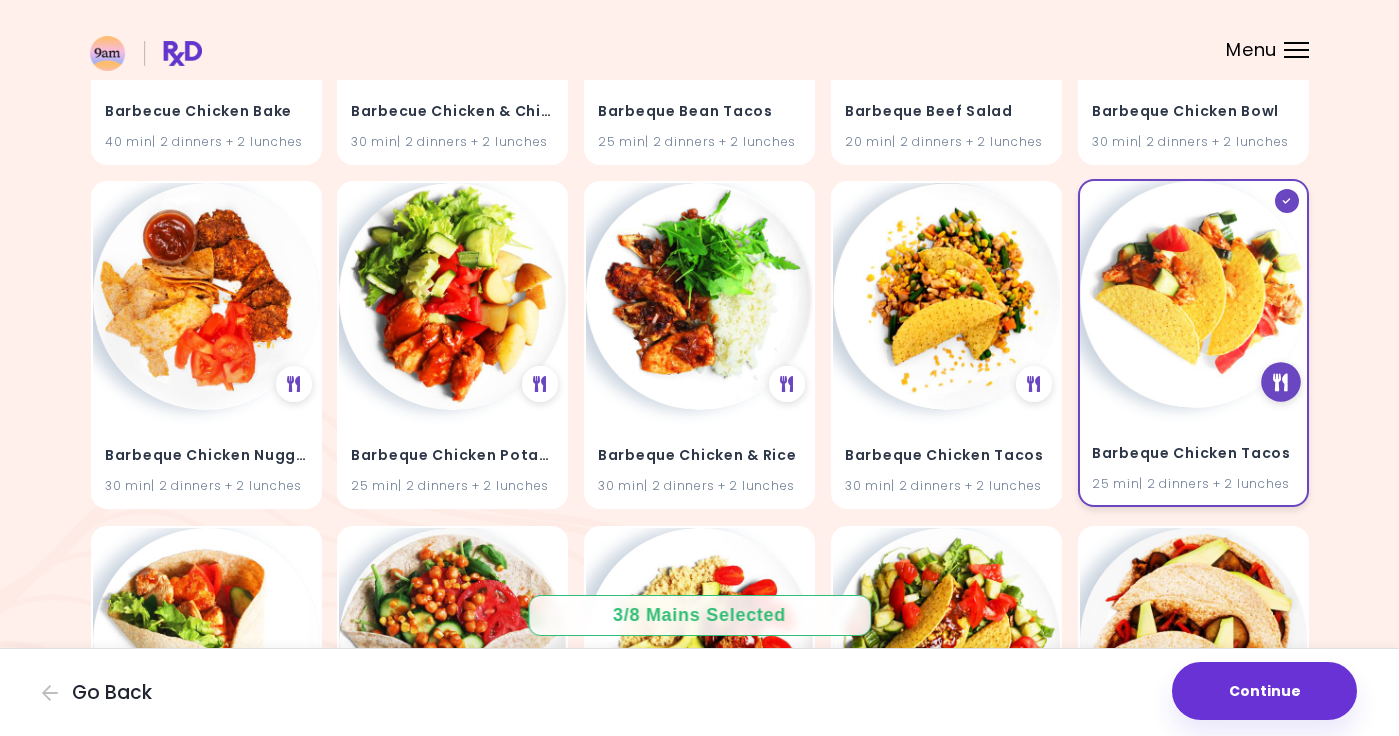 click at bounding box center (1280, 382) 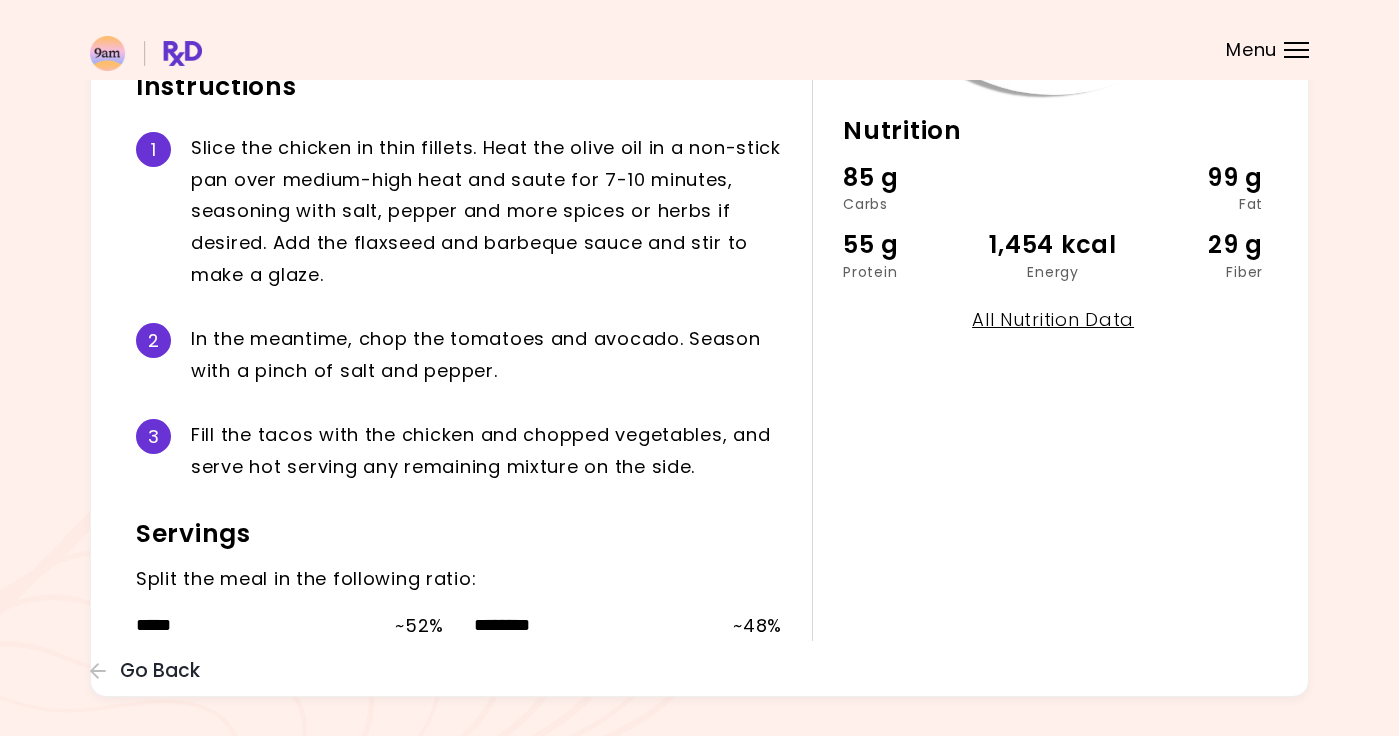 scroll, scrollTop: 514, scrollLeft: 0, axis: vertical 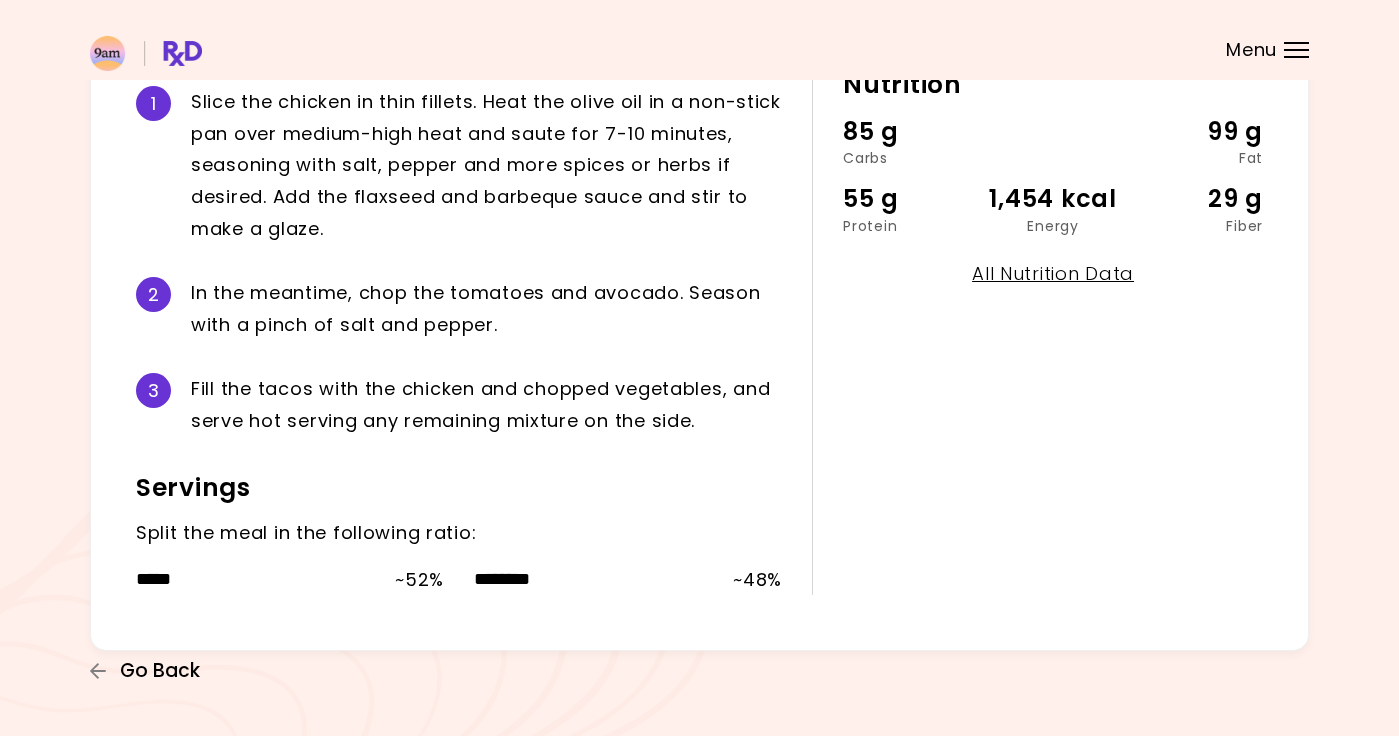 click on "Go Back" at bounding box center [160, 671] 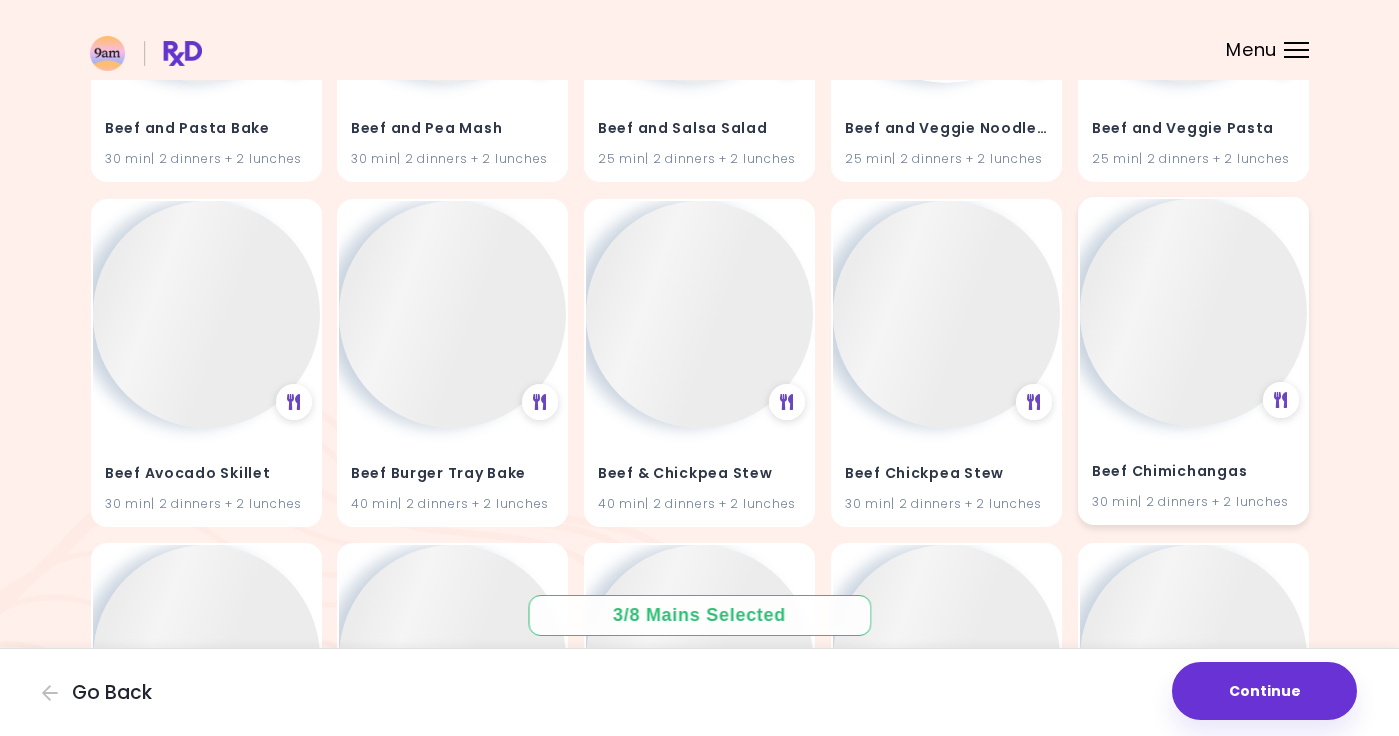 scroll, scrollTop: 9741, scrollLeft: 0, axis: vertical 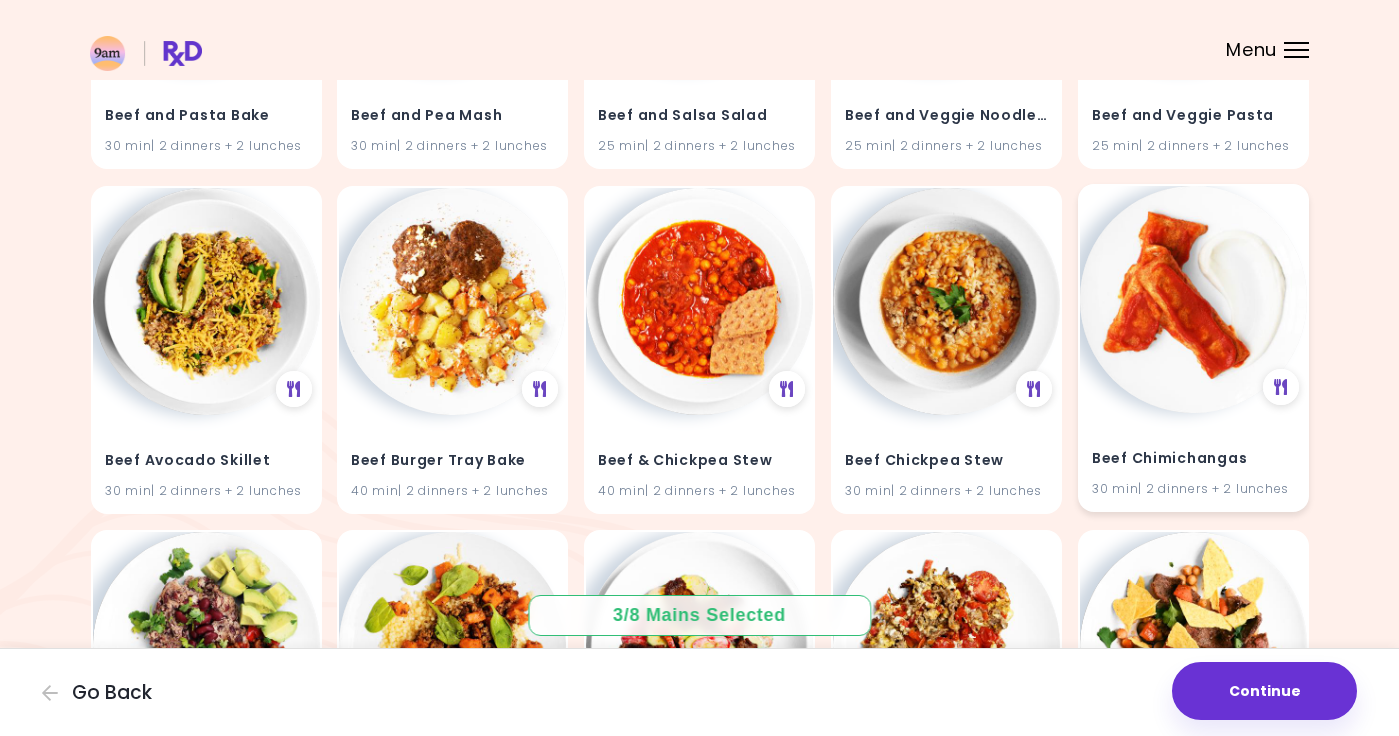 click at bounding box center (1193, 299) 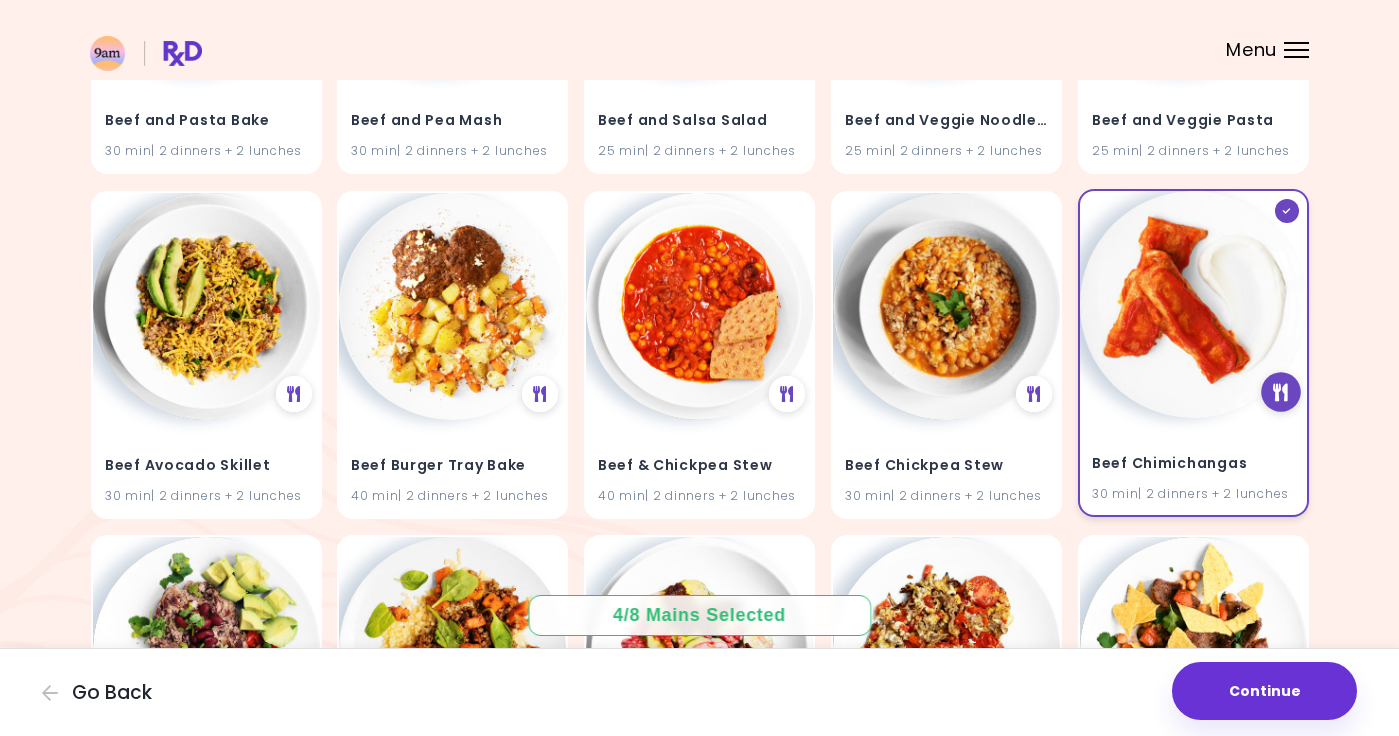 scroll, scrollTop: 9747, scrollLeft: 0, axis: vertical 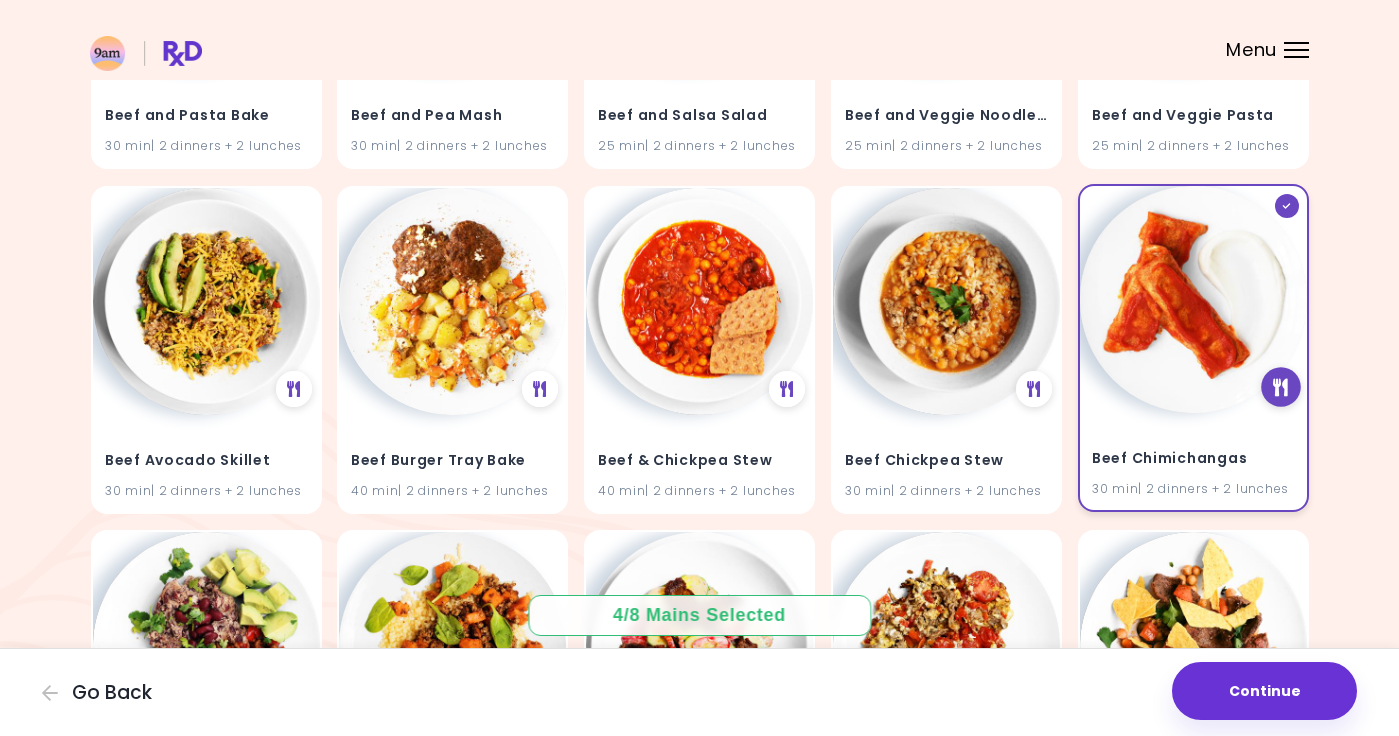 click at bounding box center [1280, 387] 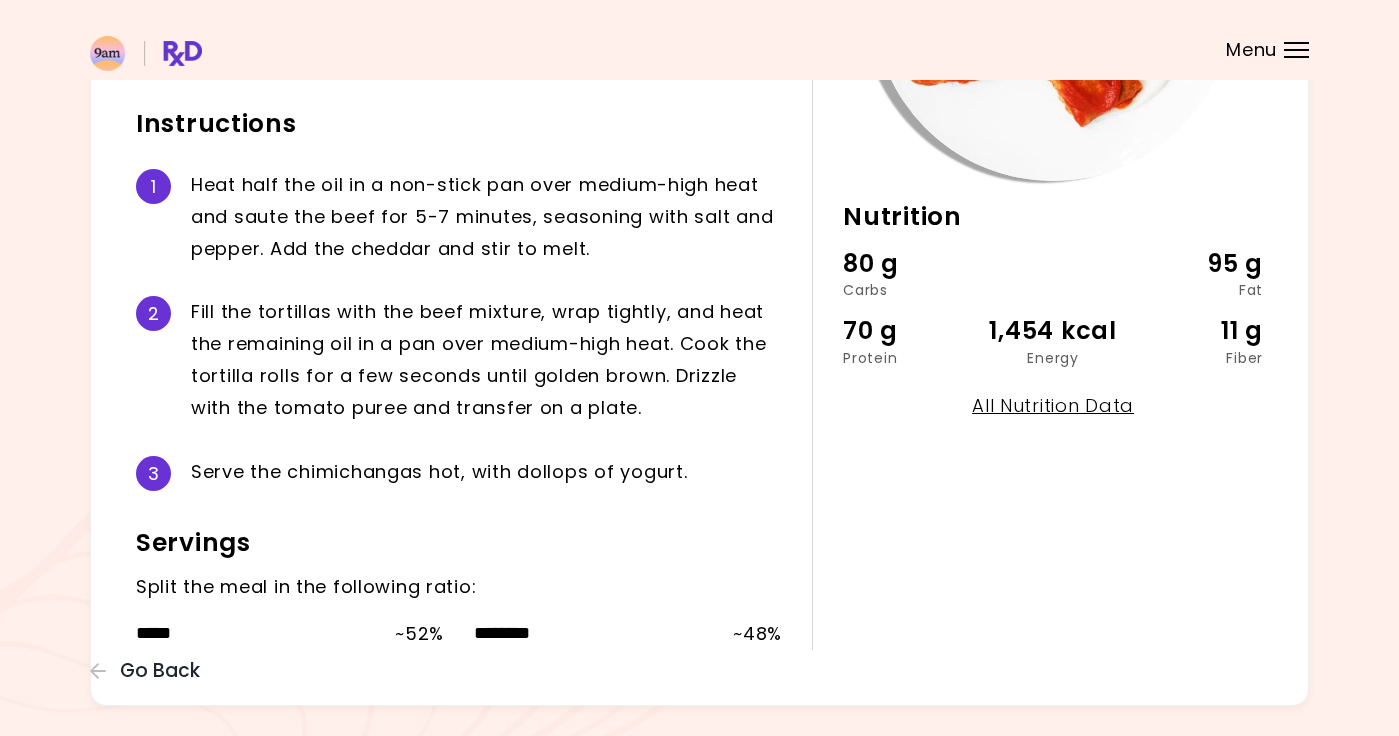 scroll, scrollTop: 437, scrollLeft: 0, axis: vertical 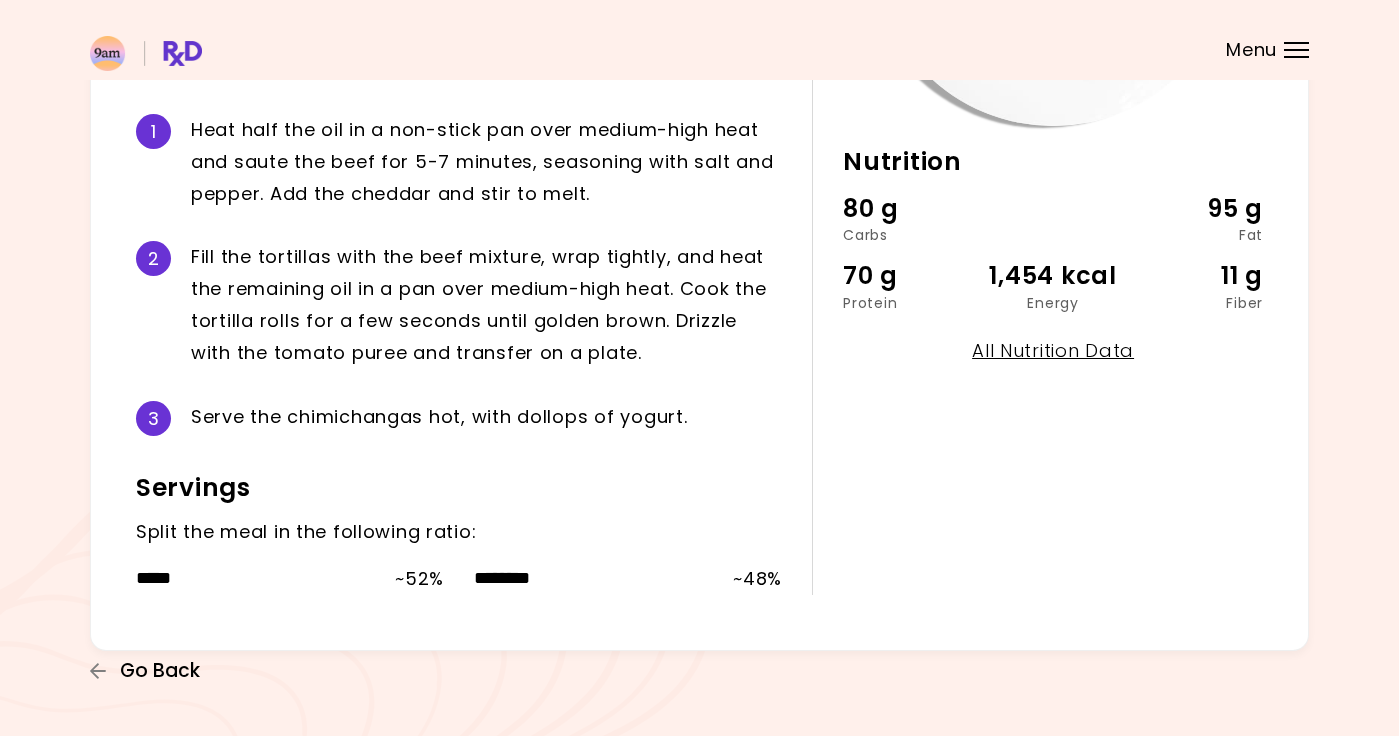 click on "Go Back" at bounding box center (160, 671) 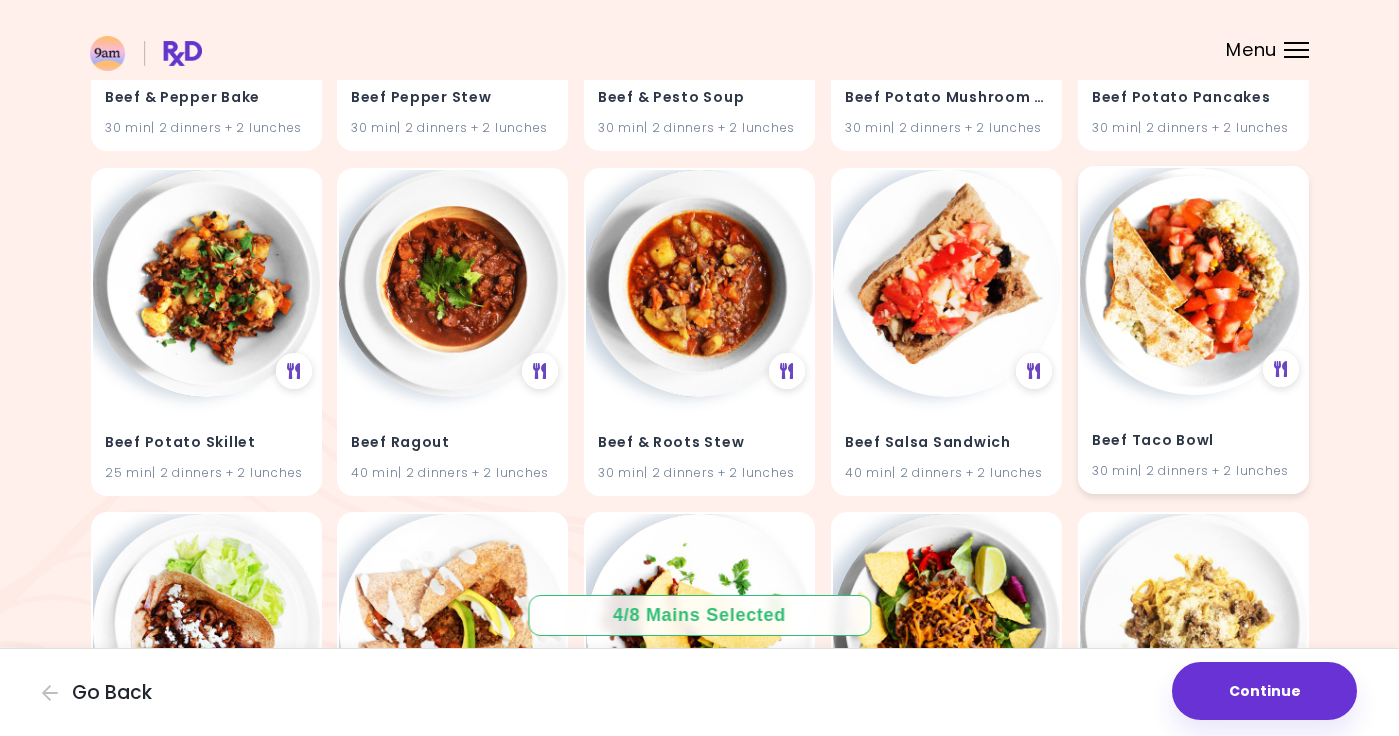 scroll, scrollTop: 12531, scrollLeft: 0, axis: vertical 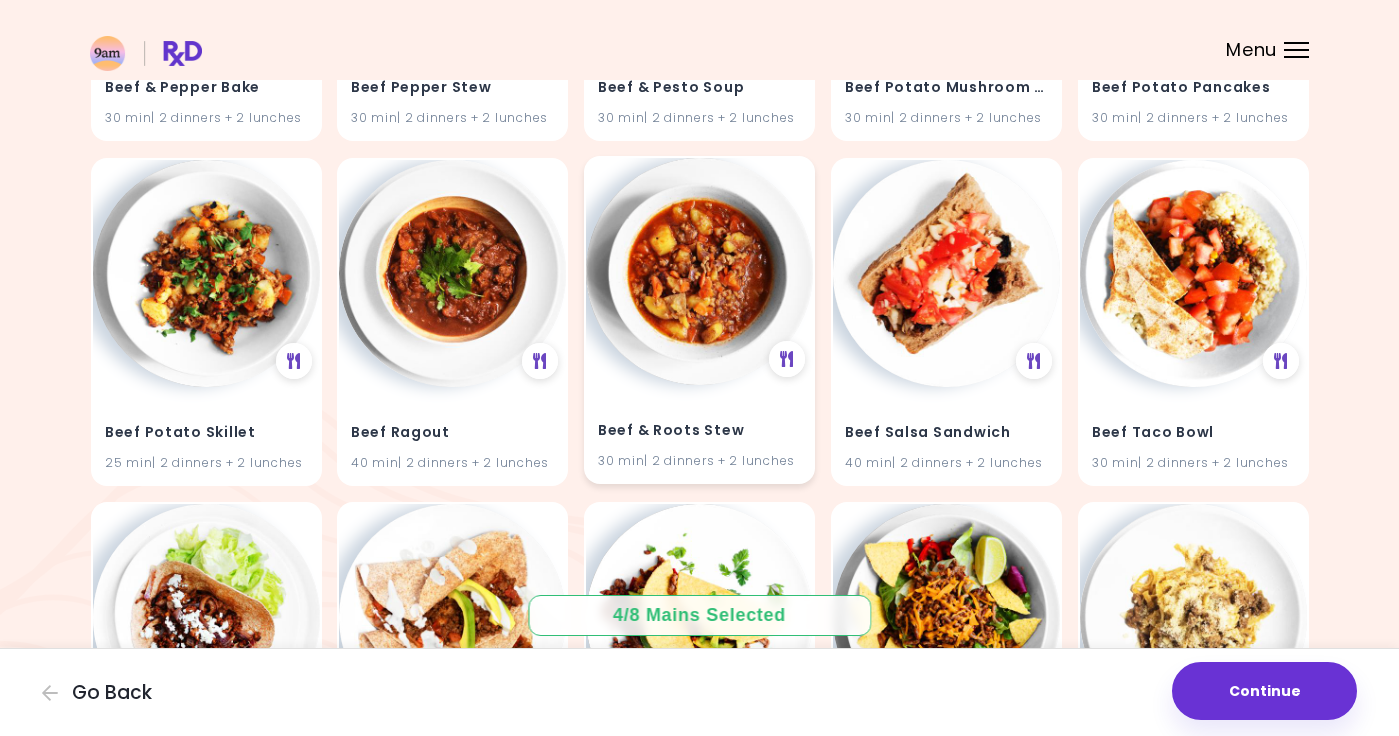 click at bounding box center (699, 271) 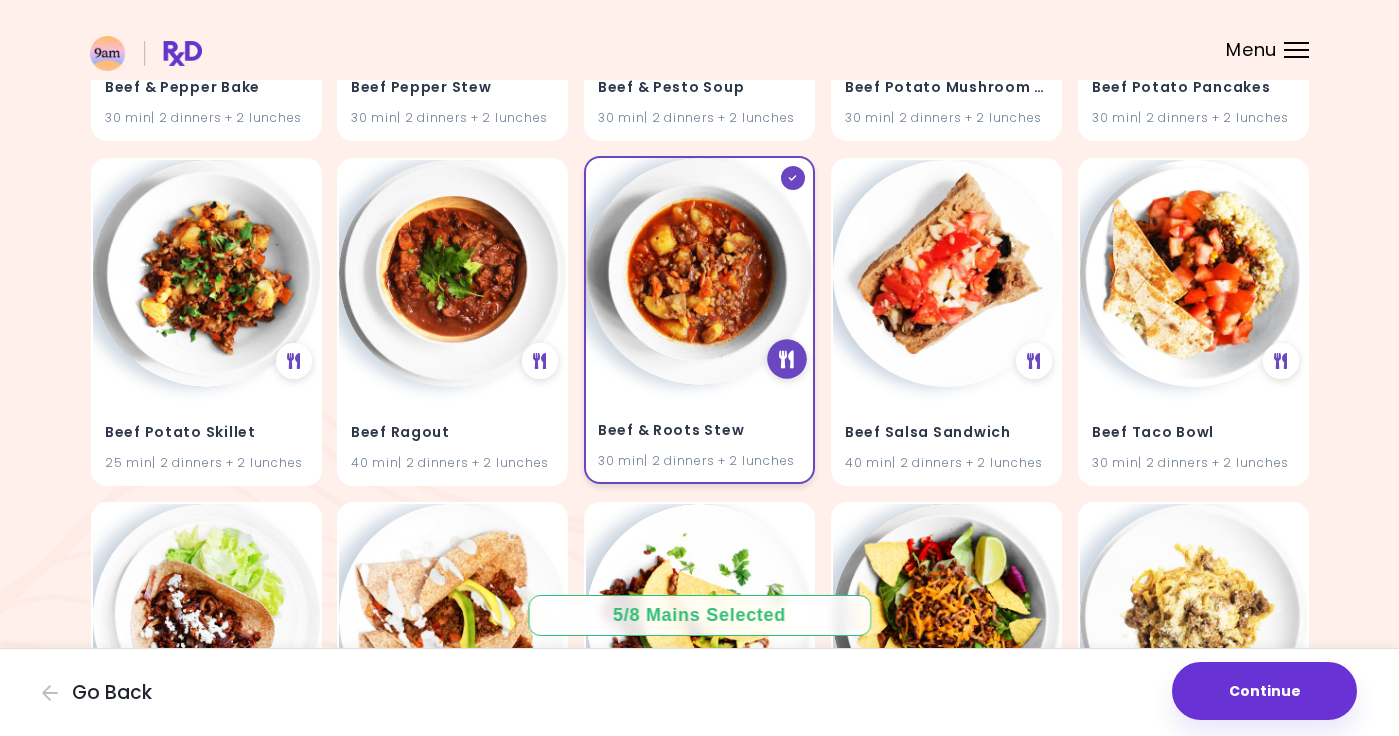 click at bounding box center [786, 359] 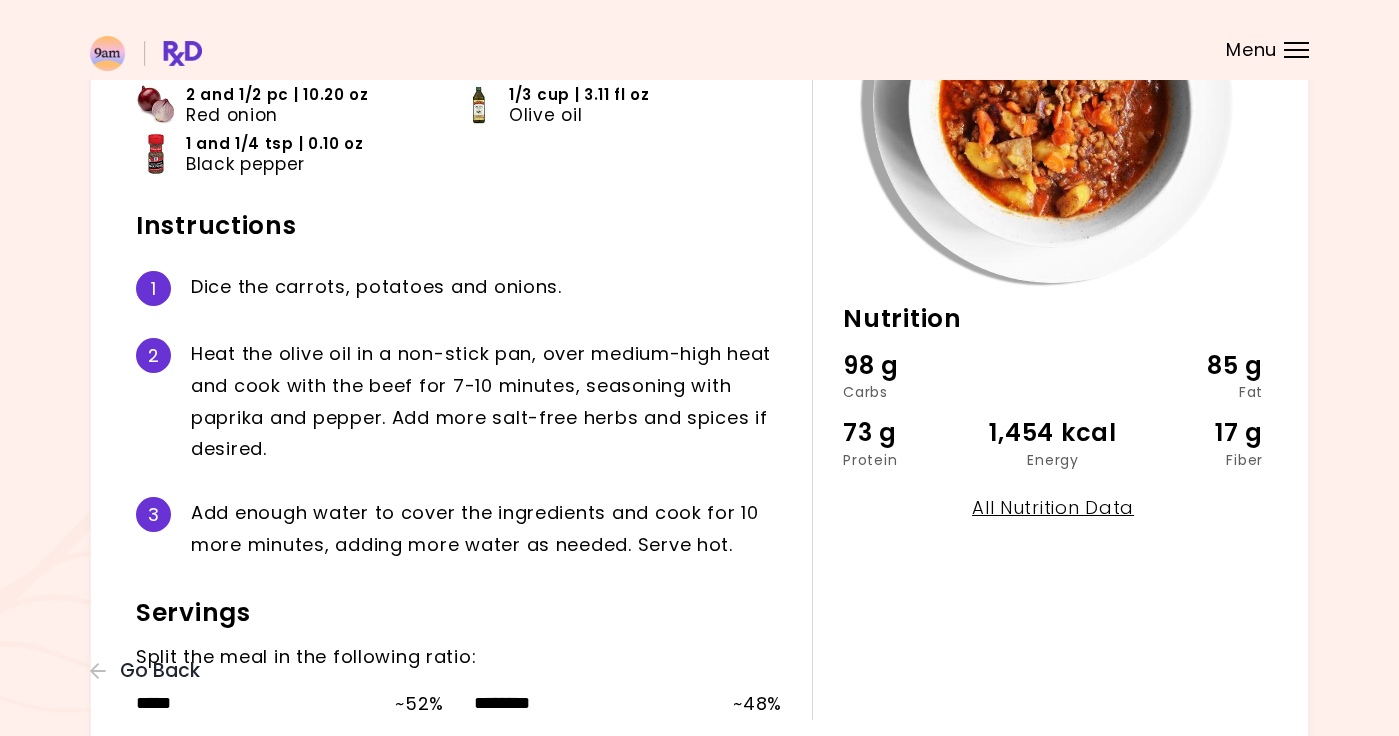 scroll, scrollTop: 284, scrollLeft: 0, axis: vertical 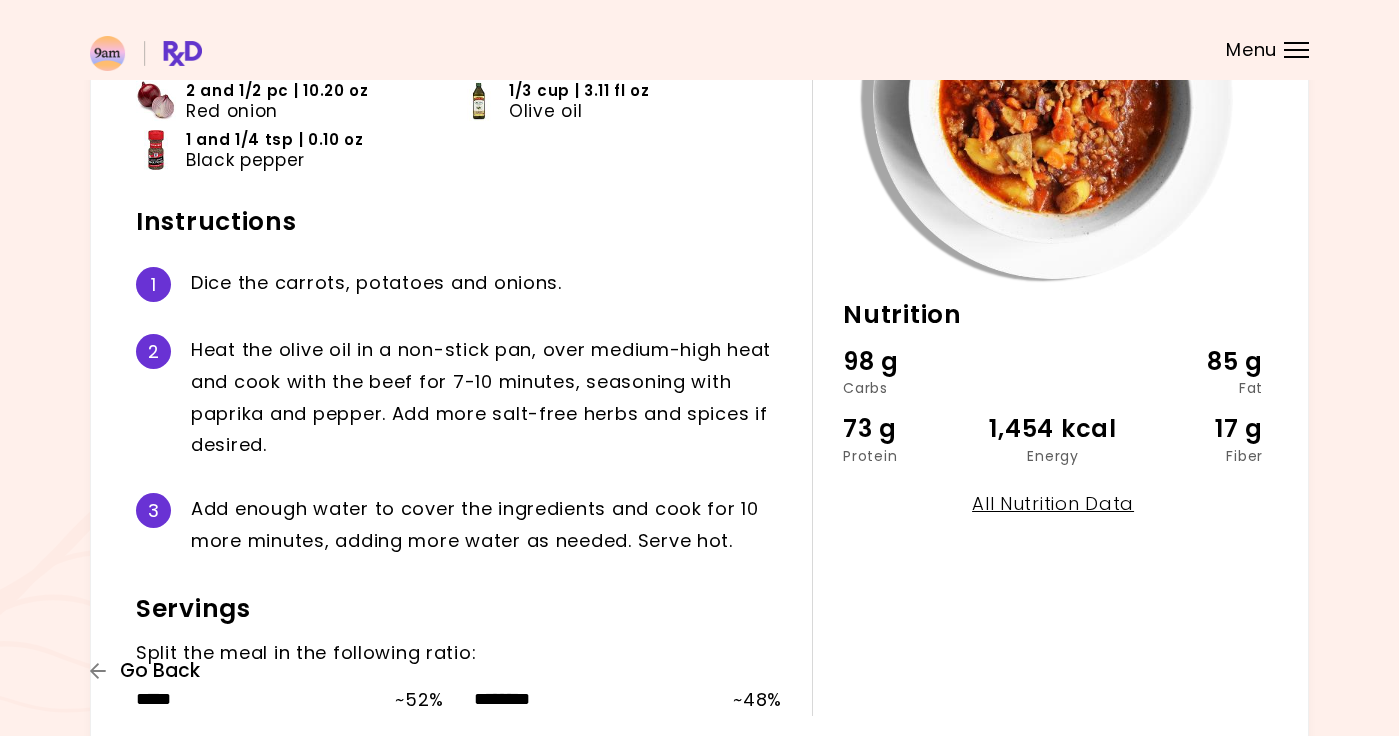click on "Go Back" at bounding box center [160, 671] 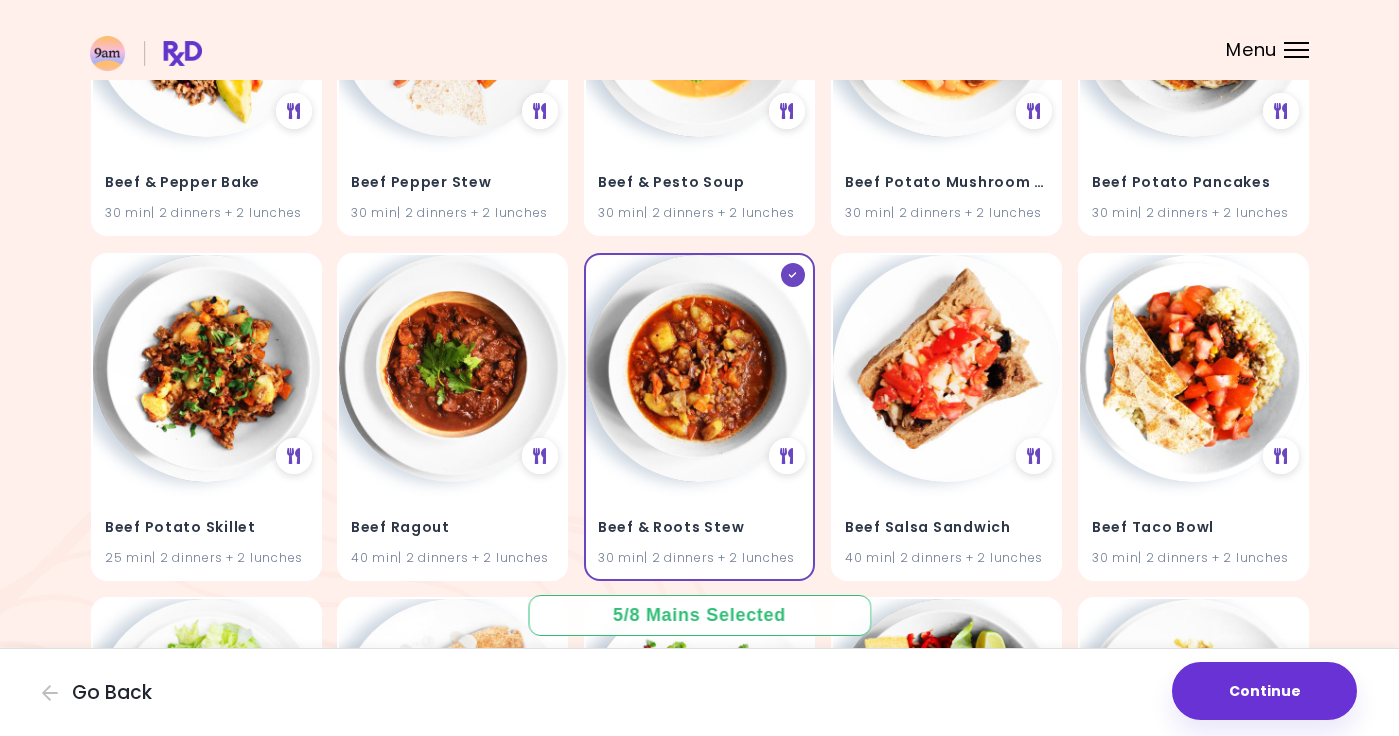 scroll, scrollTop: 12435, scrollLeft: 0, axis: vertical 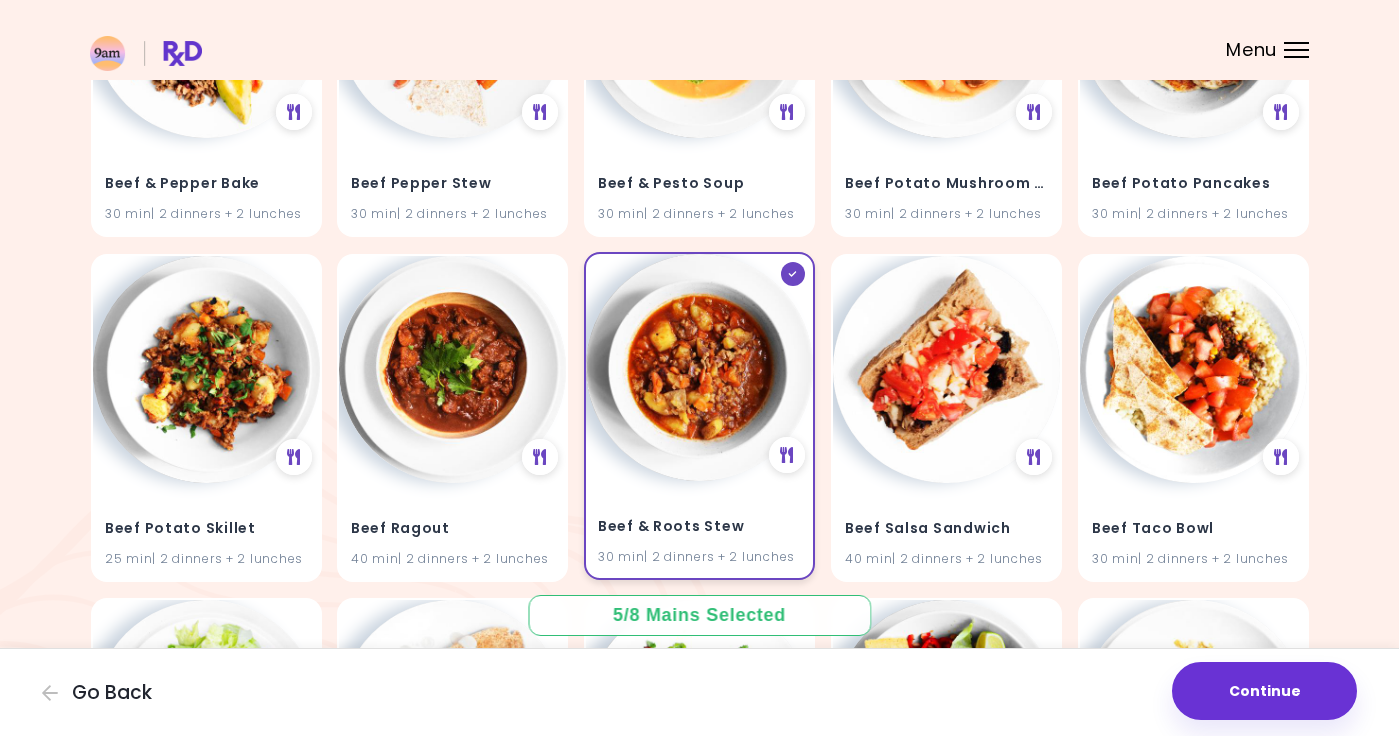 click 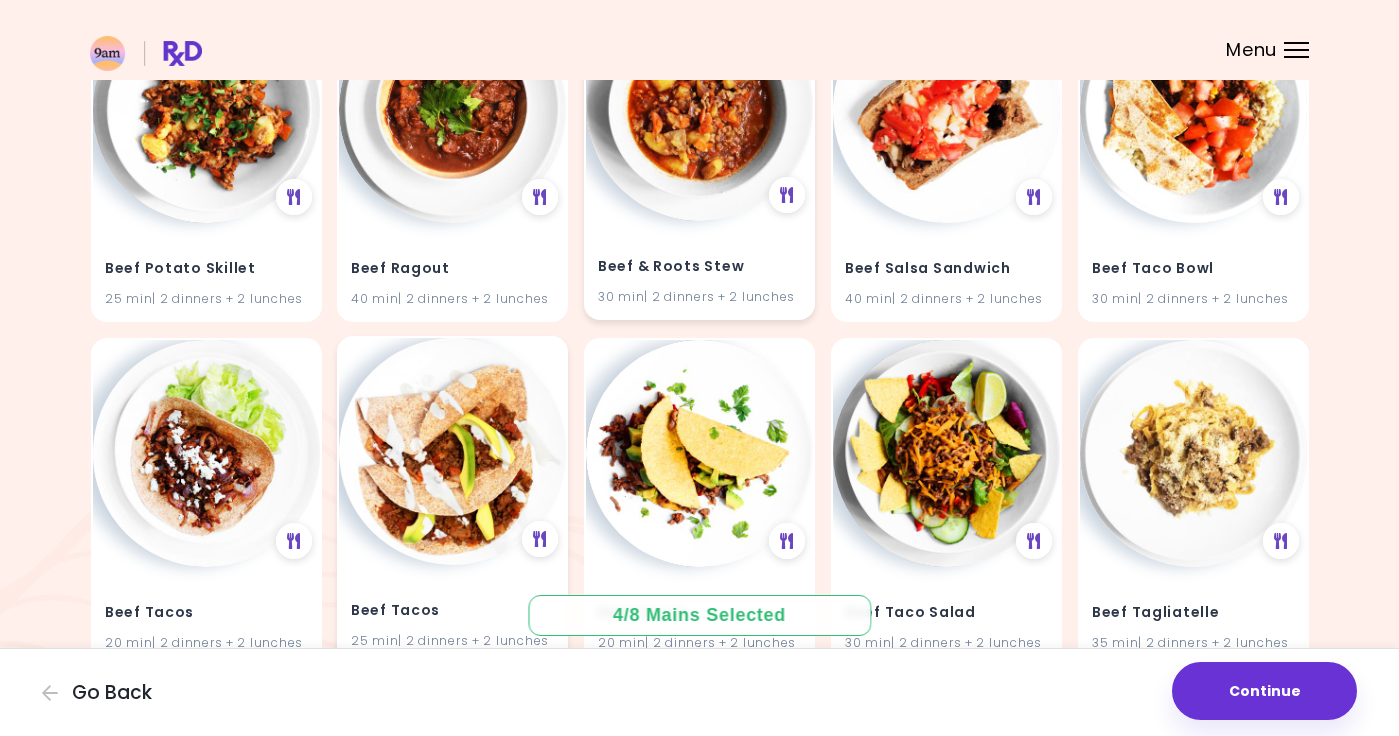 scroll, scrollTop: 12753, scrollLeft: 0, axis: vertical 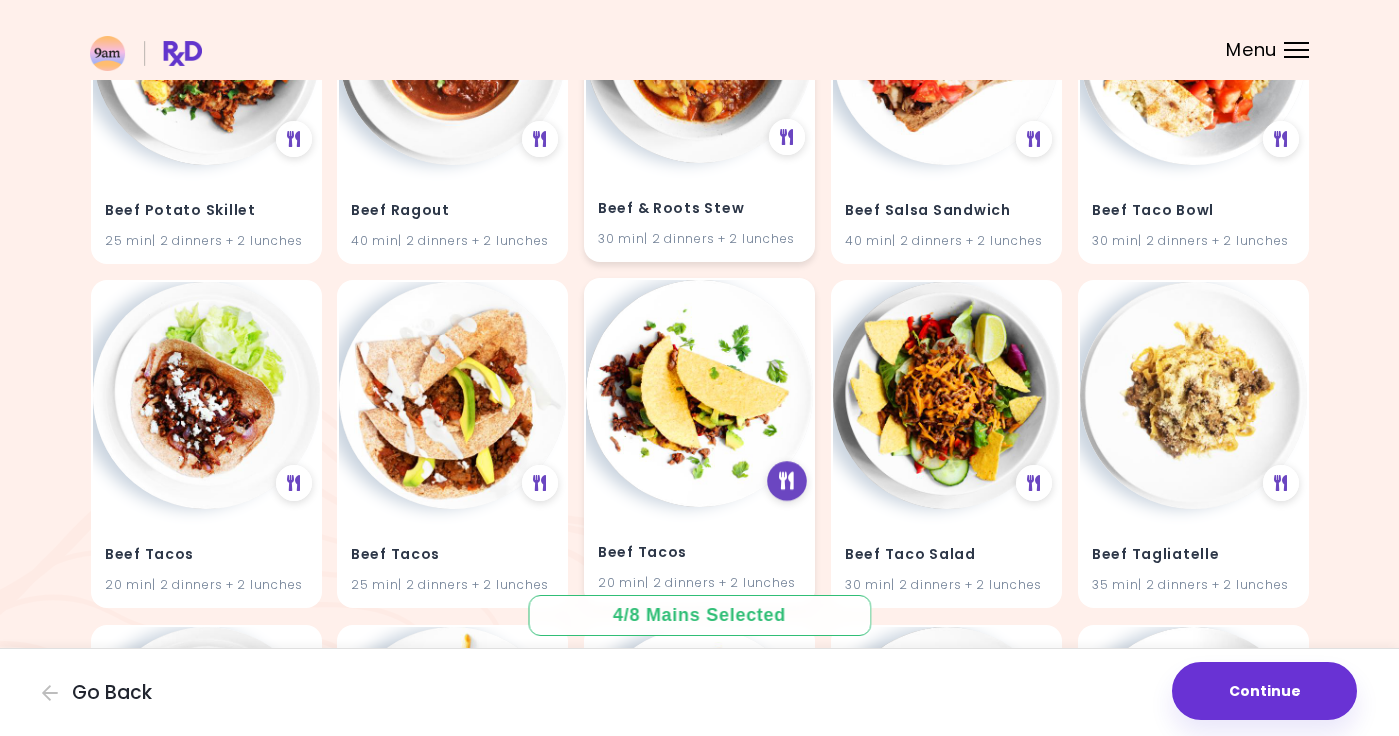 click at bounding box center (786, 481) 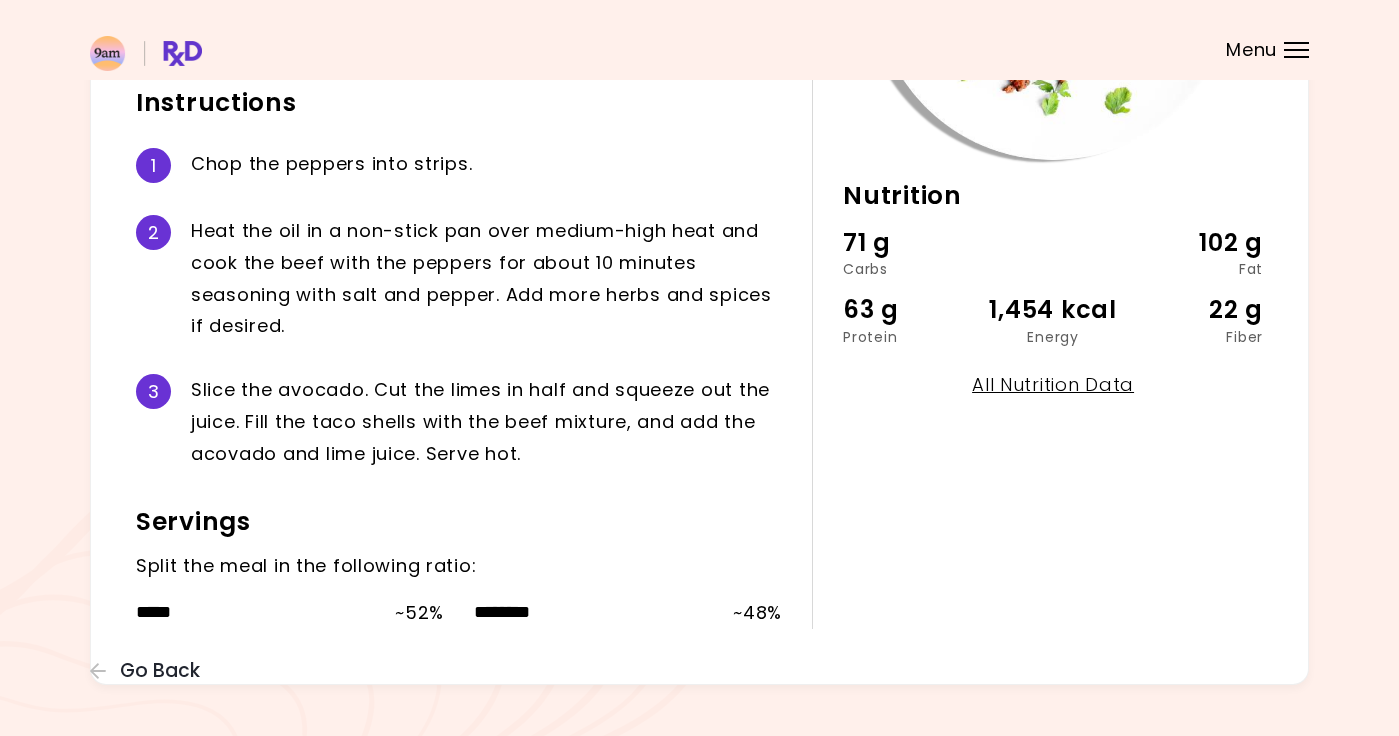 scroll, scrollTop: 437, scrollLeft: 0, axis: vertical 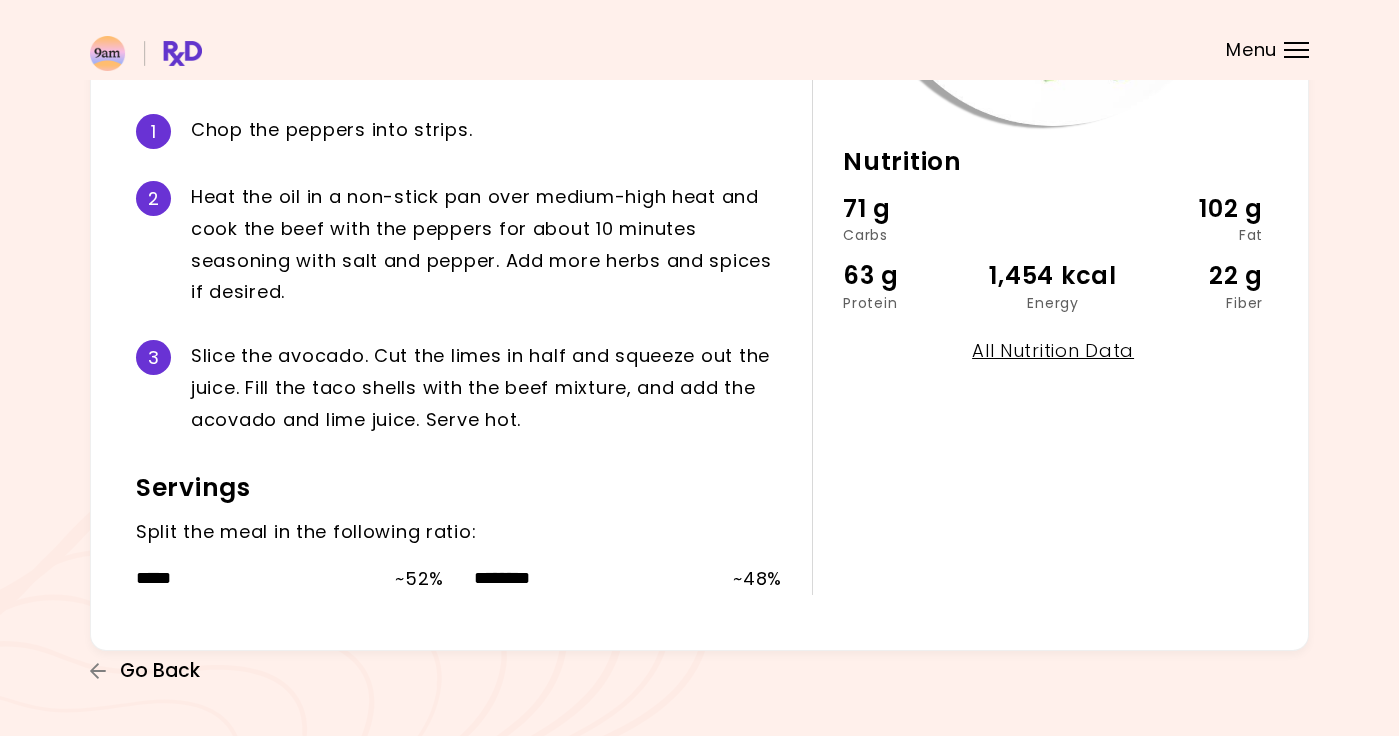 click on "Go Back" at bounding box center [160, 671] 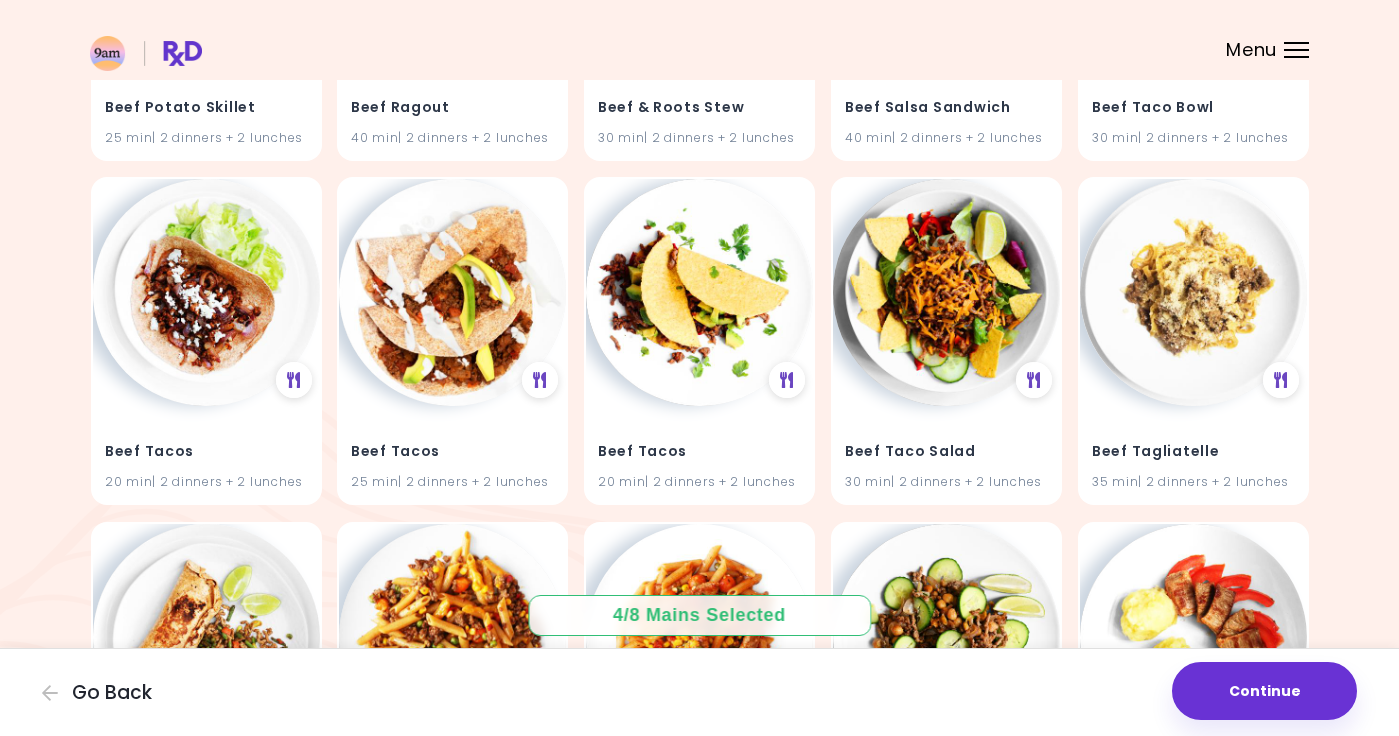scroll, scrollTop: 12852, scrollLeft: 0, axis: vertical 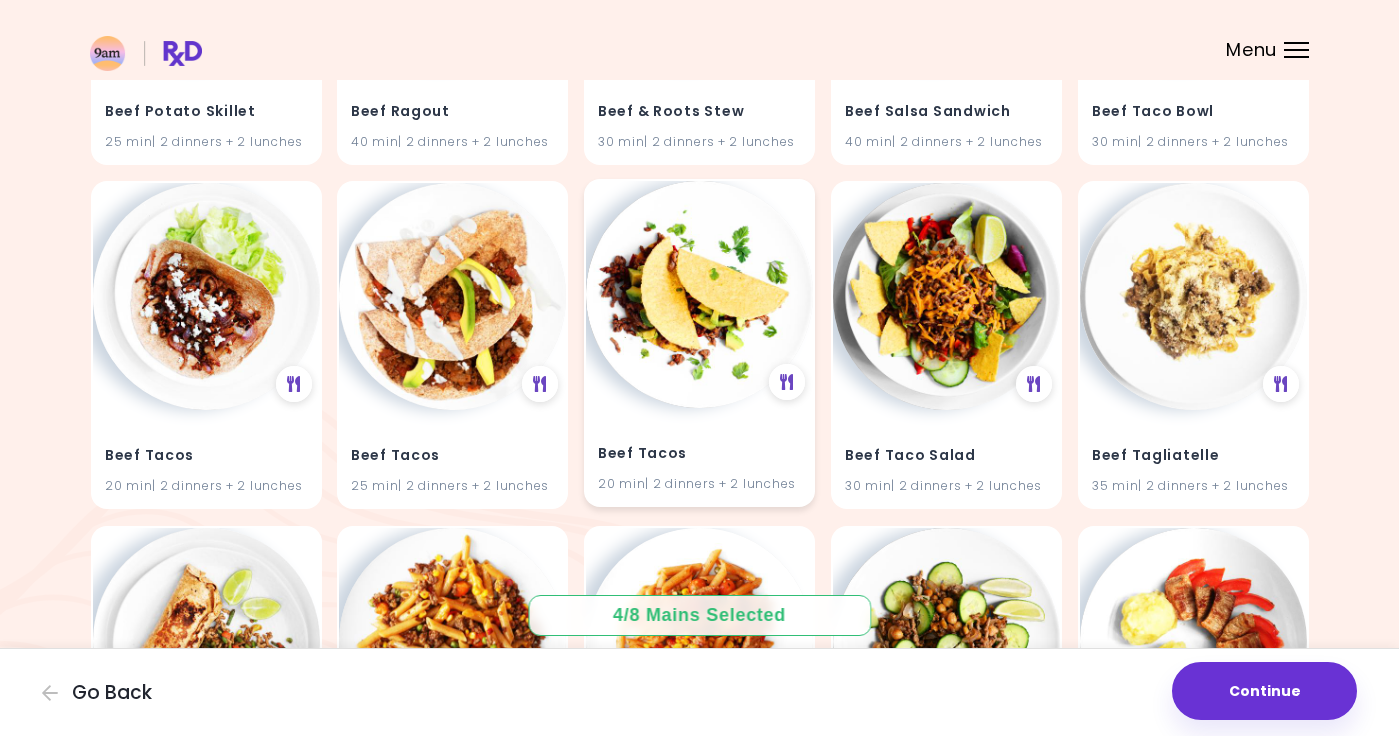 click at bounding box center [699, 294] 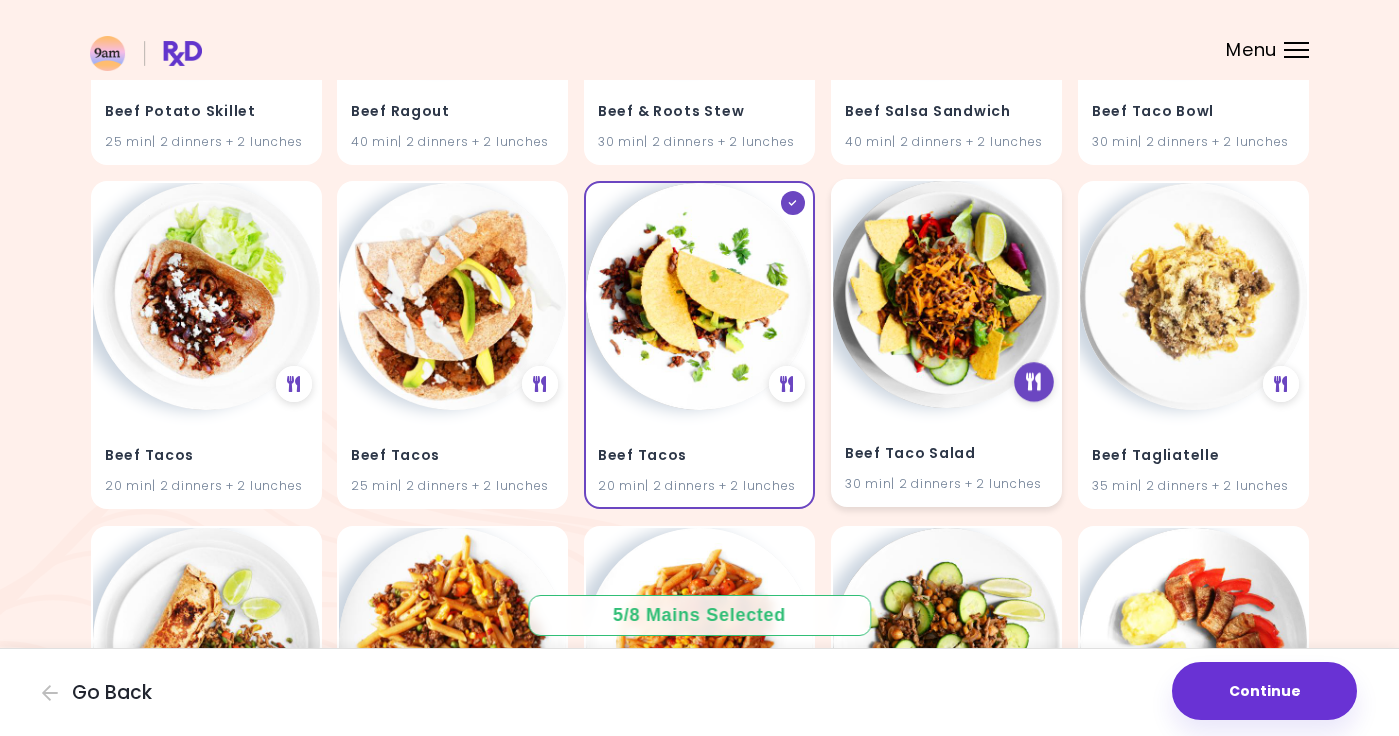 click at bounding box center [1033, 382] 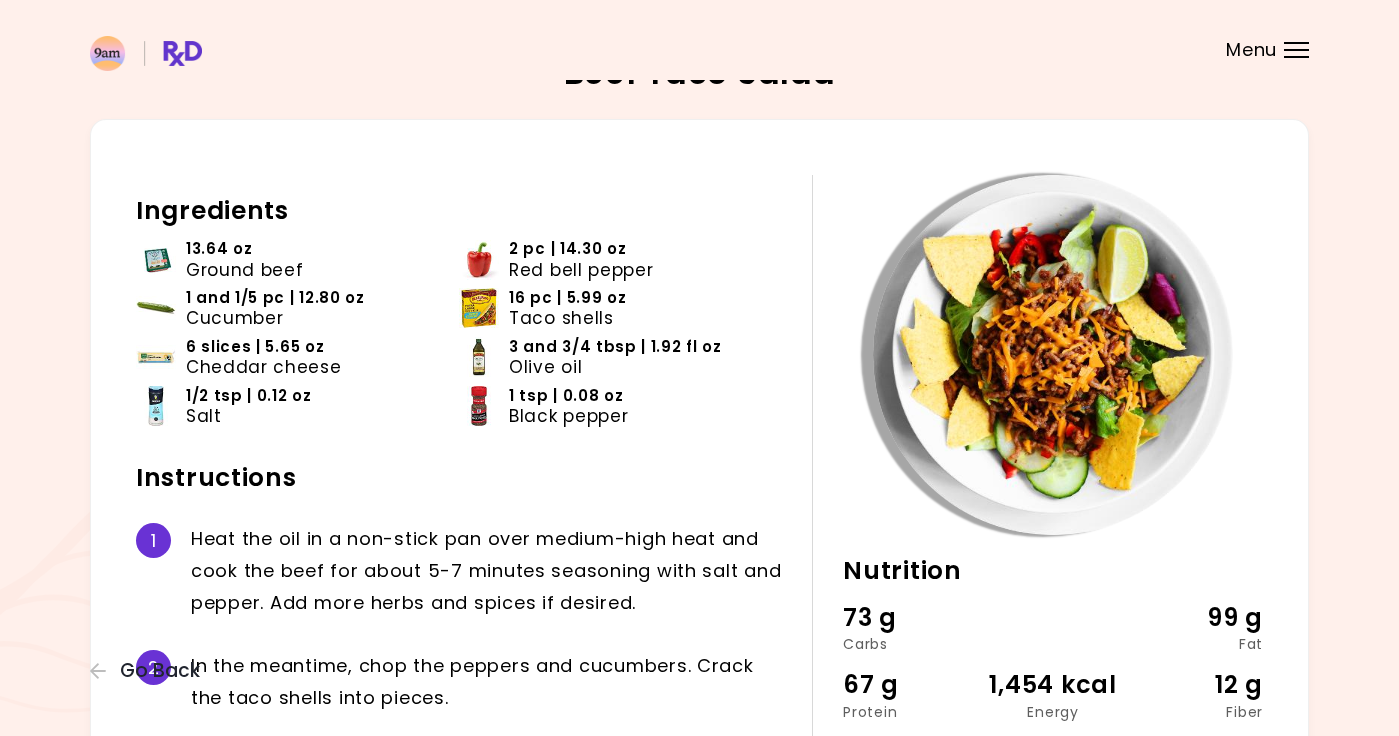 scroll, scrollTop: 22, scrollLeft: 0, axis: vertical 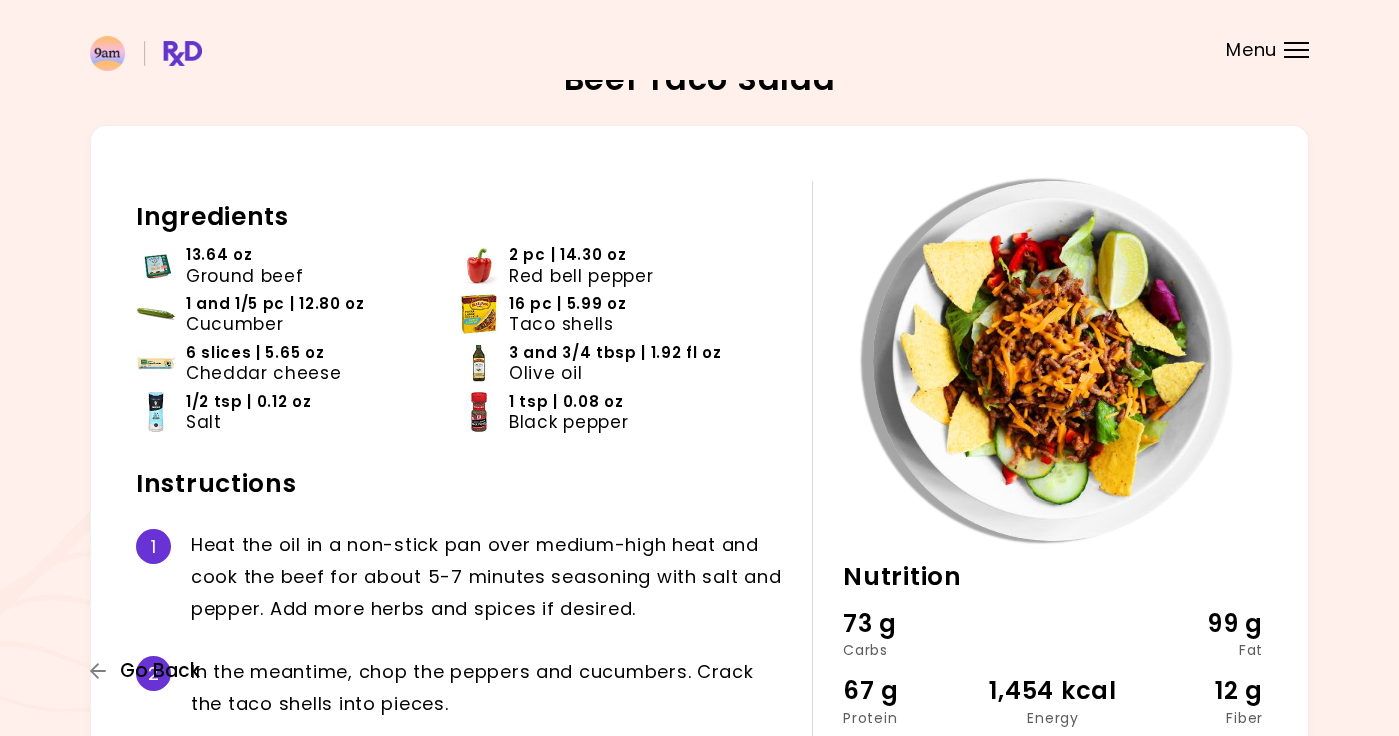 click on "Go Back" at bounding box center [160, 671] 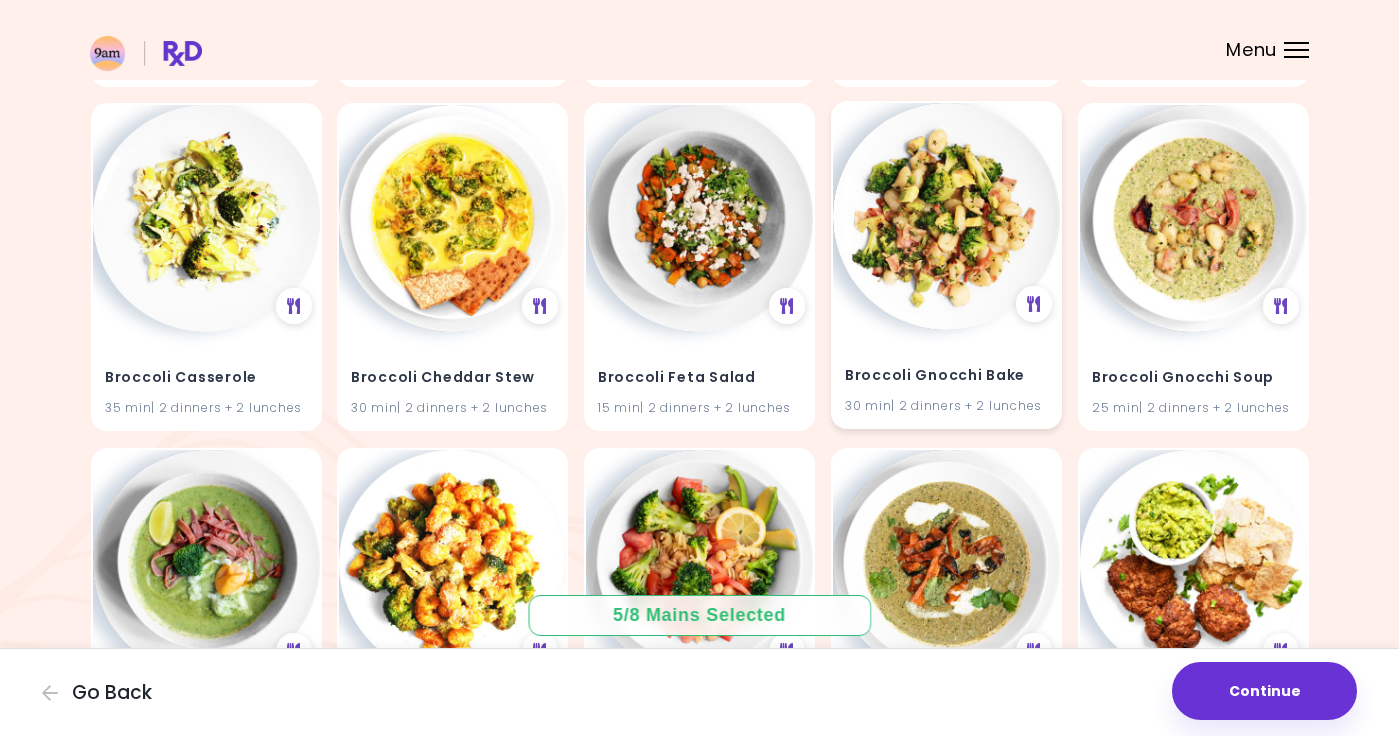 scroll, scrollTop: 16031, scrollLeft: 0, axis: vertical 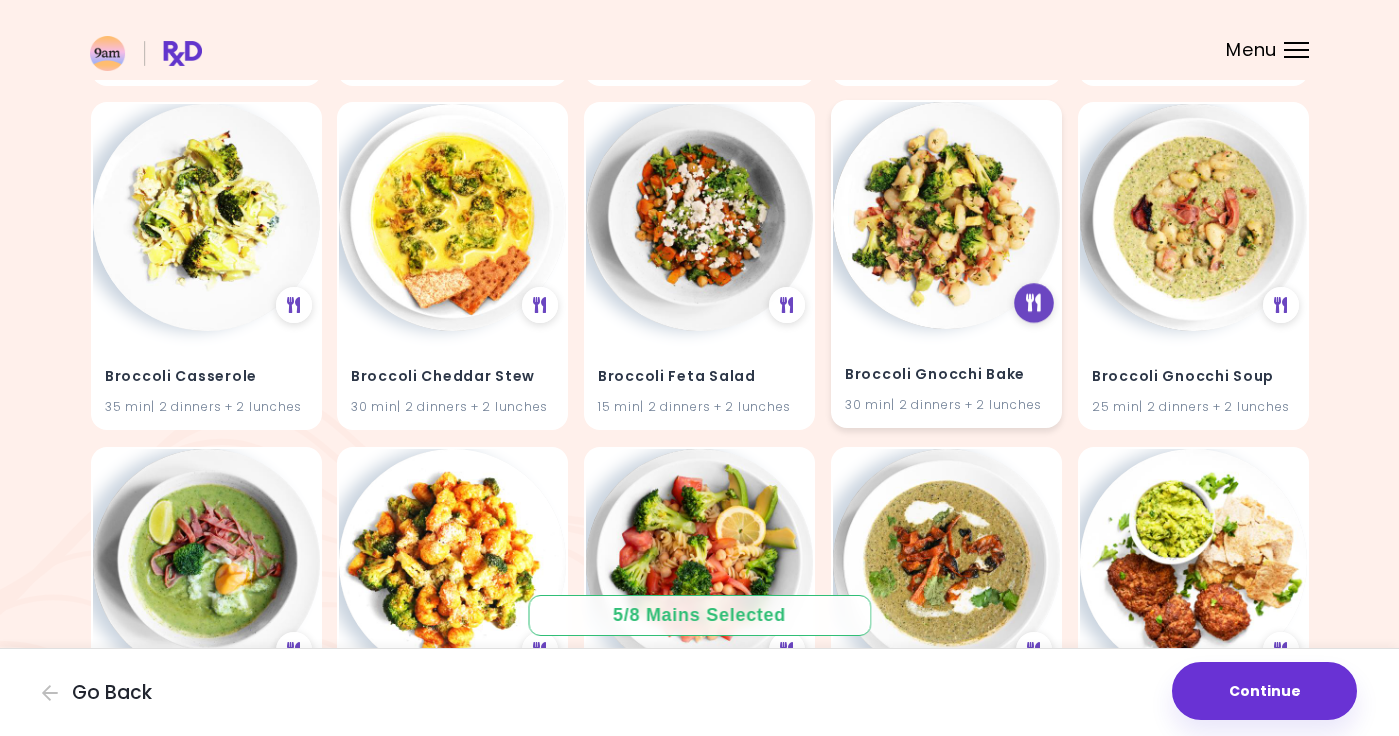 click at bounding box center (1033, 303) 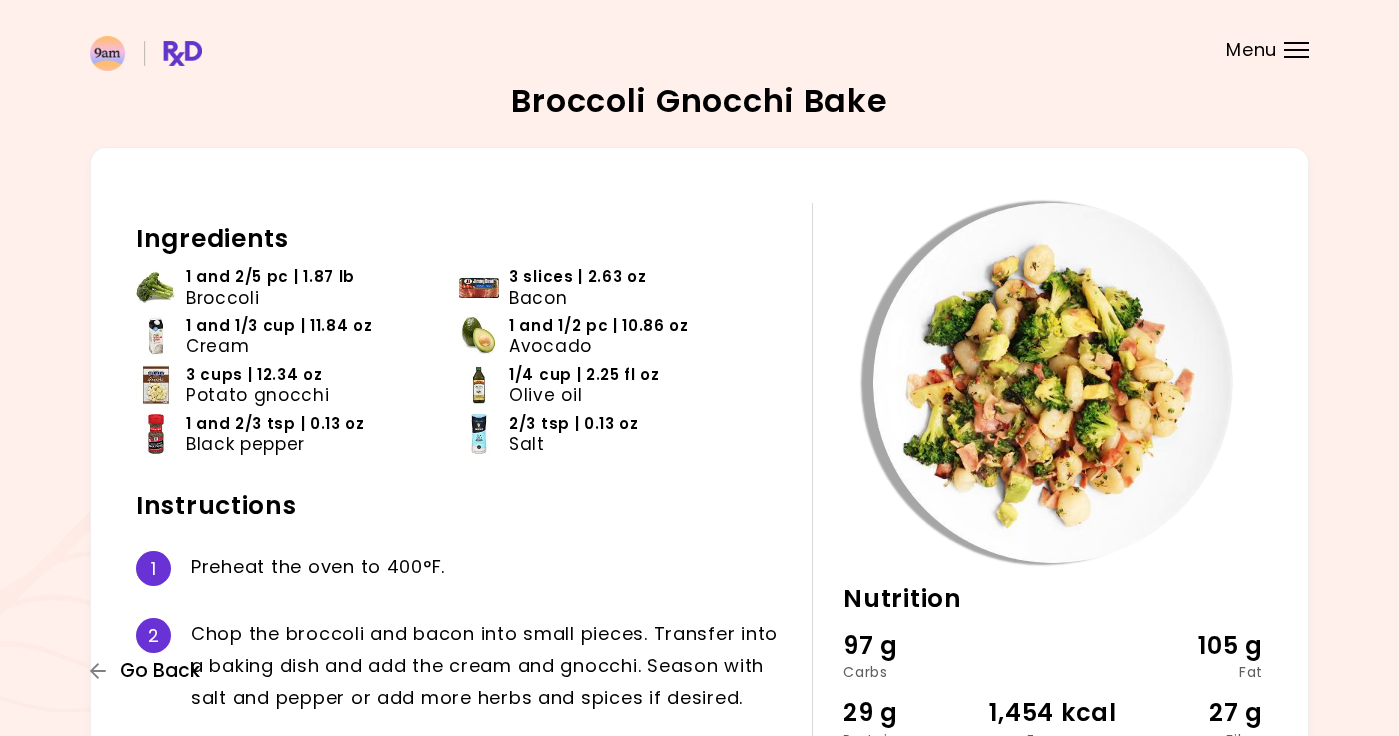 click on "Go Back" at bounding box center [160, 671] 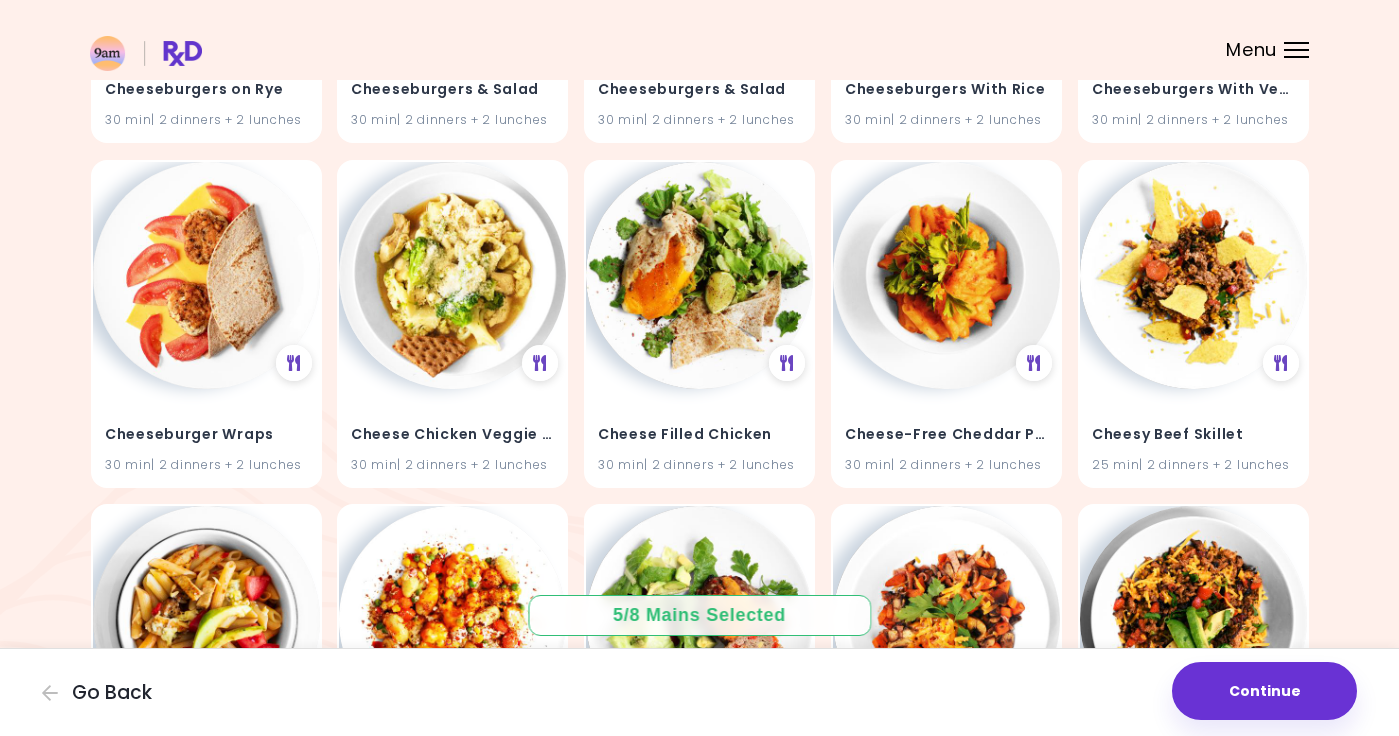 scroll, scrollTop: 20098, scrollLeft: 0, axis: vertical 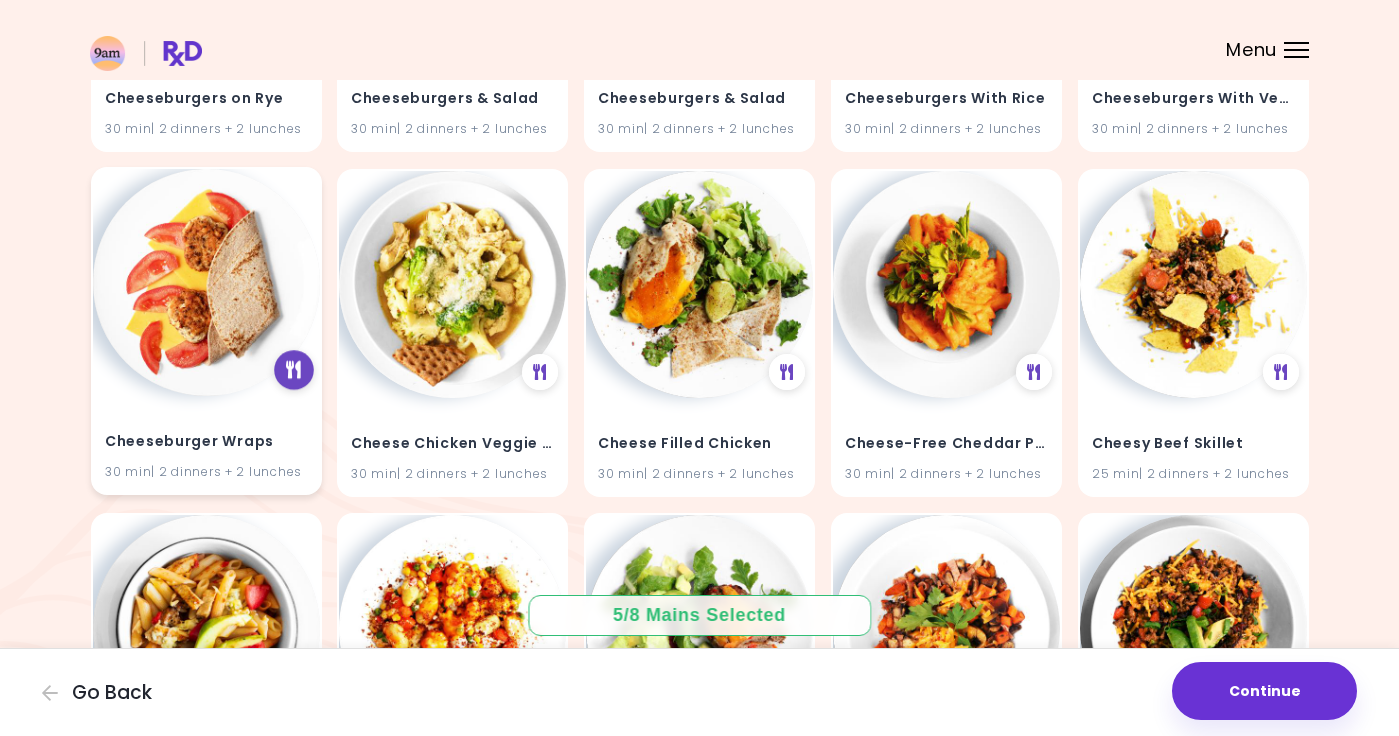 click at bounding box center [293, 370] 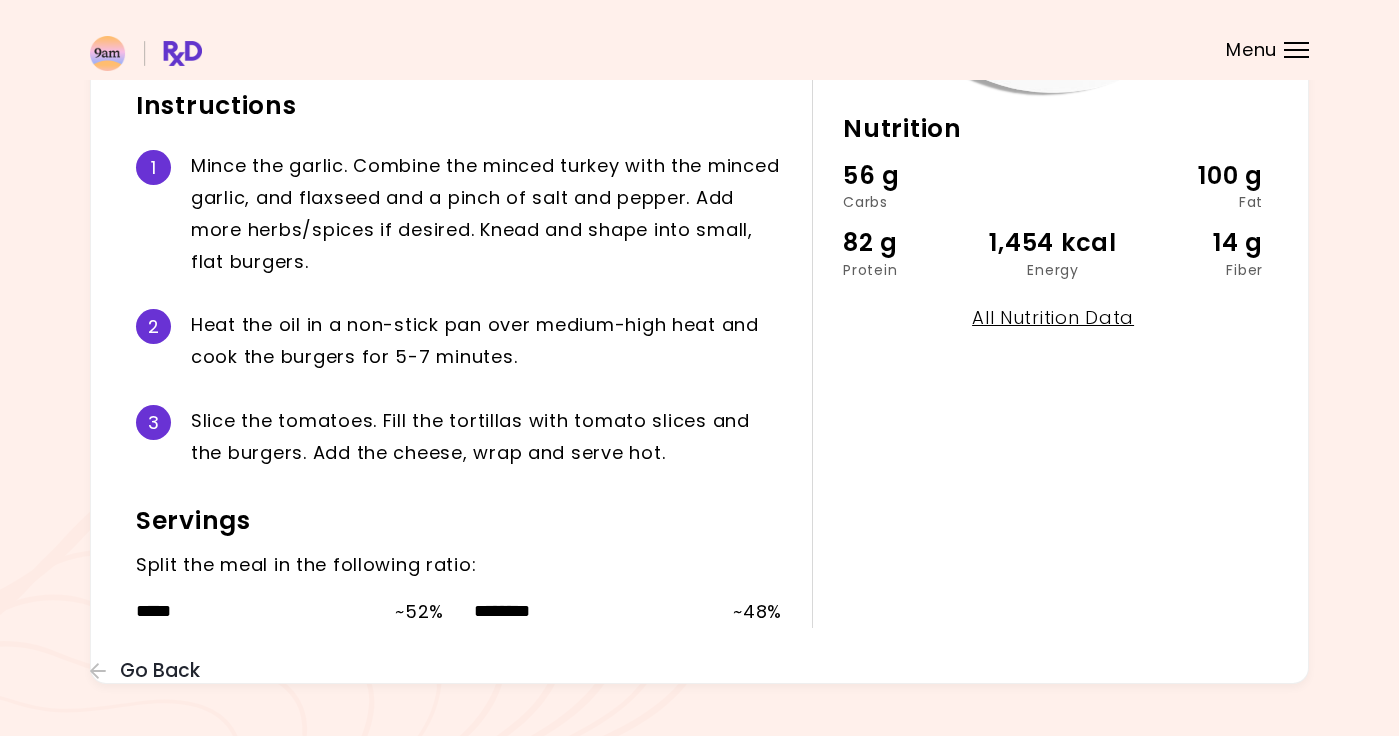 scroll, scrollTop: 483, scrollLeft: 0, axis: vertical 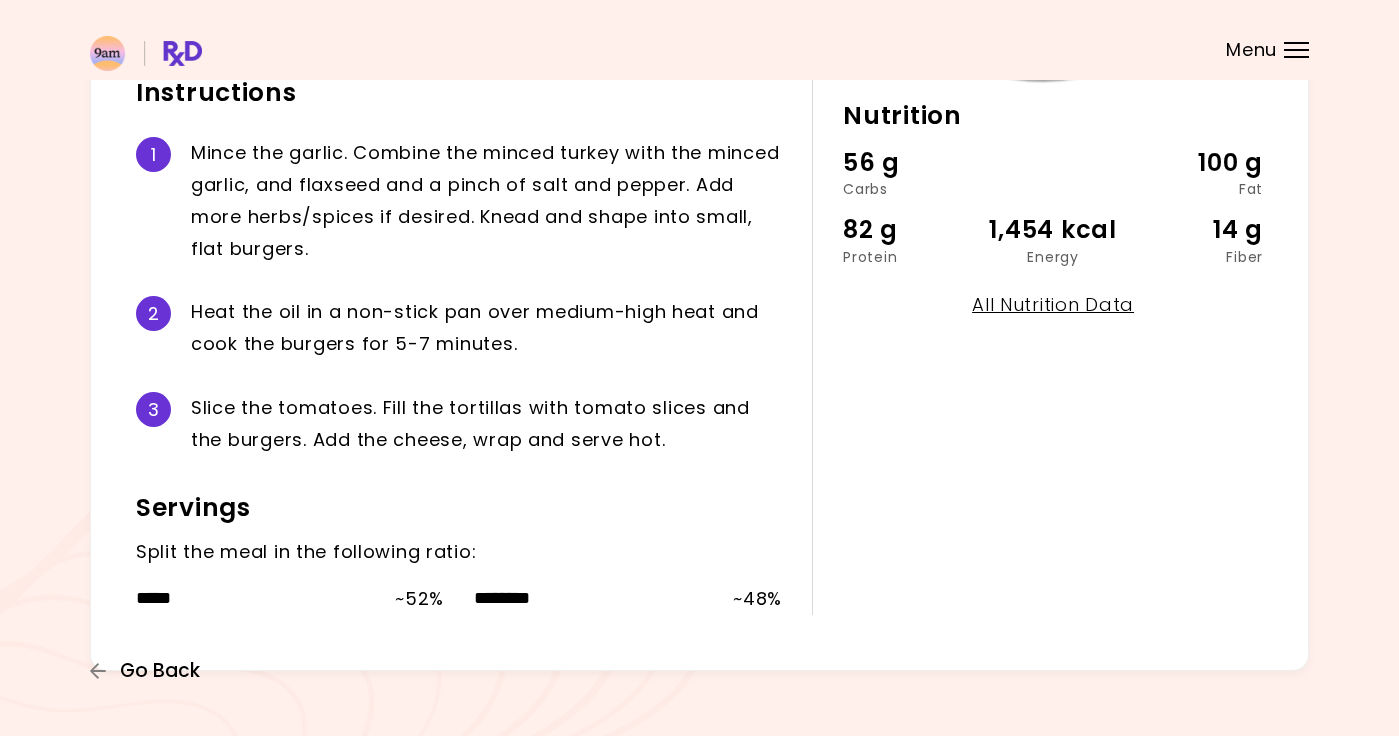 click on "Go Back" at bounding box center (160, 671) 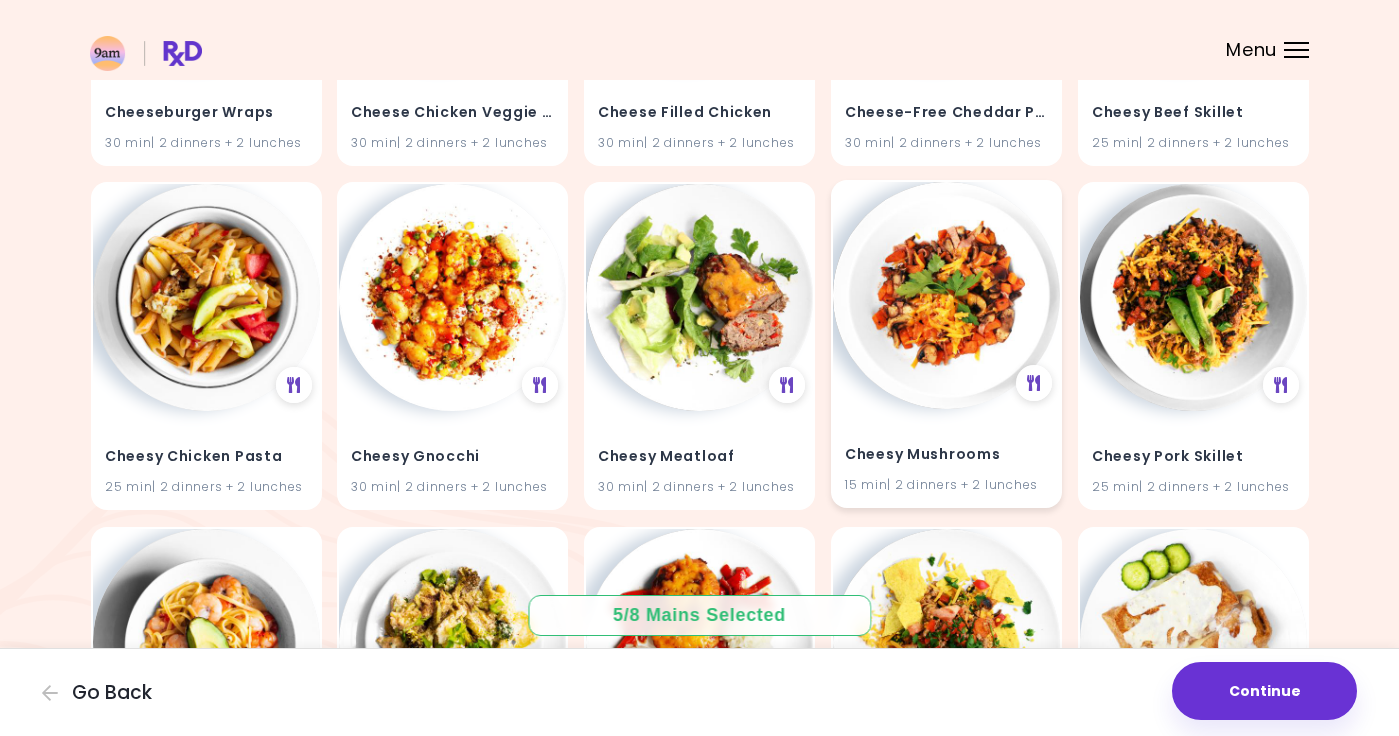 scroll, scrollTop: 20450, scrollLeft: 0, axis: vertical 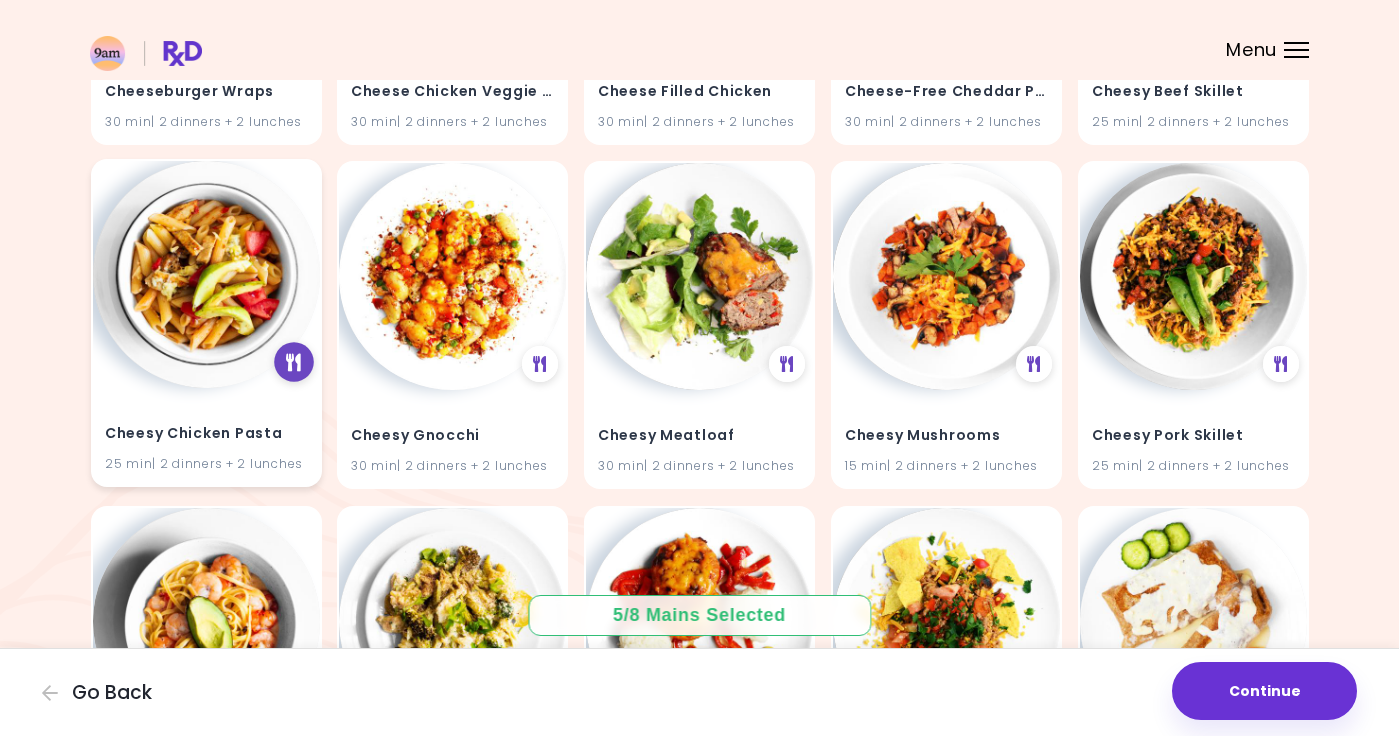 click at bounding box center (293, 362) 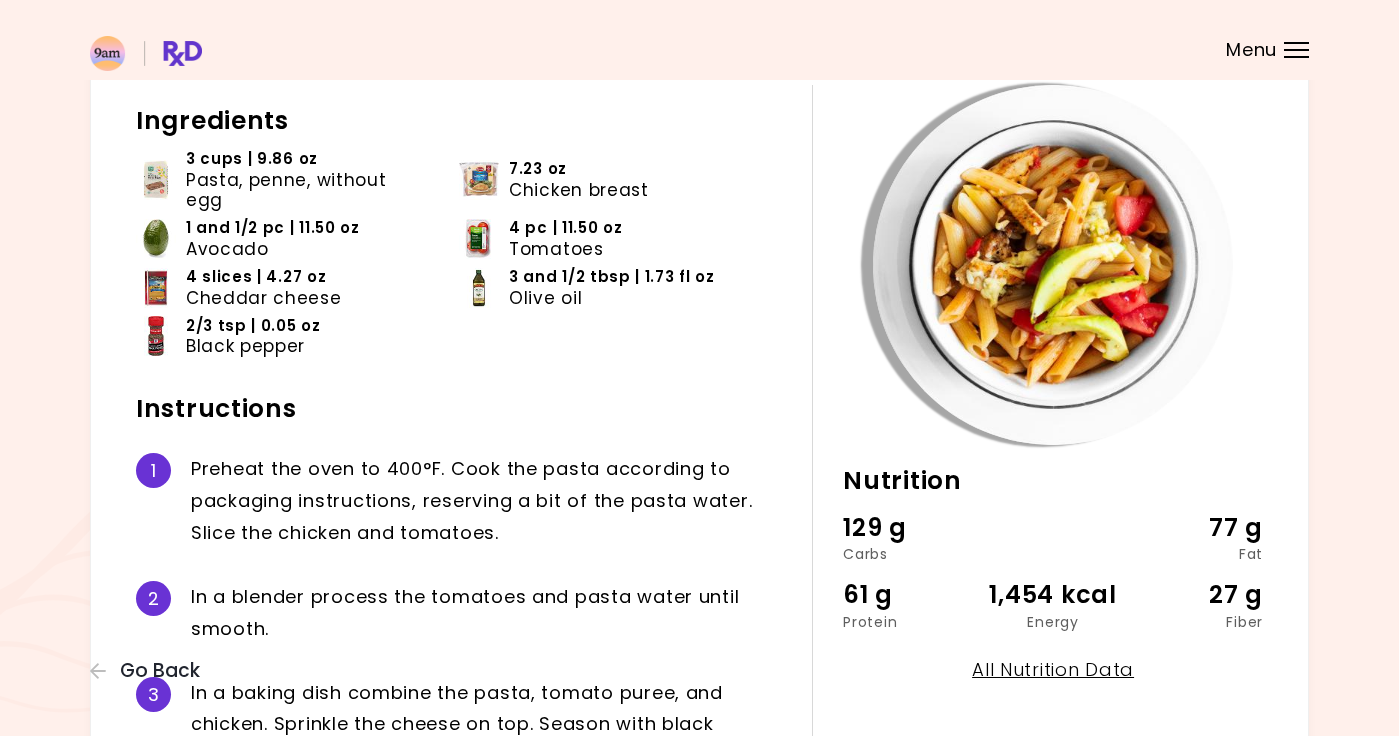 scroll, scrollTop: 0, scrollLeft: 0, axis: both 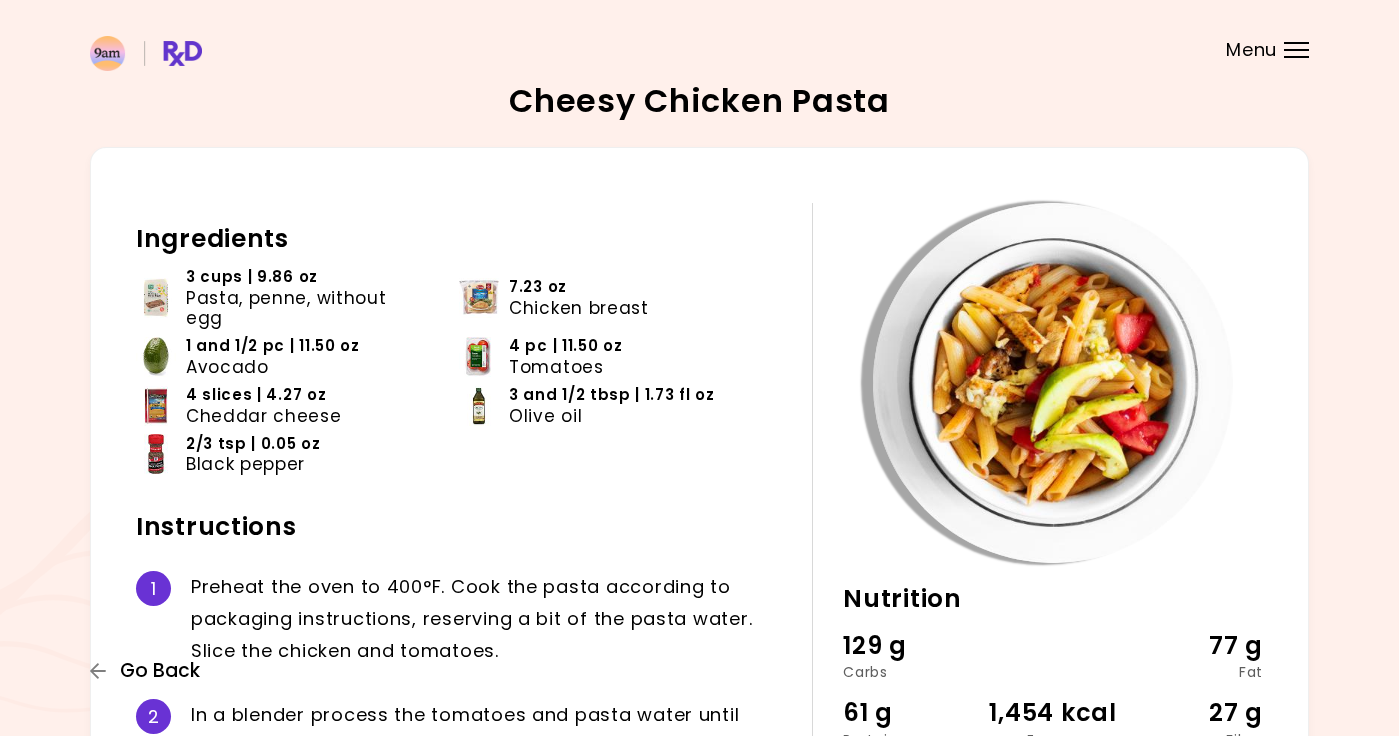 click on "Go Back" at bounding box center (160, 671) 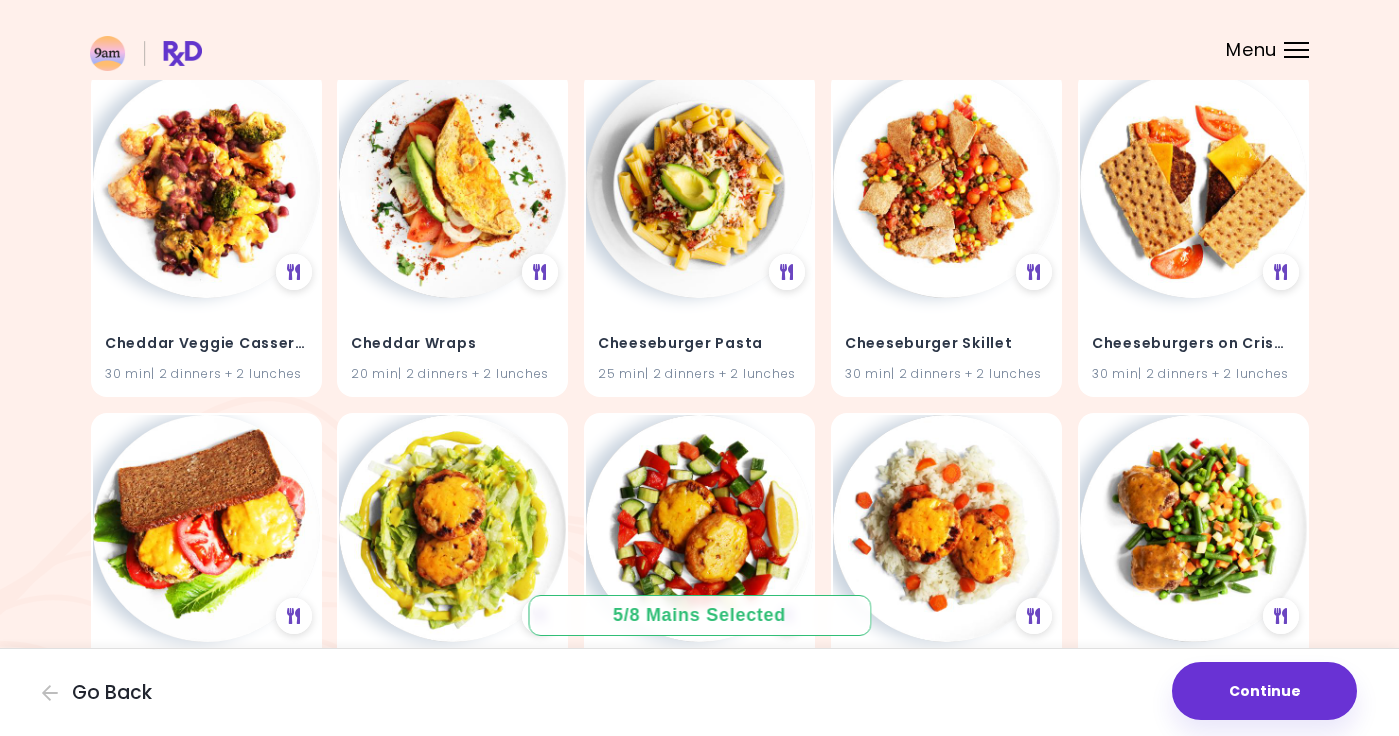 scroll, scrollTop: 19505, scrollLeft: 0, axis: vertical 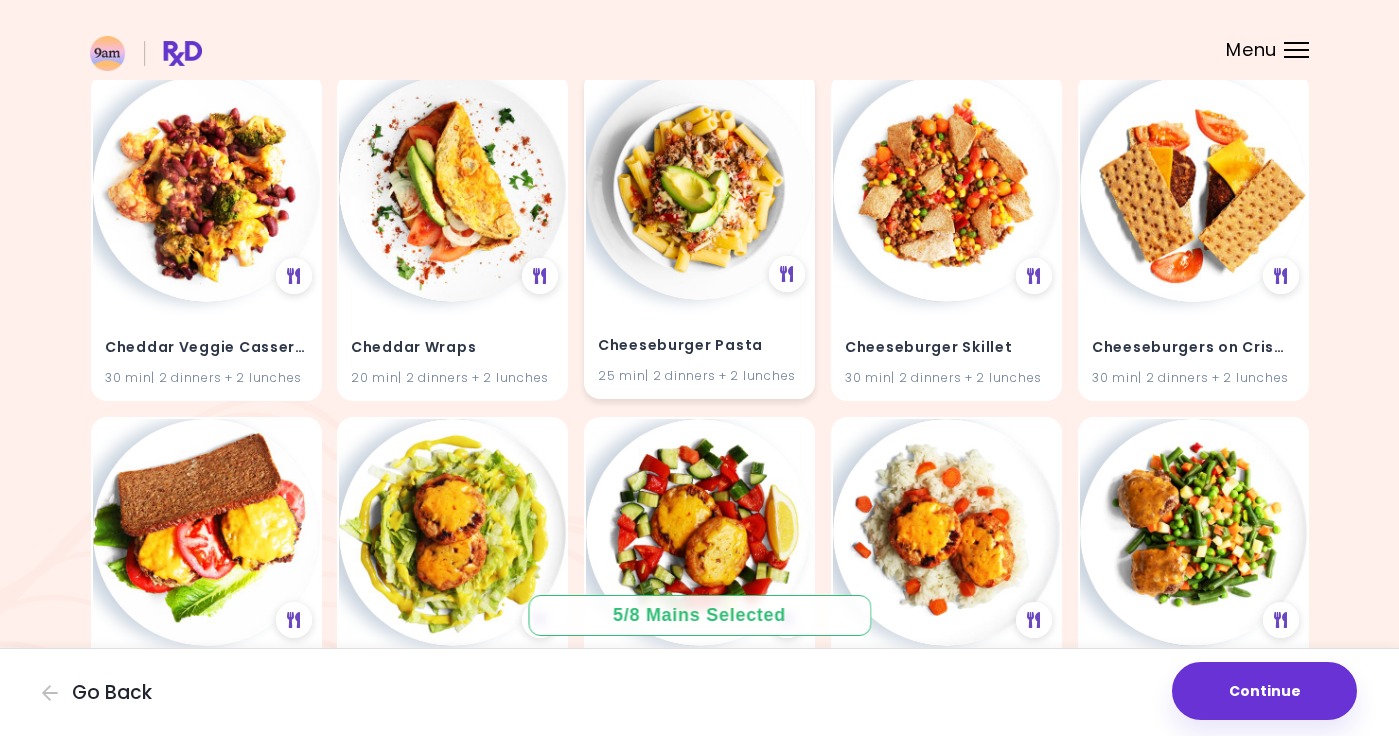 click at bounding box center (699, 186) 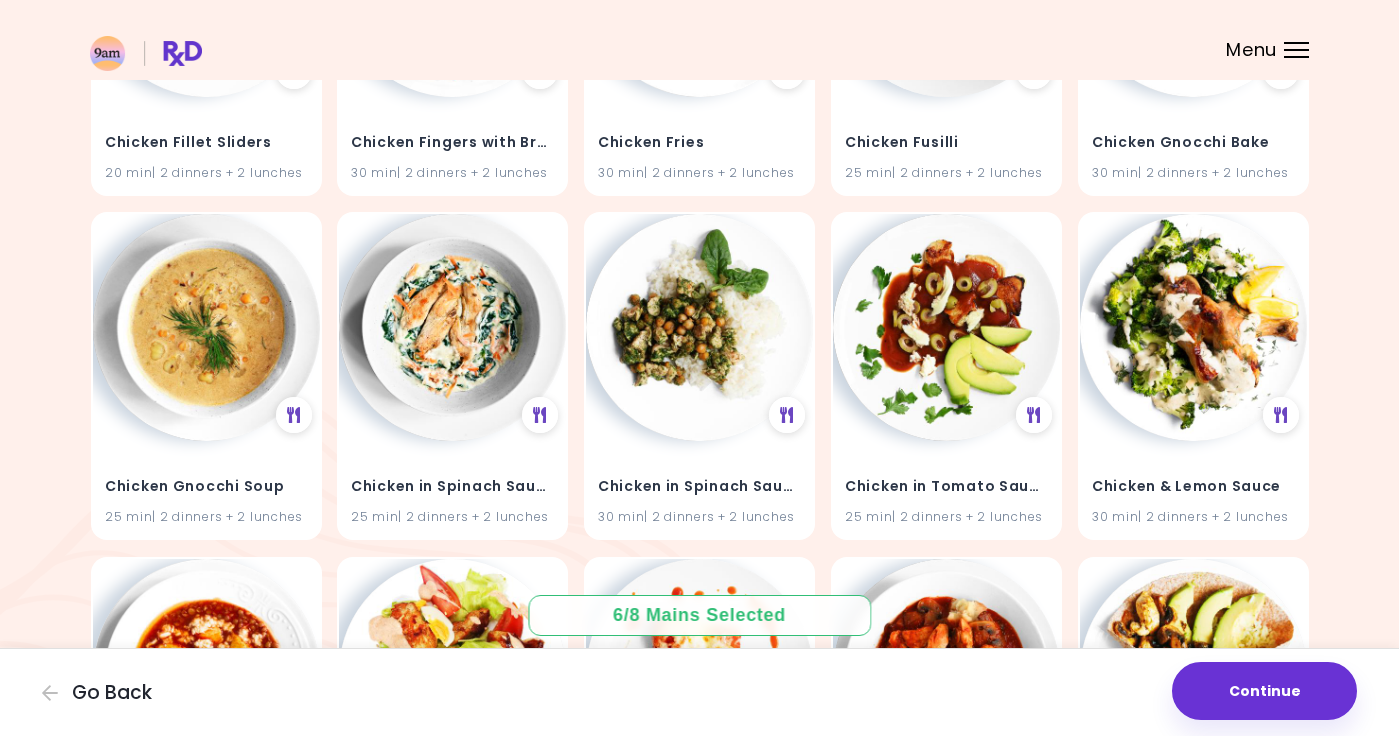 scroll, scrollTop: 25563, scrollLeft: 0, axis: vertical 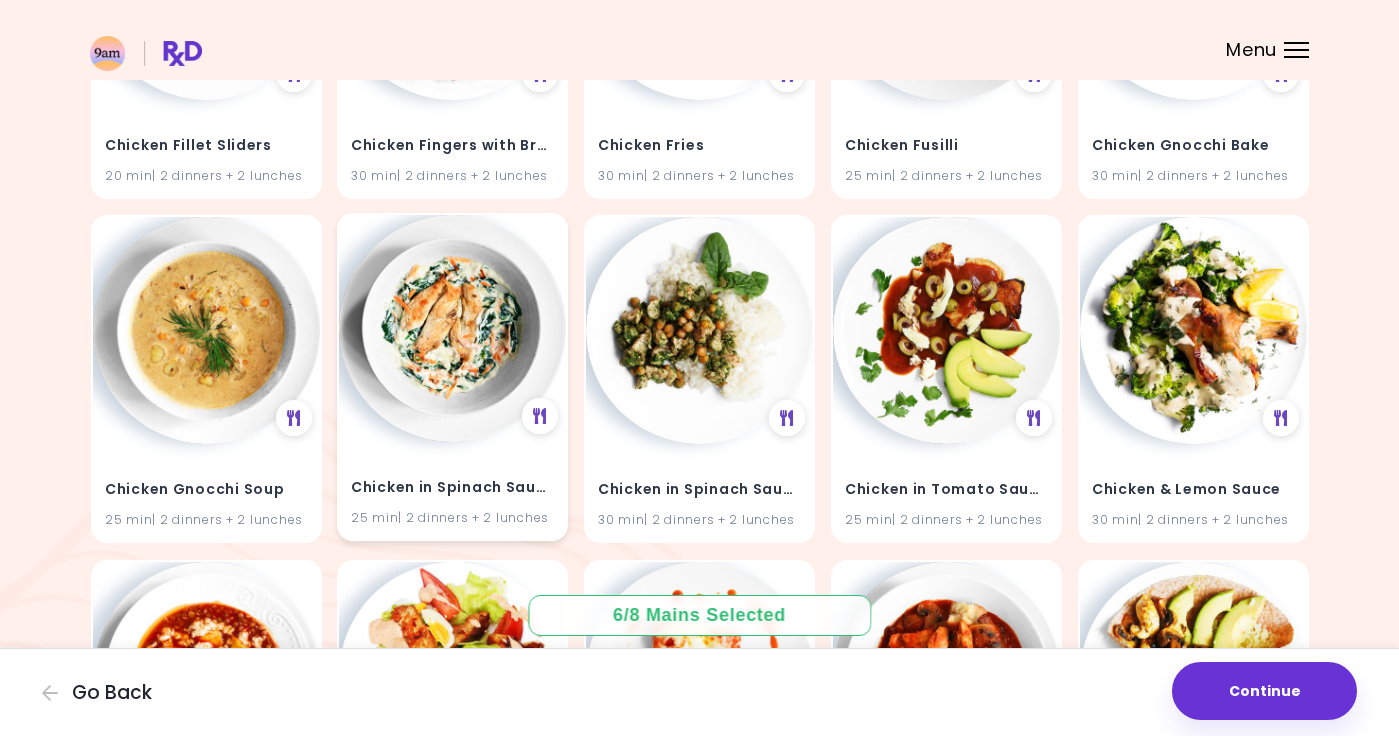 click on "Chicken in Spinach Sauce 25   min  |   2 dinners +
2 lunches" at bounding box center (452, 377) 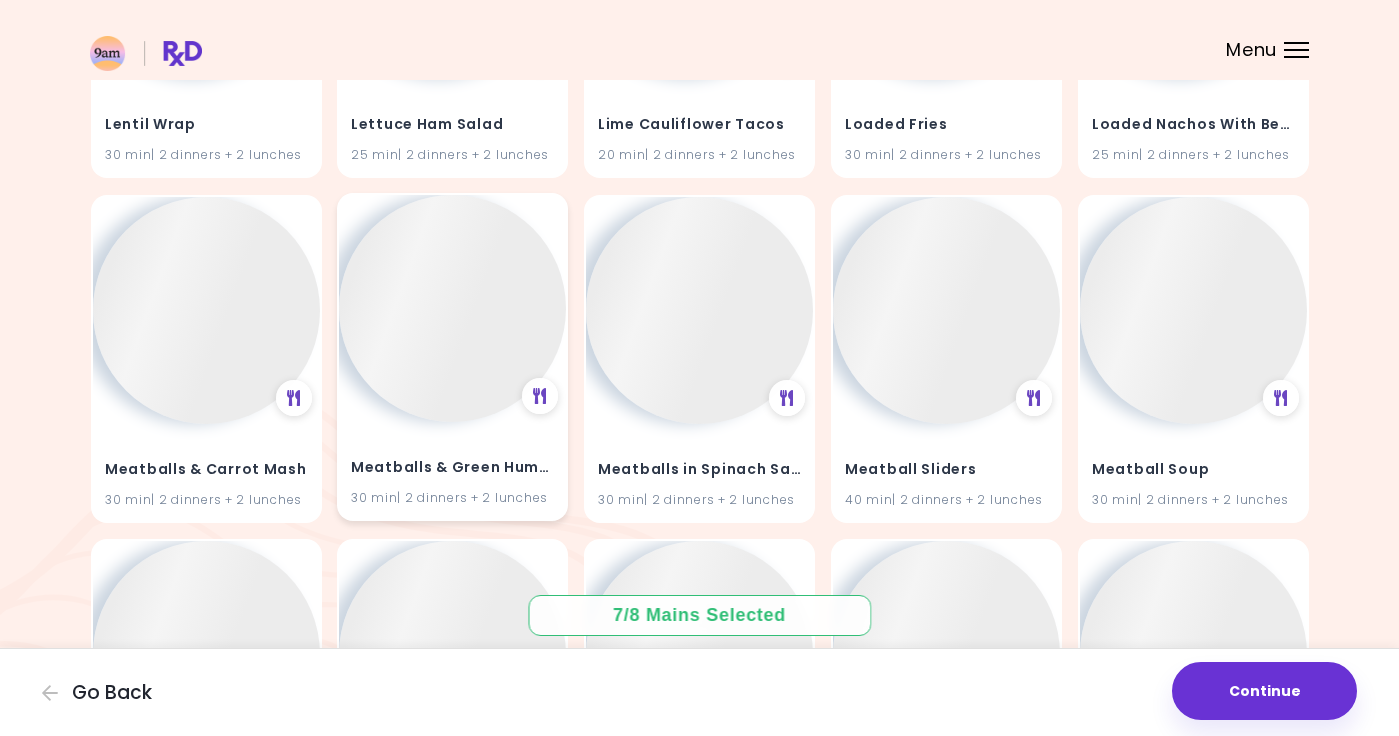 scroll, scrollTop: 55903, scrollLeft: 0, axis: vertical 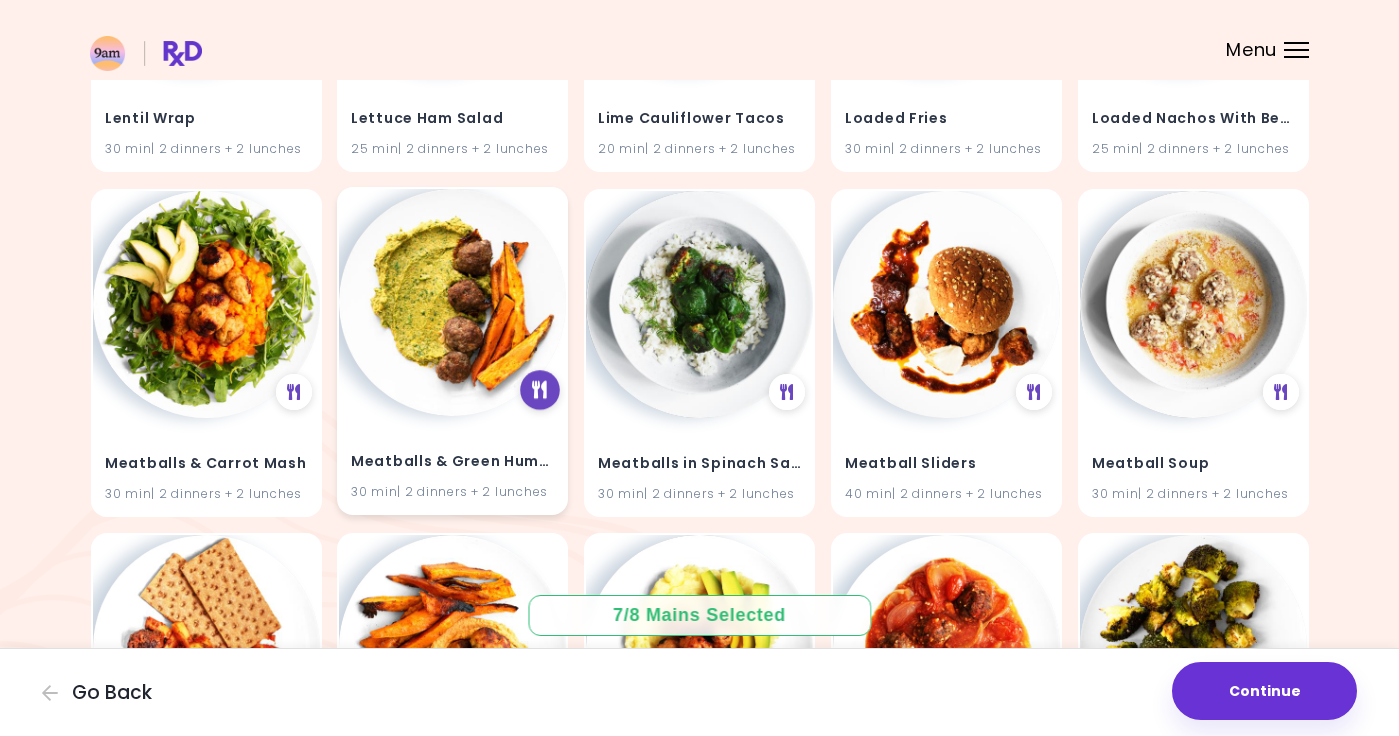 click at bounding box center (540, 390) 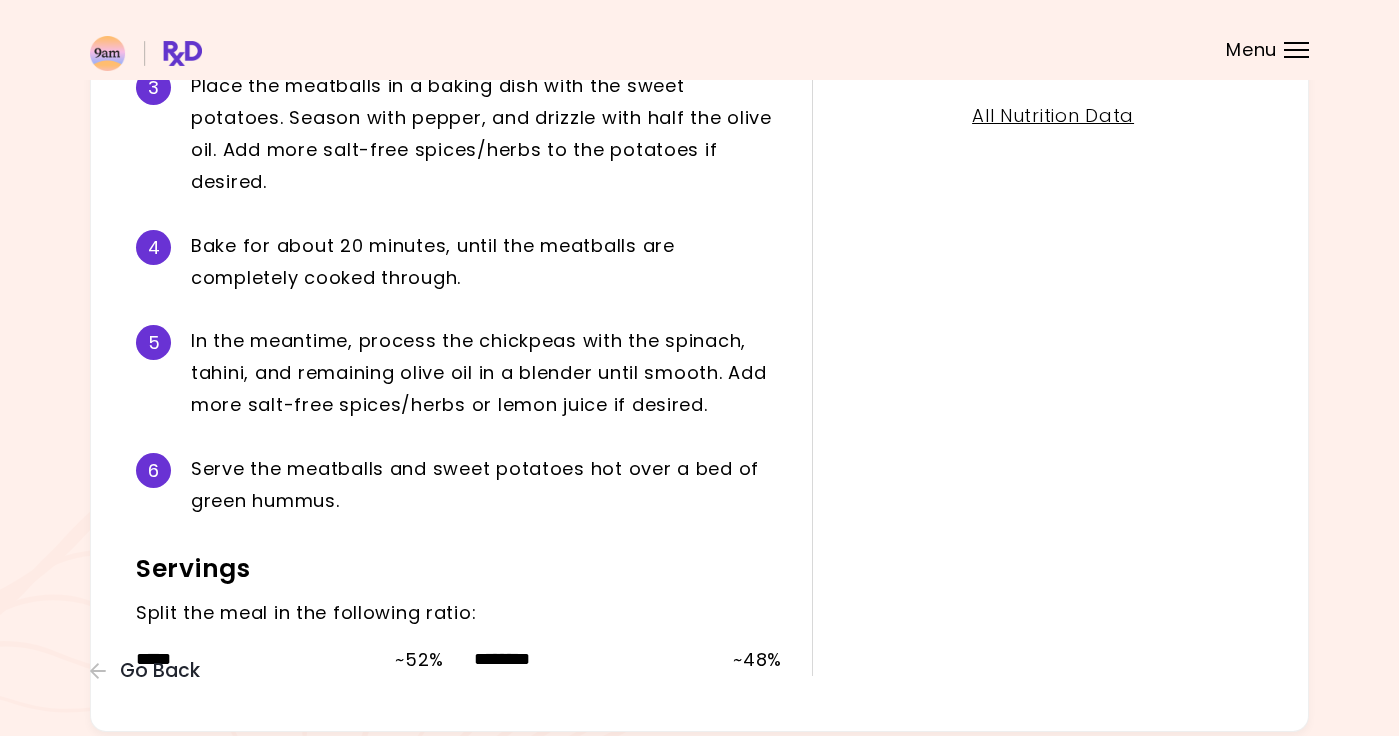 scroll, scrollTop: 753, scrollLeft: 0, axis: vertical 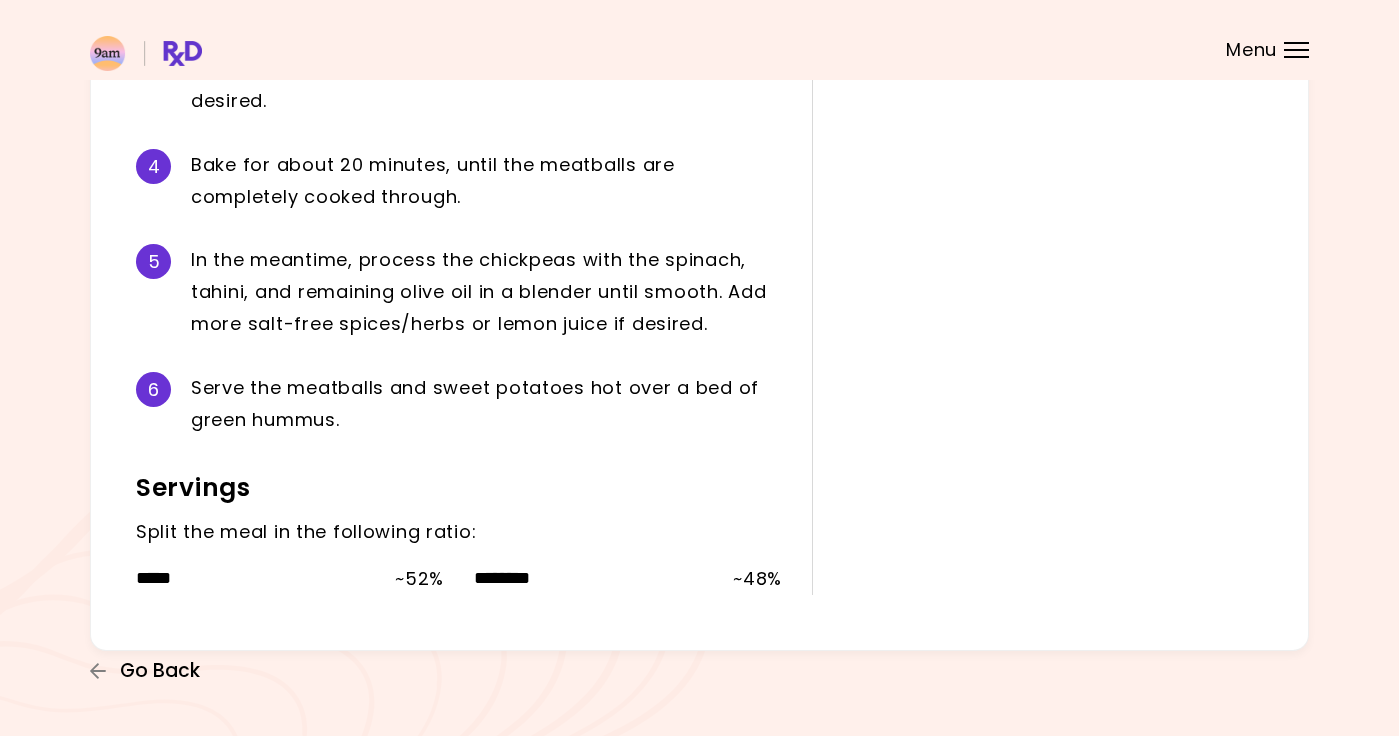 click on "Go Back" at bounding box center [160, 671] 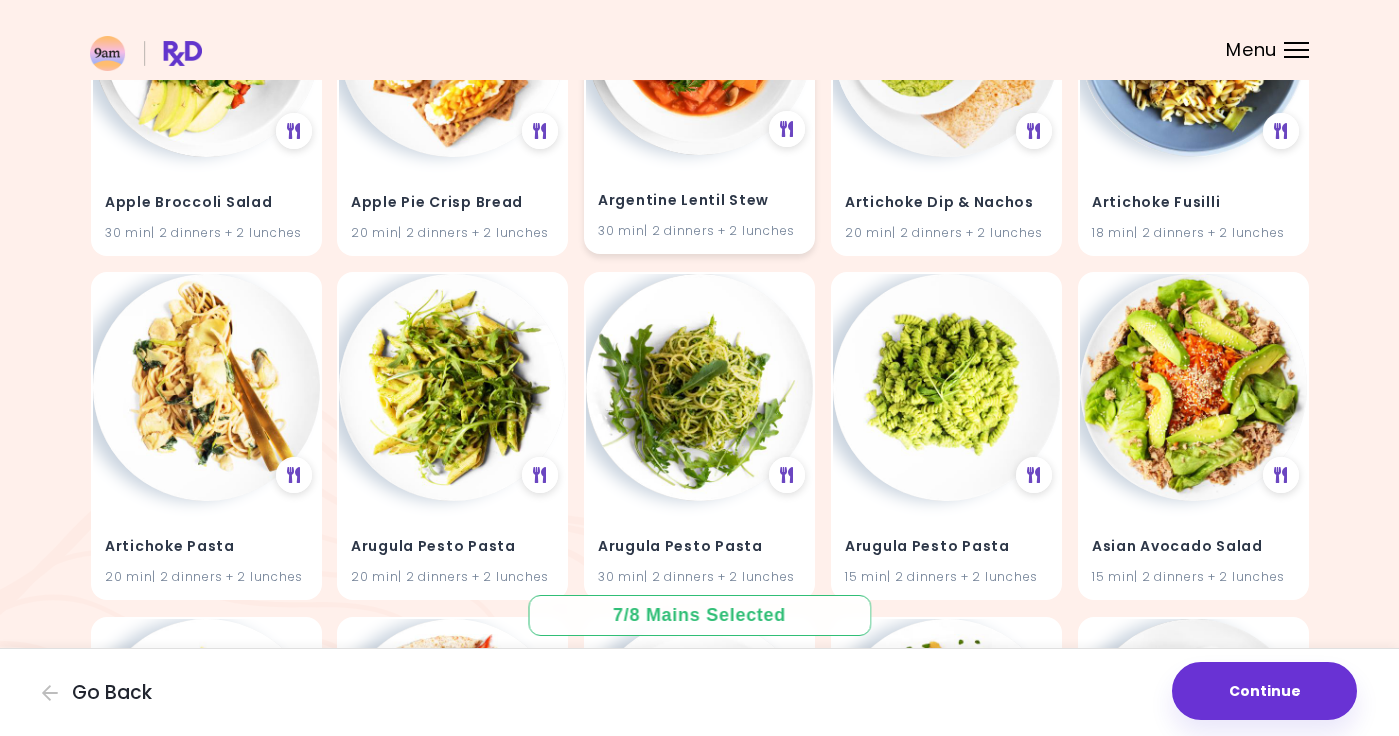 scroll, scrollTop: 0, scrollLeft: 0, axis: both 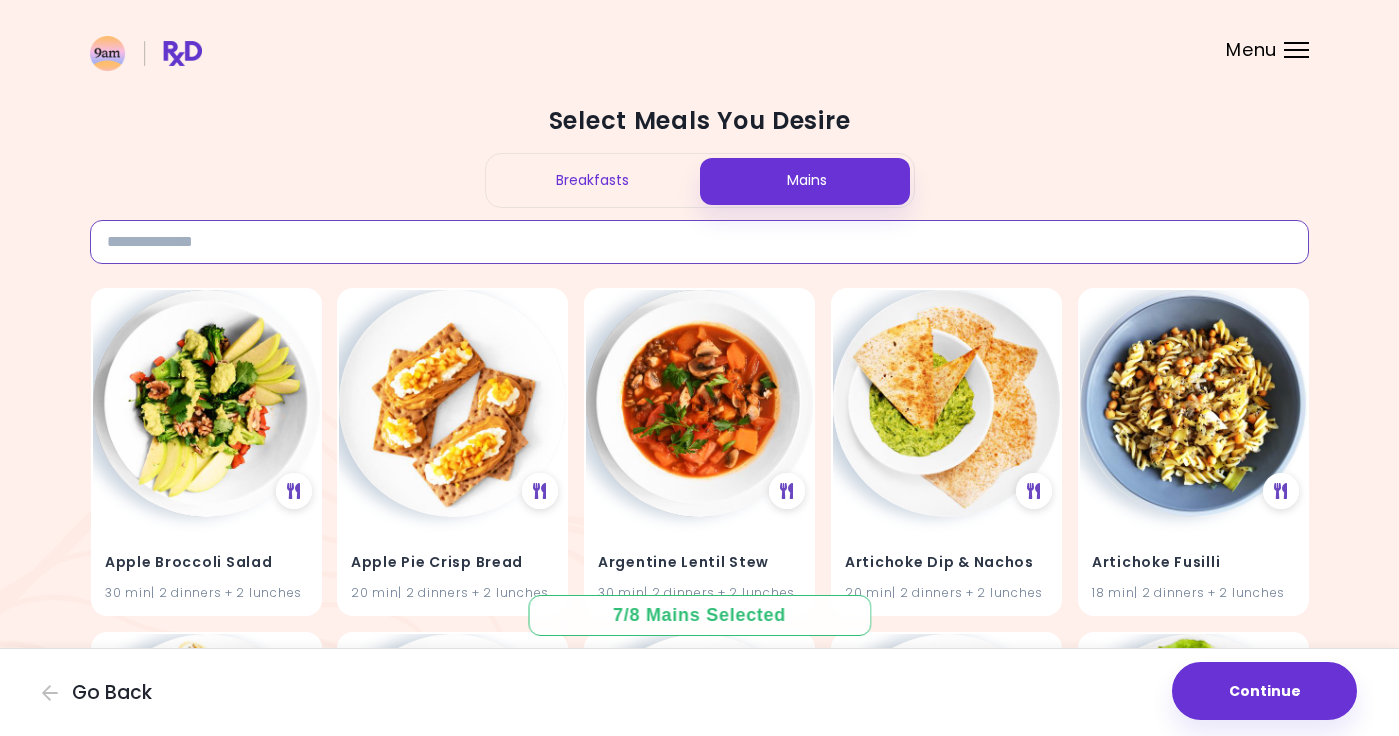 click at bounding box center [699, 242] 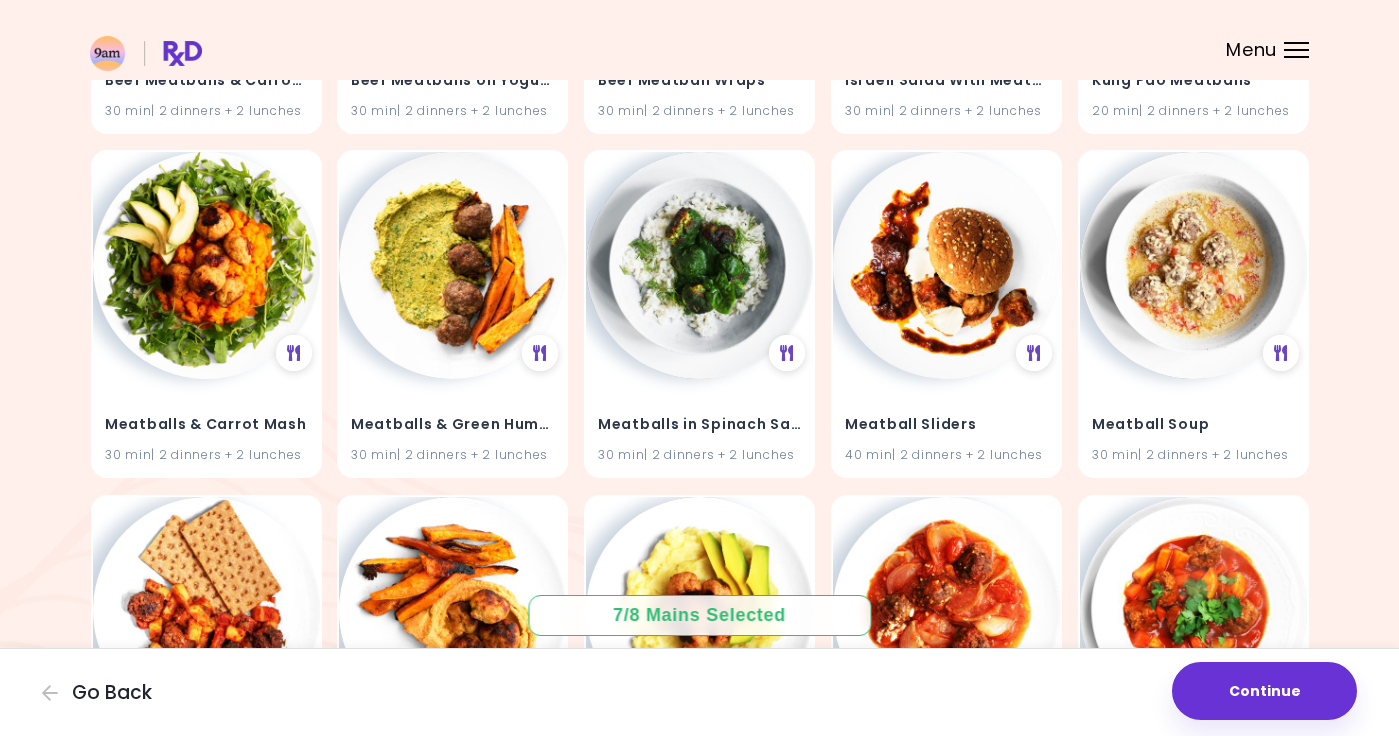 scroll, scrollTop: 484, scrollLeft: 0, axis: vertical 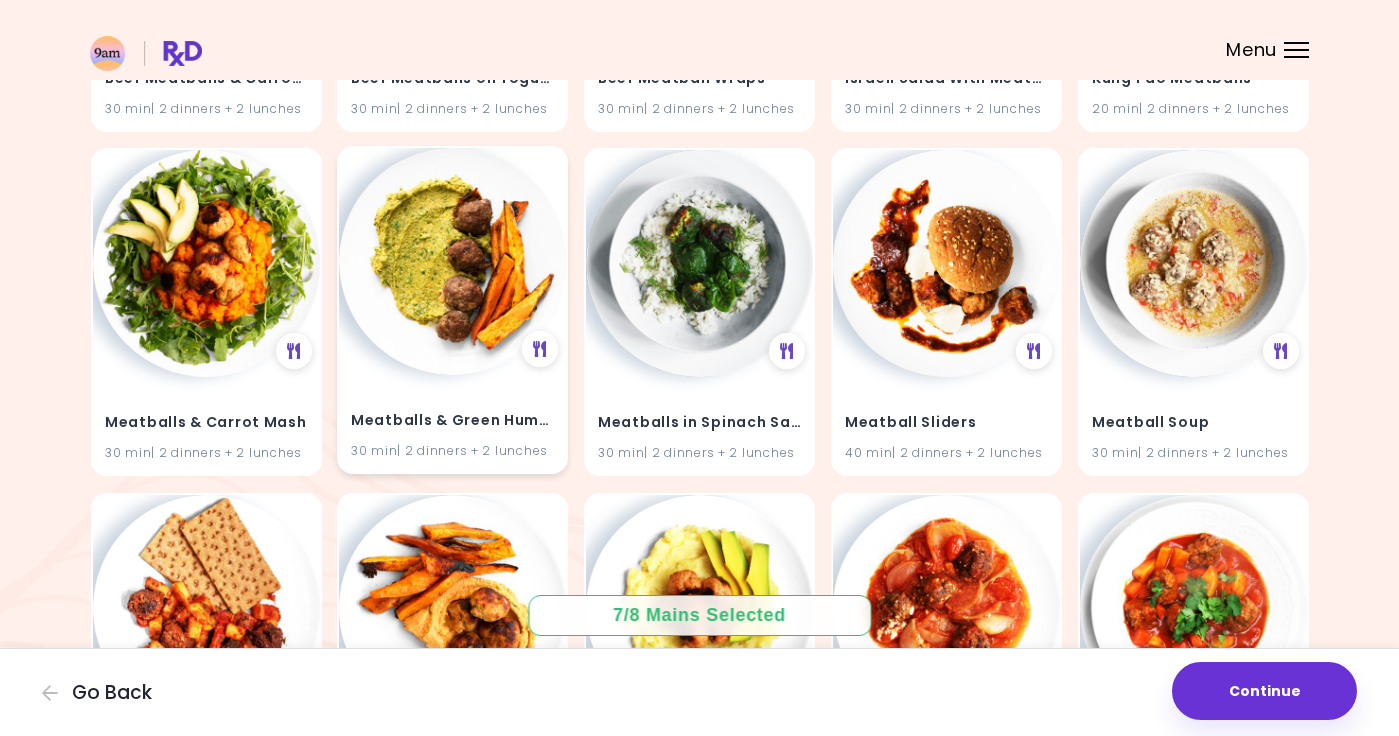 type on "********" 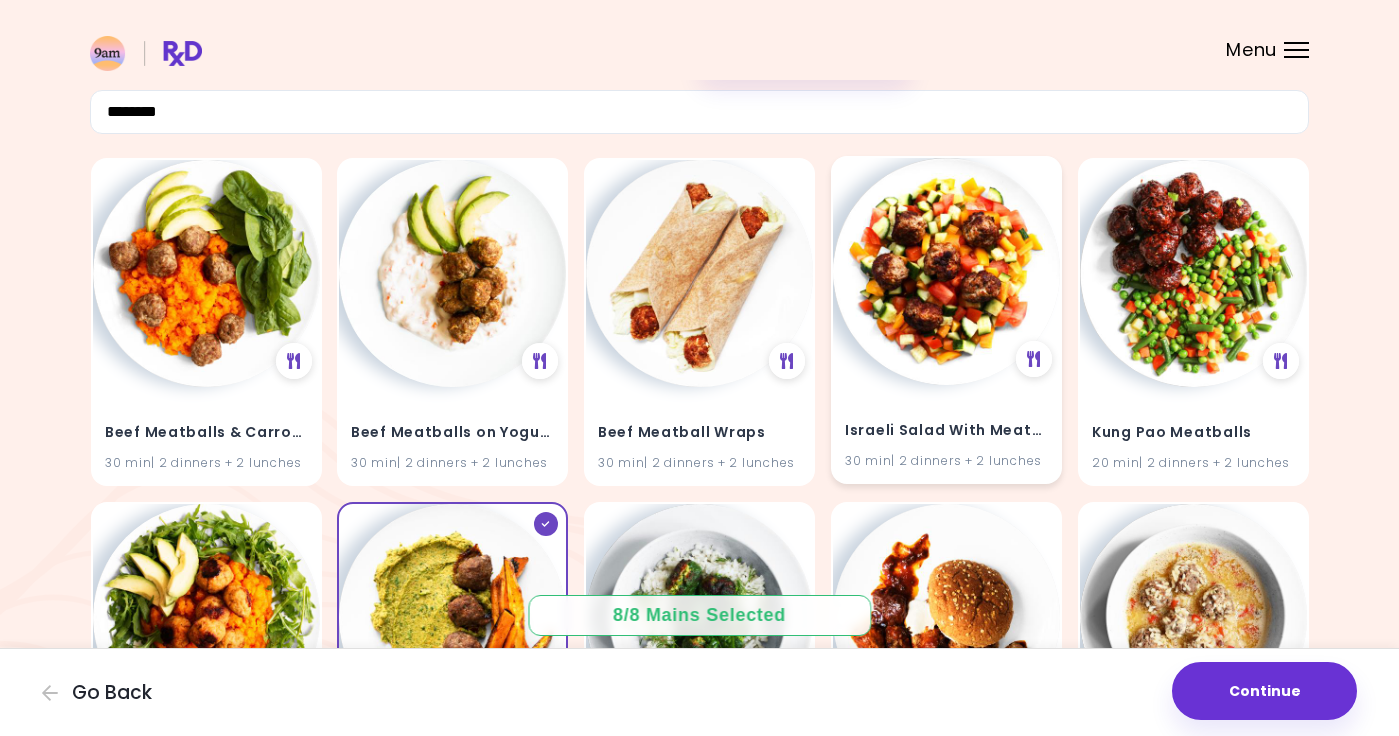 scroll, scrollTop: 0, scrollLeft: 0, axis: both 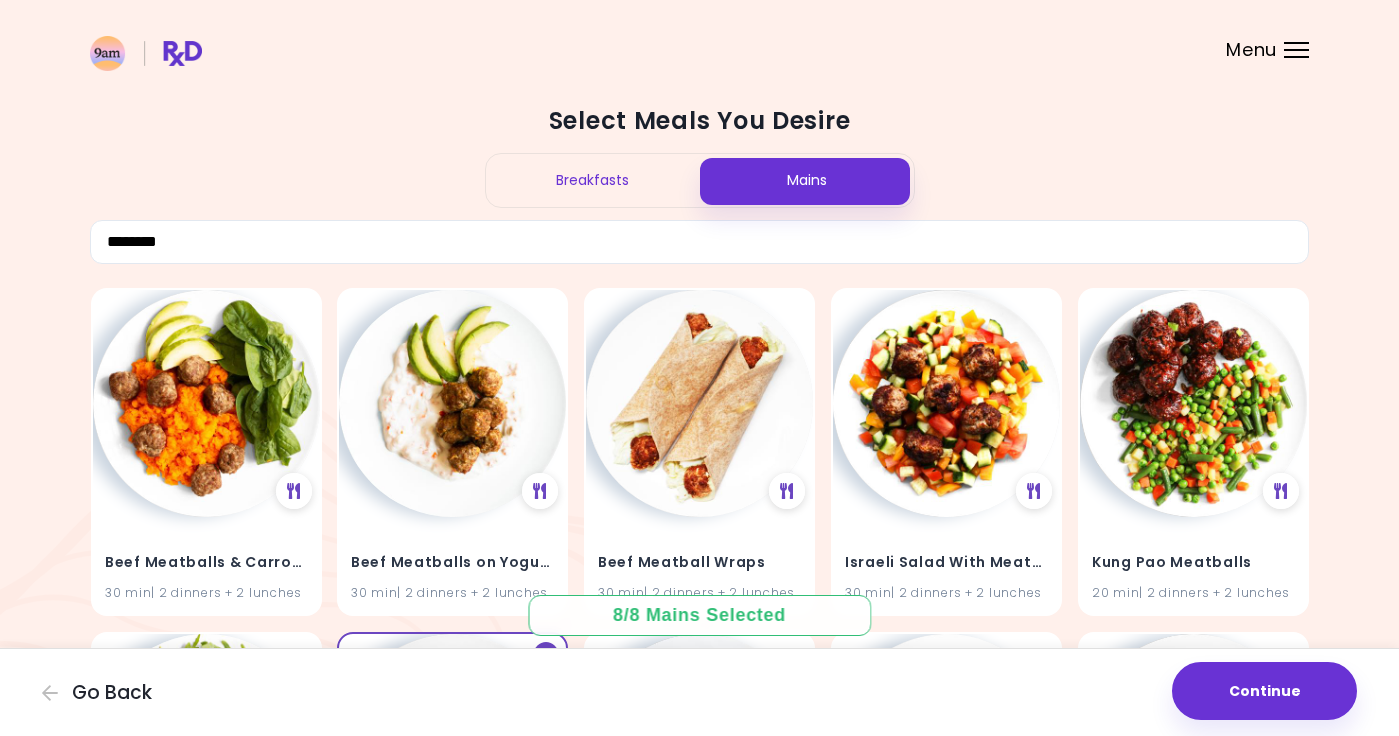 click on "Breakfasts" at bounding box center (593, 180) 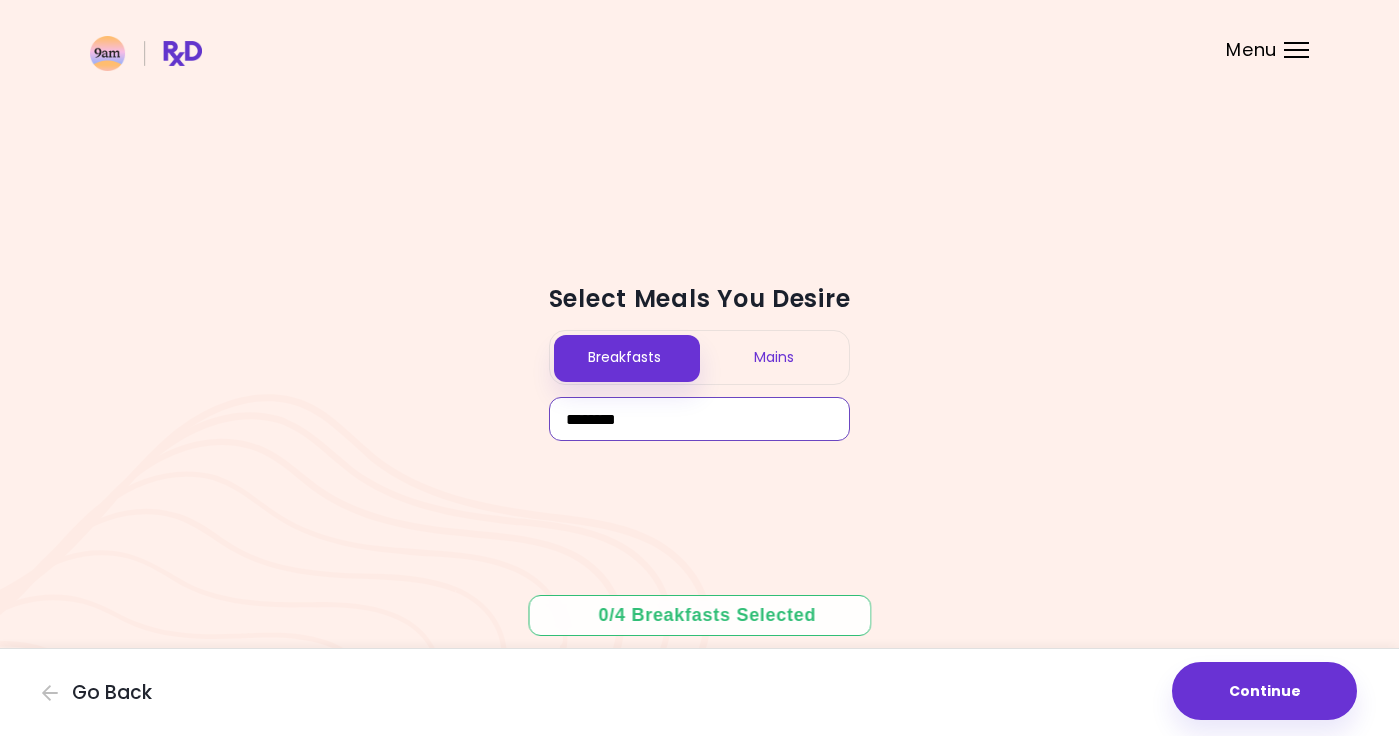 drag, startPoint x: 687, startPoint y: 422, endPoint x: 563, endPoint y: 417, distance: 124.10077 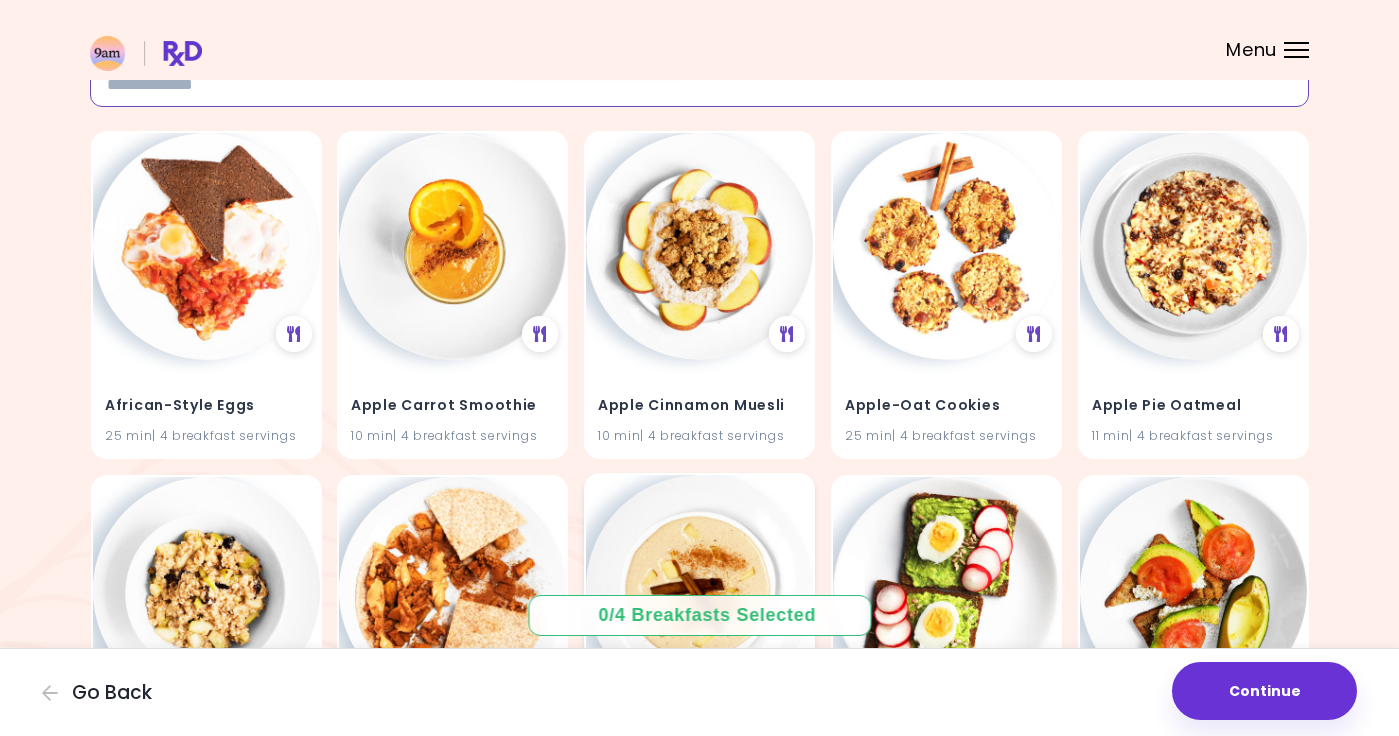 scroll, scrollTop: 161, scrollLeft: 0, axis: vertical 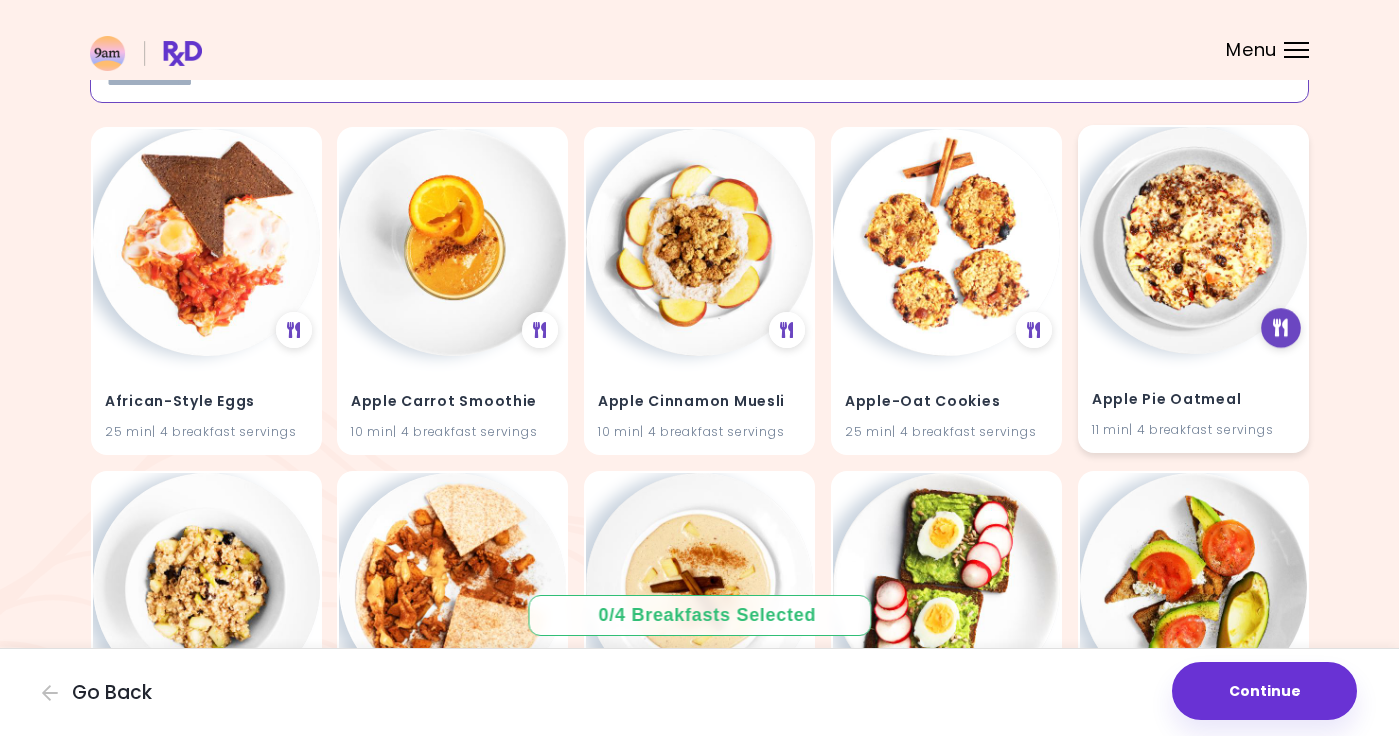 type 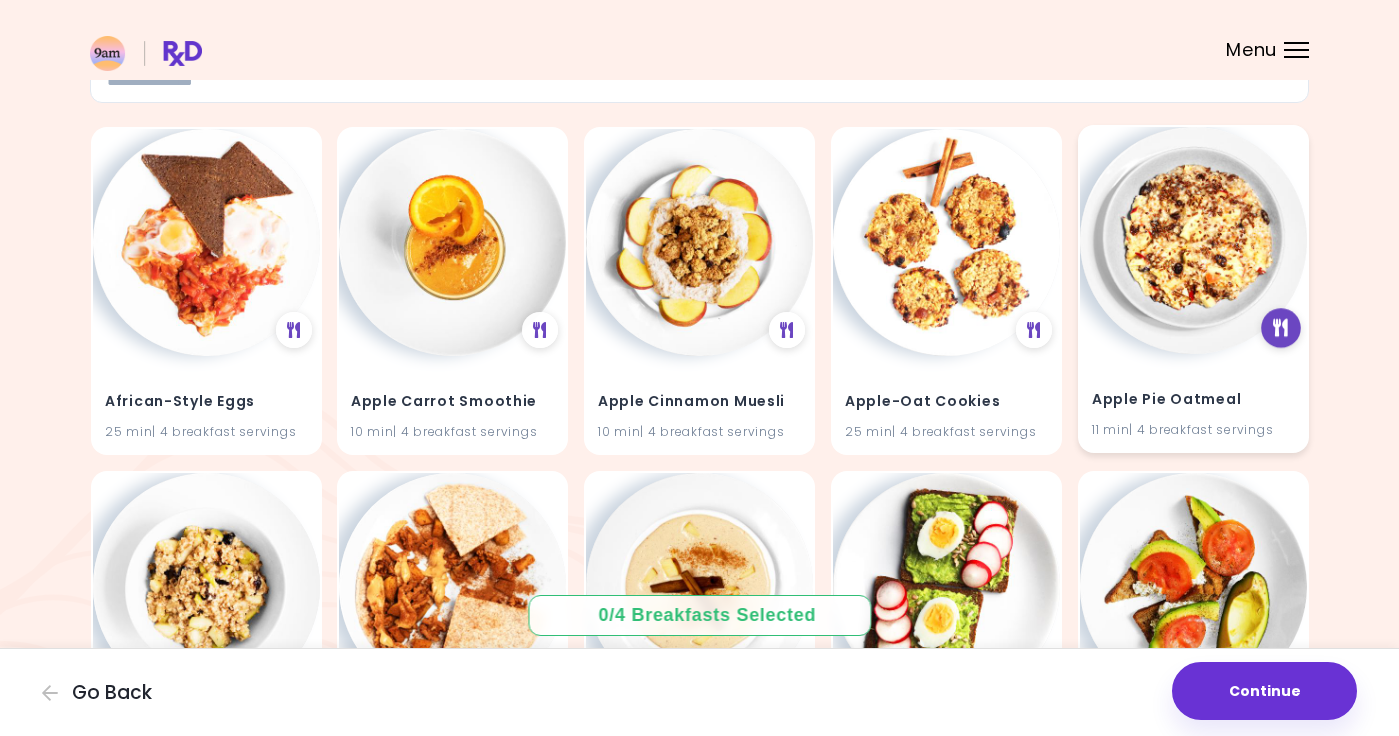 click at bounding box center [1280, 328] 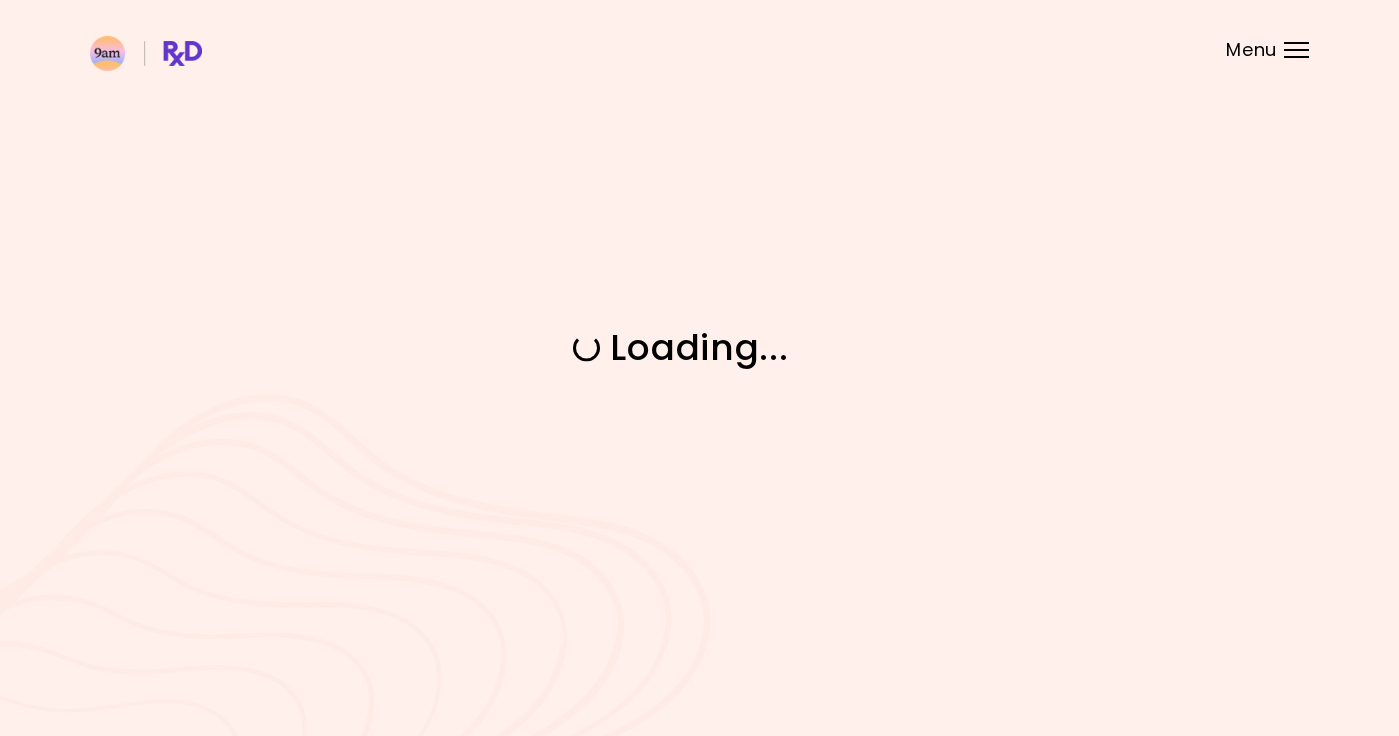 scroll, scrollTop: 0, scrollLeft: 0, axis: both 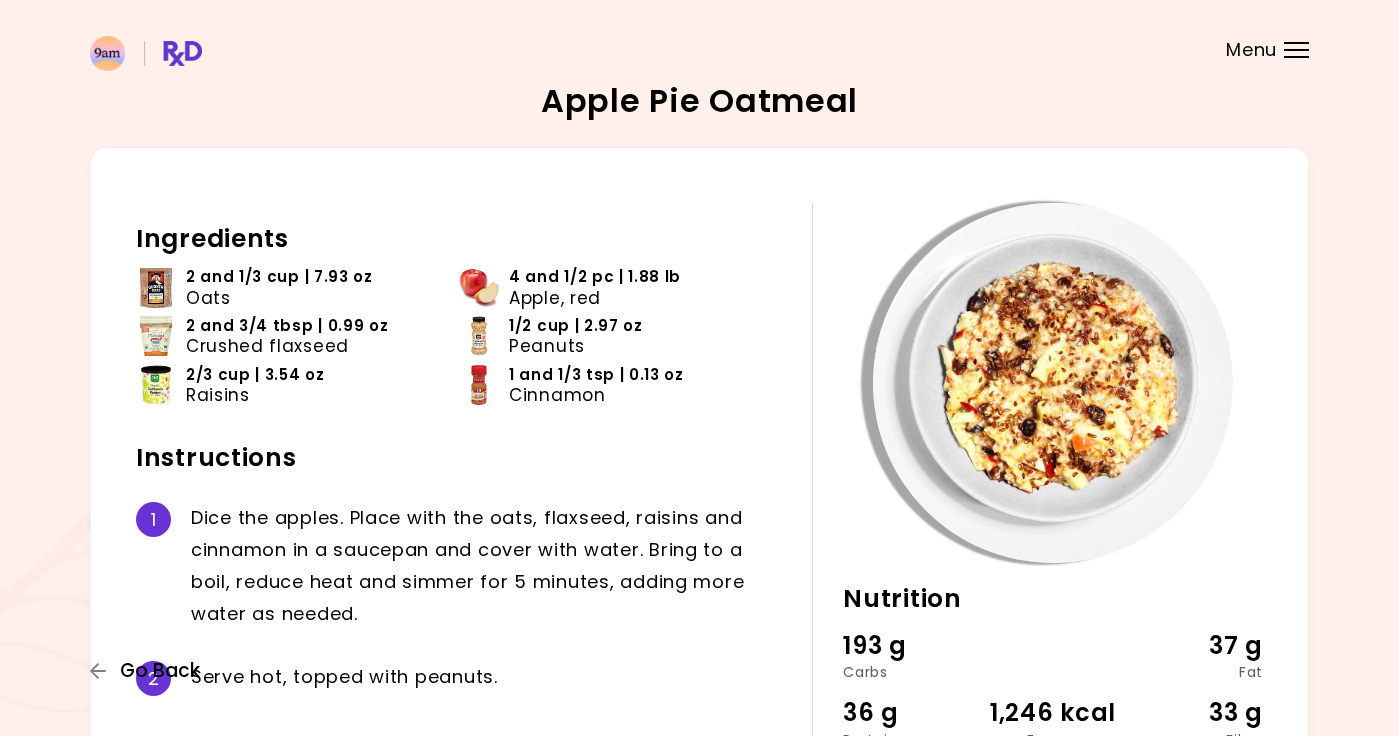 click on "Go Back" at bounding box center [160, 671] 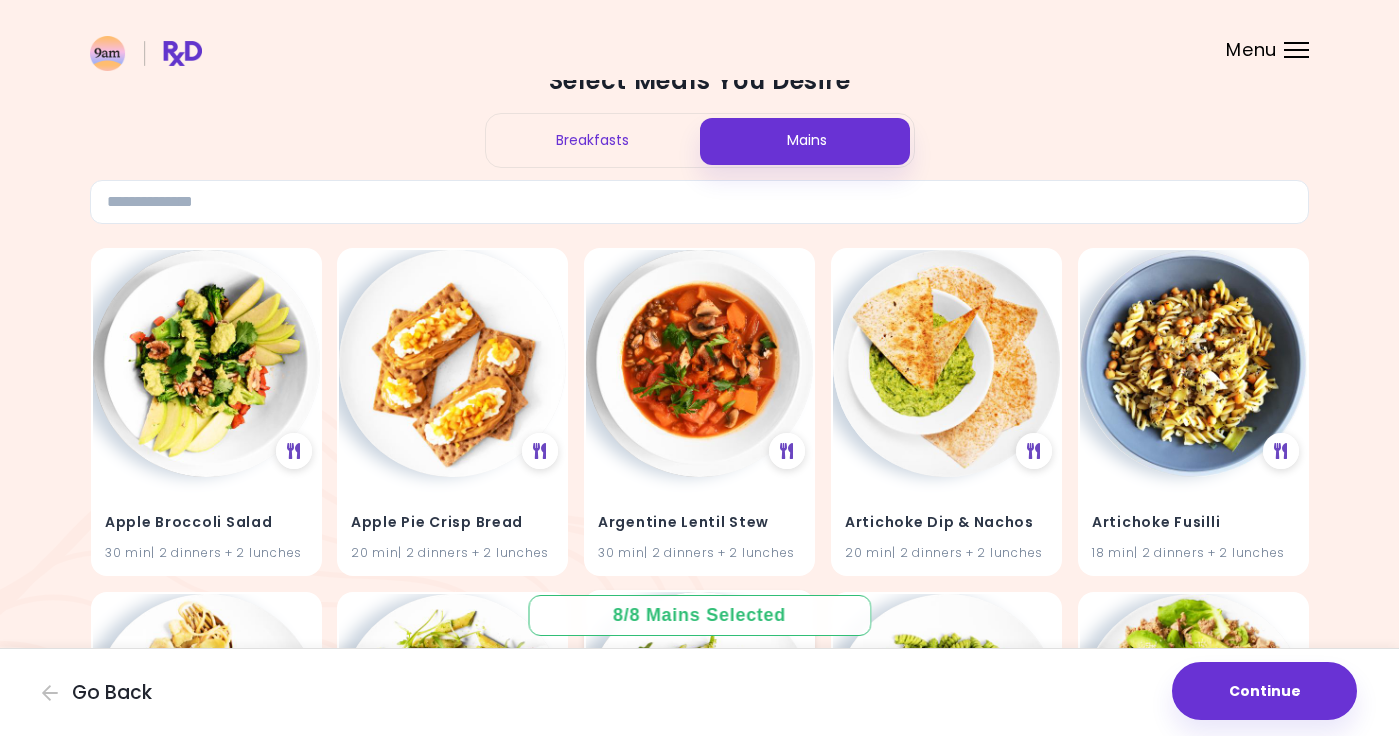 scroll, scrollTop: 33, scrollLeft: 0, axis: vertical 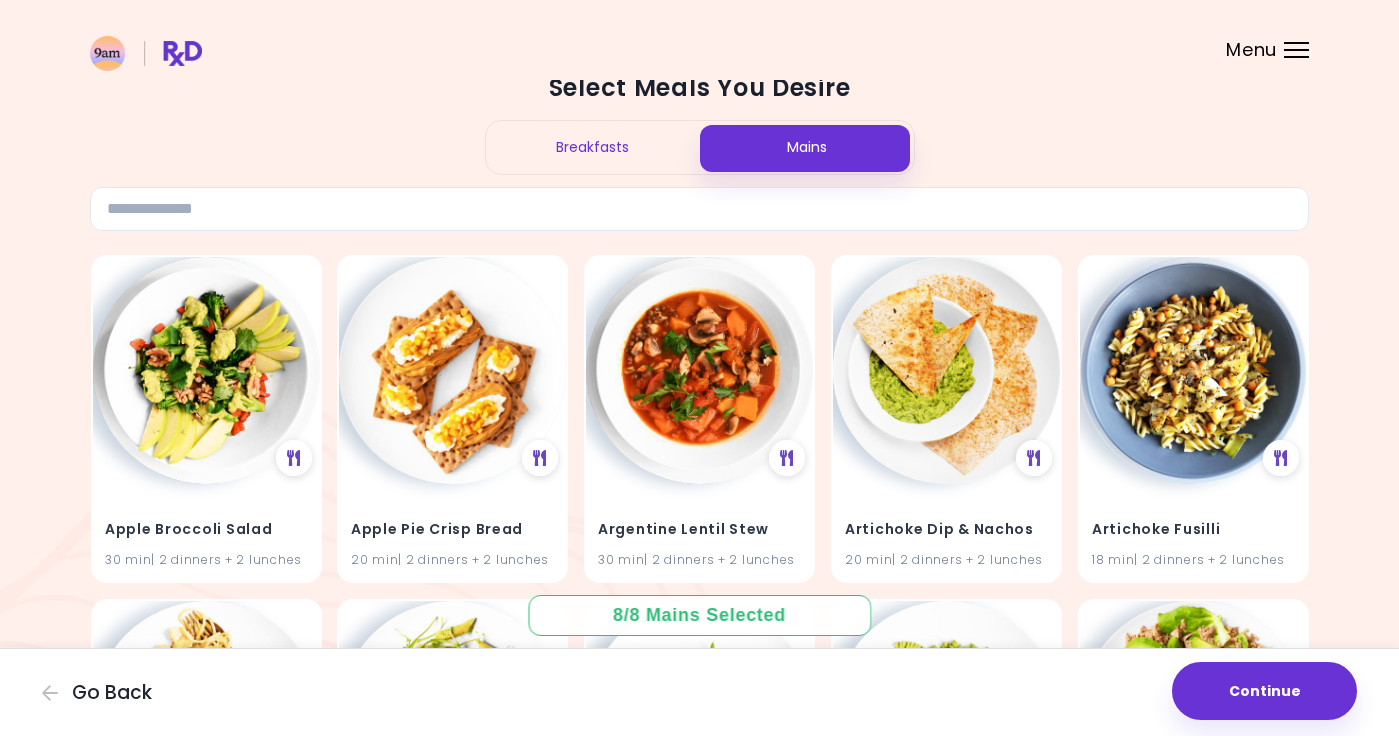 click on "Breakfasts" at bounding box center [593, 147] 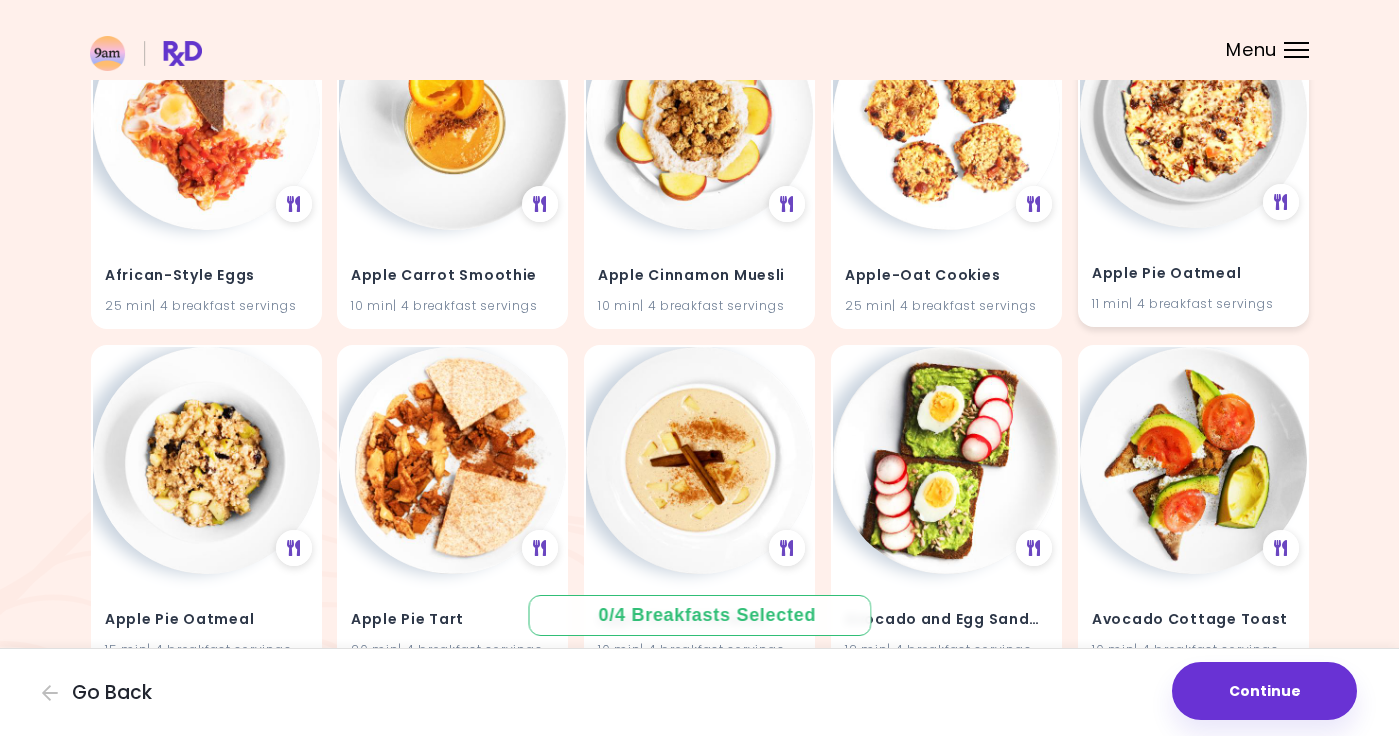 scroll, scrollTop: 295, scrollLeft: 0, axis: vertical 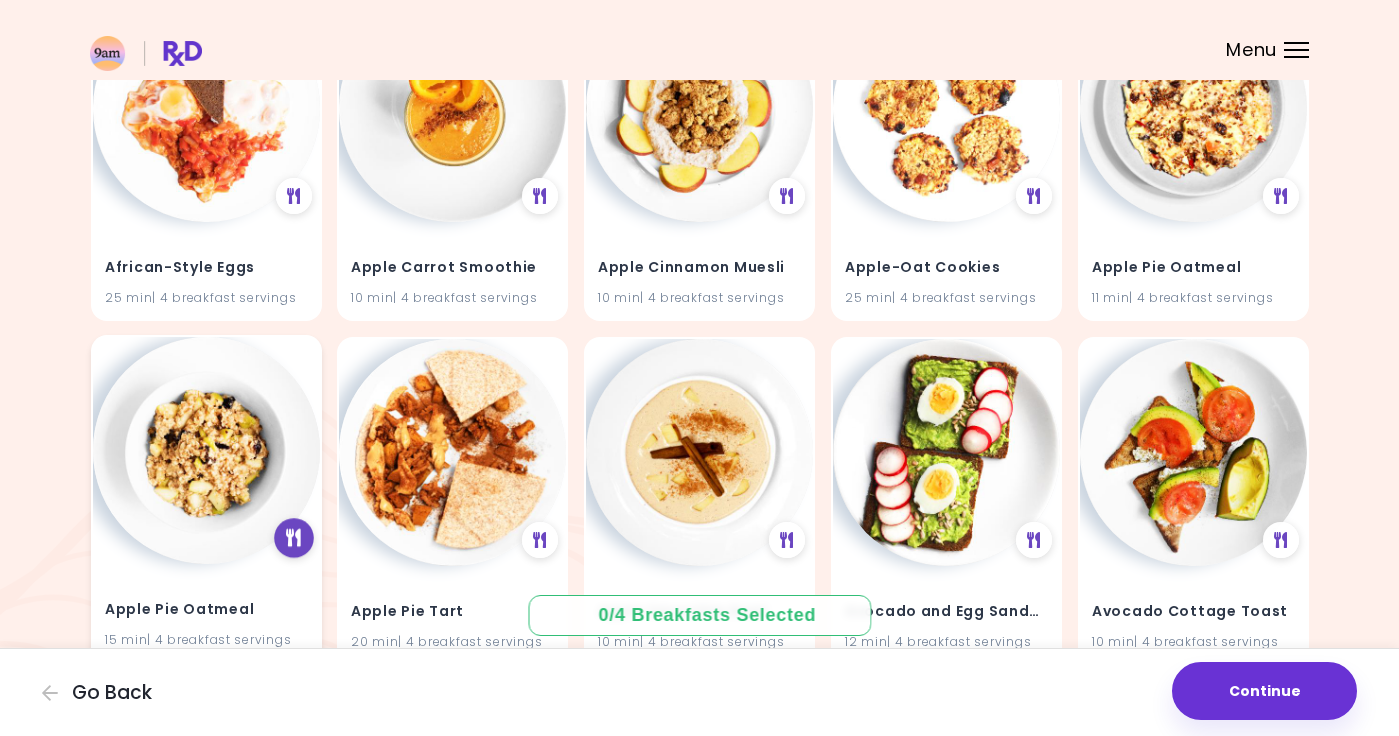 click at bounding box center (293, 538) 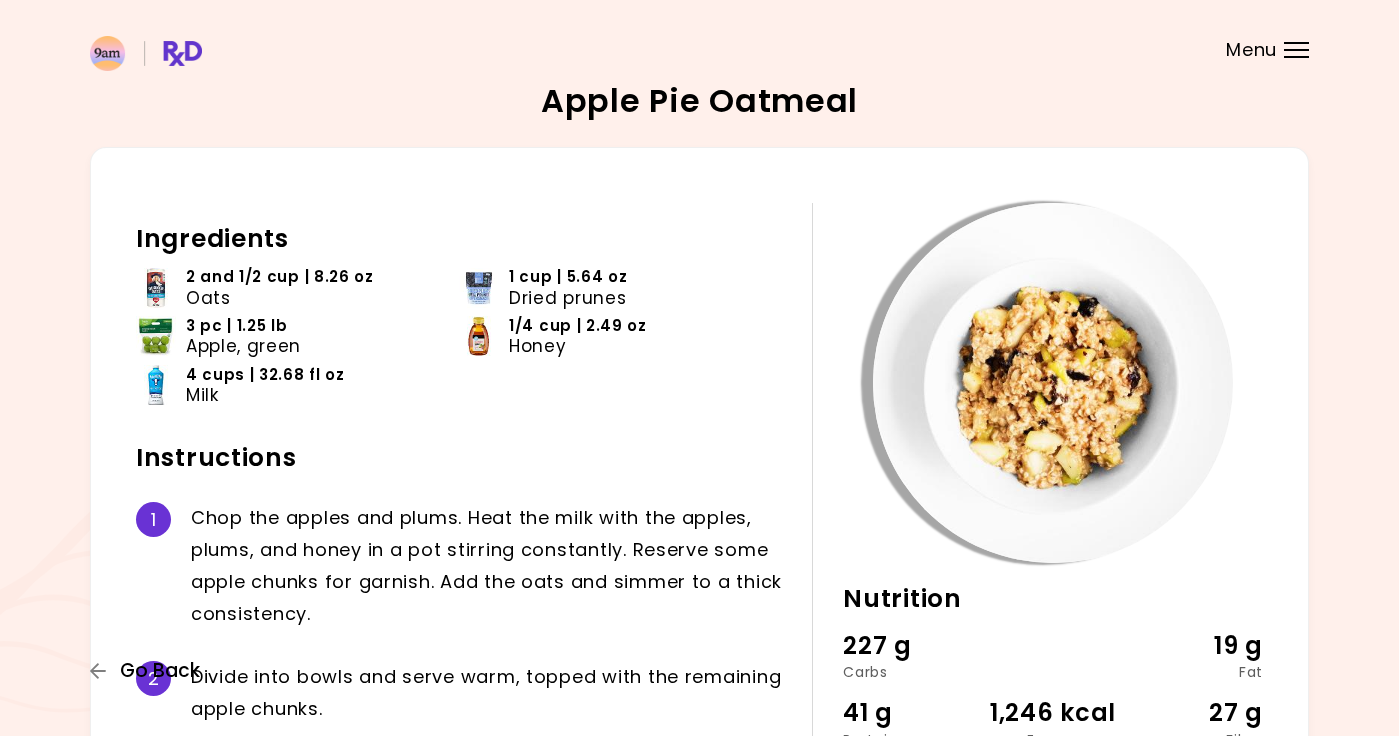 click on "Go Back" at bounding box center [160, 671] 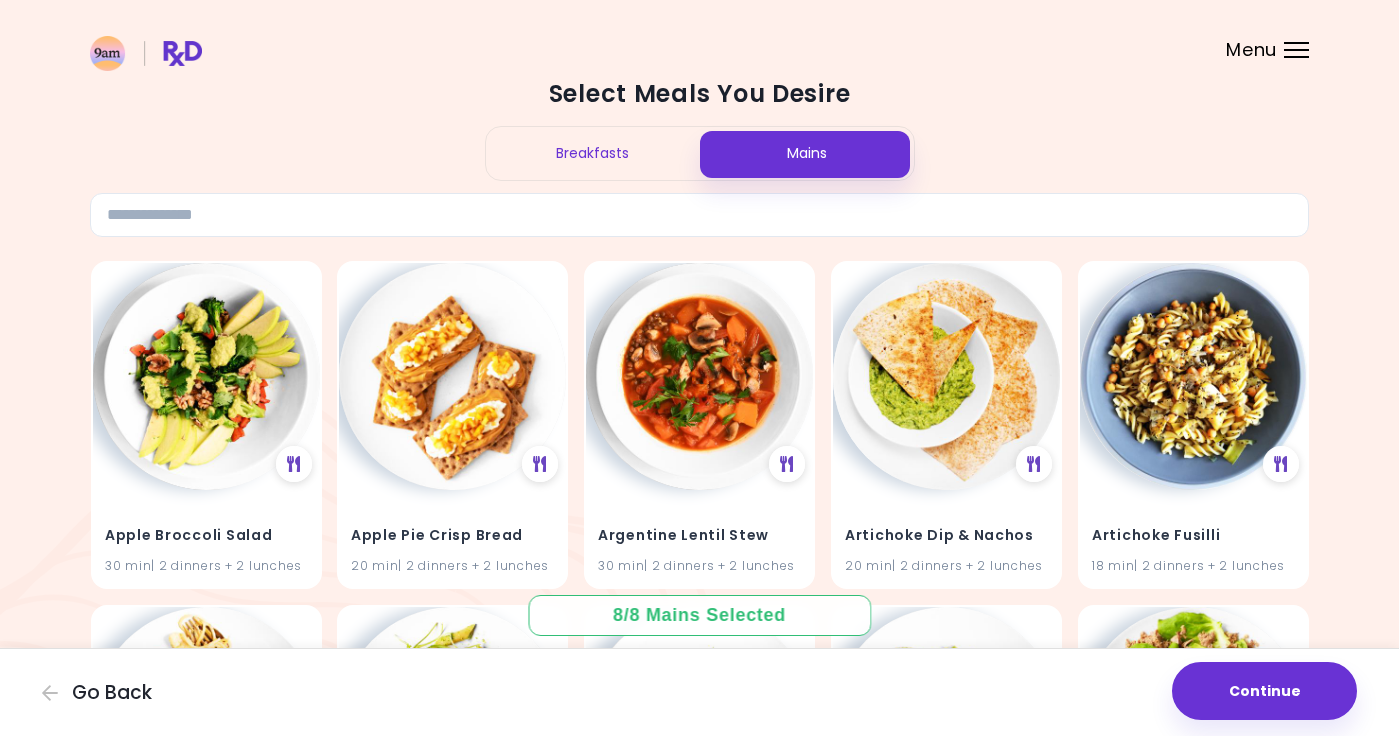 scroll, scrollTop: 30, scrollLeft: 0, axis: vertical 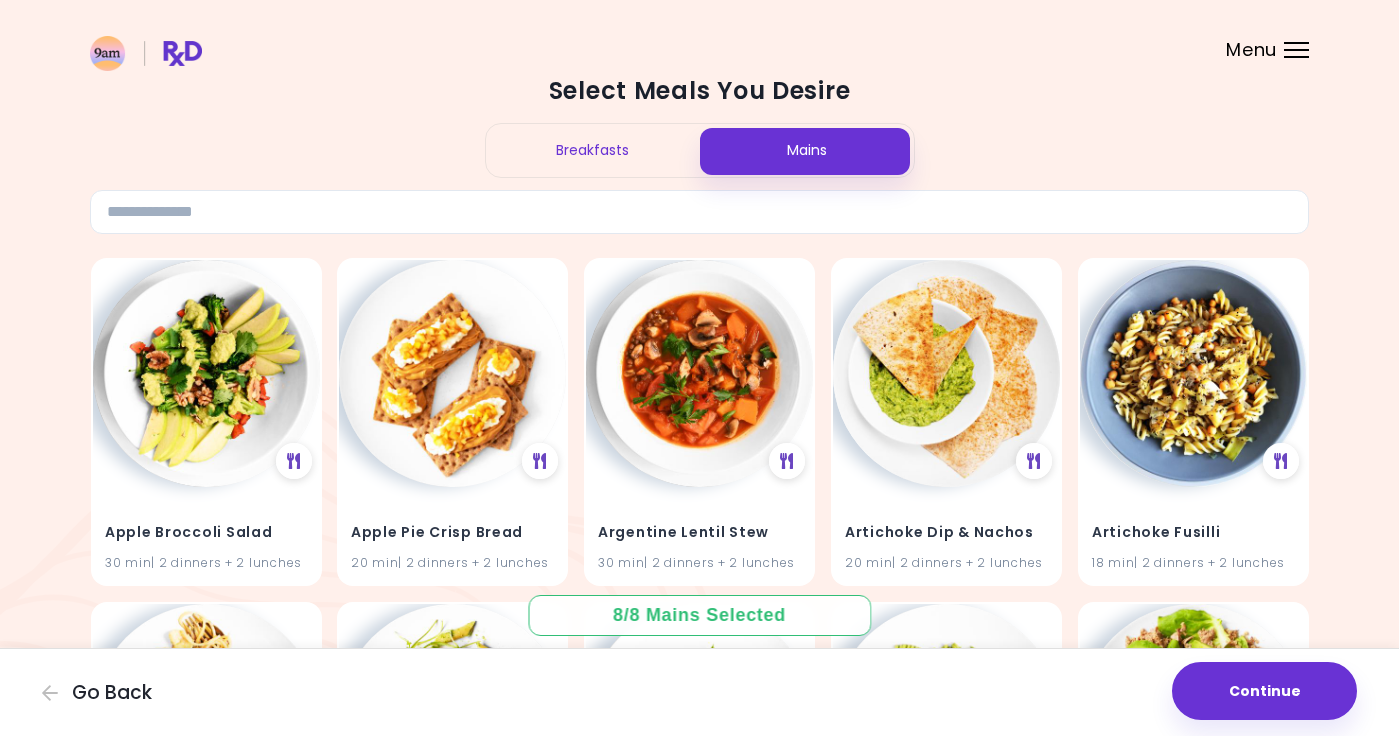 click on "Breakfasts" at bounding box center [593, 150] 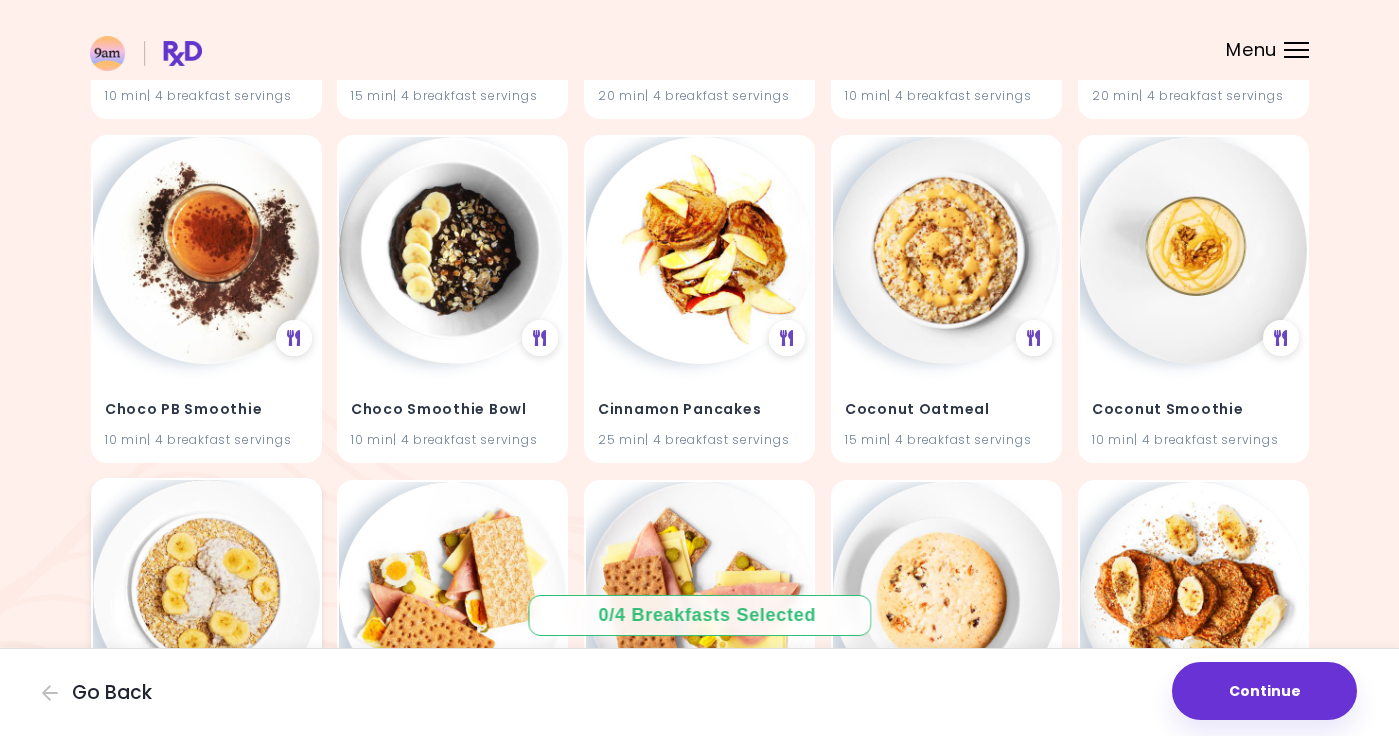 scroll, scrollTop: 4281, scrollLeft: 0, axis: vertical 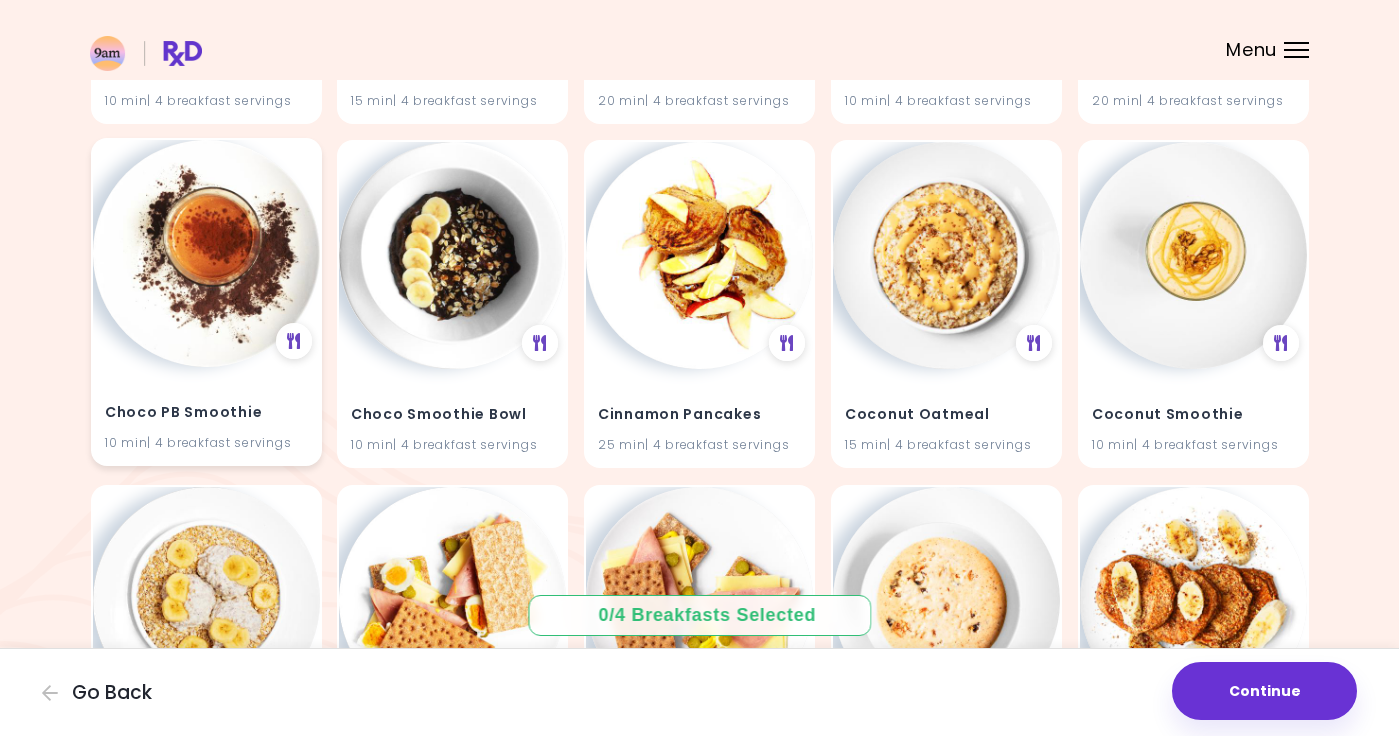 click at bounding box center (206, 253) 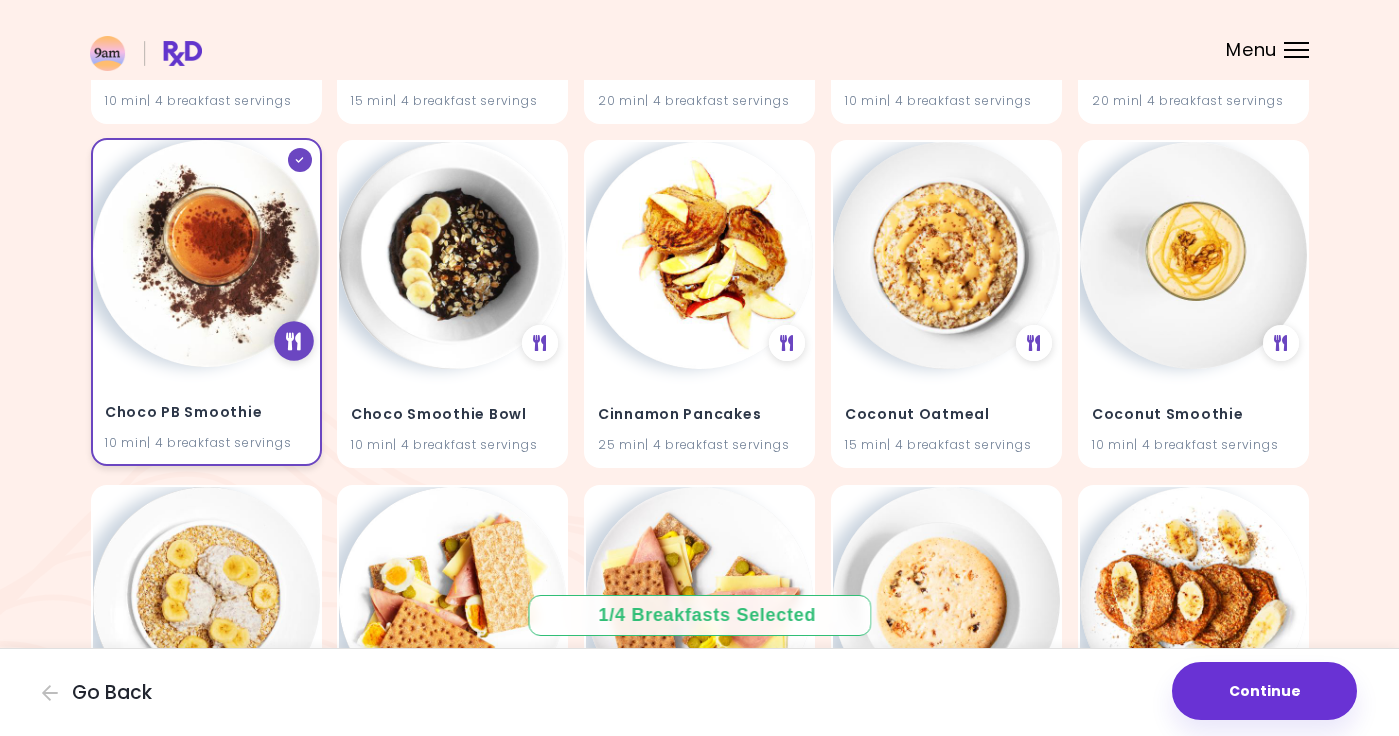 click at bounding box center (293, 341) 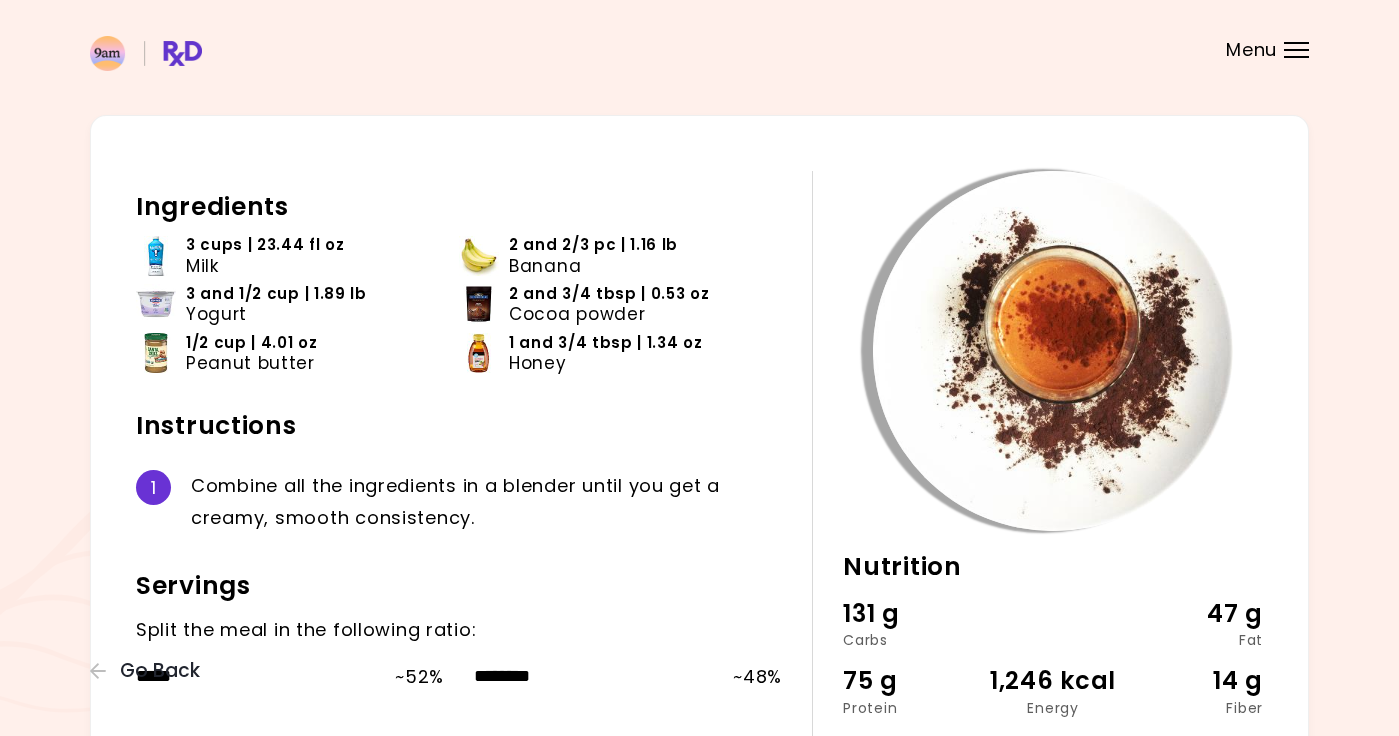 scroll, scrollTop: 39, scrollLeft: 0, axis: vertical 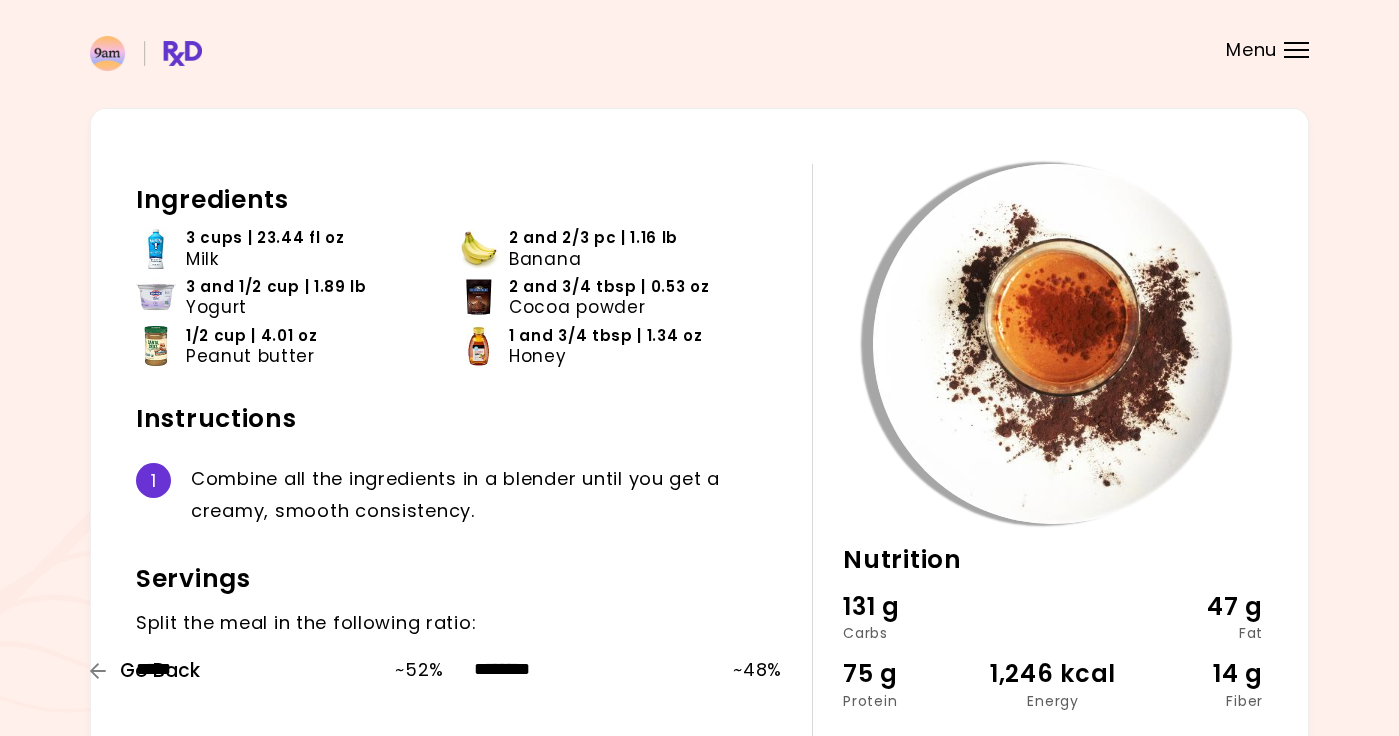 click on "Go Back" at bounding box center [160, 671] 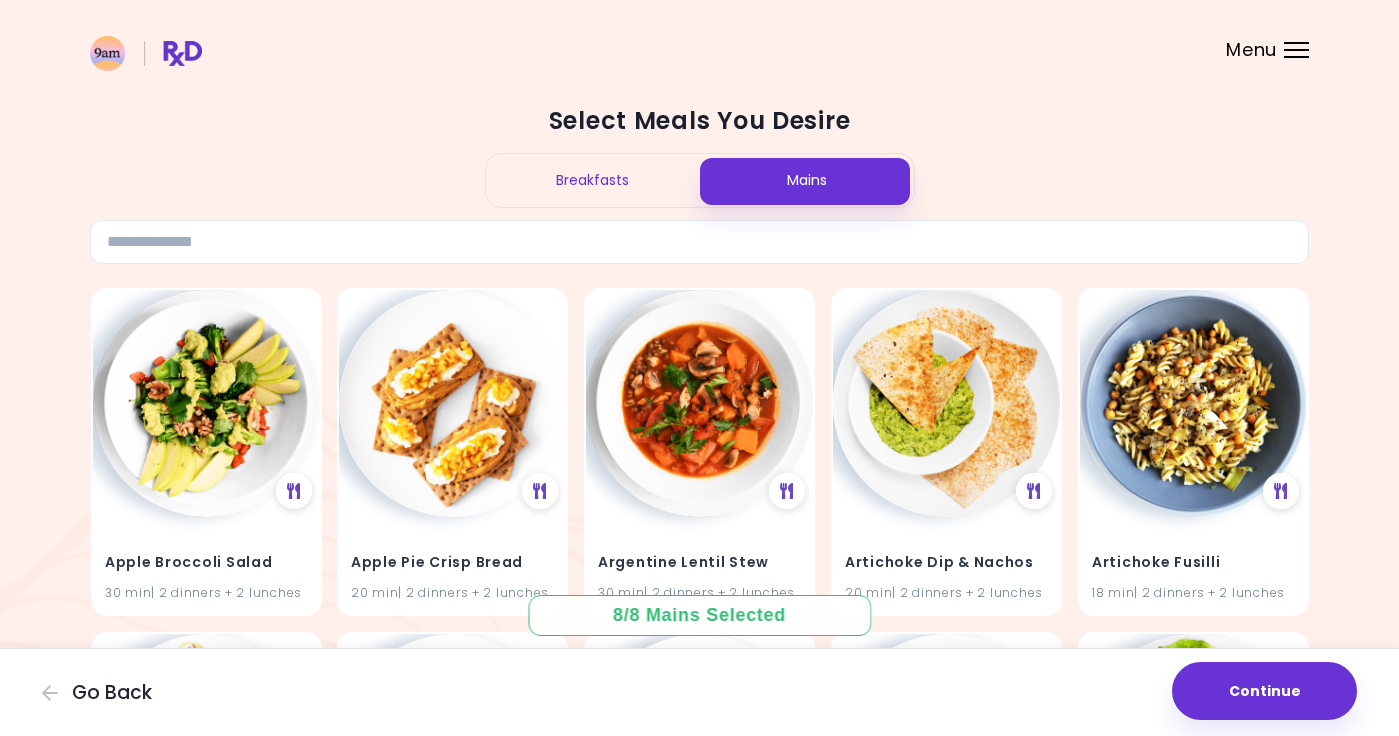 click on "Breakfasts" at bounding box center (593, 180) 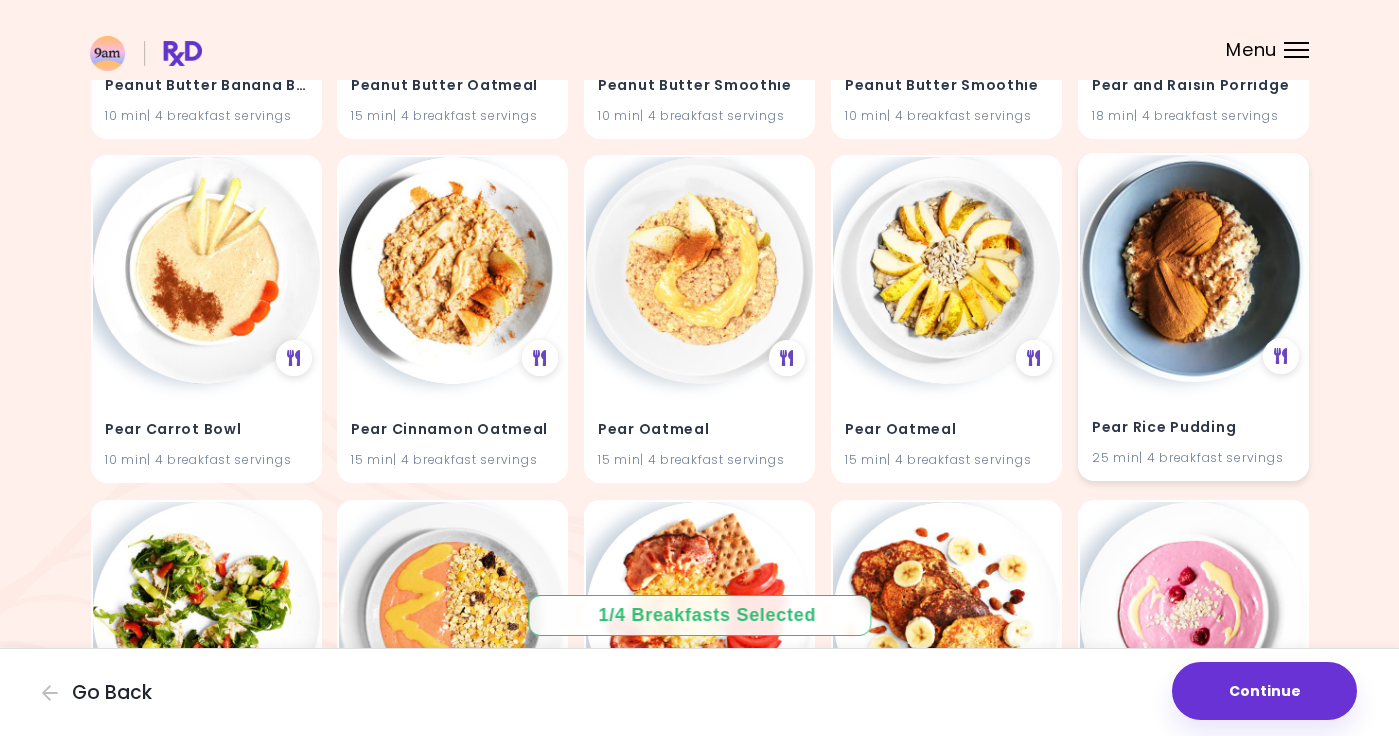 scroll, scrollTop: 9412, scrollLeft: 0, axis: vertical 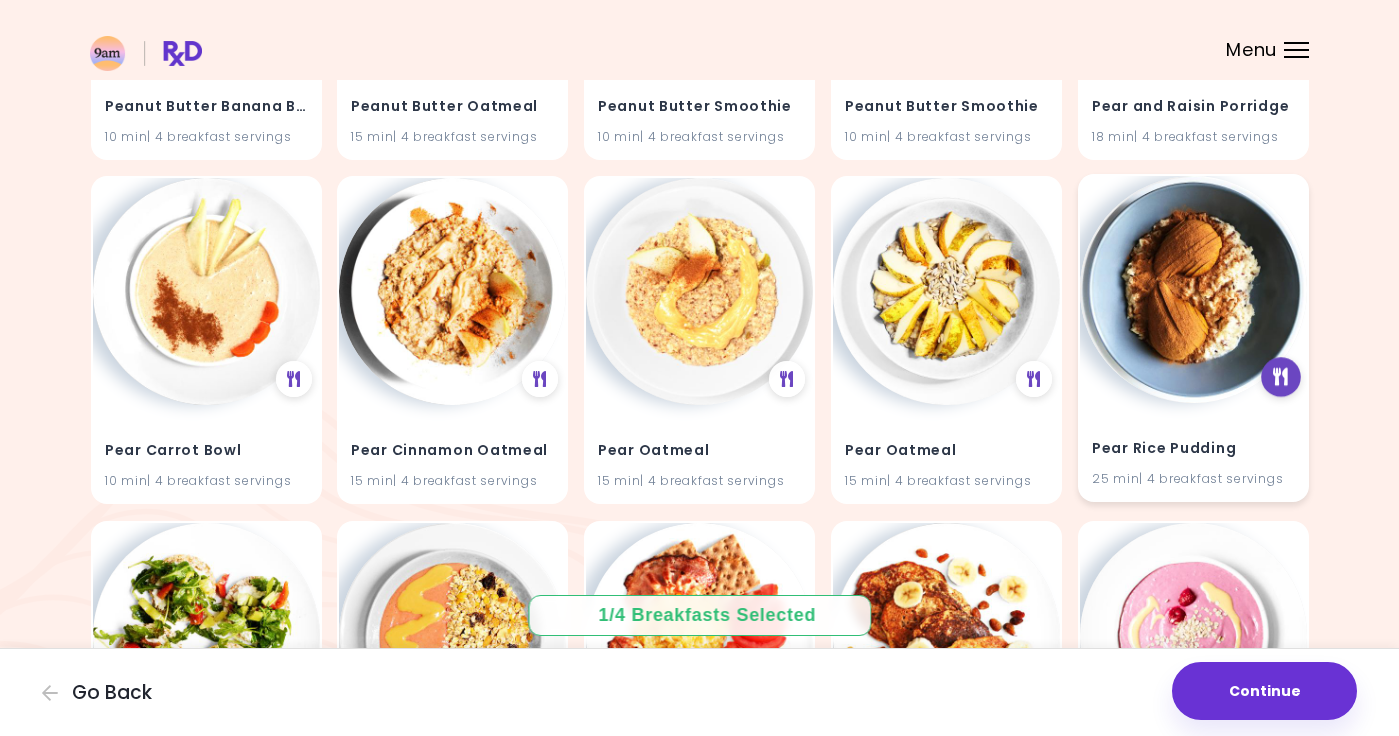 click at bounding box center (1280, 377) 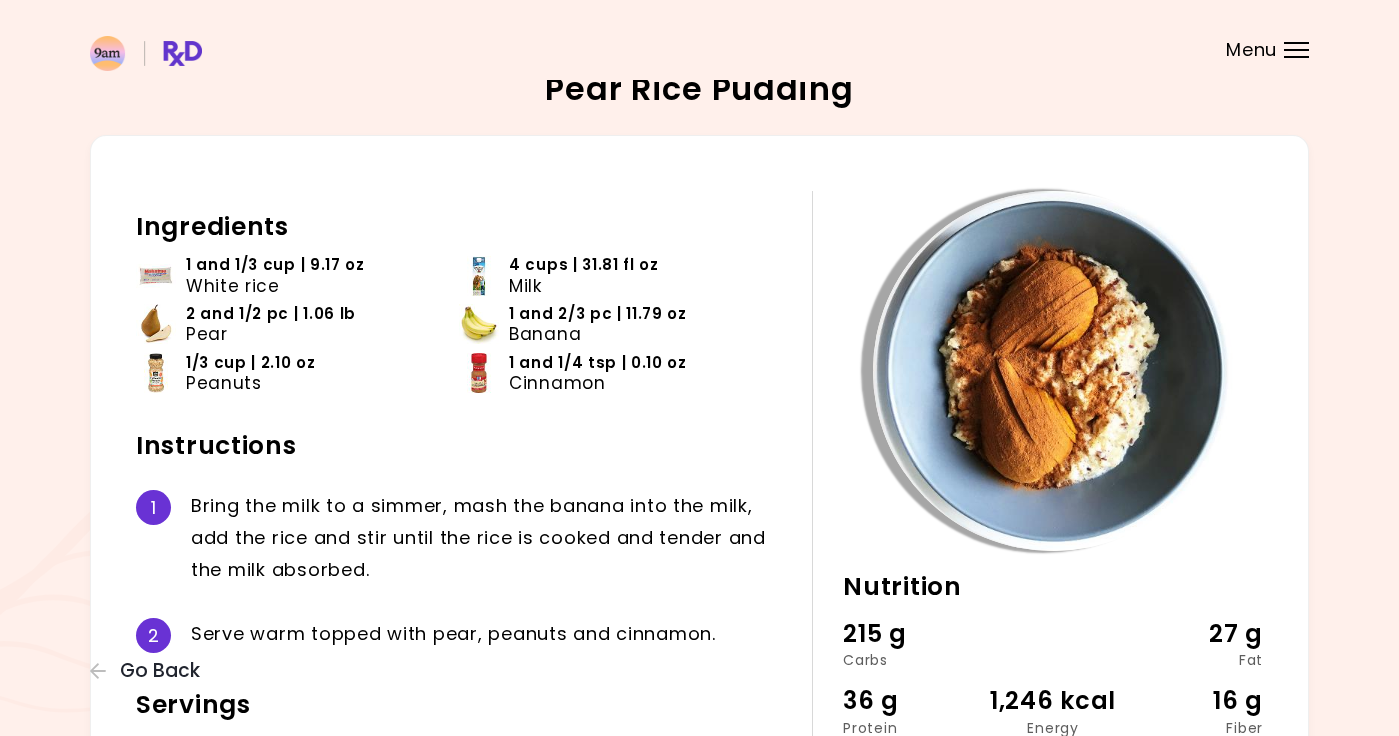 scroll, scrollTop: 0, scrollLeft: 0, axis: both 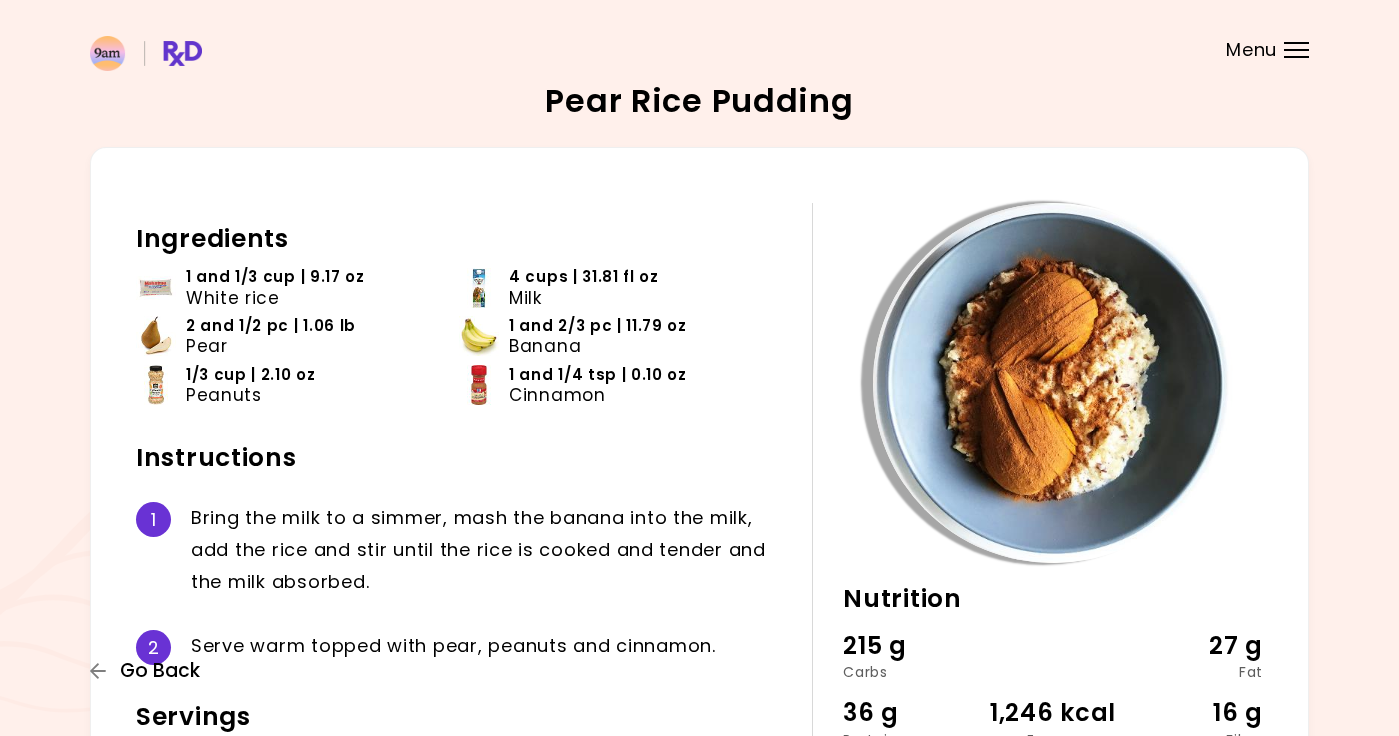 click on "Go Back" at bounding box center (160, 671) 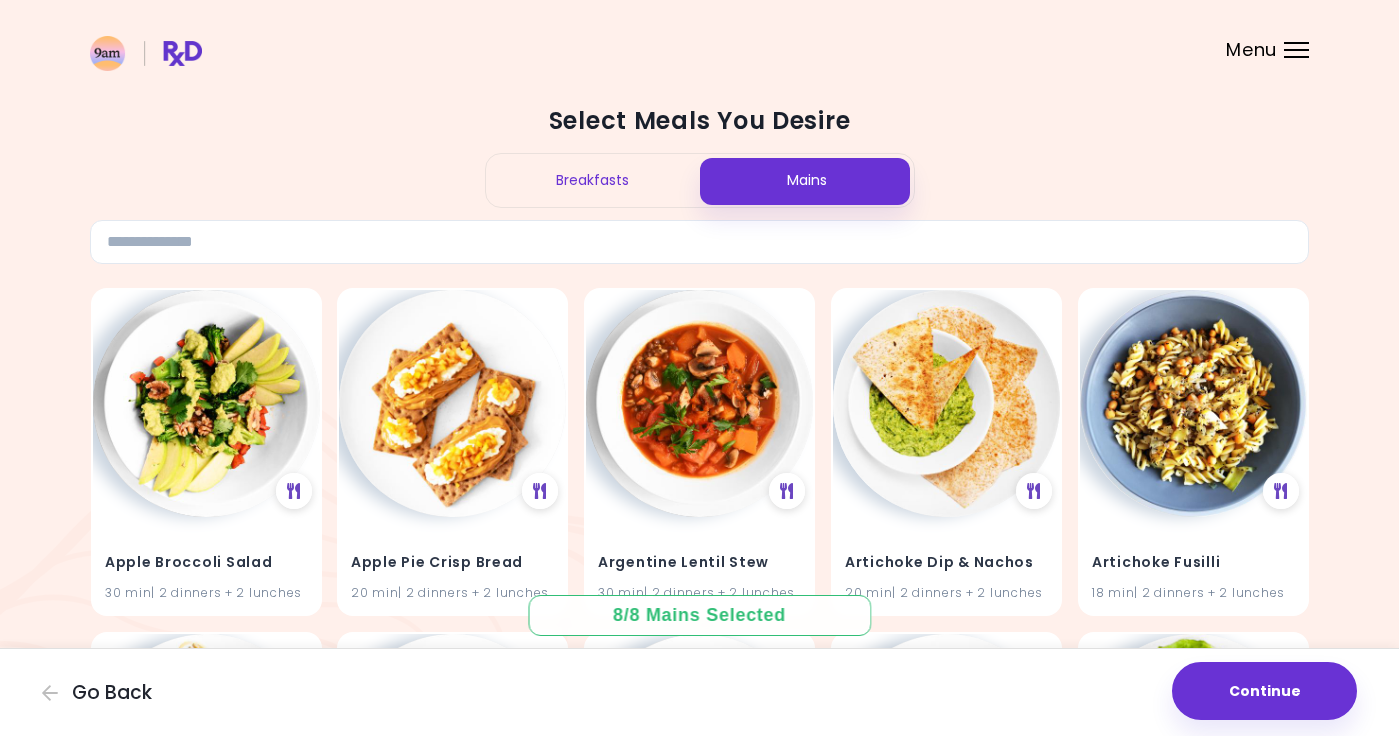 click on "Breakfasts" at bounding box center [593, 180] 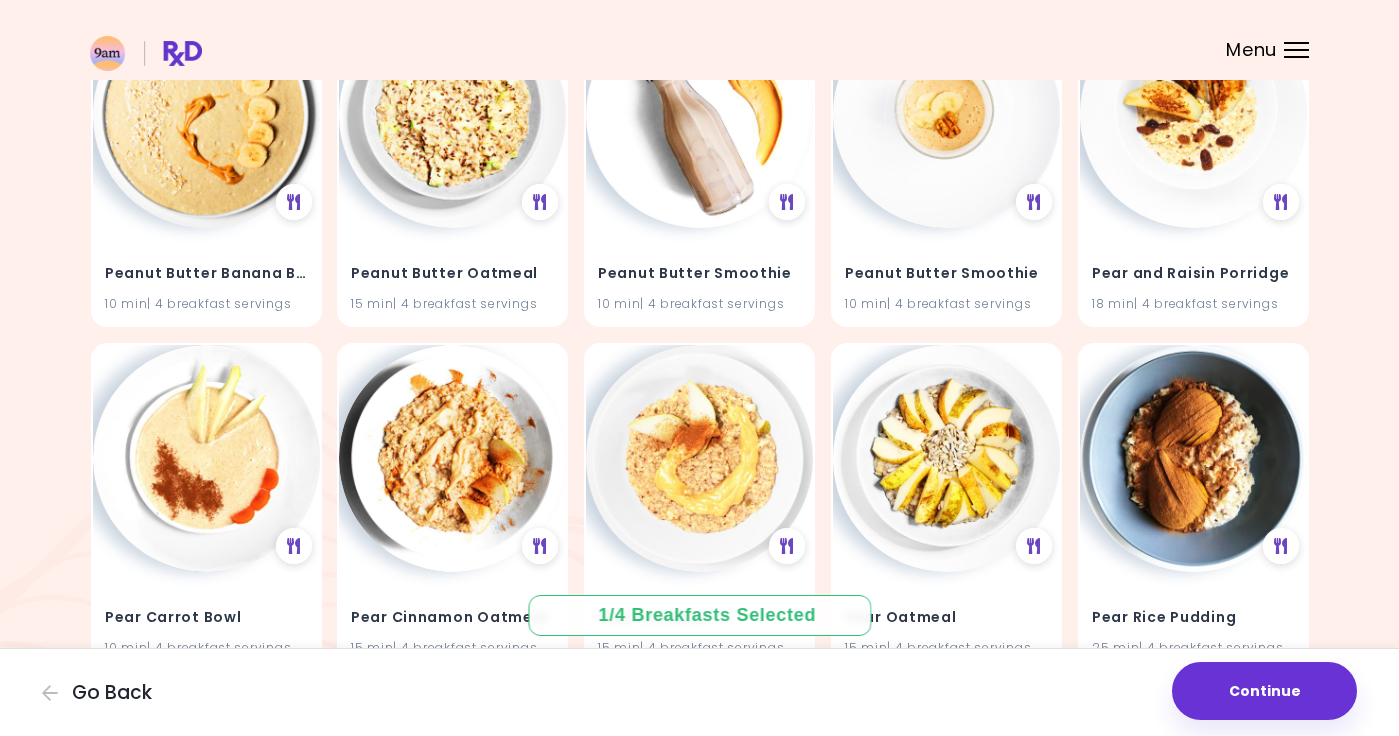 scroll, scrollTop: 9255, scrollLeft: 0, axis: vertical 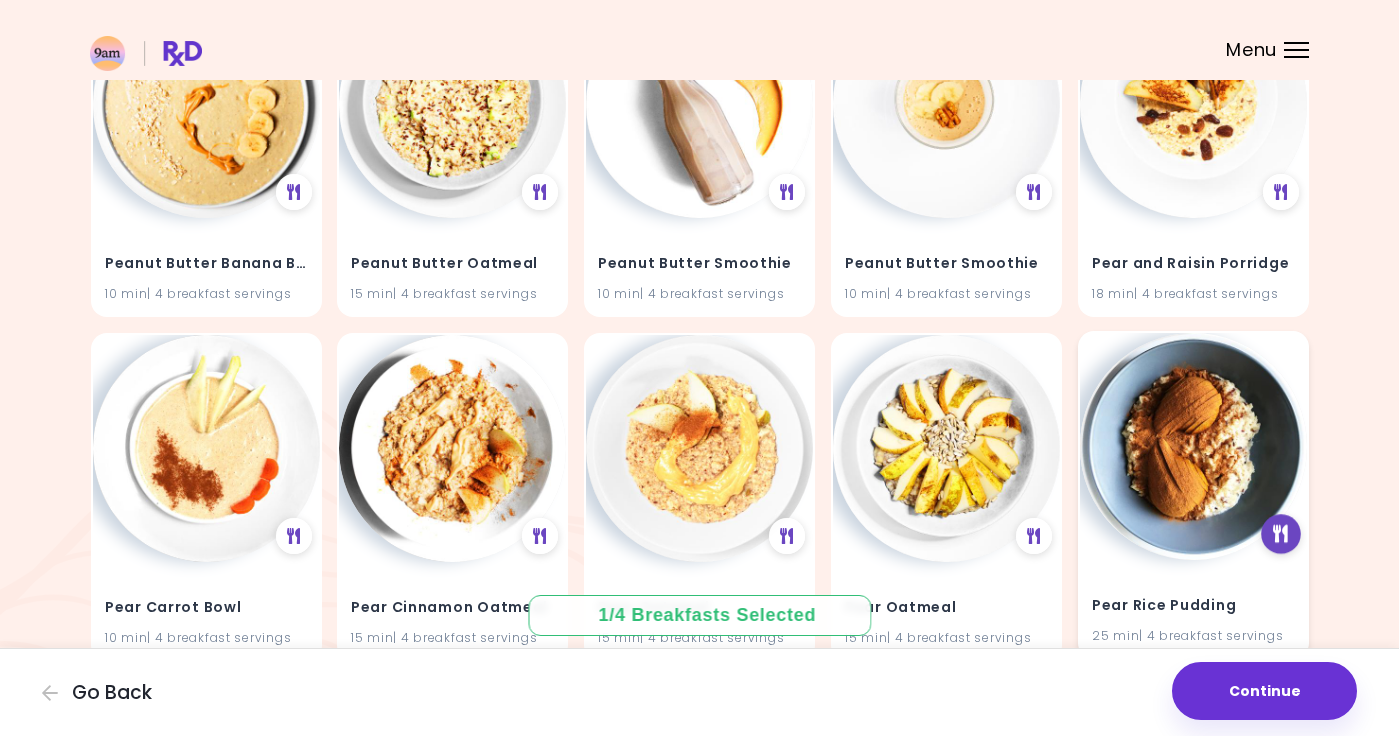 click at bounding box center [1280, 534] 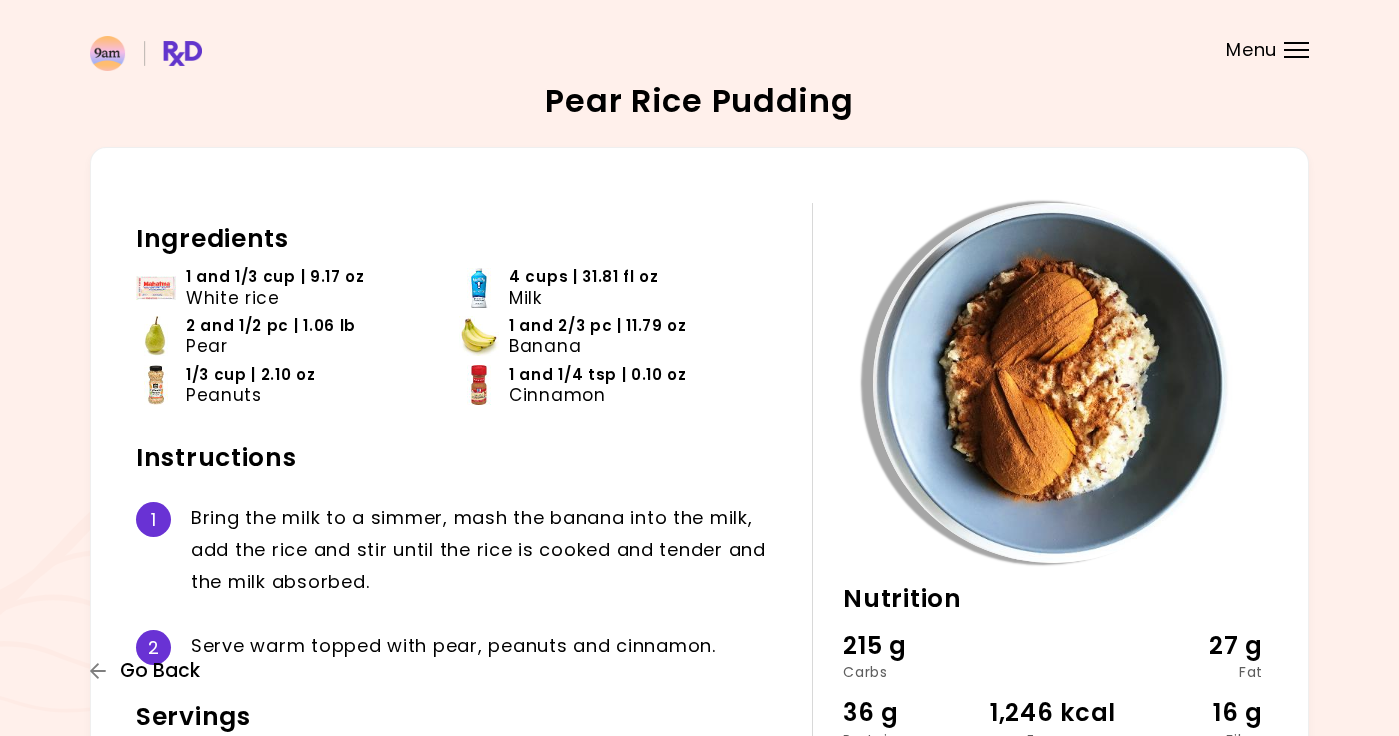 click on "Go Back" at bounding box center (160, 671) 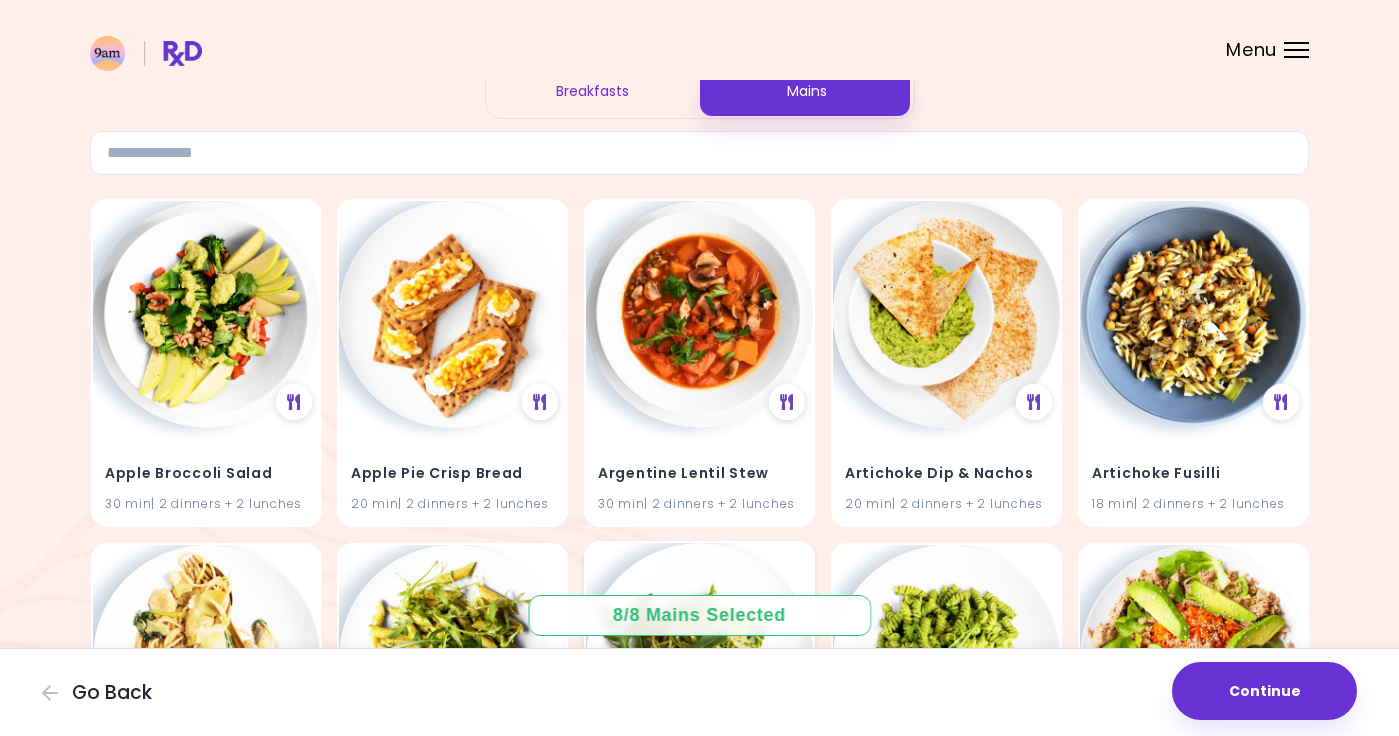 scroll, scrollTop: 0, scrollLeft: 0, axis: both 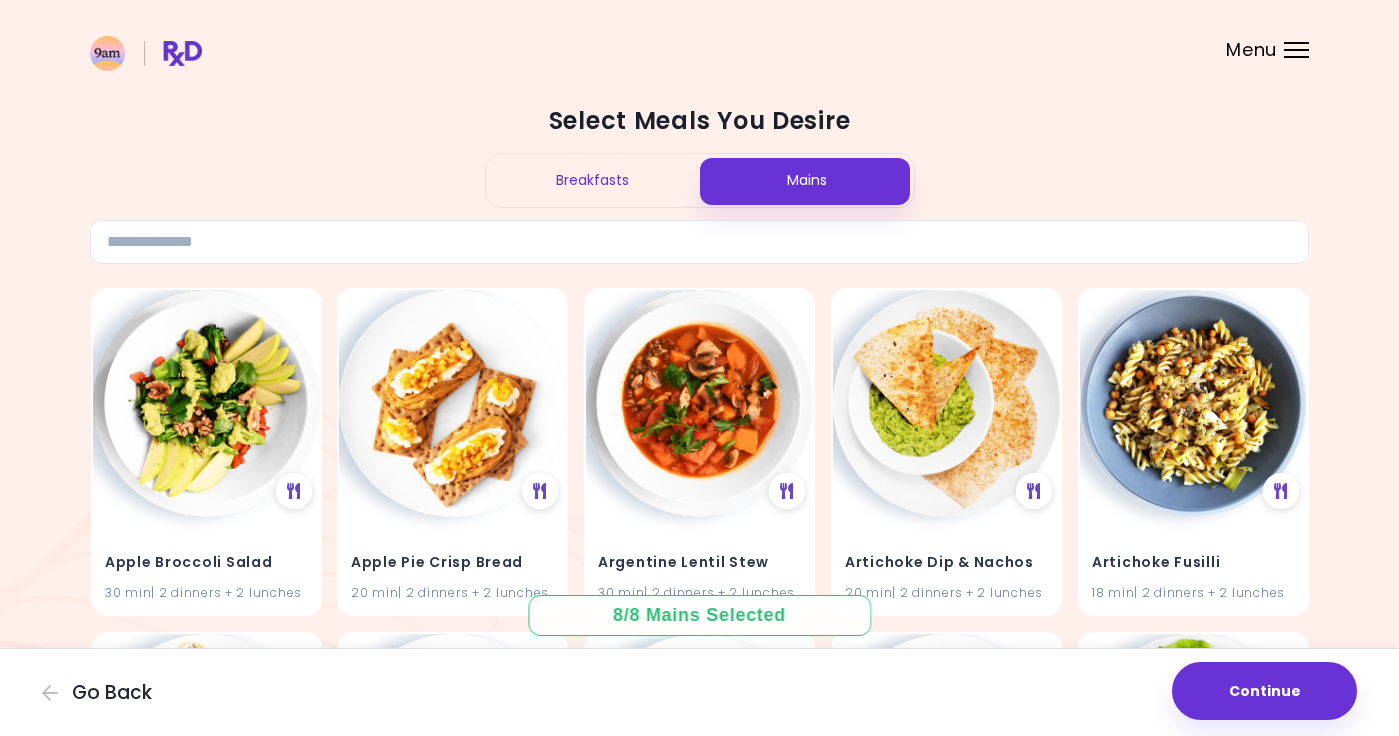click on "Breakfasts" at bounding box center (593, 180) 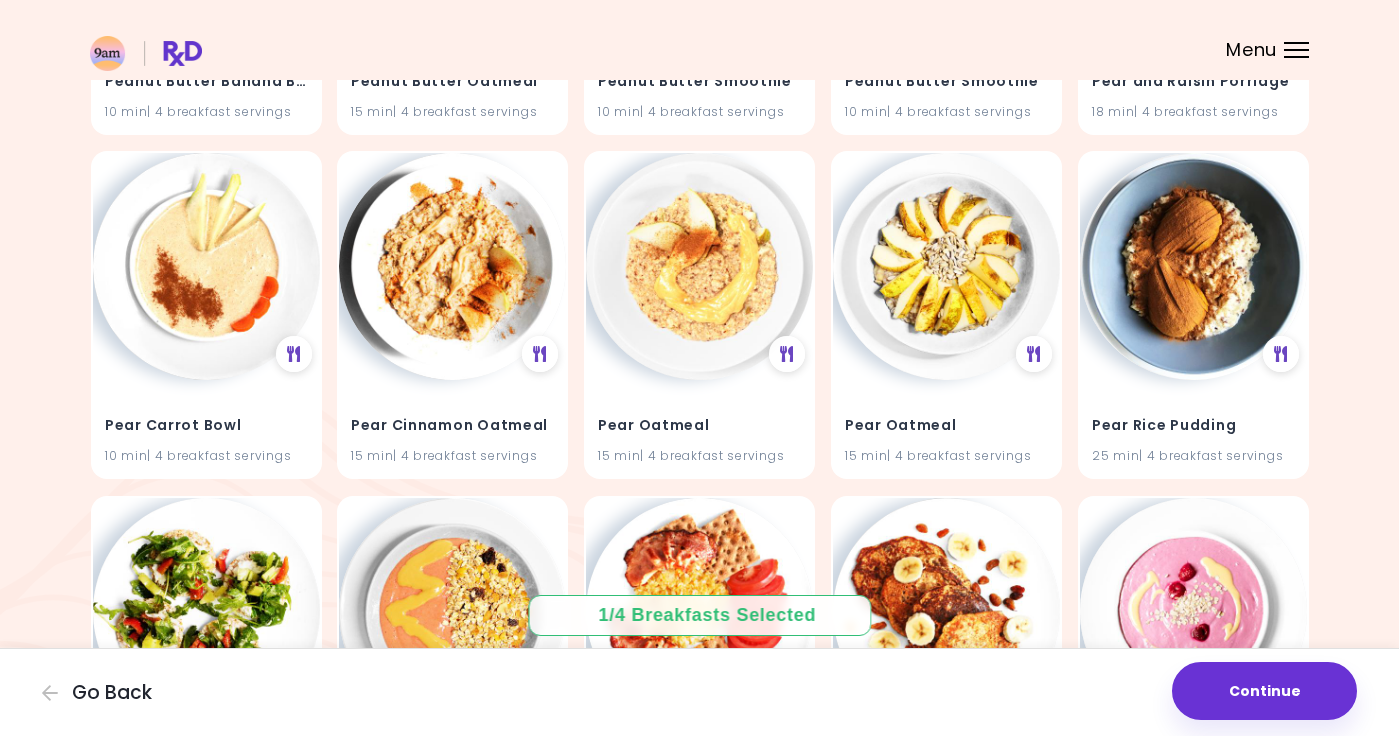 scroll, scrollTop: 9420, scrollLeft: 0, axis: vertical 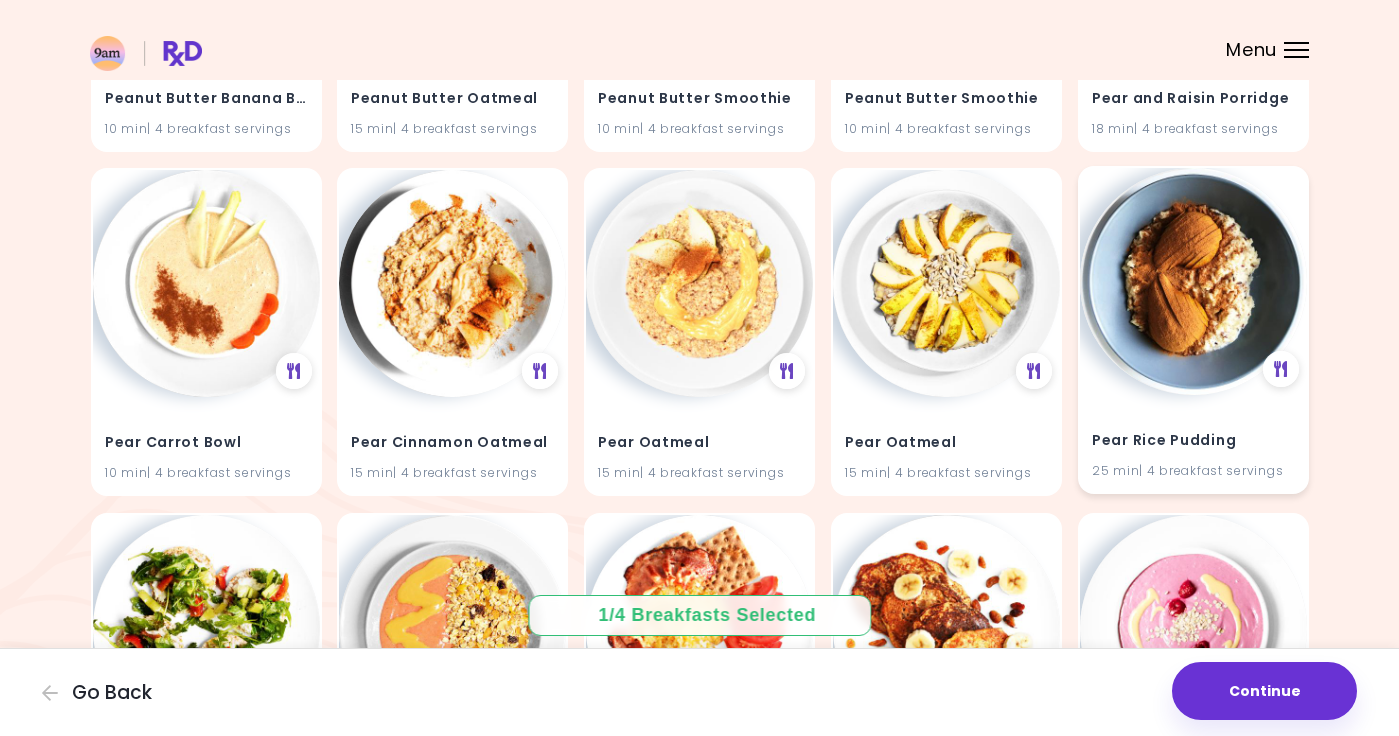 click at bounding box center [1193, 281] 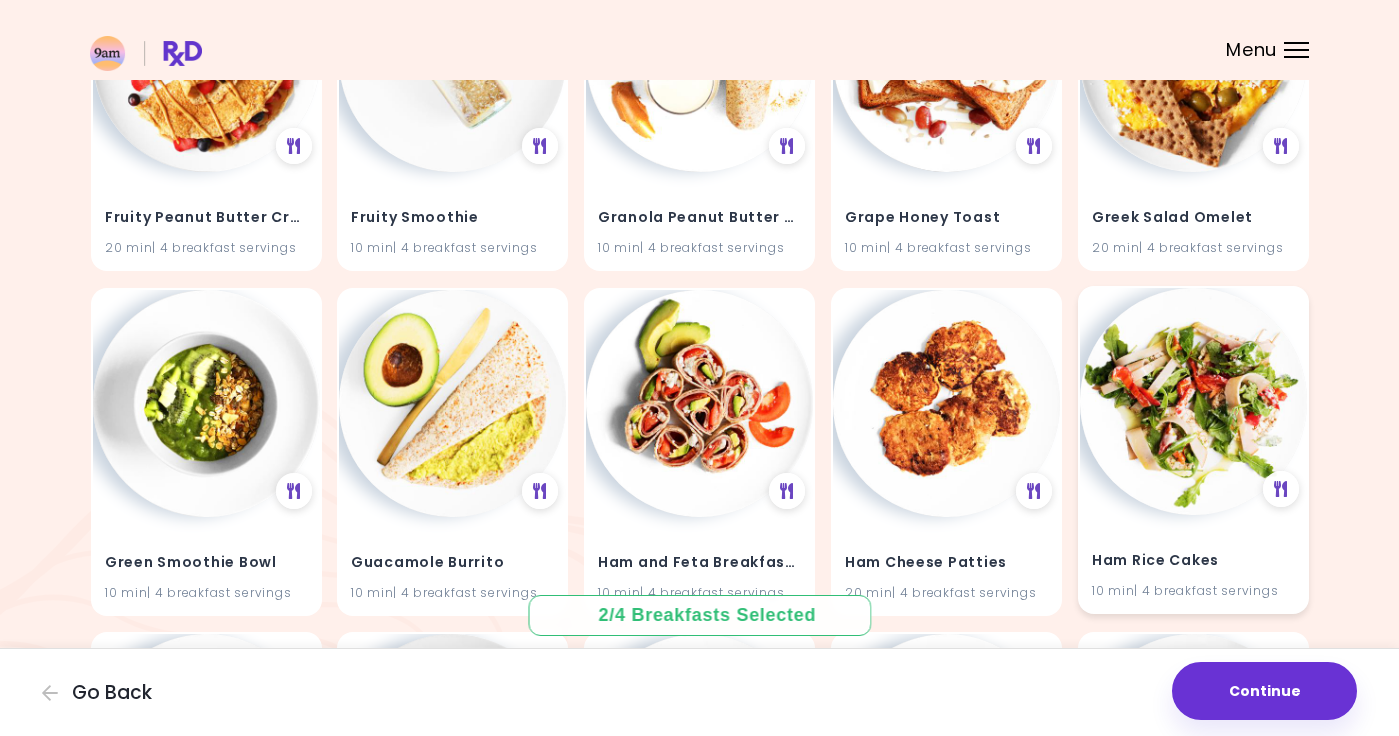 scroll, scrollTop: 6560, scrollLeft: 0, axis: vertical 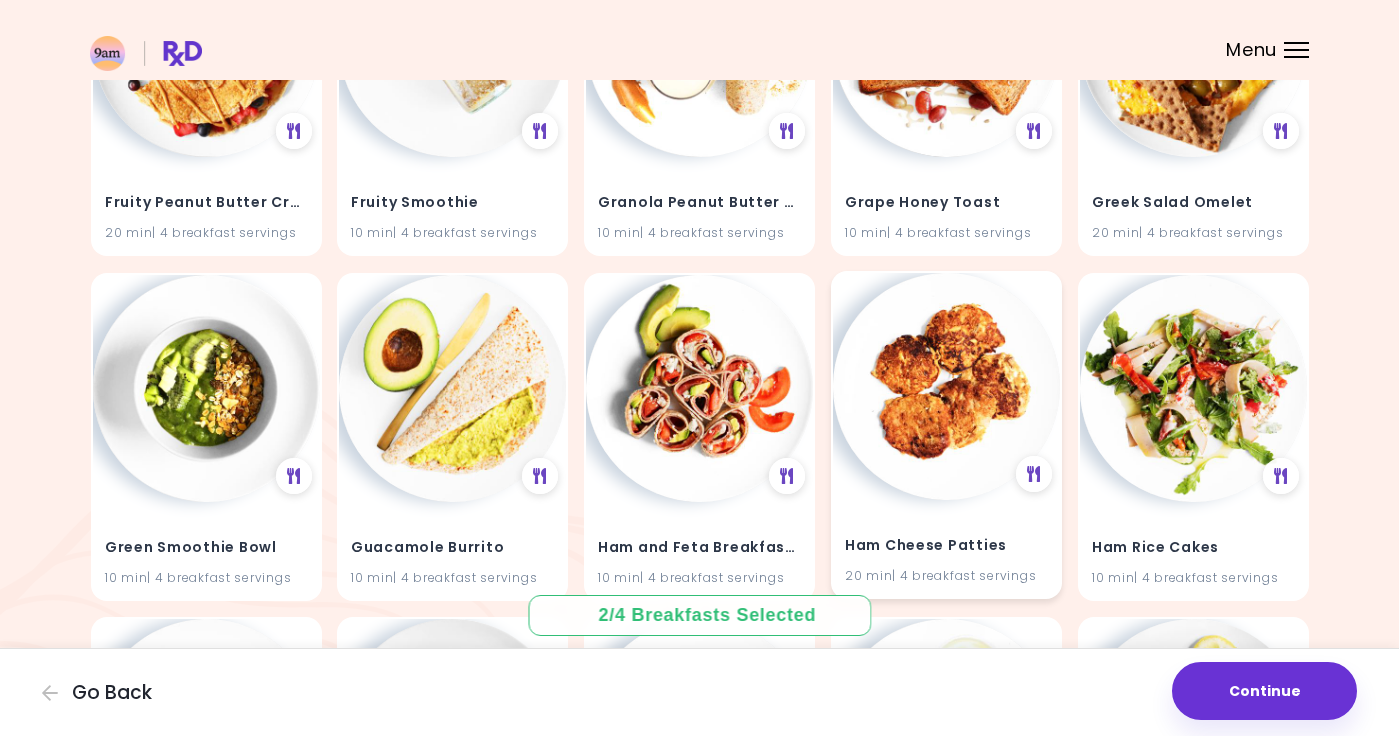 click at bounding box center [946, 386] 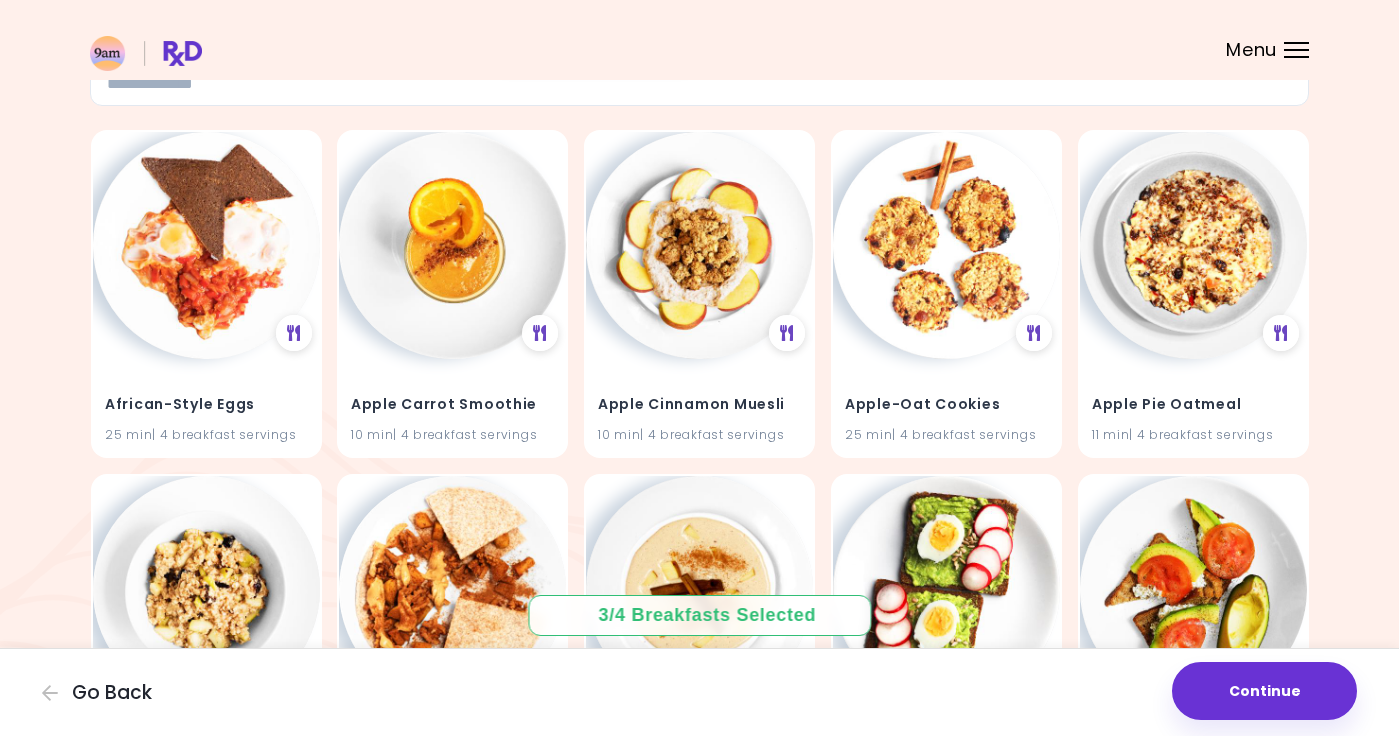 scroll, scrollTop: 0, scrollLeft: 0, axis: both 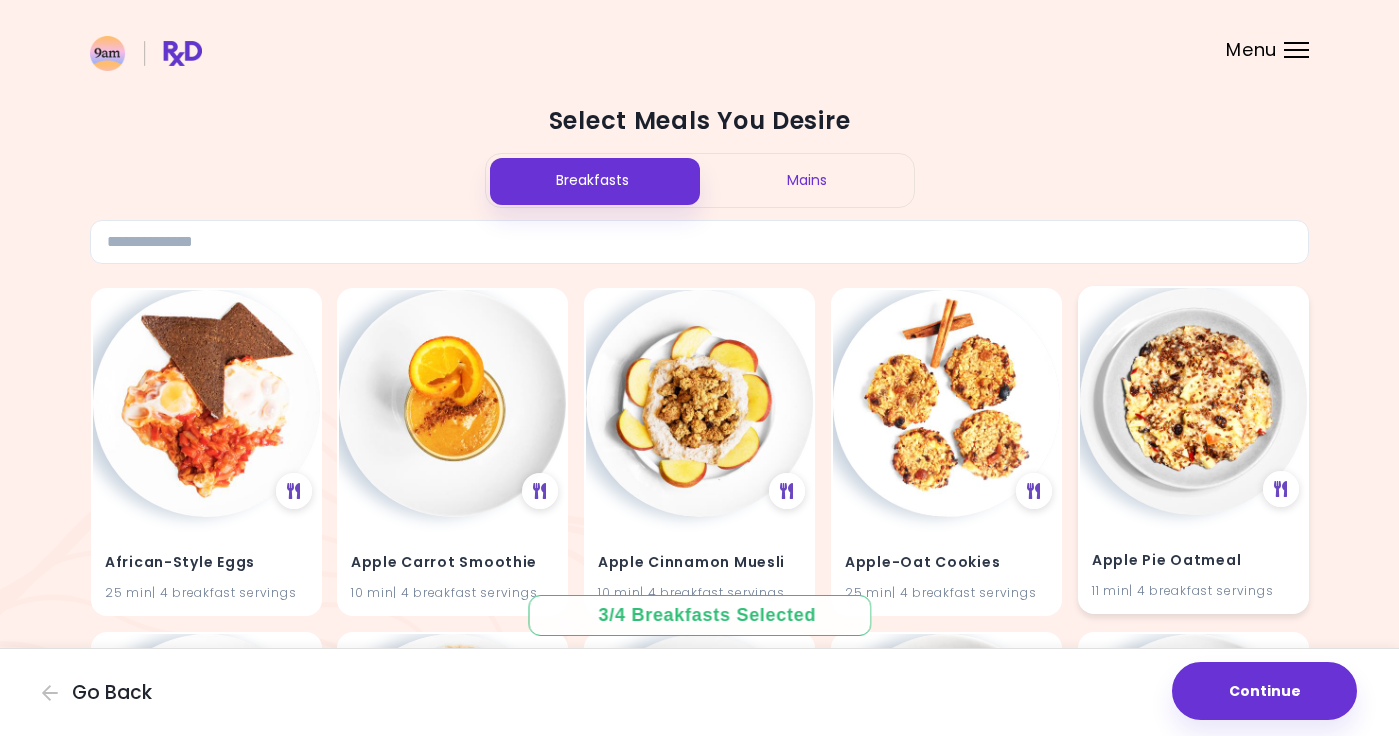 click at bounding box center (1193, 401) 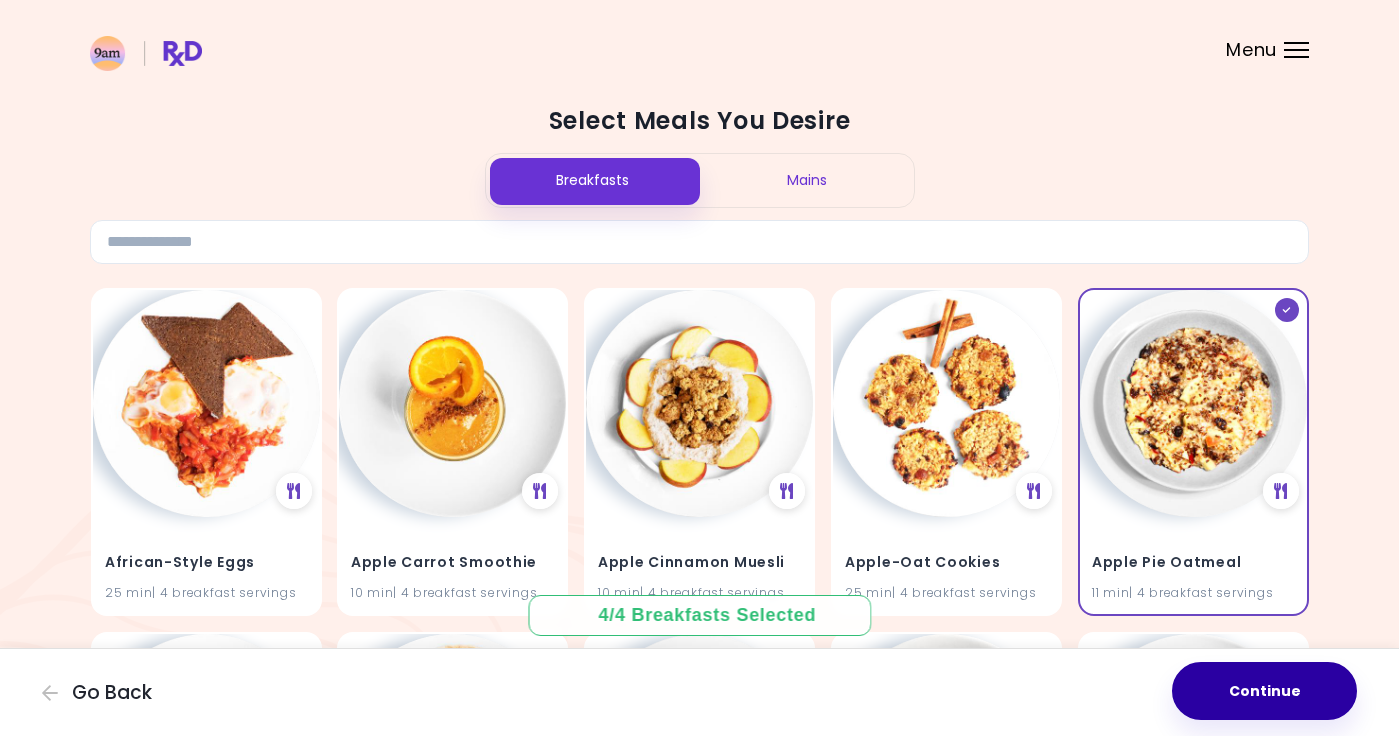 click on "Continue" at bounding box center [1264, 691] 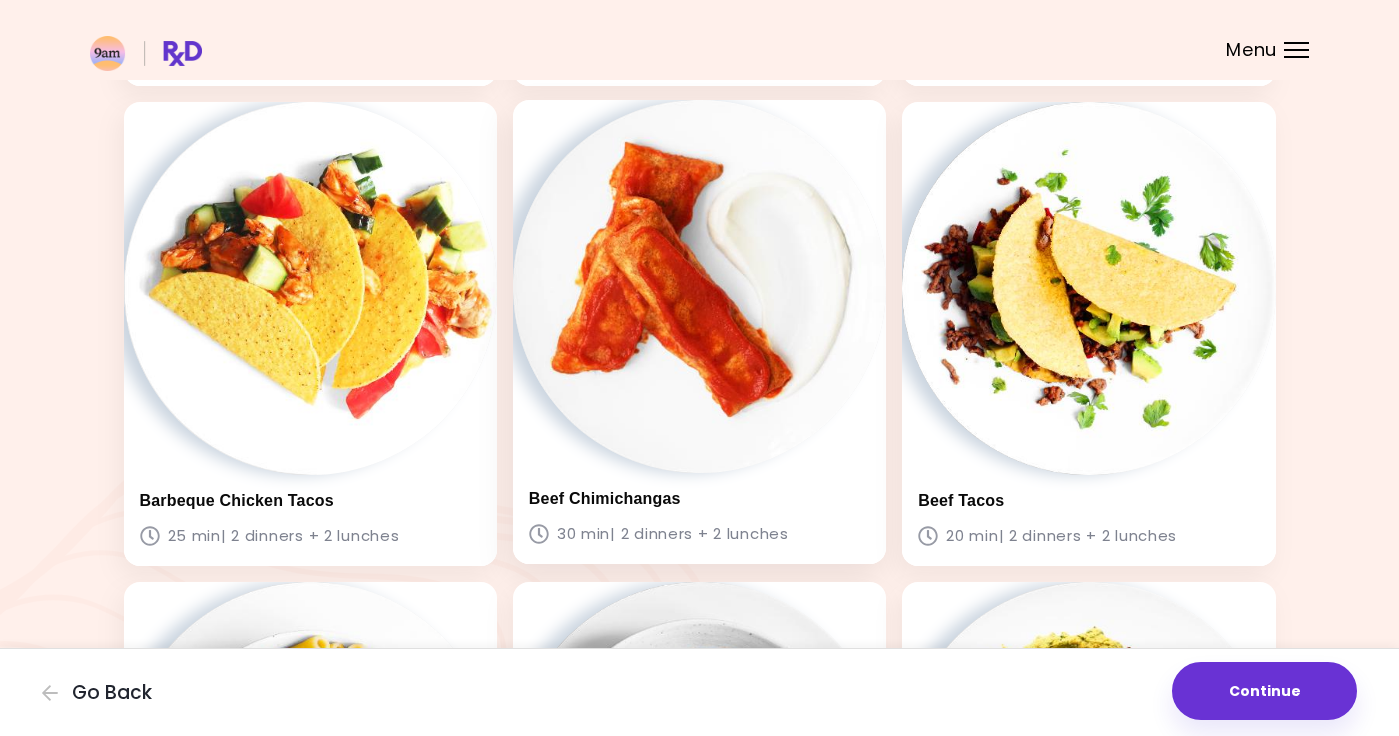 scroll, scrollTop: 1063, scrollLeft: 0, axis: vertical 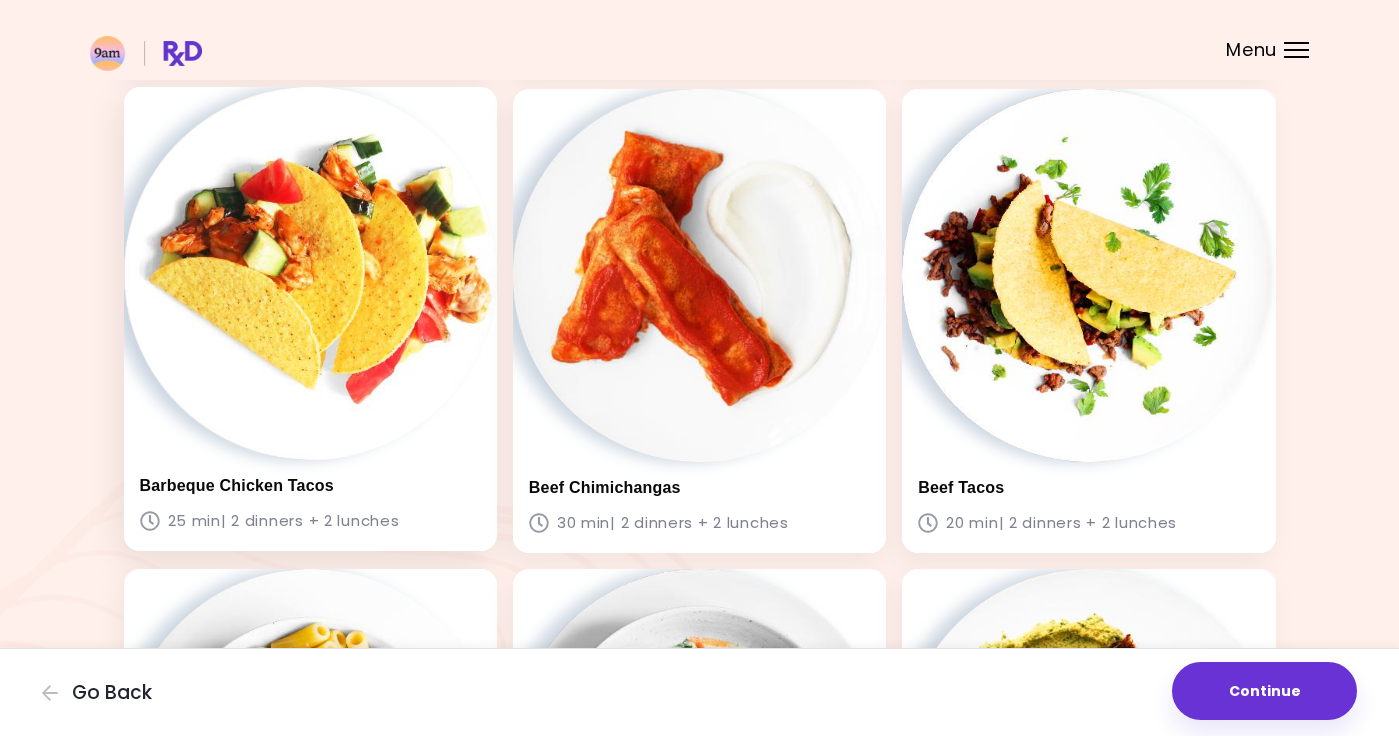 click at bounding box center (310, 273) 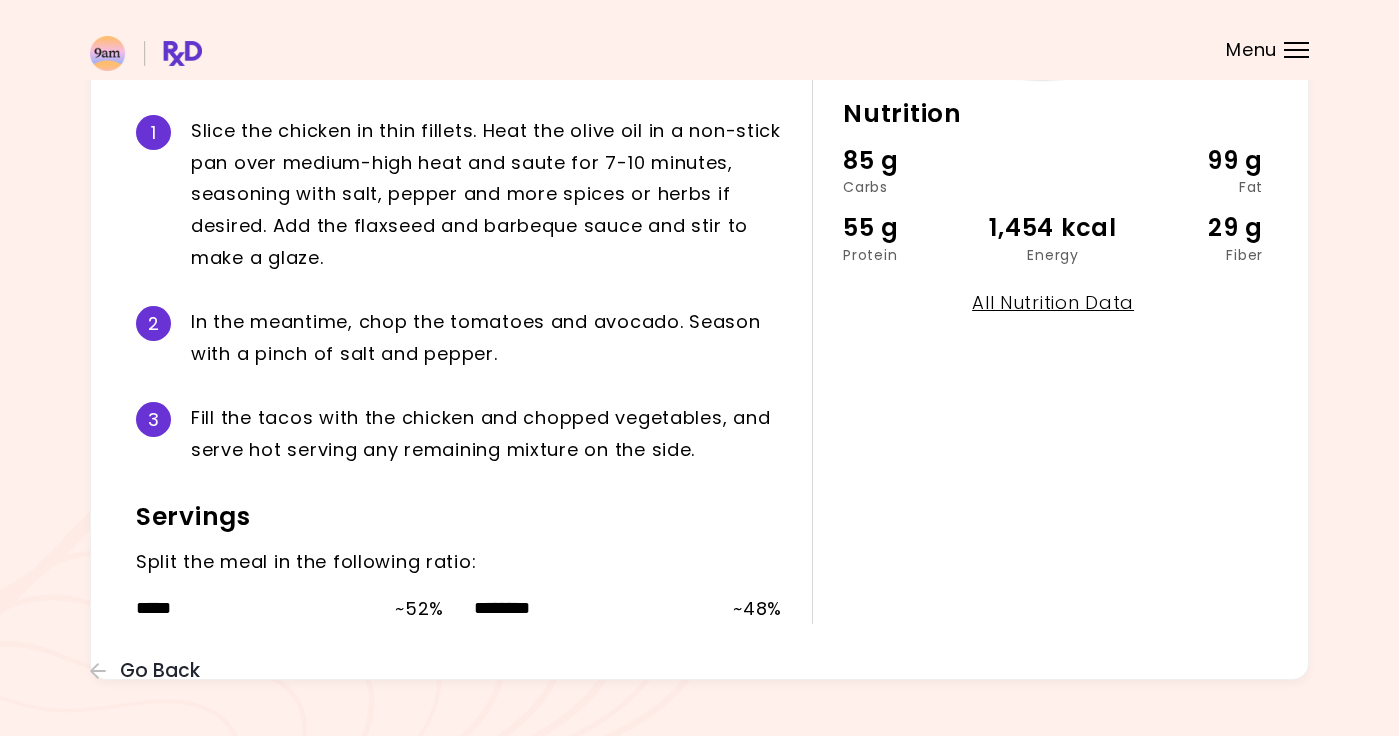 scroll, scrollTop: 514, scrollLeft: 0, axis: vertical 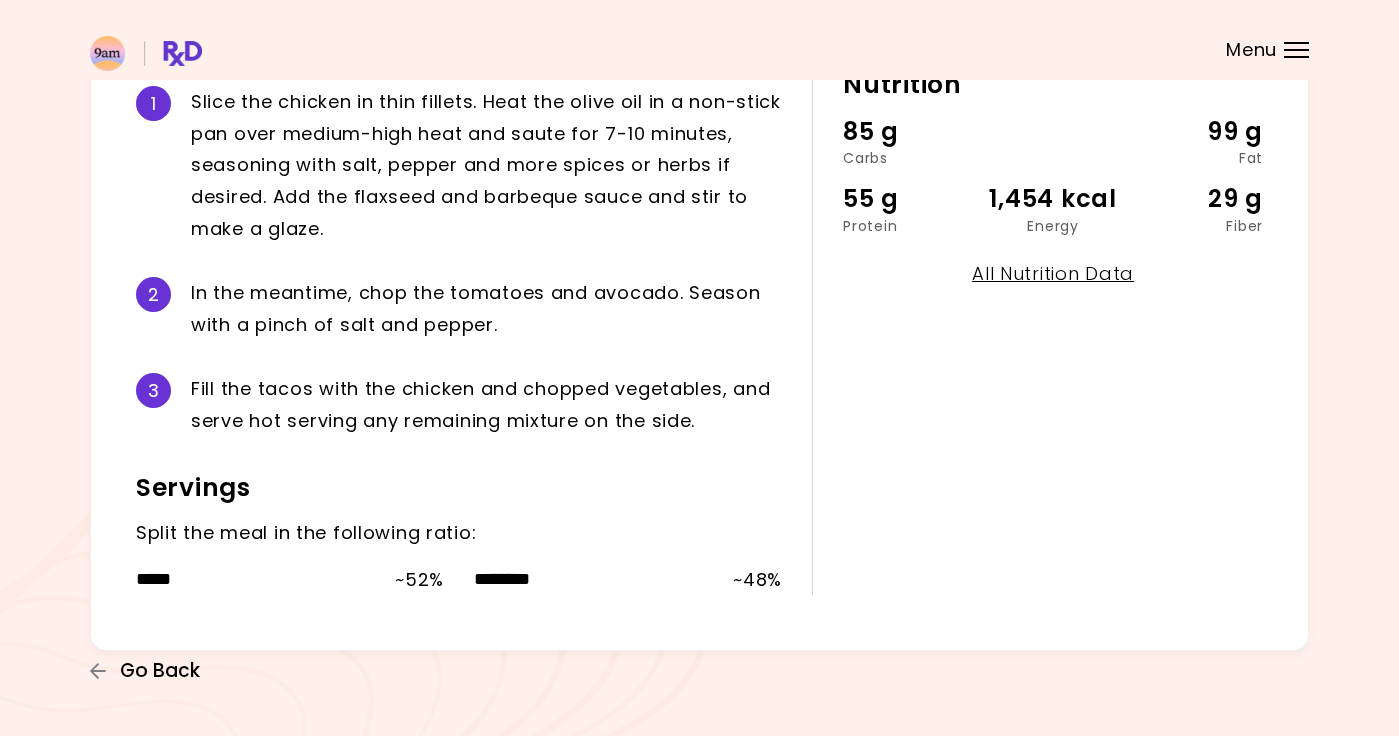 click on "Go Back" at bounding box center (160, 671) 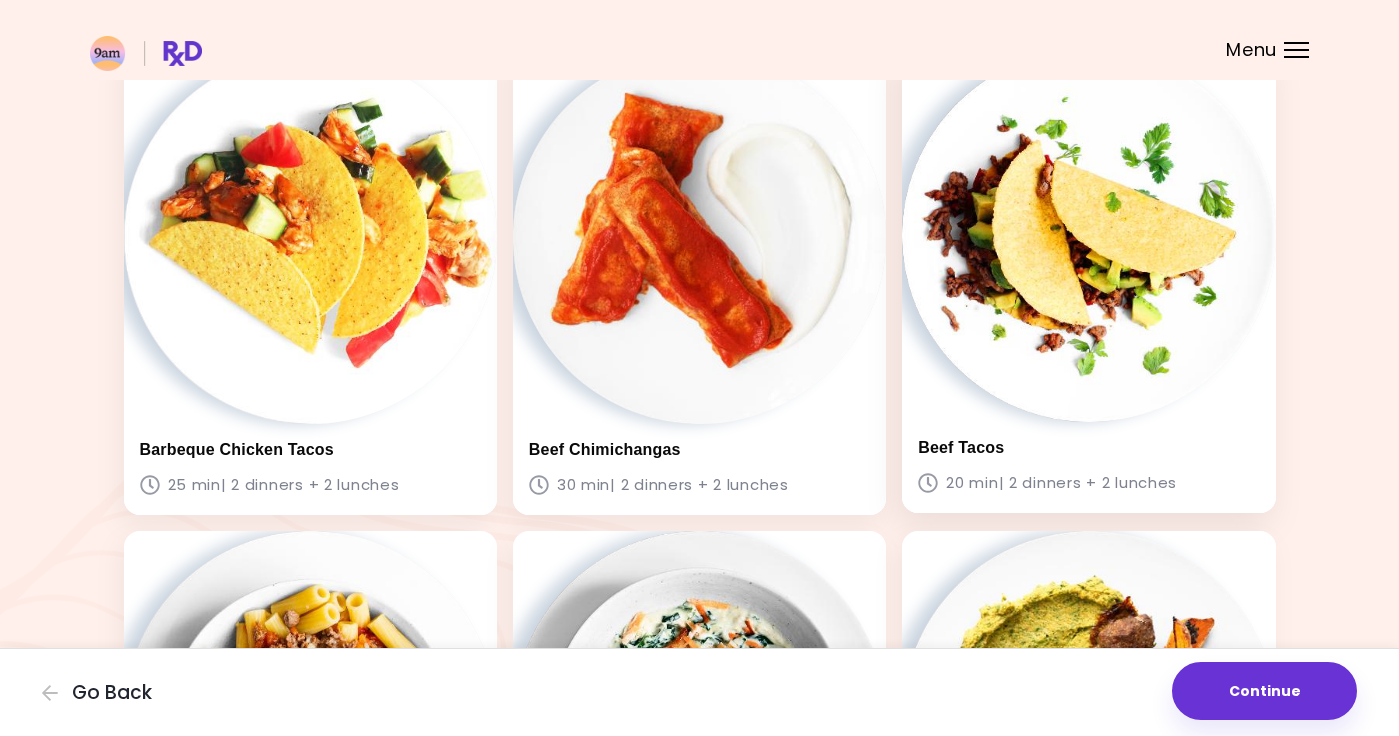 scroll, scrollTop: 1103, scrollLeft: 0, axis: vertical 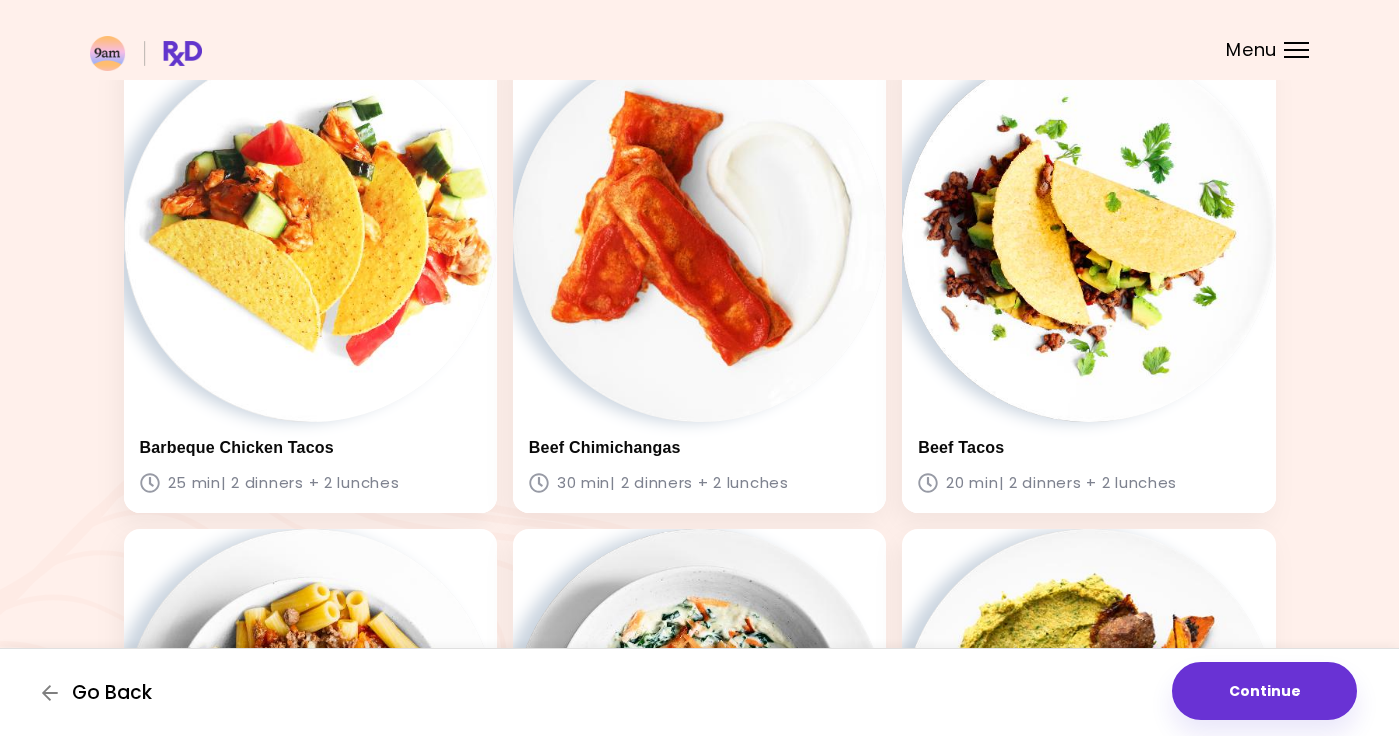 click on "Go Back" at bounding box center [112, 693] 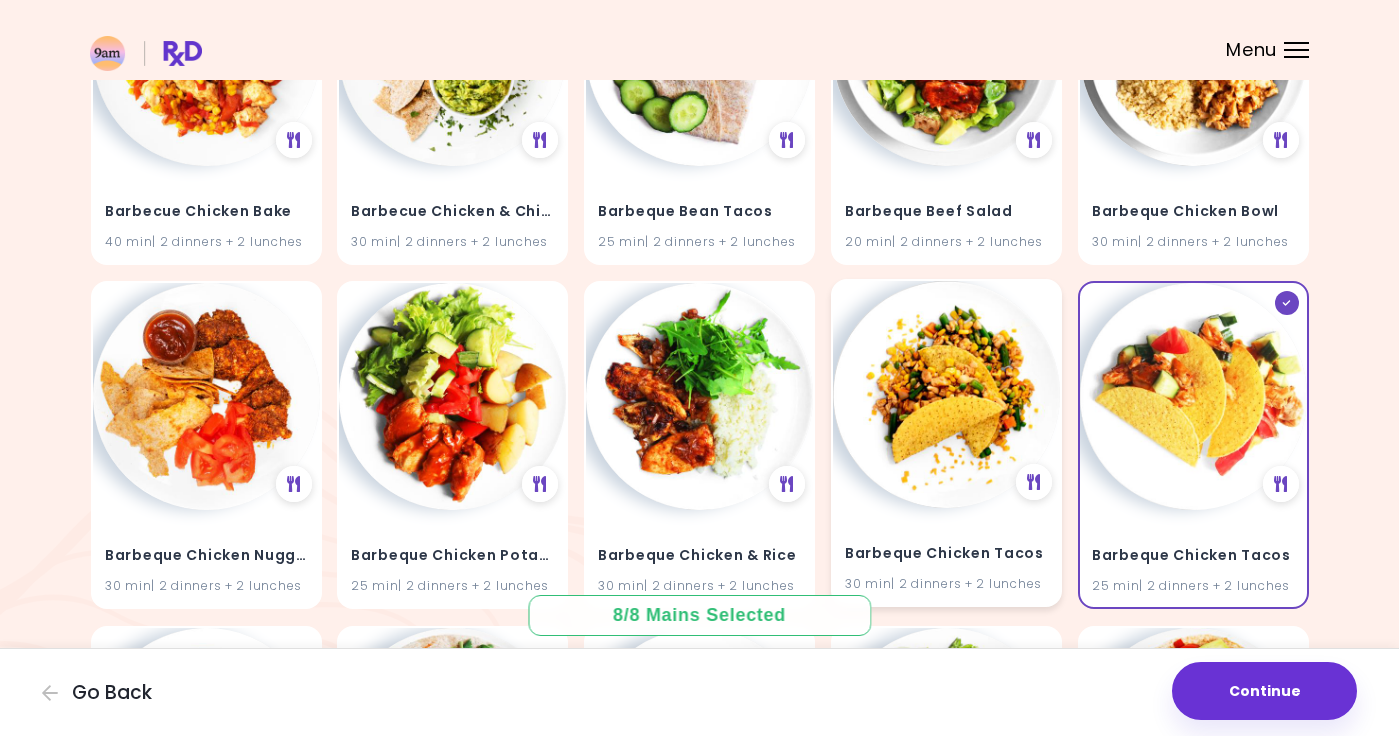 scroll, scrollTop: 5670, scrollLeft: 0, axis: vertical 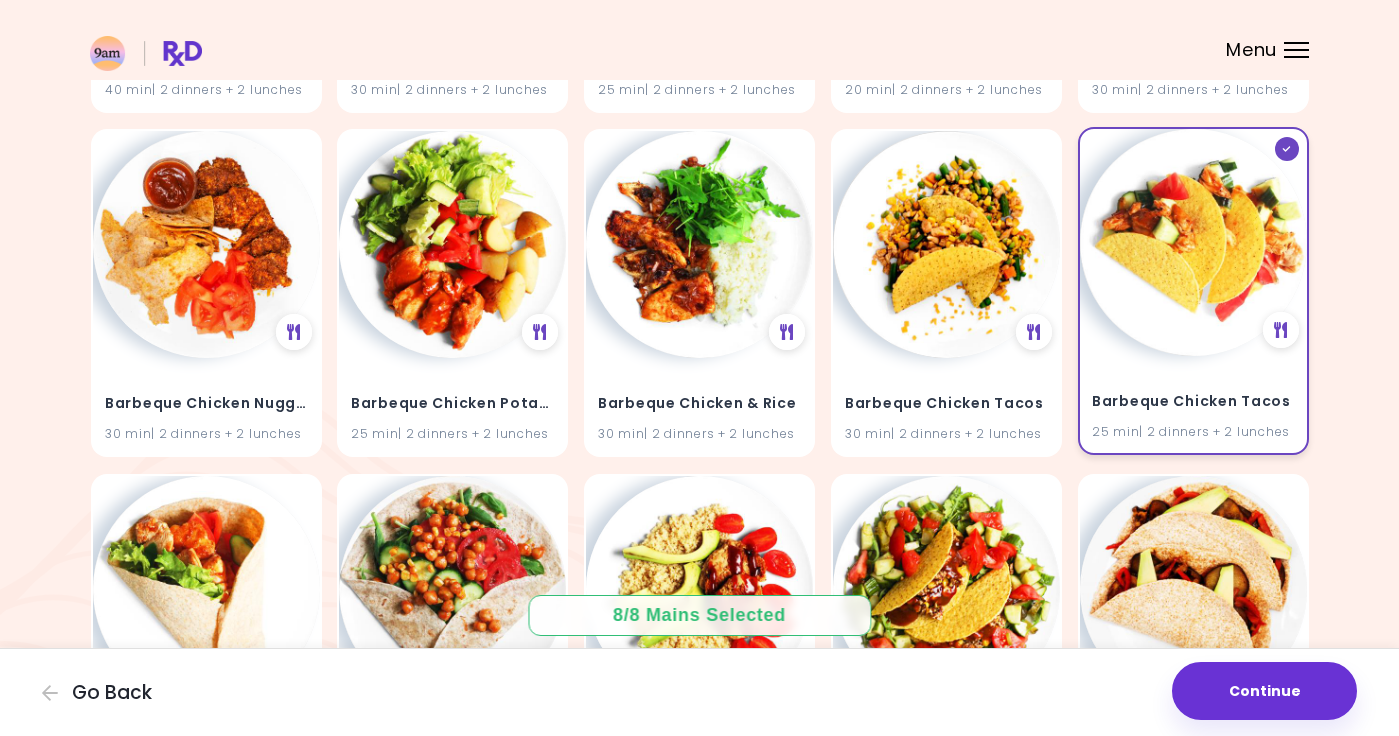 click 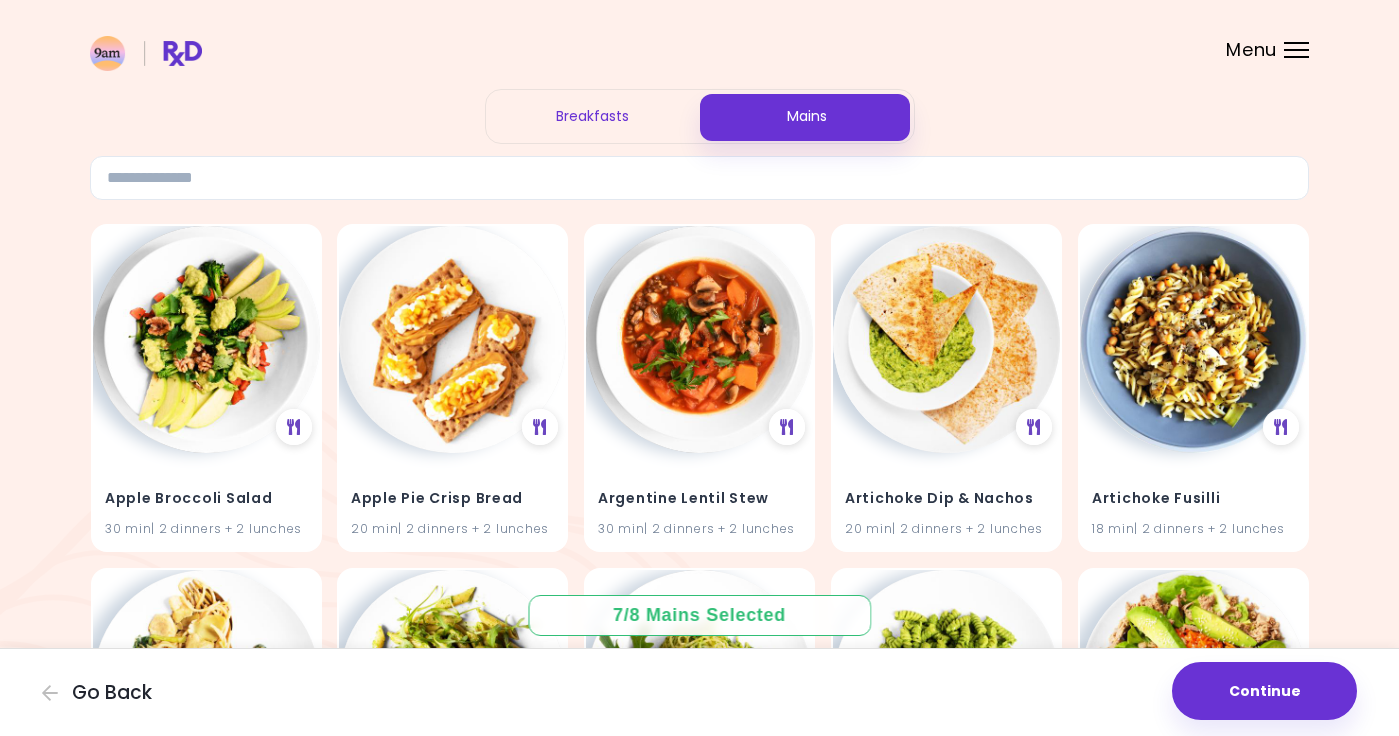 scroll, scrollTop: 0, scrollLeft: 0, axis: both 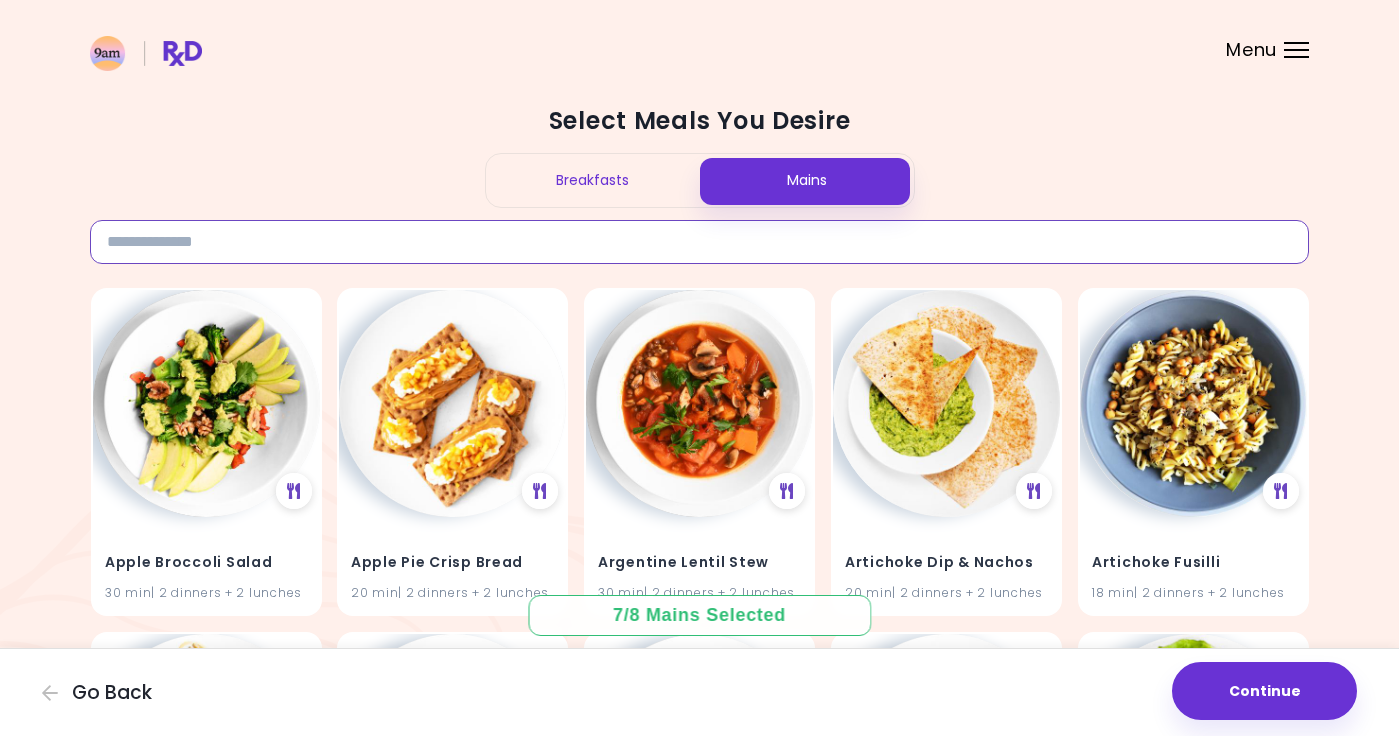 click at bounding box center [699, 242] 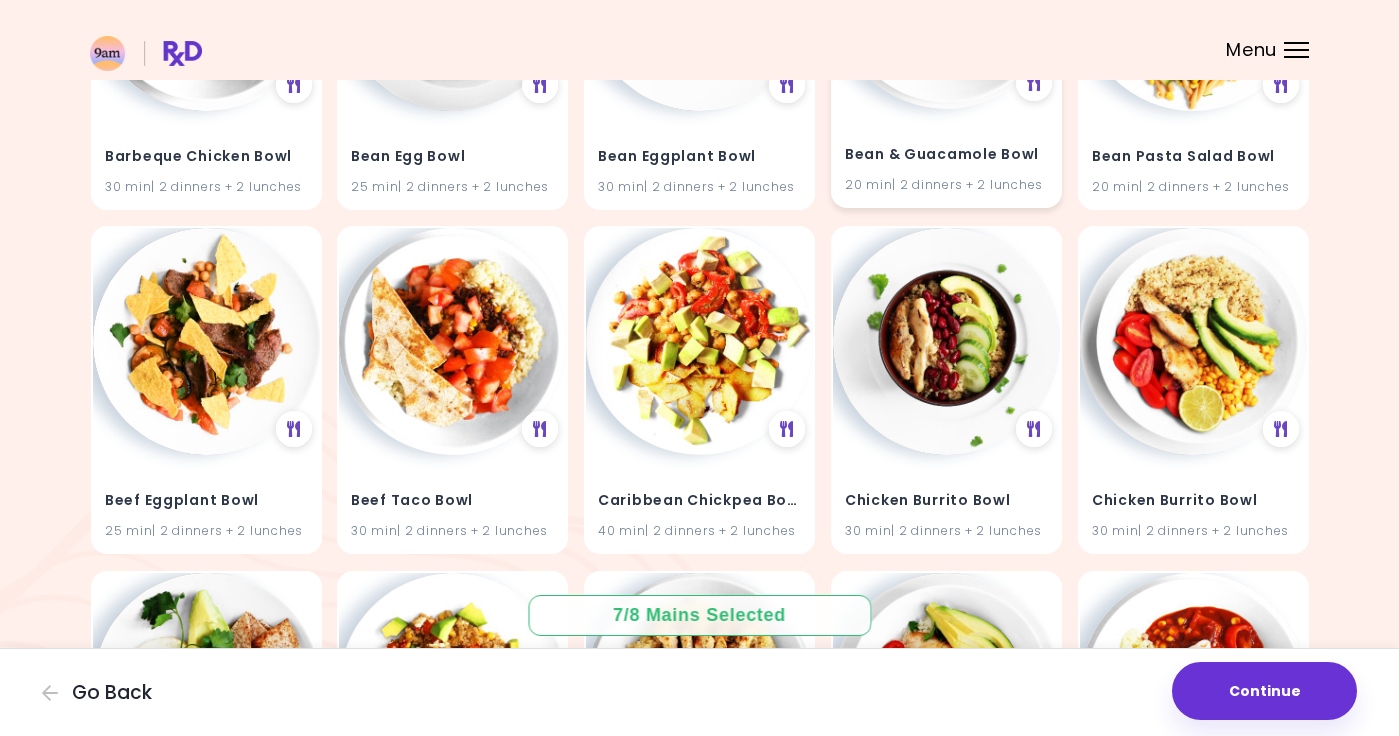 scroll, scrollTop: 73, scrollLeft: 0, axis: vertical 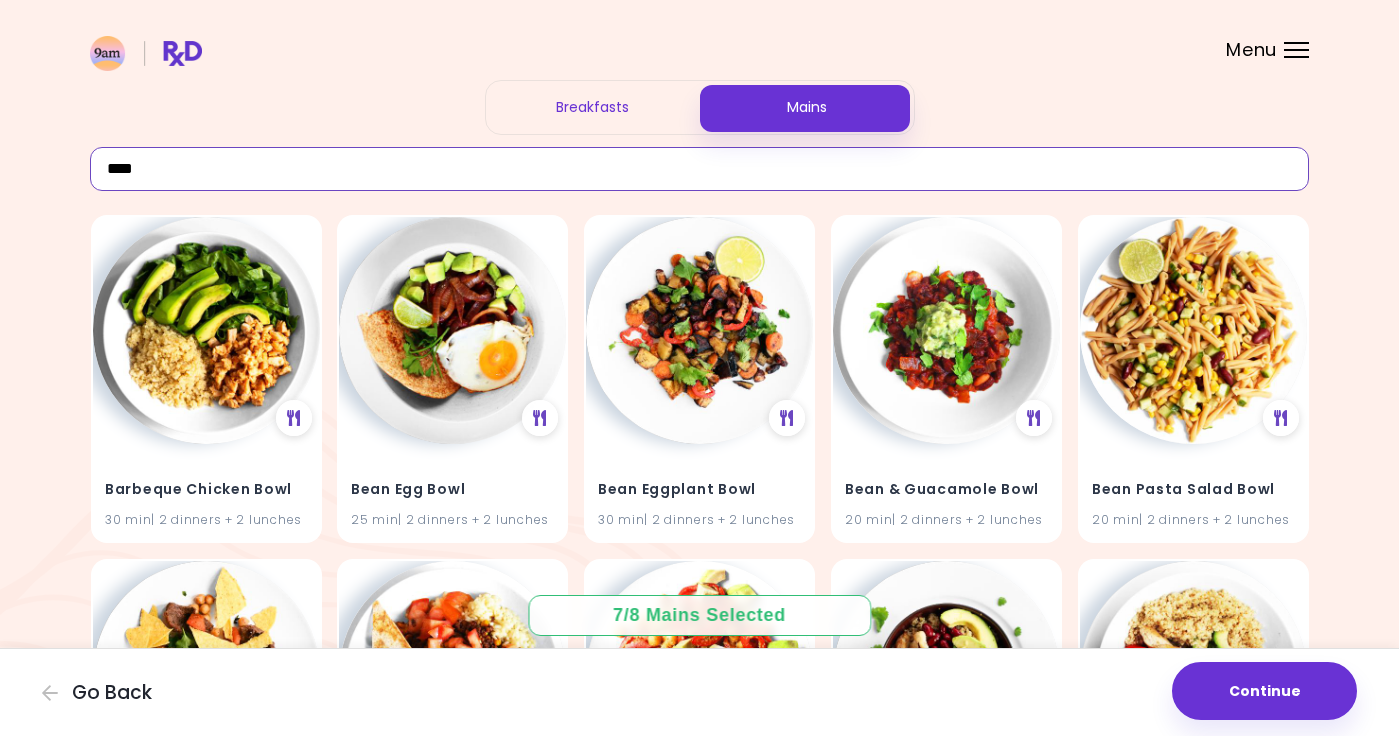 drag, startPoint x: 159, startPoint y: 169, endPoint x: 99, endPoint y: 168, distance: 60.00833 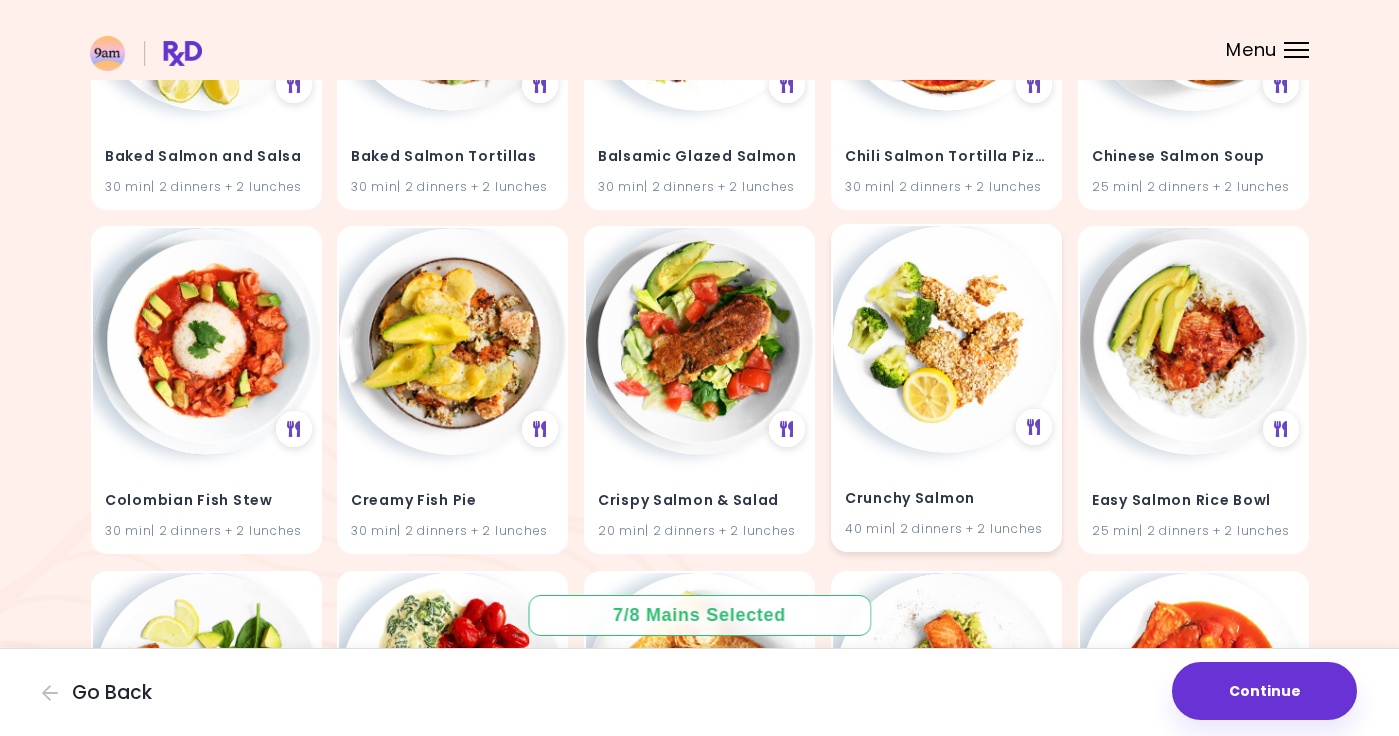 scroll, scrollTop: 414, scrollLeft: 0, axis: vertical 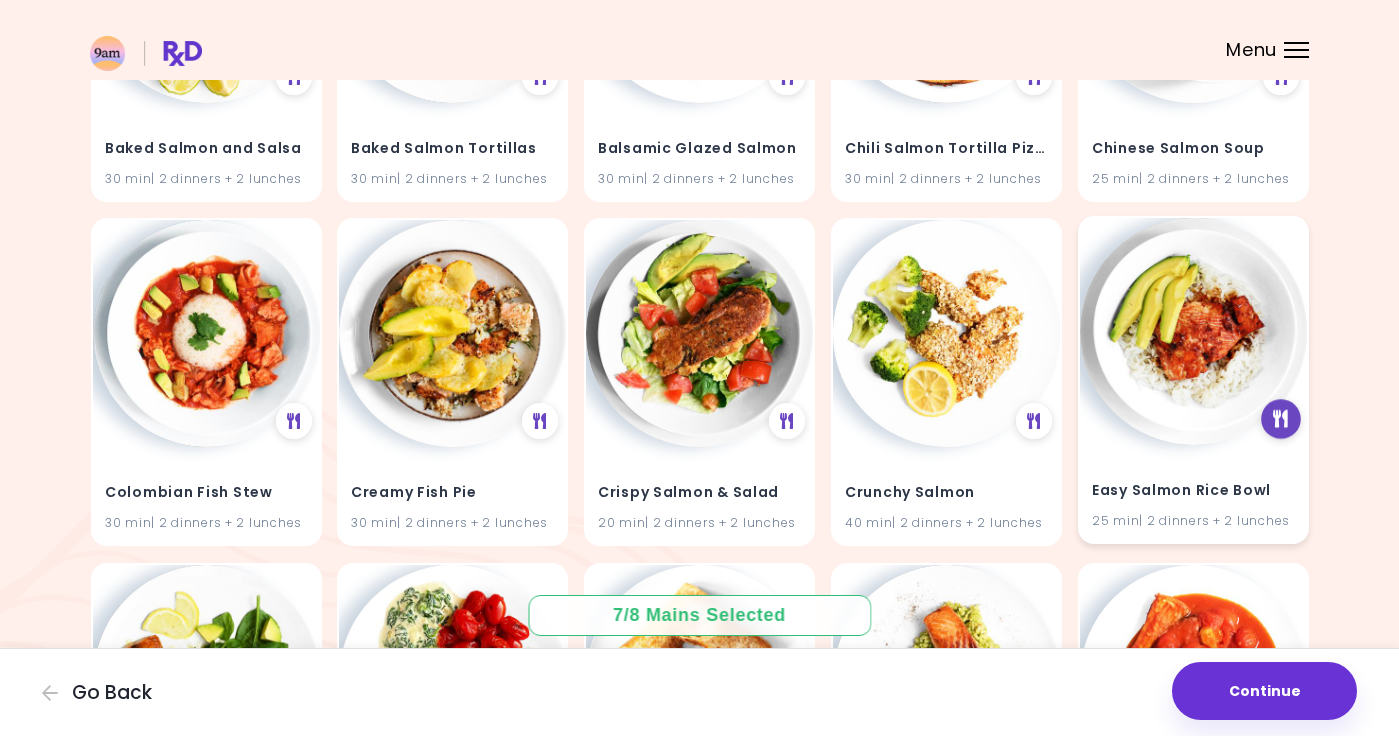 type on "******" 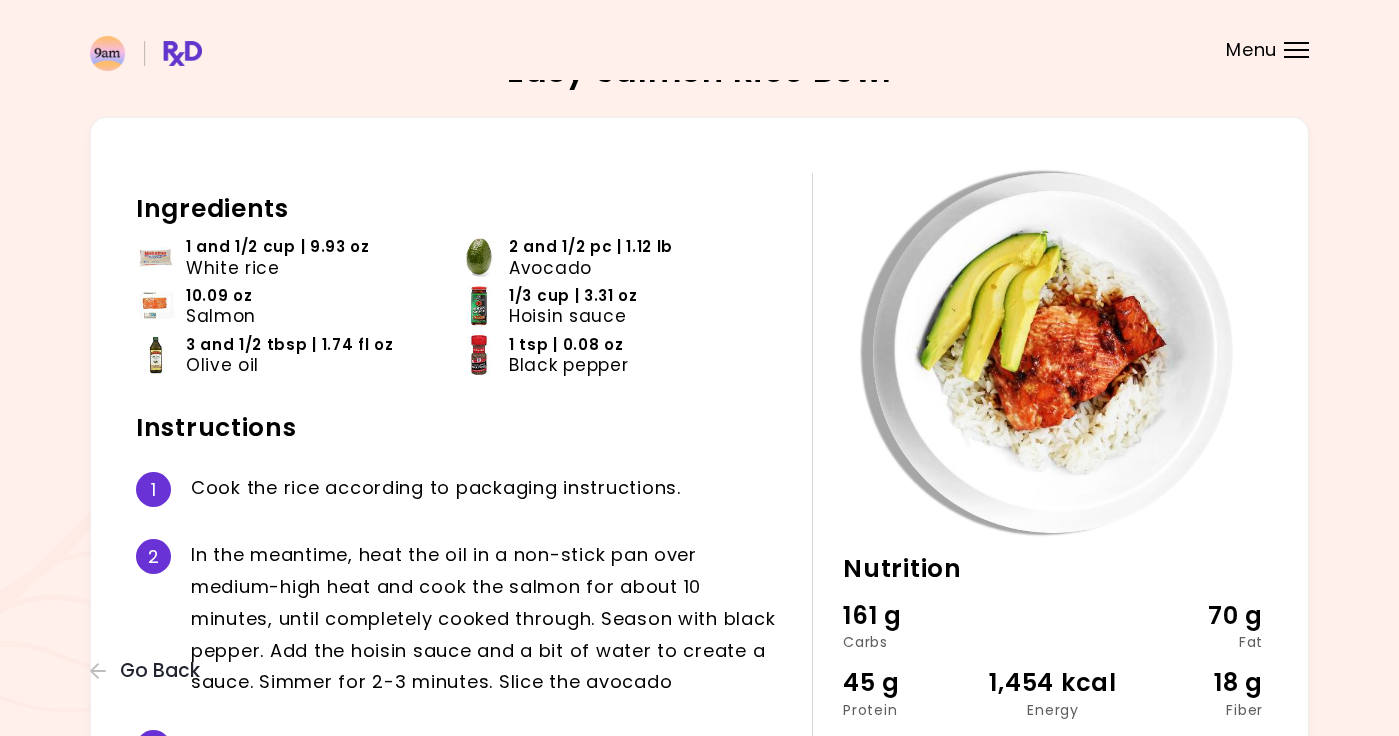 scroll, scrollTop: 21, scrollLeft: 0, axis: vertical 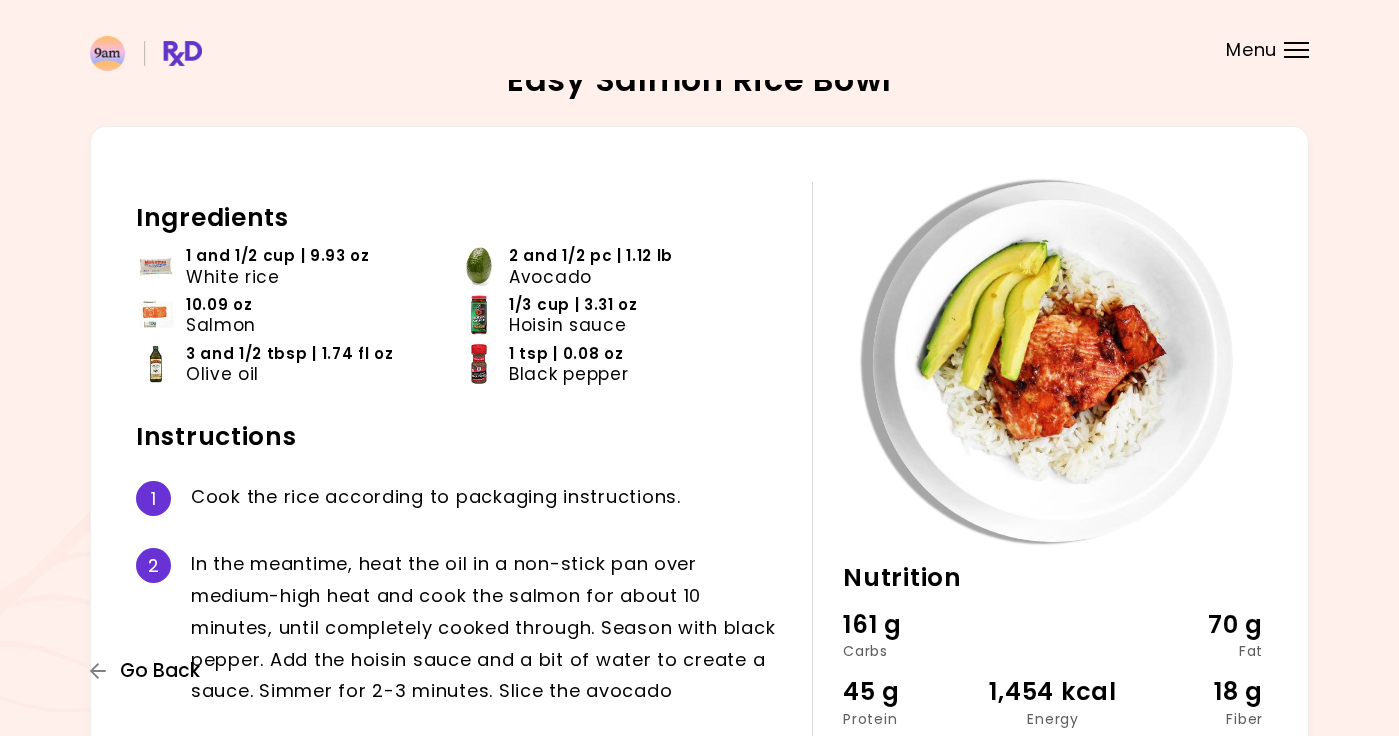 click on "Go Back" at bounding box center (160, 671) 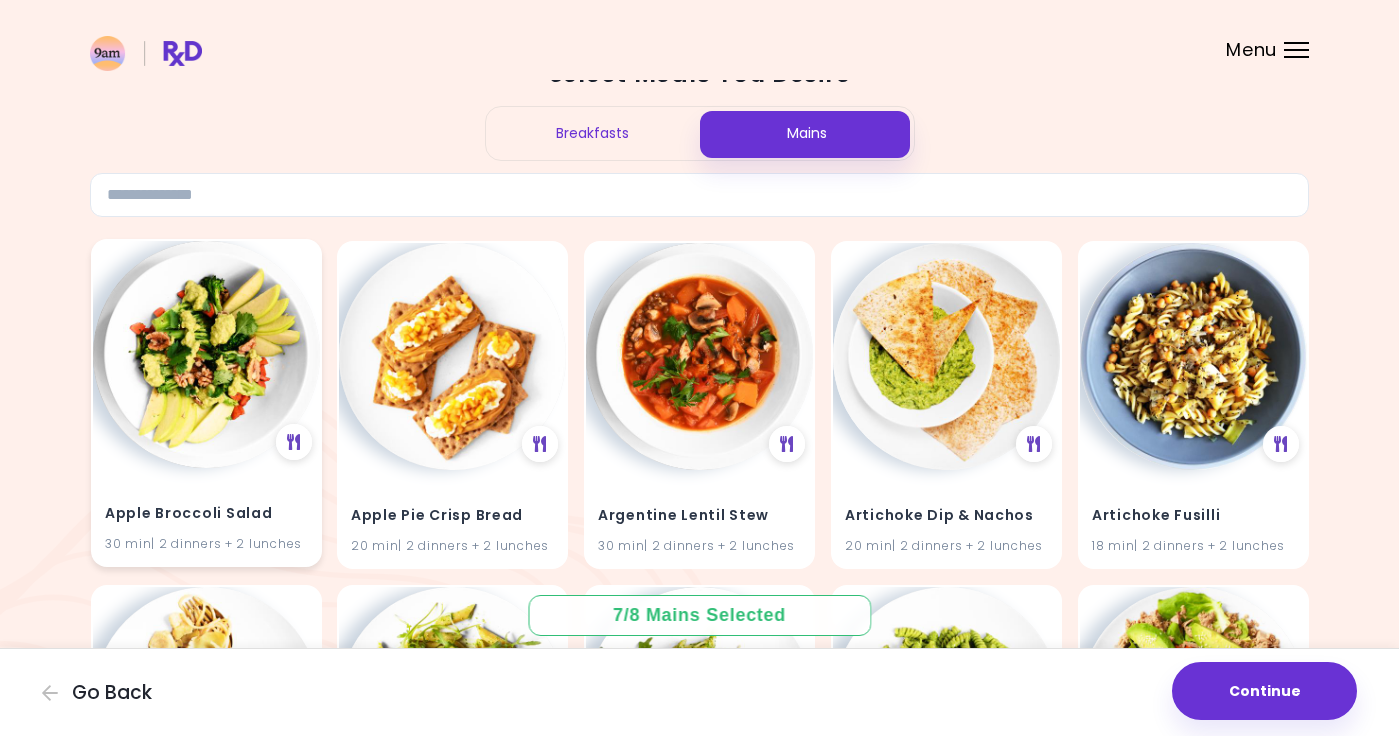 scroll, scrollTop: 0, scrollLeft: 0, axis: both 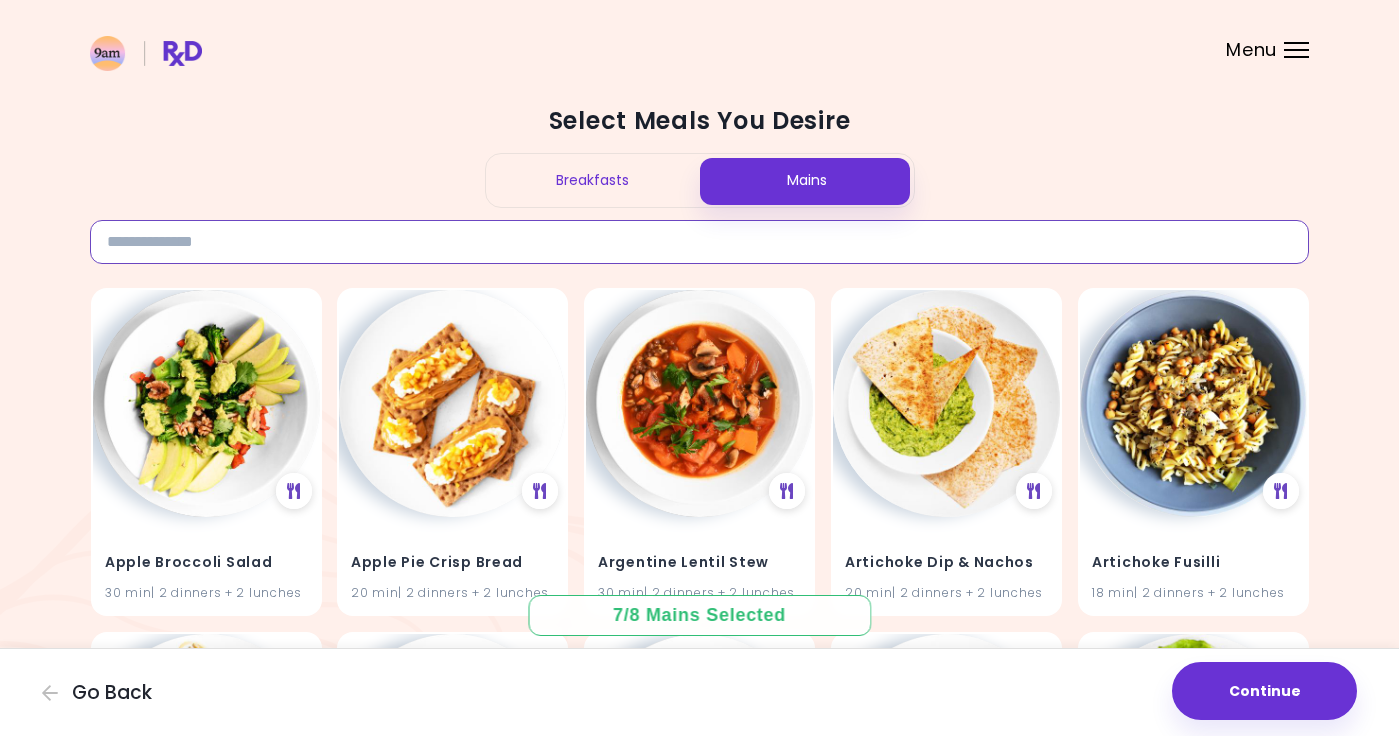 click at bounding box center (699, 242) 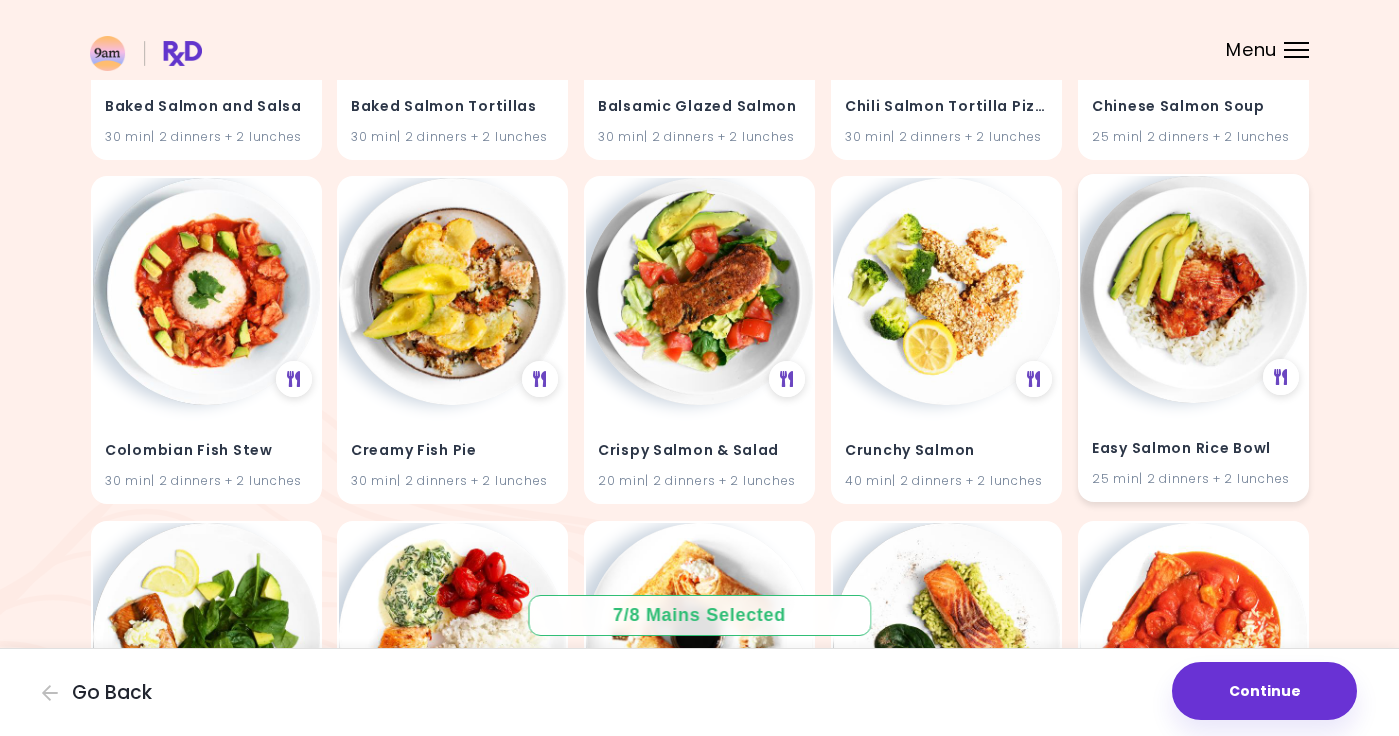 scroll, scrollTop: 464, scrollLeft: 0, axis: vertical 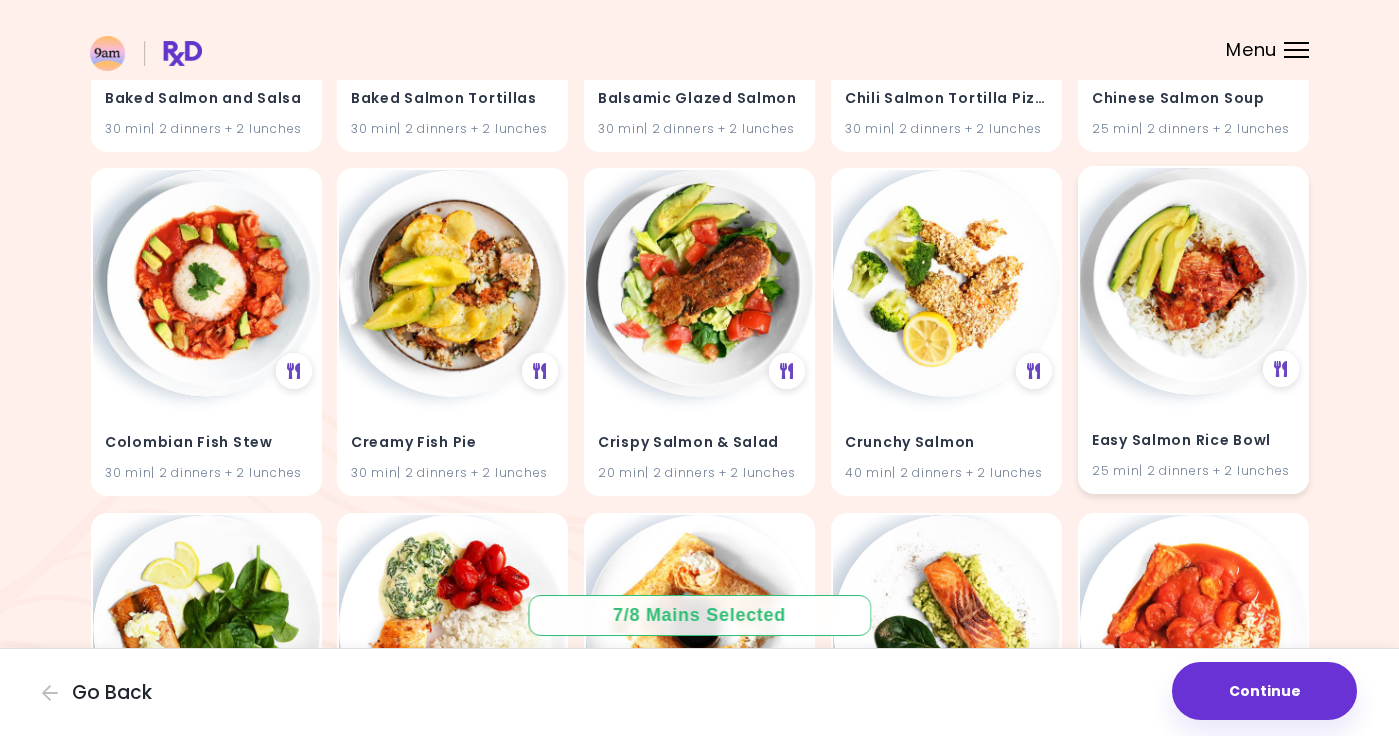 type on "******" 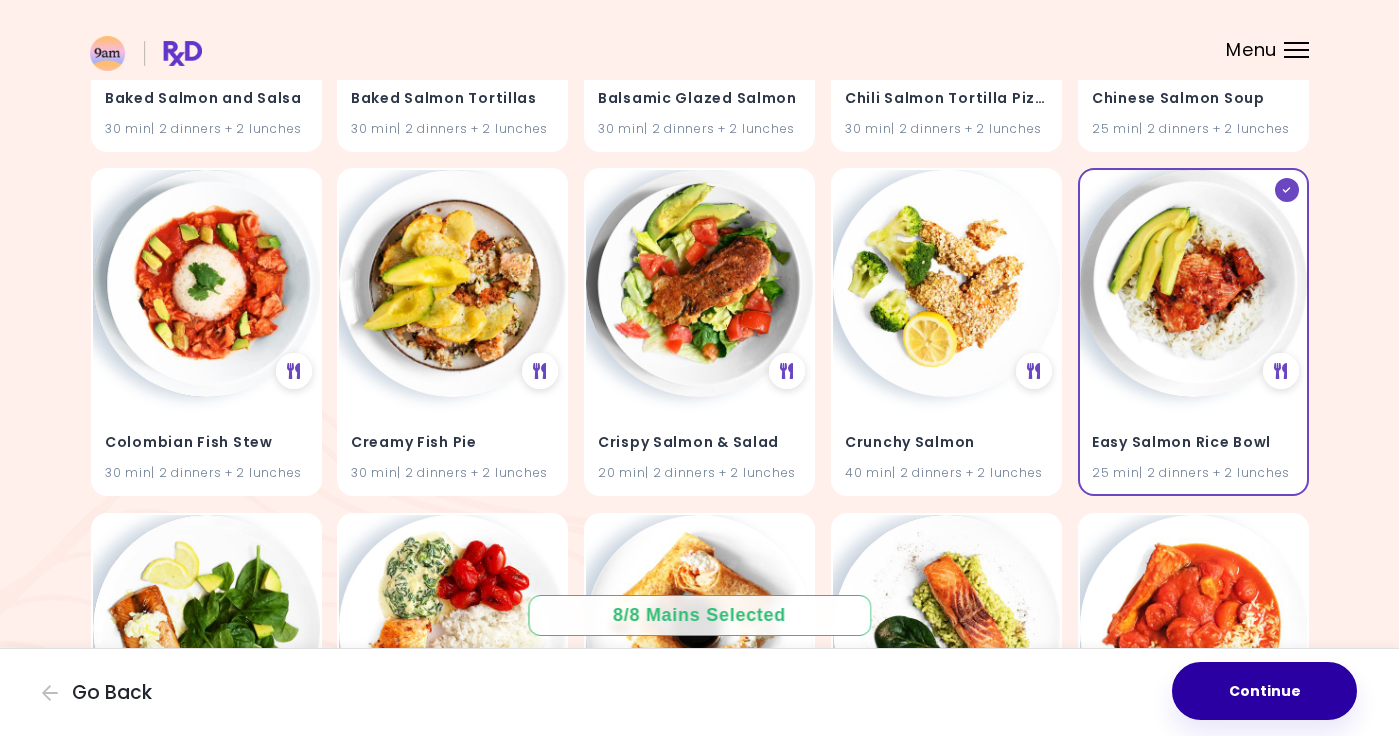 click on "Continue" at bounding box center (1264, 691) 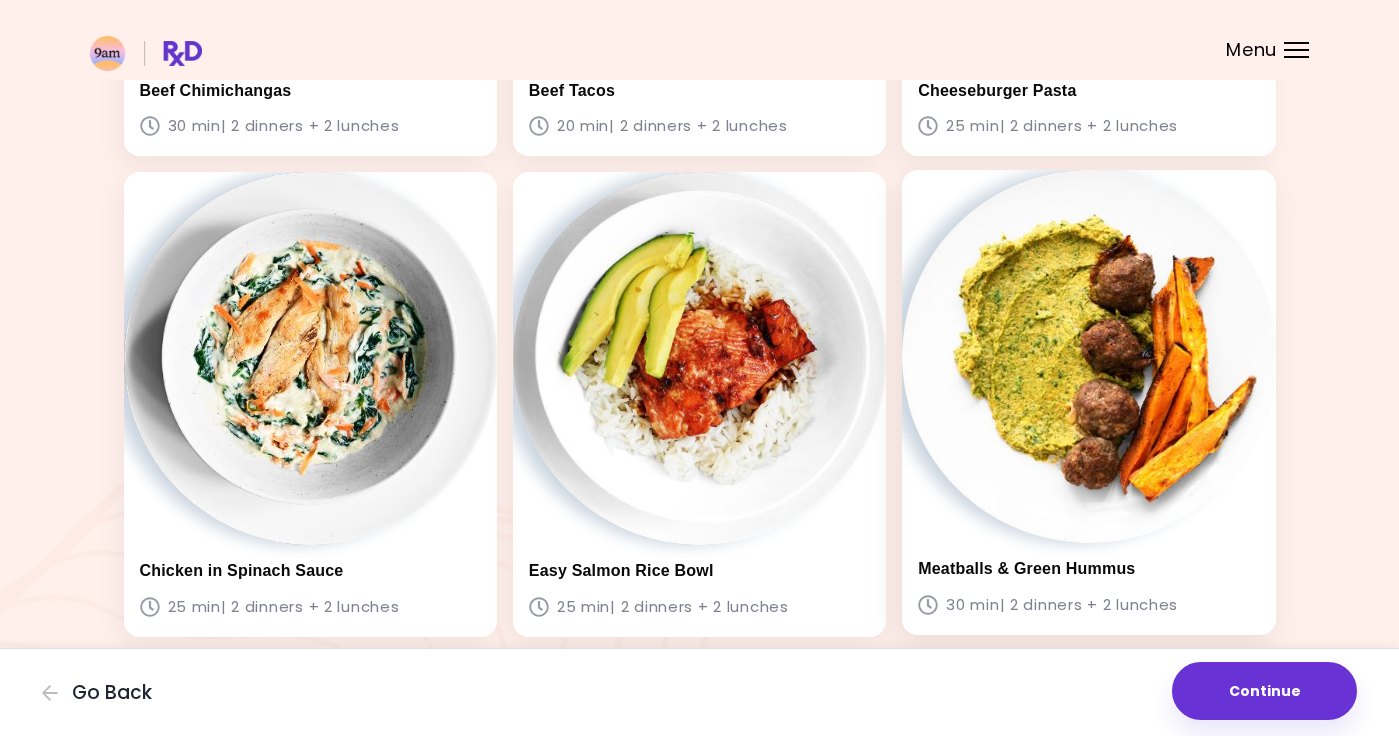 scroll, scrollTop: 1542, scrollLeft: 0, axis: vertical 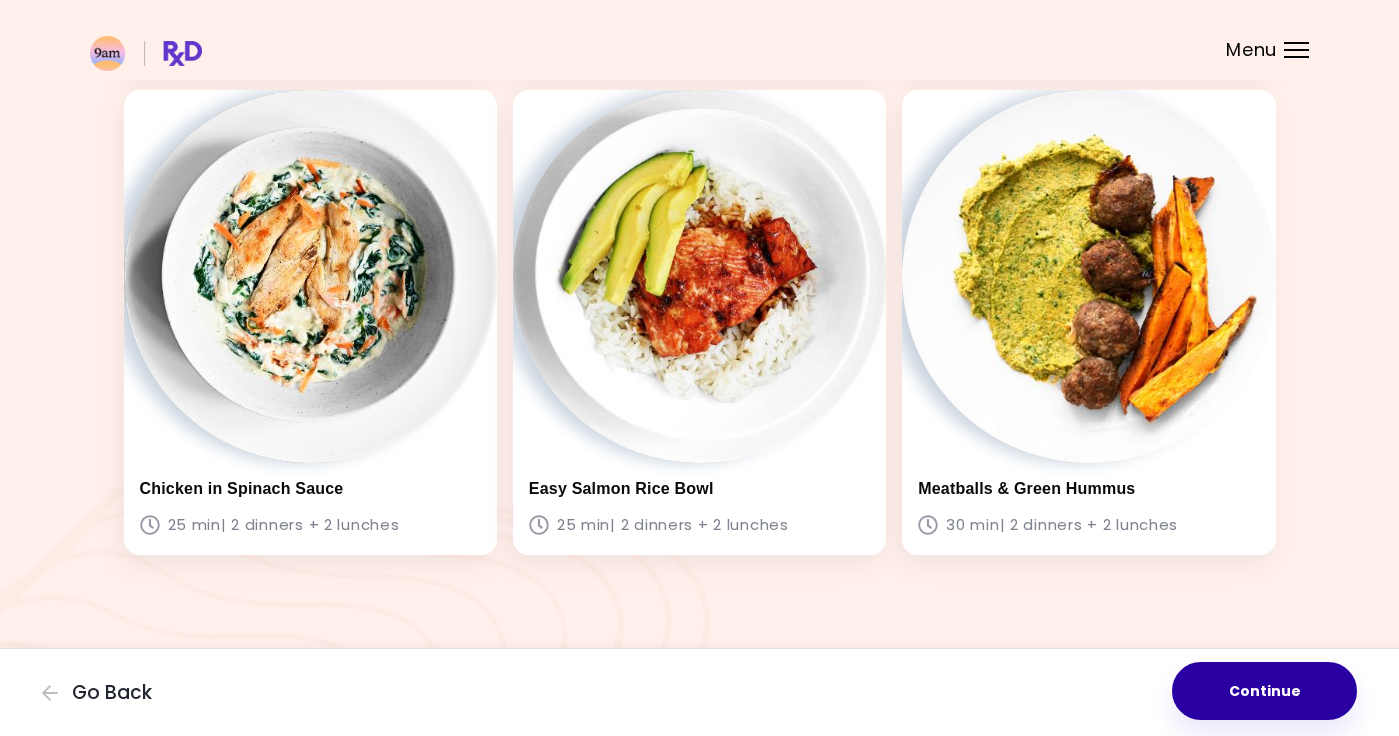 click on "Continue" at bounding box center (1264, 691) 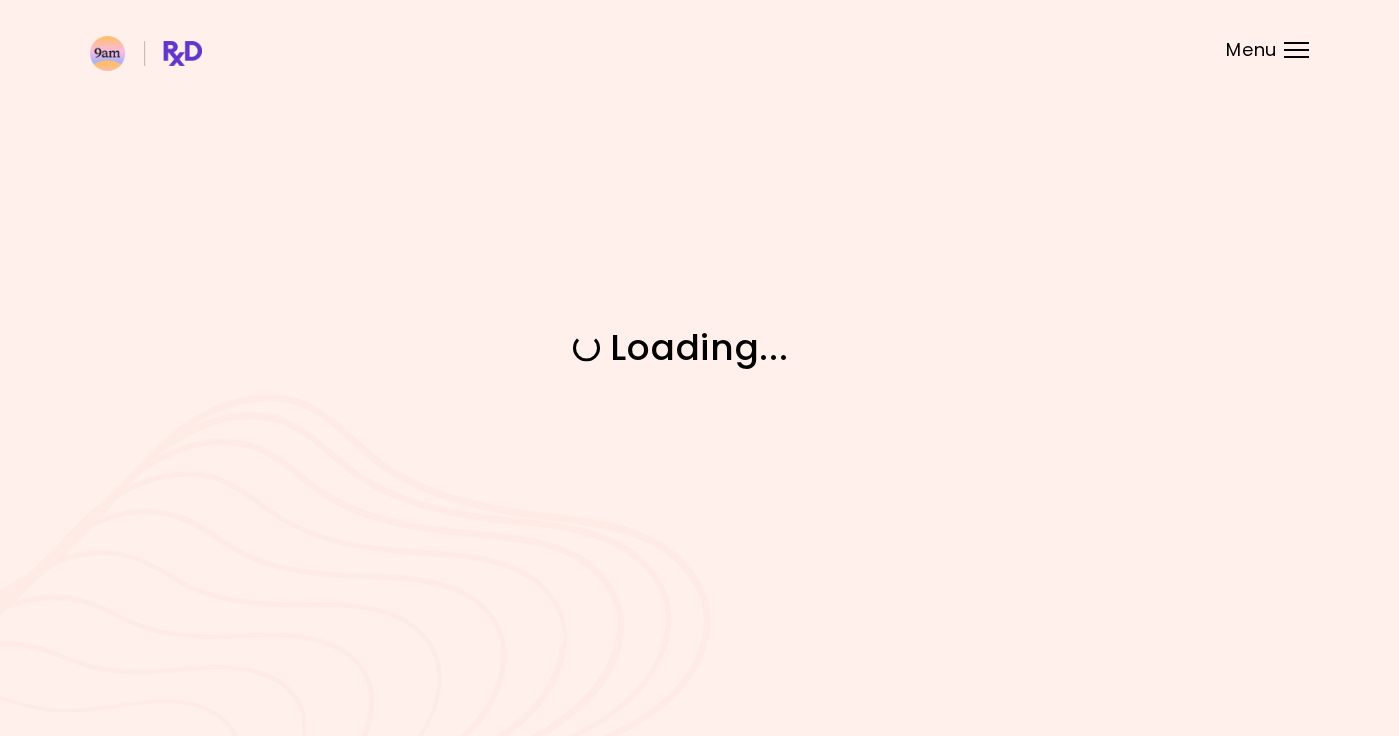 scroll, scrollTop: 0, scrollLeft: 0, axis: both 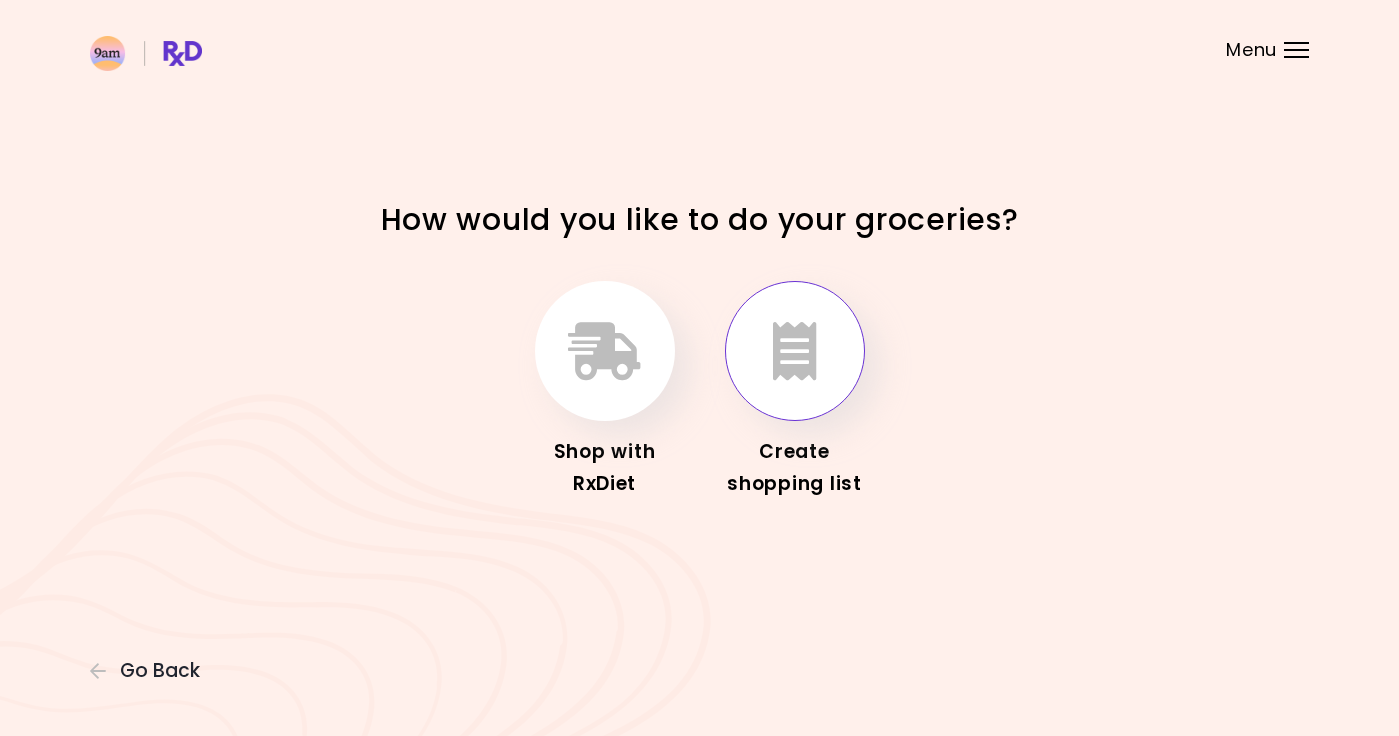 click at bounding box center (795, 351) 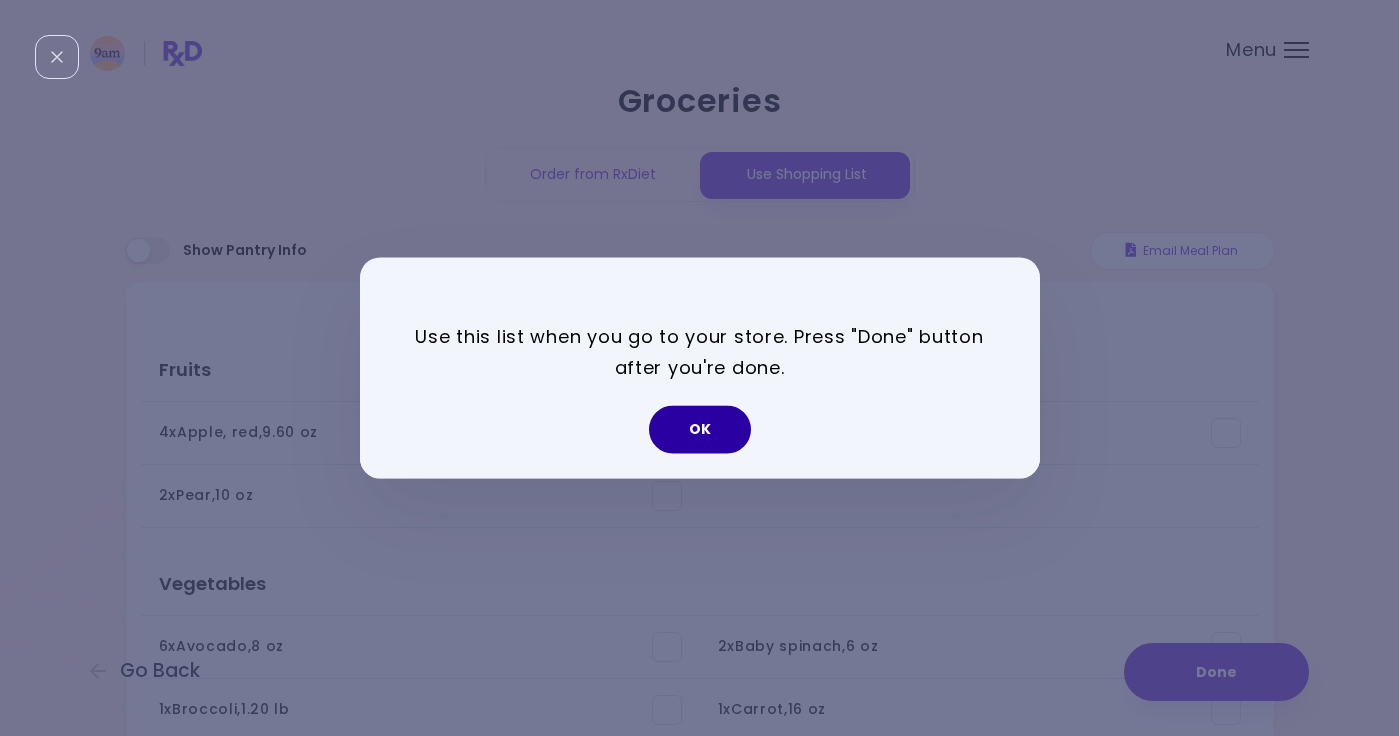 click on "OK" at bounding box center (700, 430) 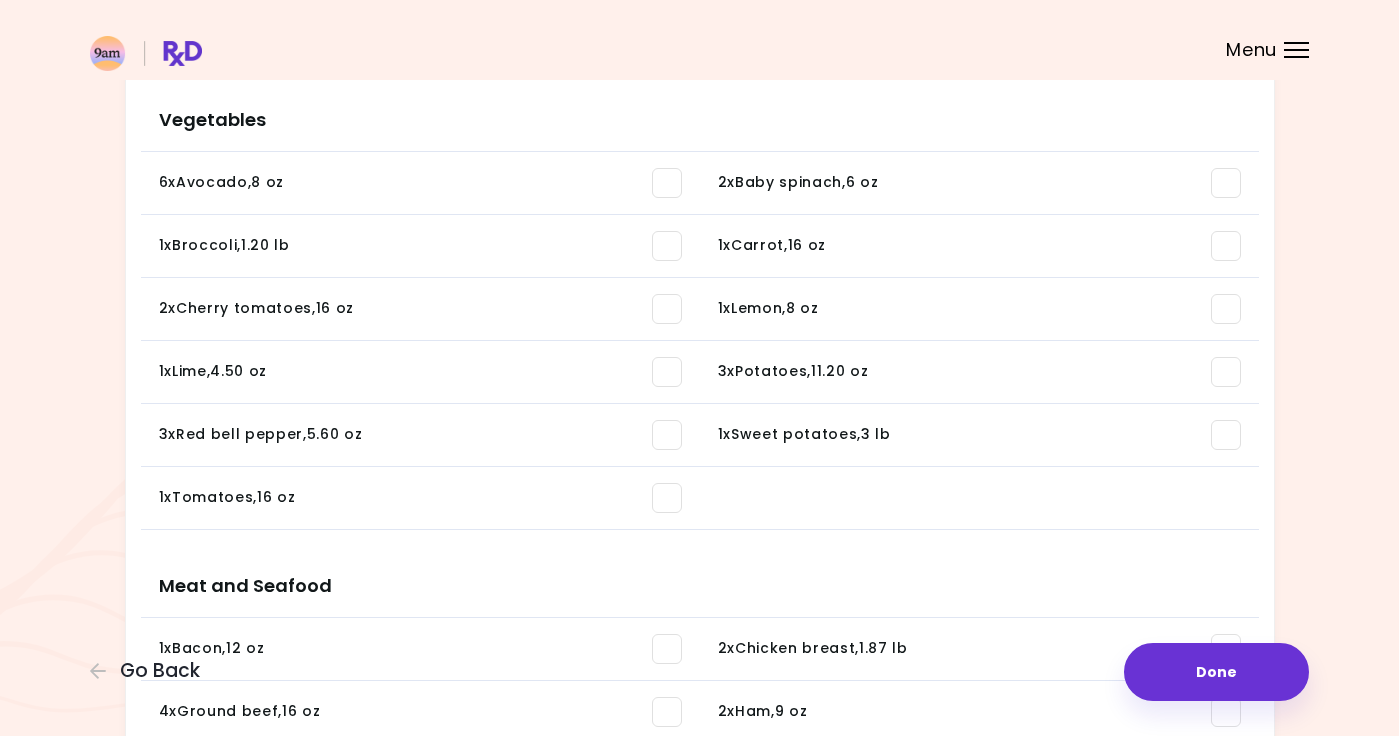 scroll, scrollTop: 0, scrollLeft: 0, axis: both 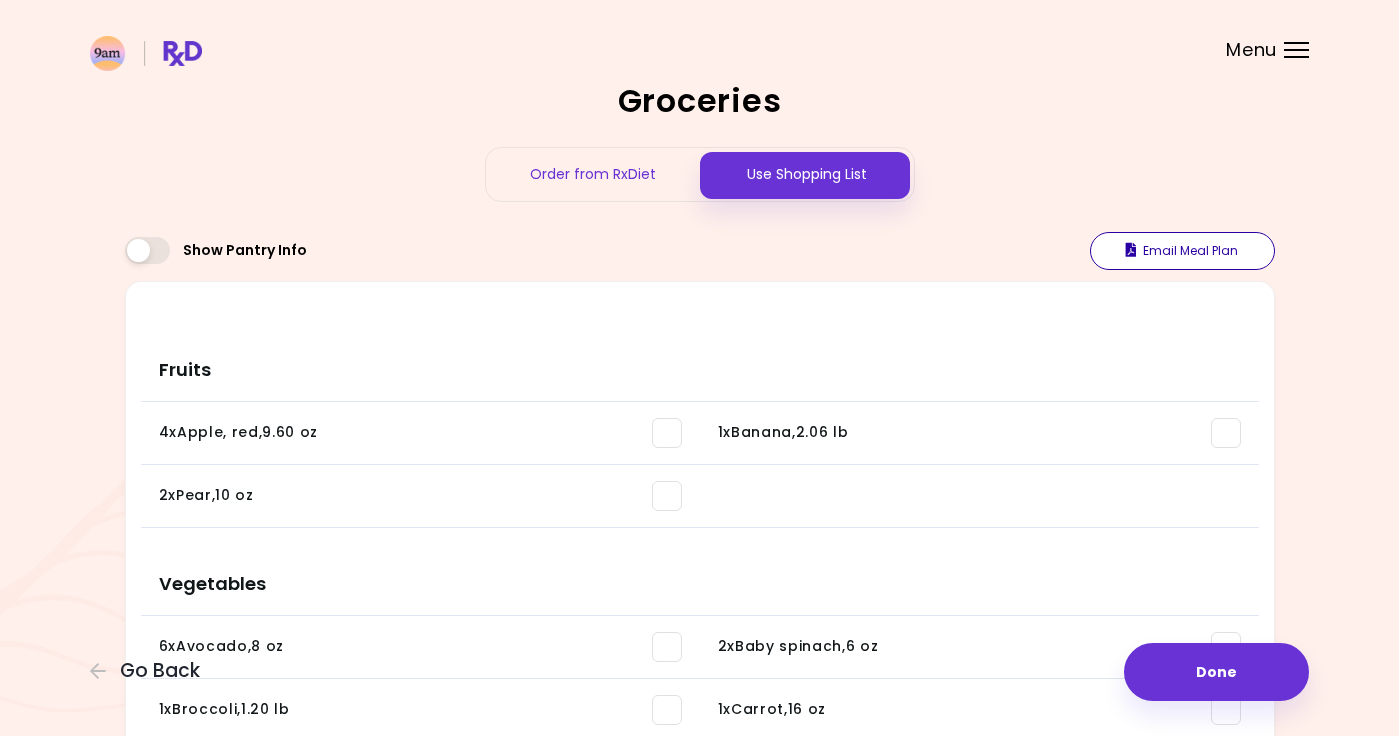 click on "Email Meal Plan" at bounding box center (1182, 251) 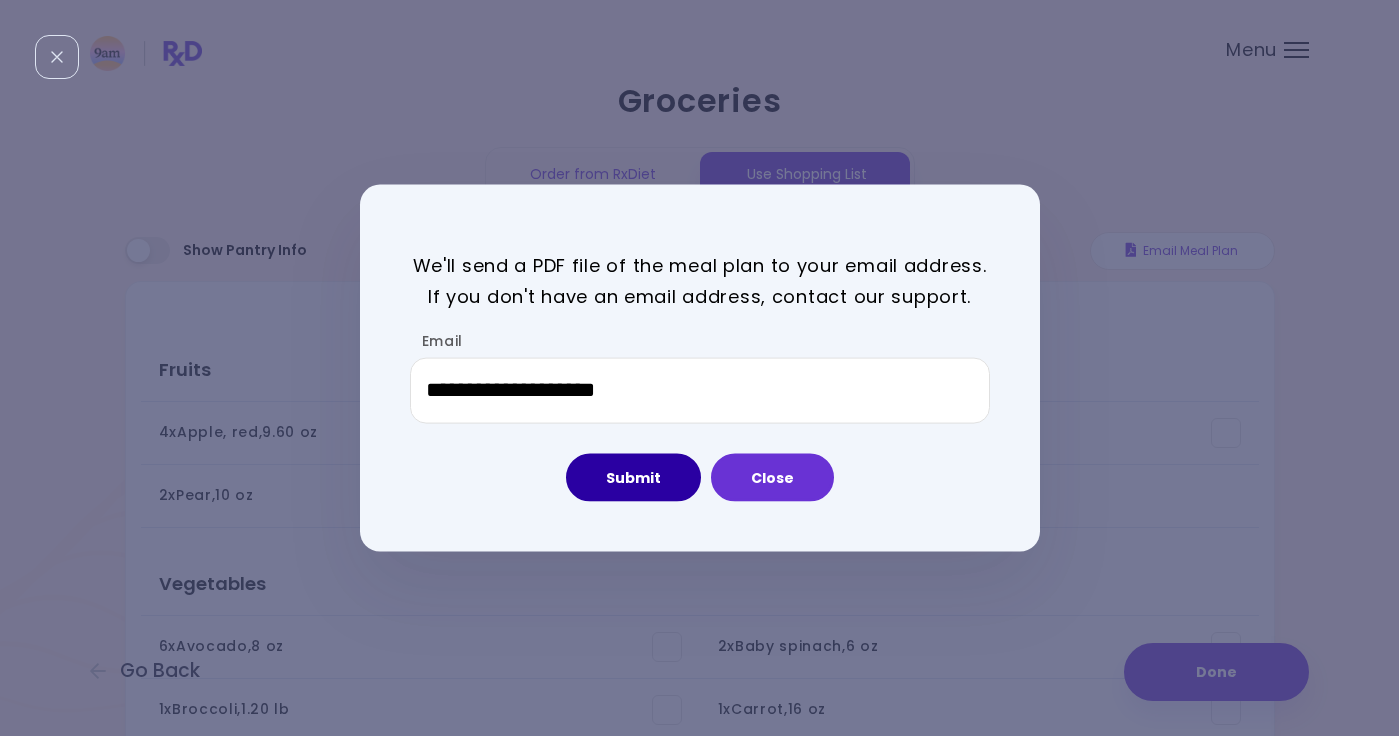 click on "Submit" at bounding box center [633, 477] 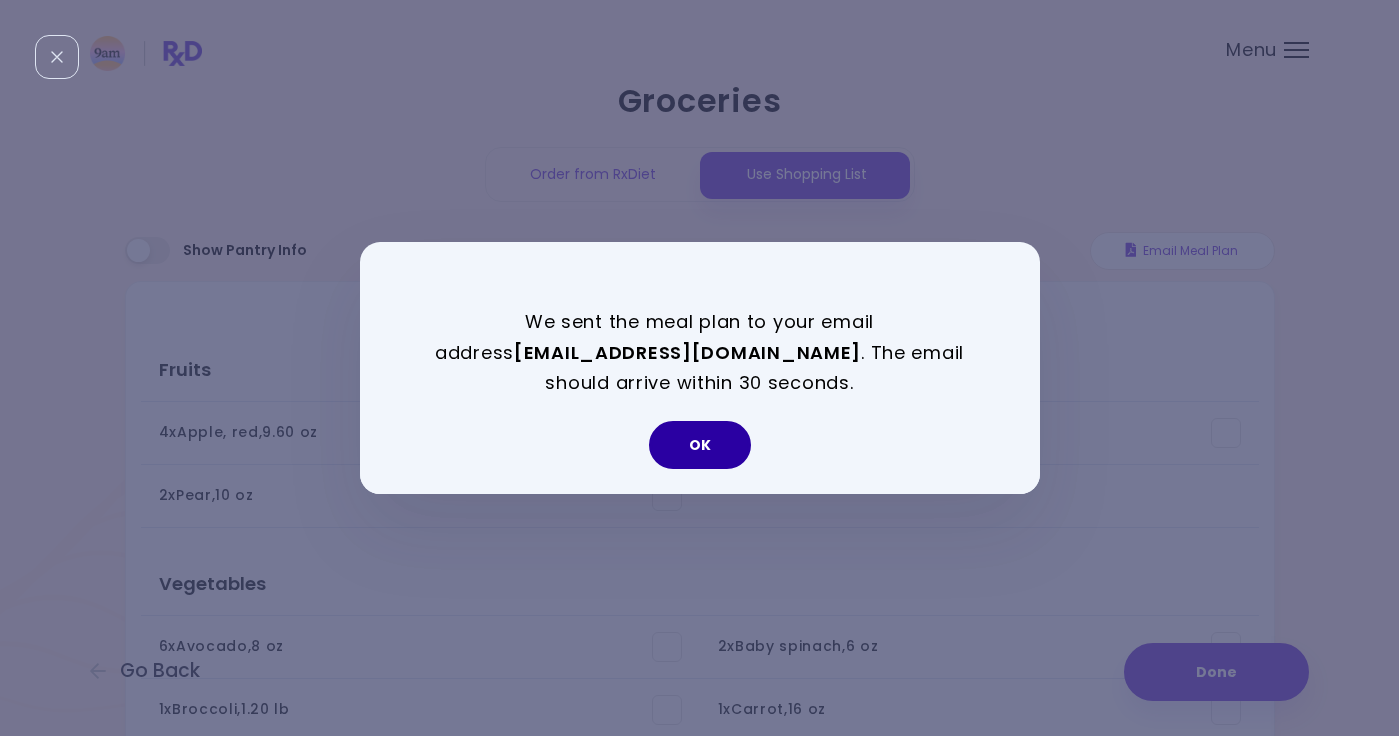 click on "OK" at bounding box center [700, 445] 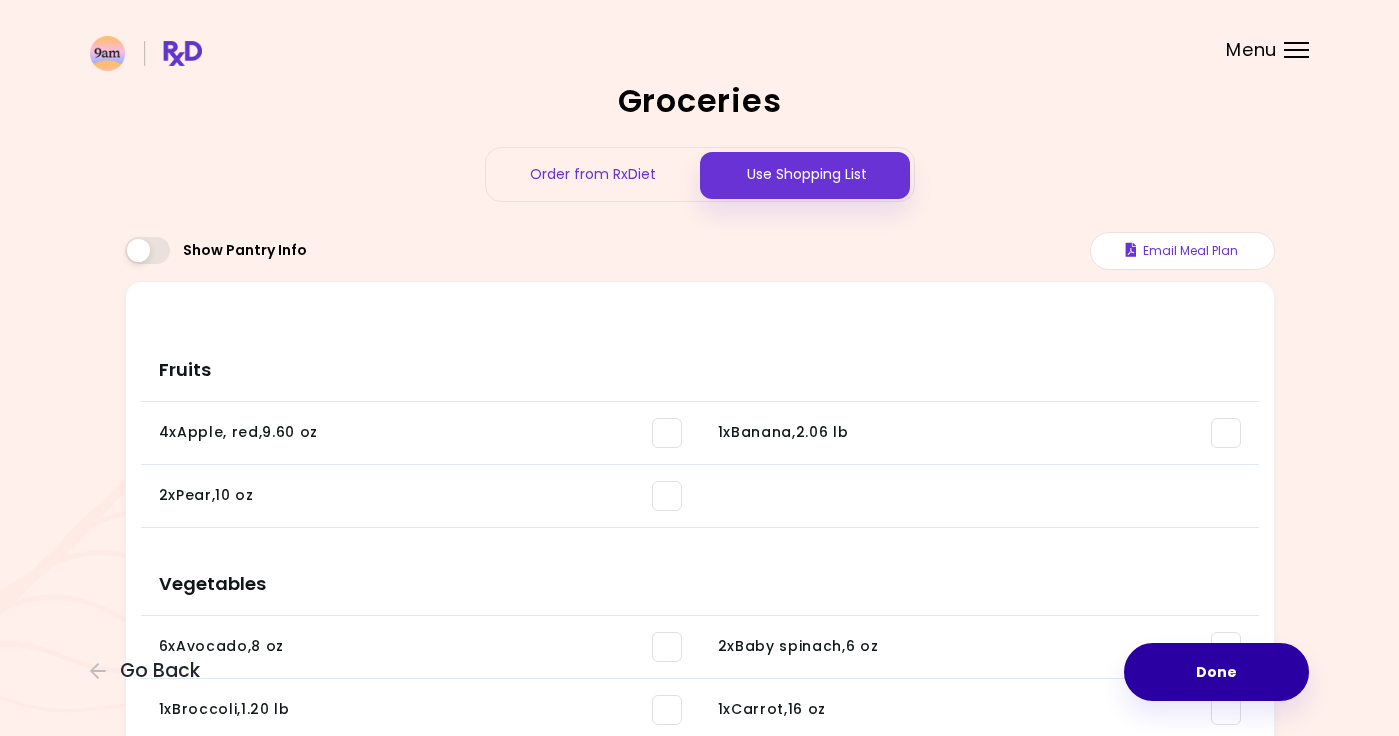 click on "Done" at bounding box center [1216, 672] 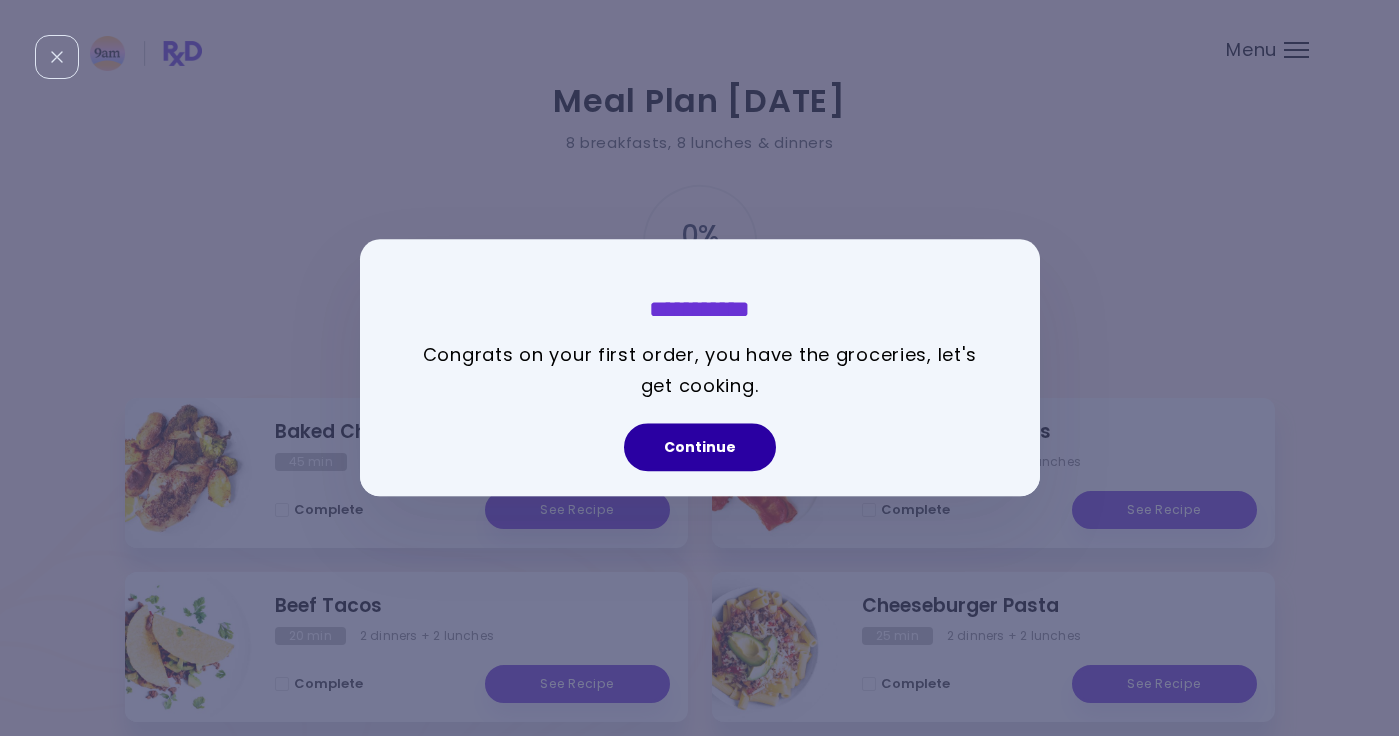 click on "Continue" at bounding box center (700, 448) 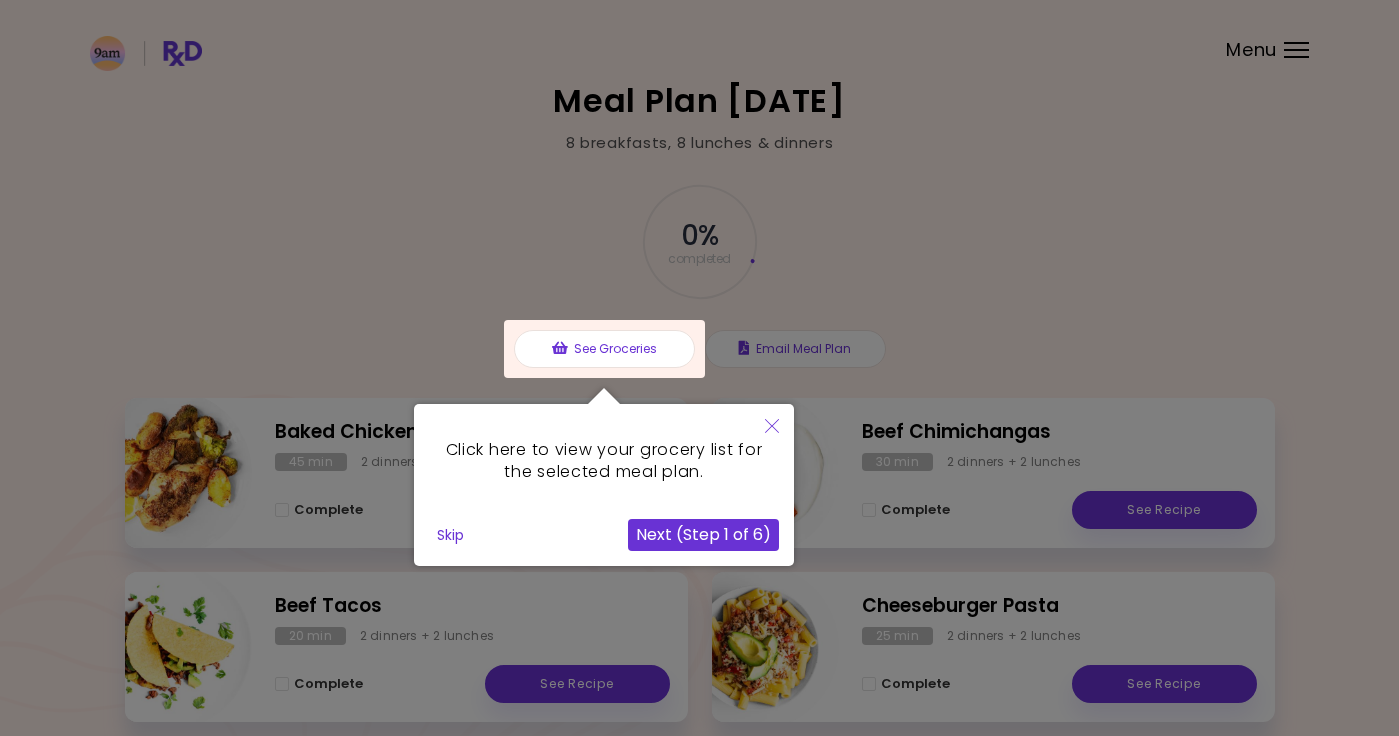 click on "Next (Step 1 of 6)" at bounding box center (703, 535) 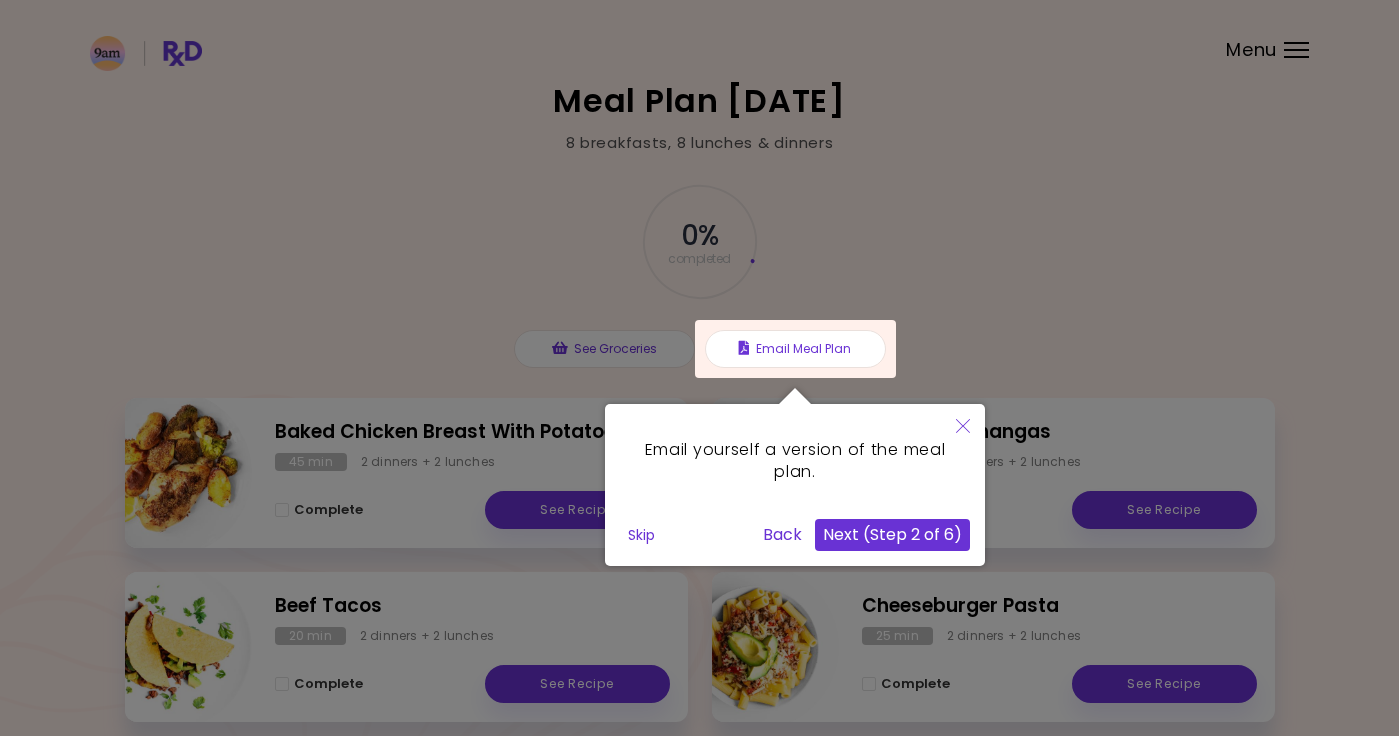 click on "Next (Step 2 of 6)" at bounding box center (892, 535) 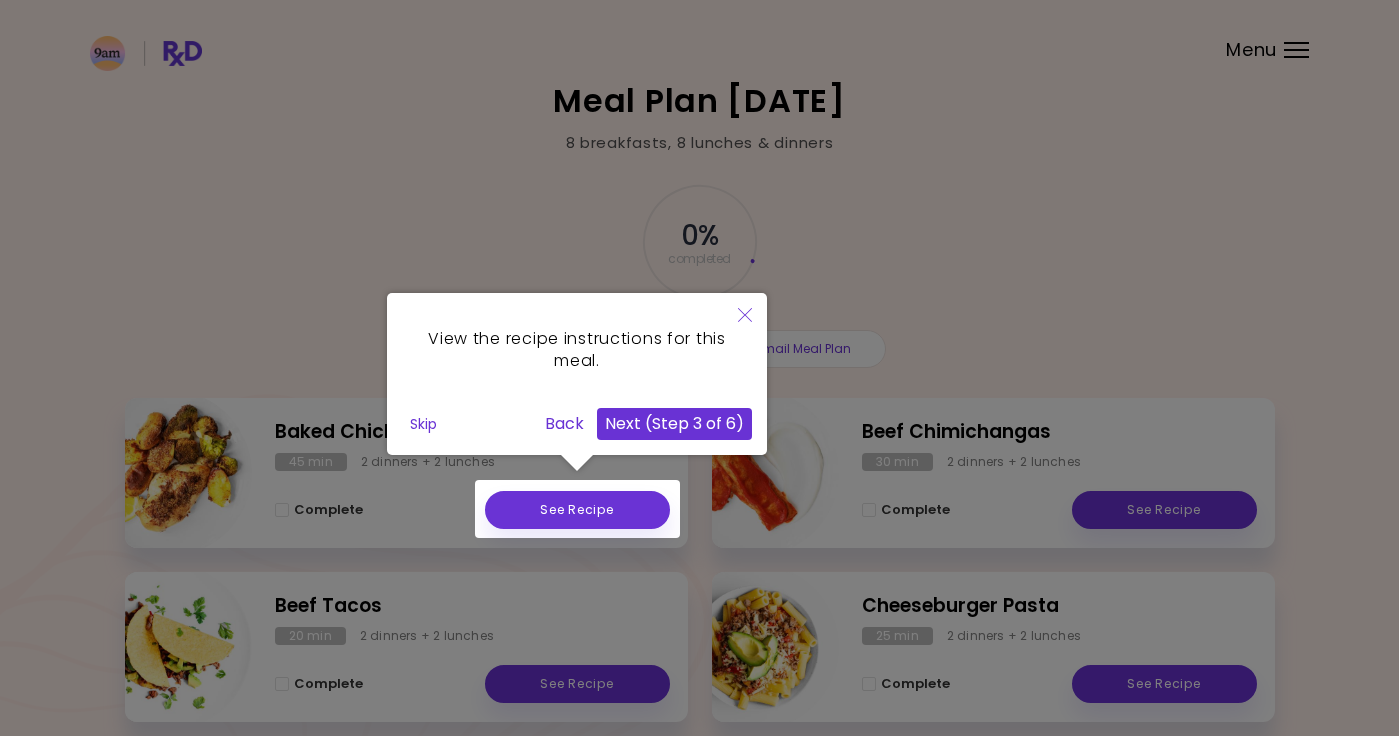 click on "Next (Step 3 of 6)" at bounding box center (674, 424) 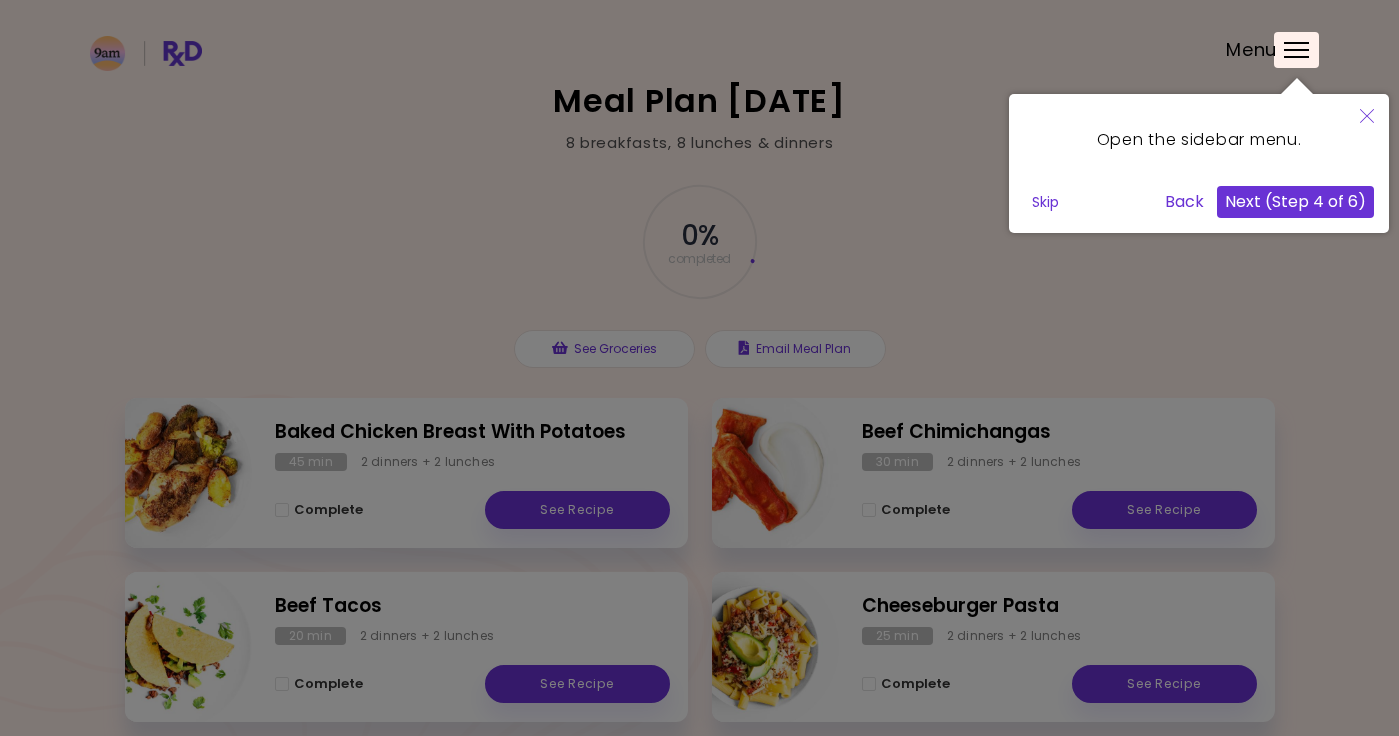 click on "Next (Step 4 of 6)" at bounding box center (1295, 202) 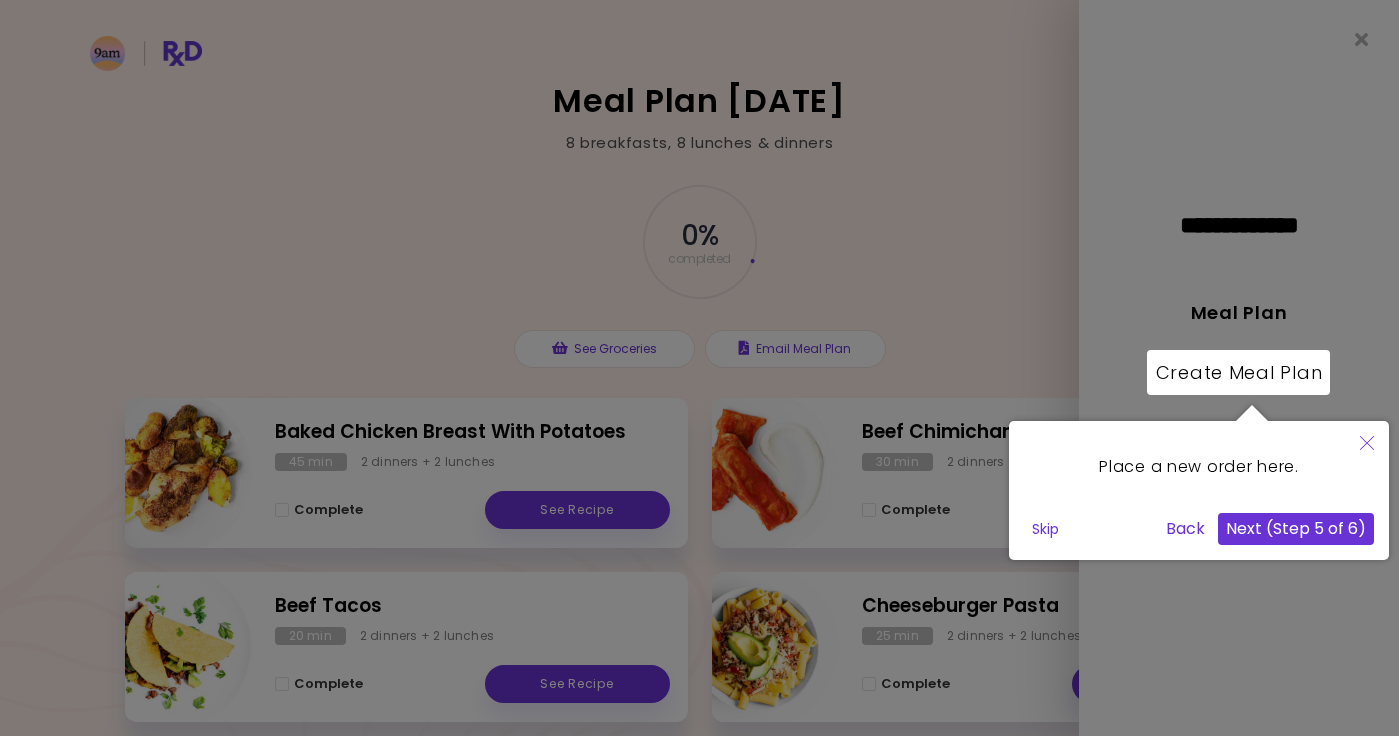click 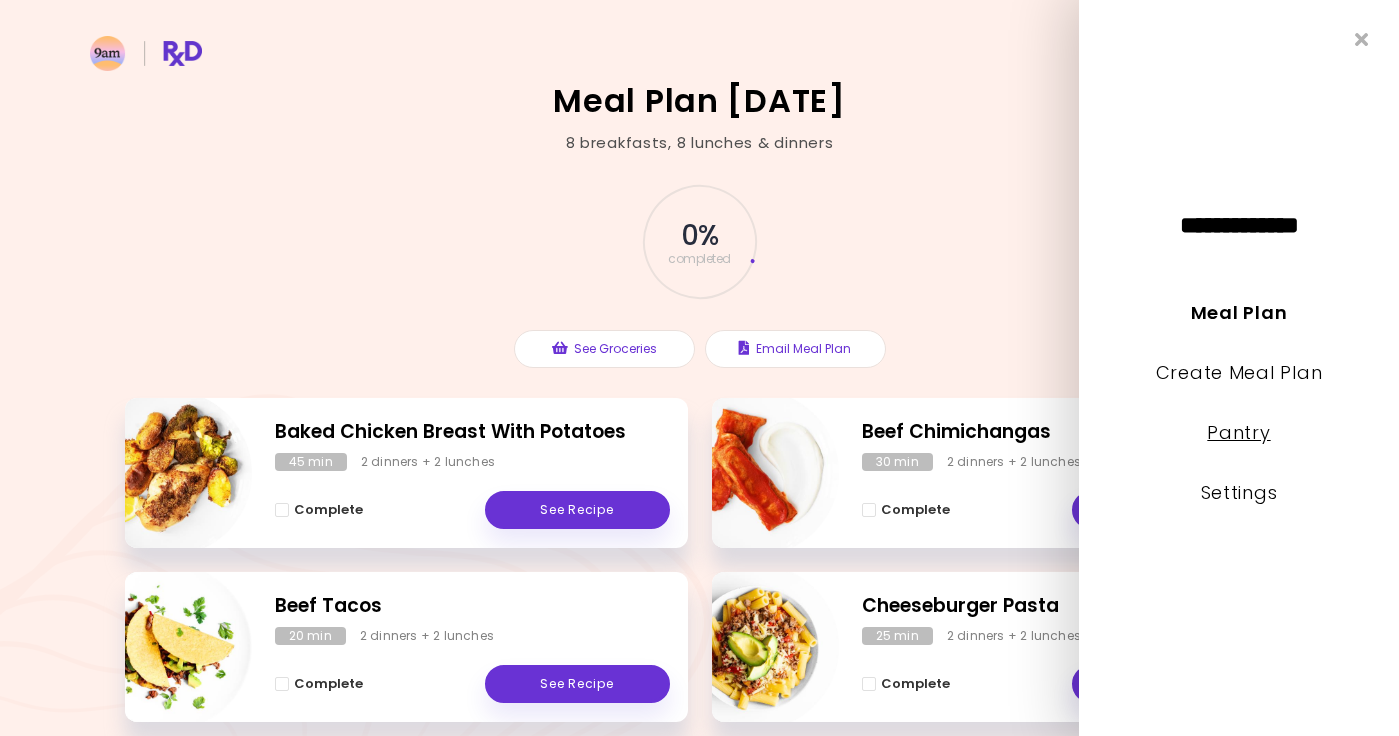 click on "Pantry" at bounding box center [1238, 432] 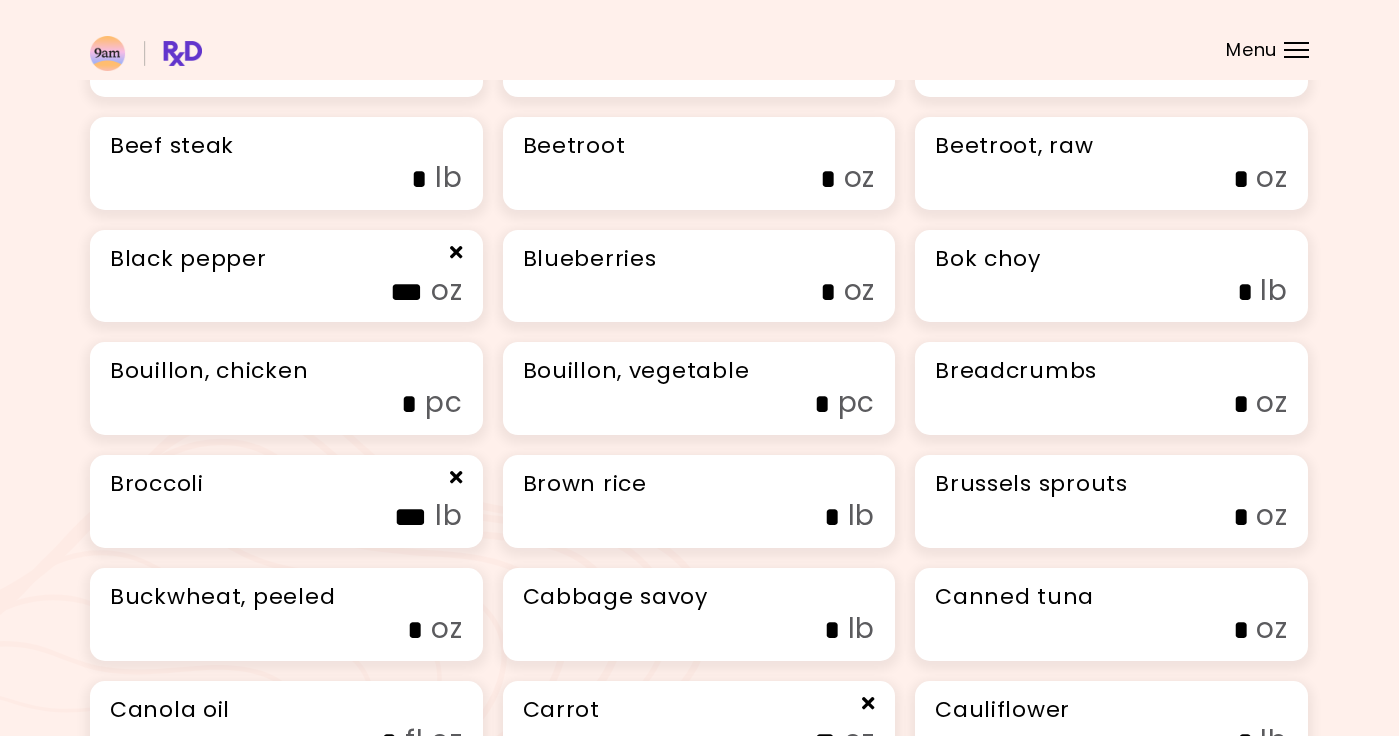 scroll, scrollTop: 0, scrollLeft: 0, axis: both 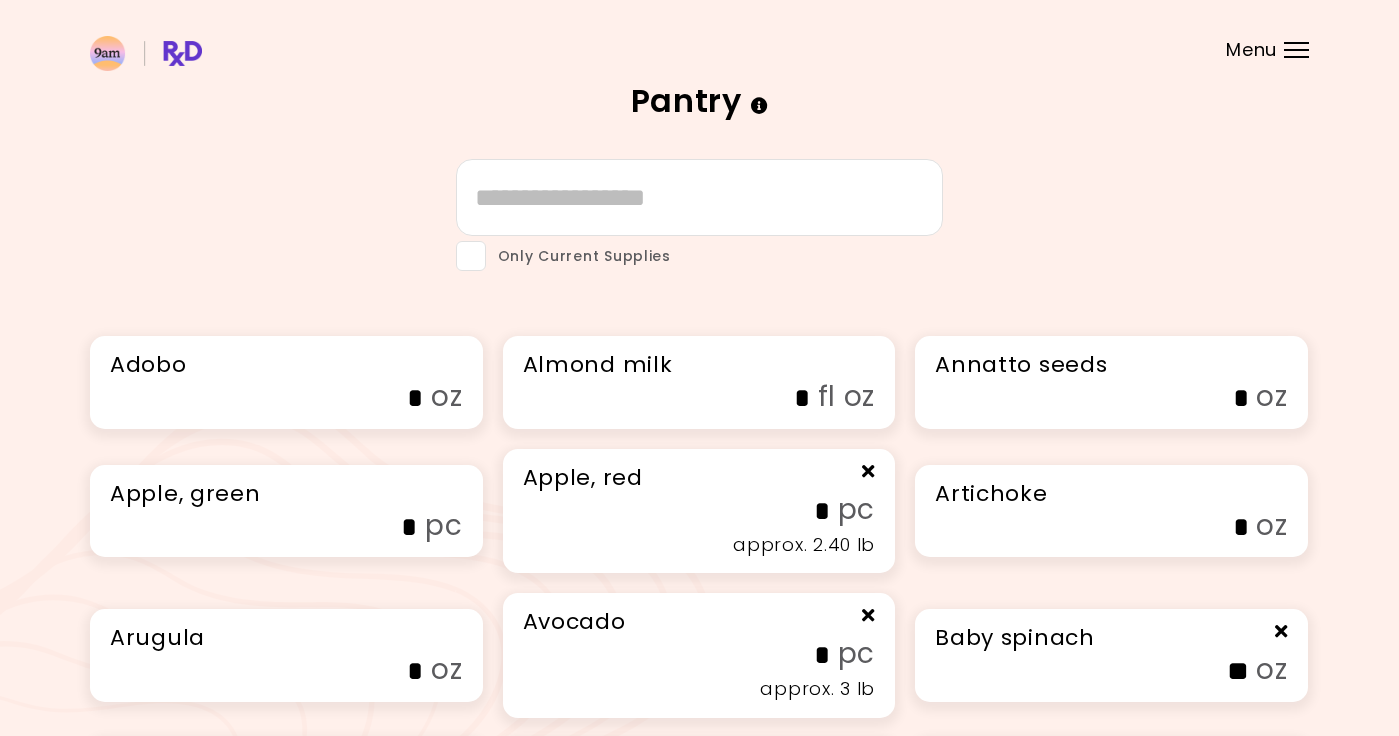 click on "Menu" at bounding box center (1296, 50) 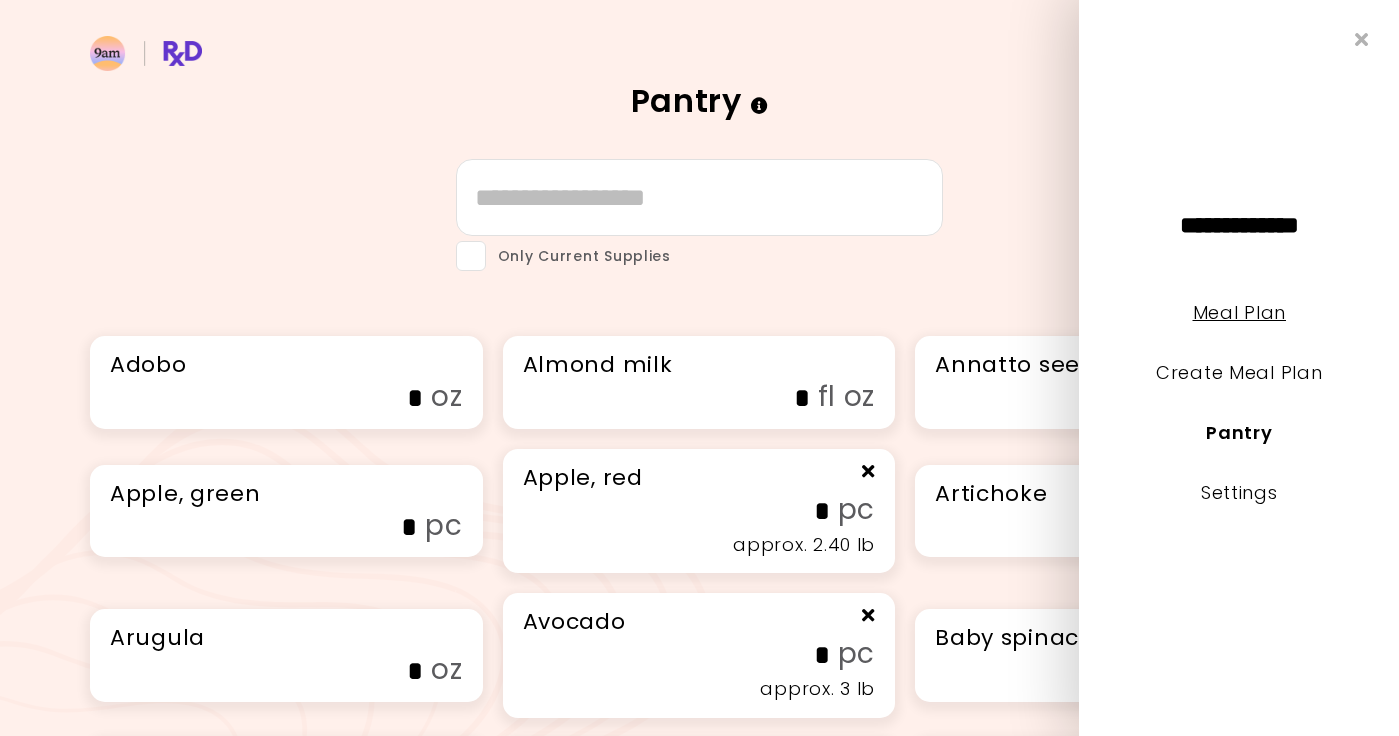 click on "Meal Plan" at bounding box center [1238, 312] 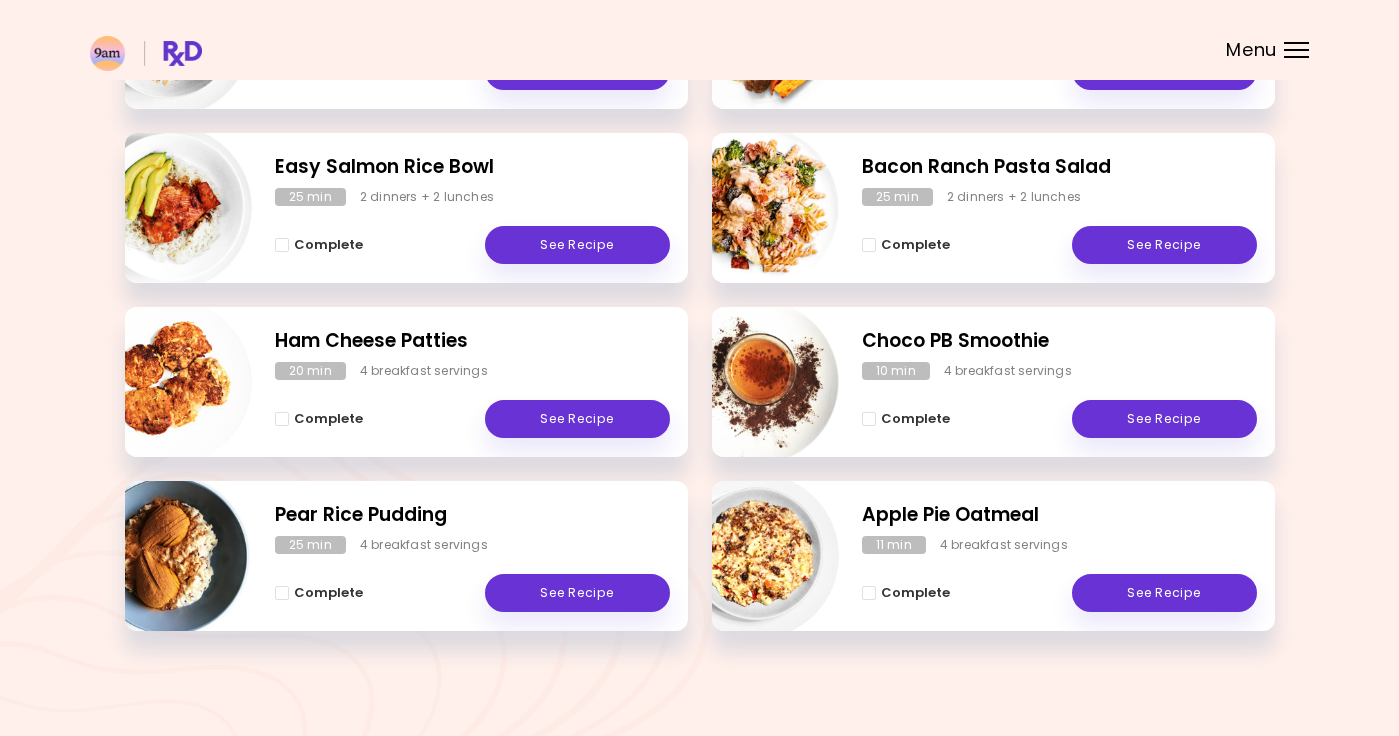 scroll, scrollTop: 791, scrollLeft: 0, axis: vertical 